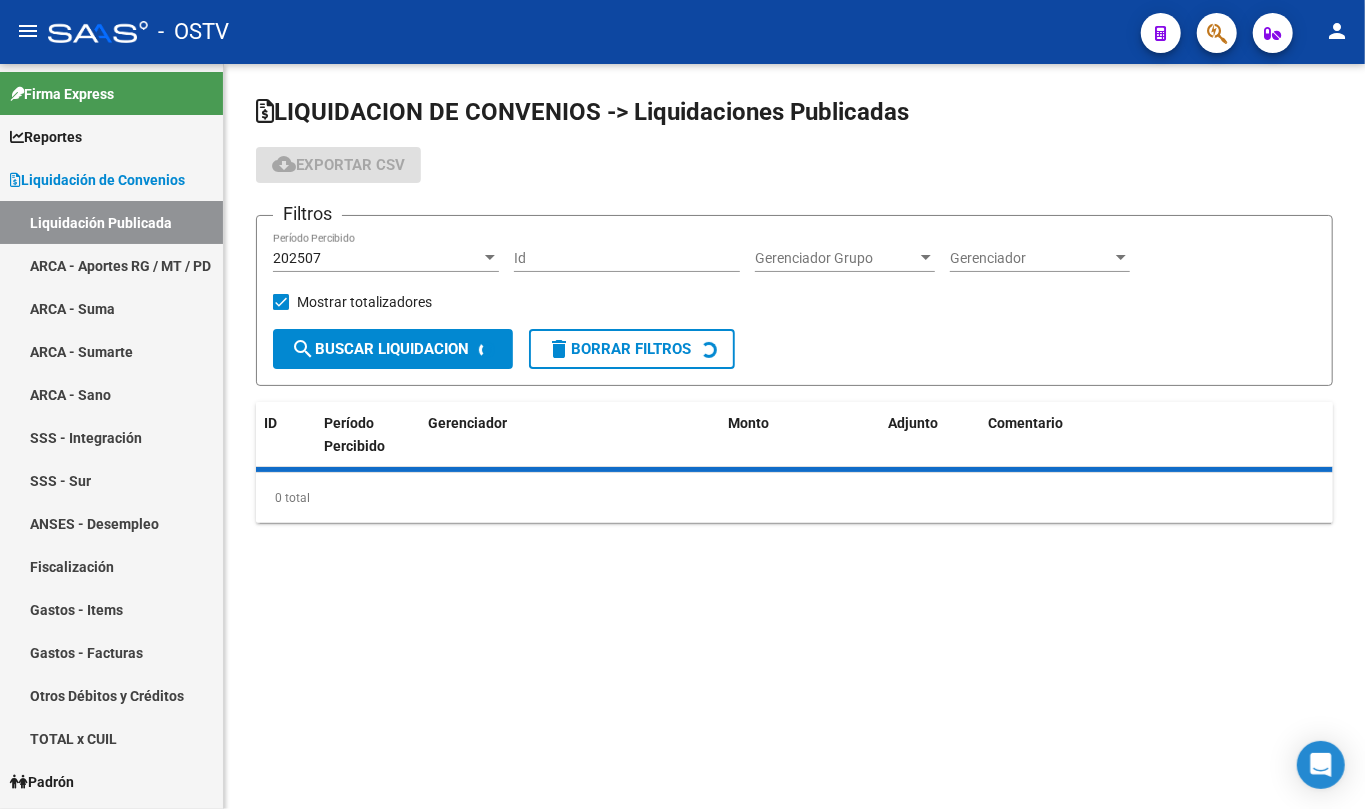 scroll, scrollTop: 0, scrollLeft: 0, axis: both 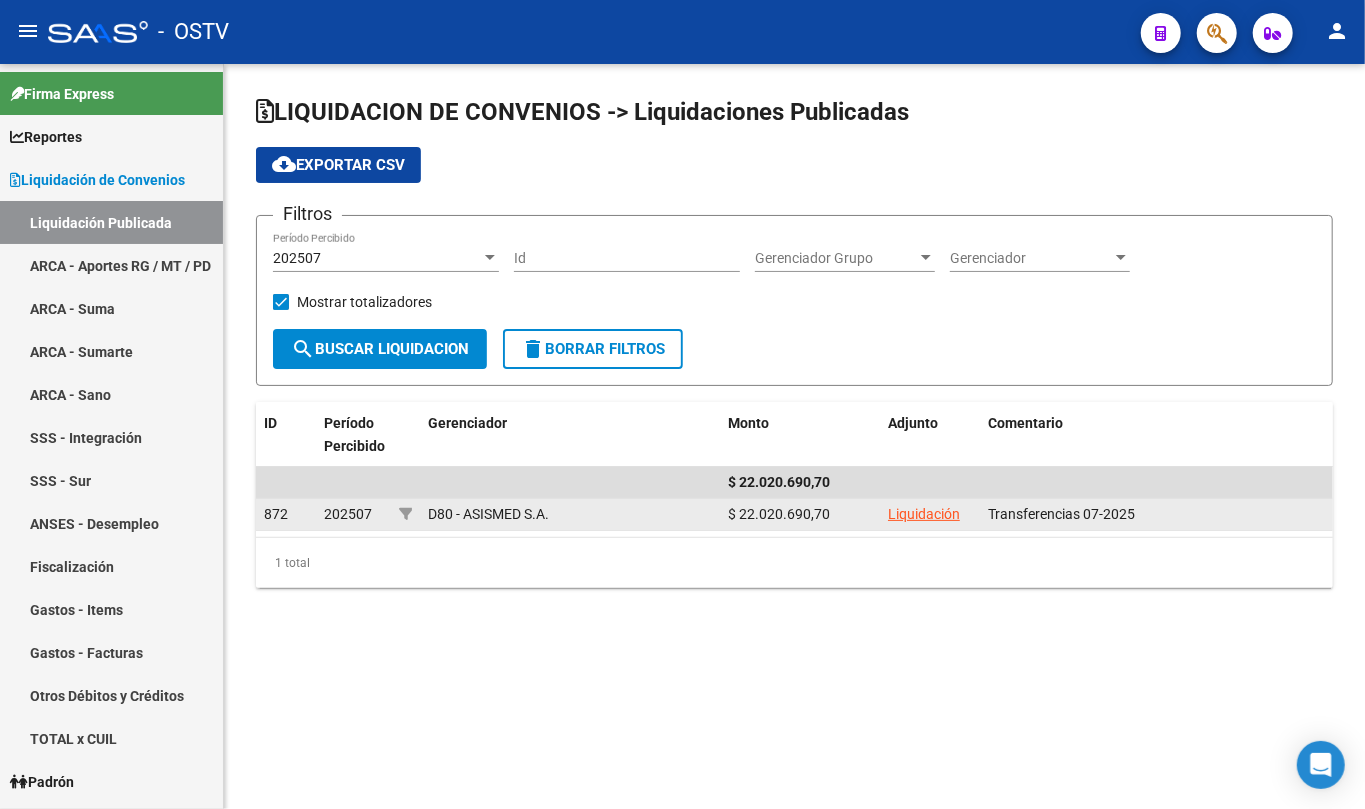 click on "Liquidación" 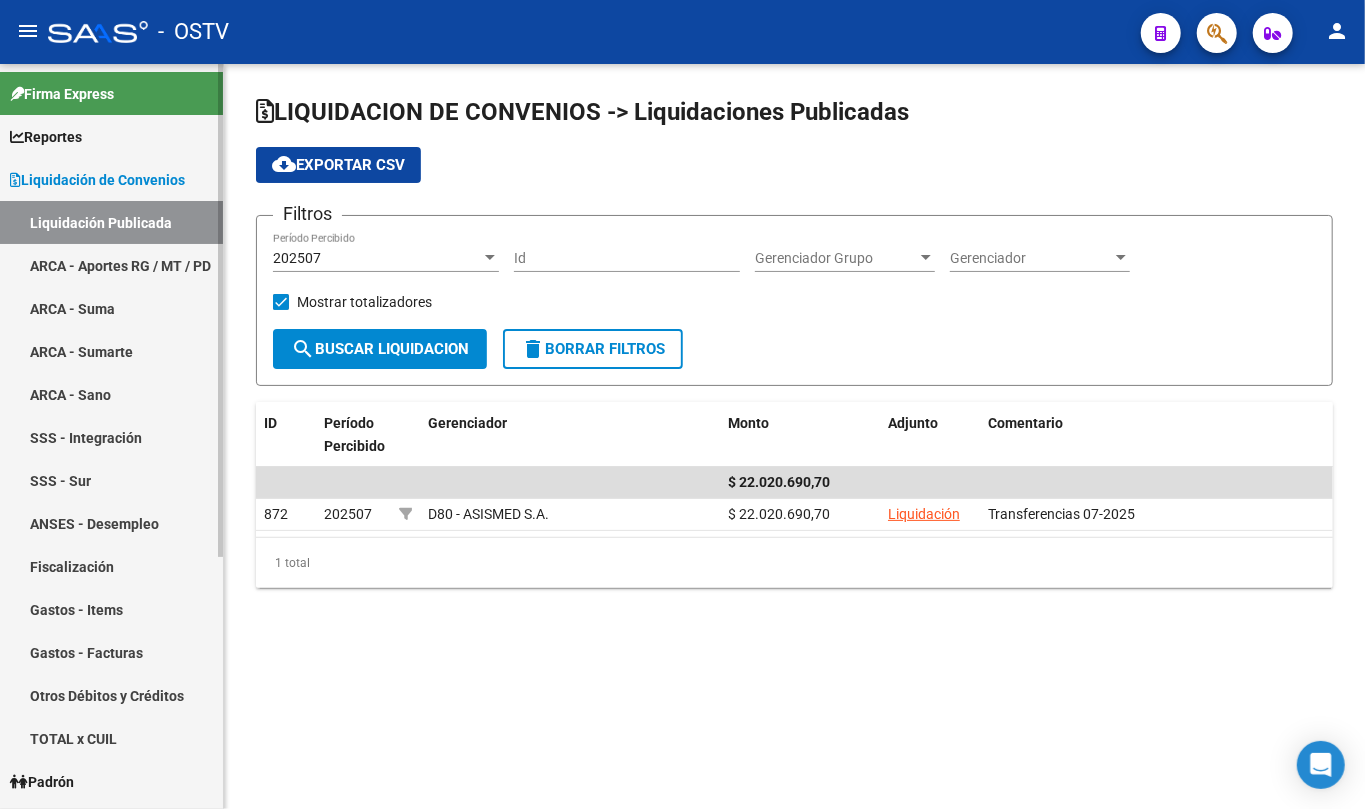 click on "Liquidación de Convenios" at bounding box center (111, 179) 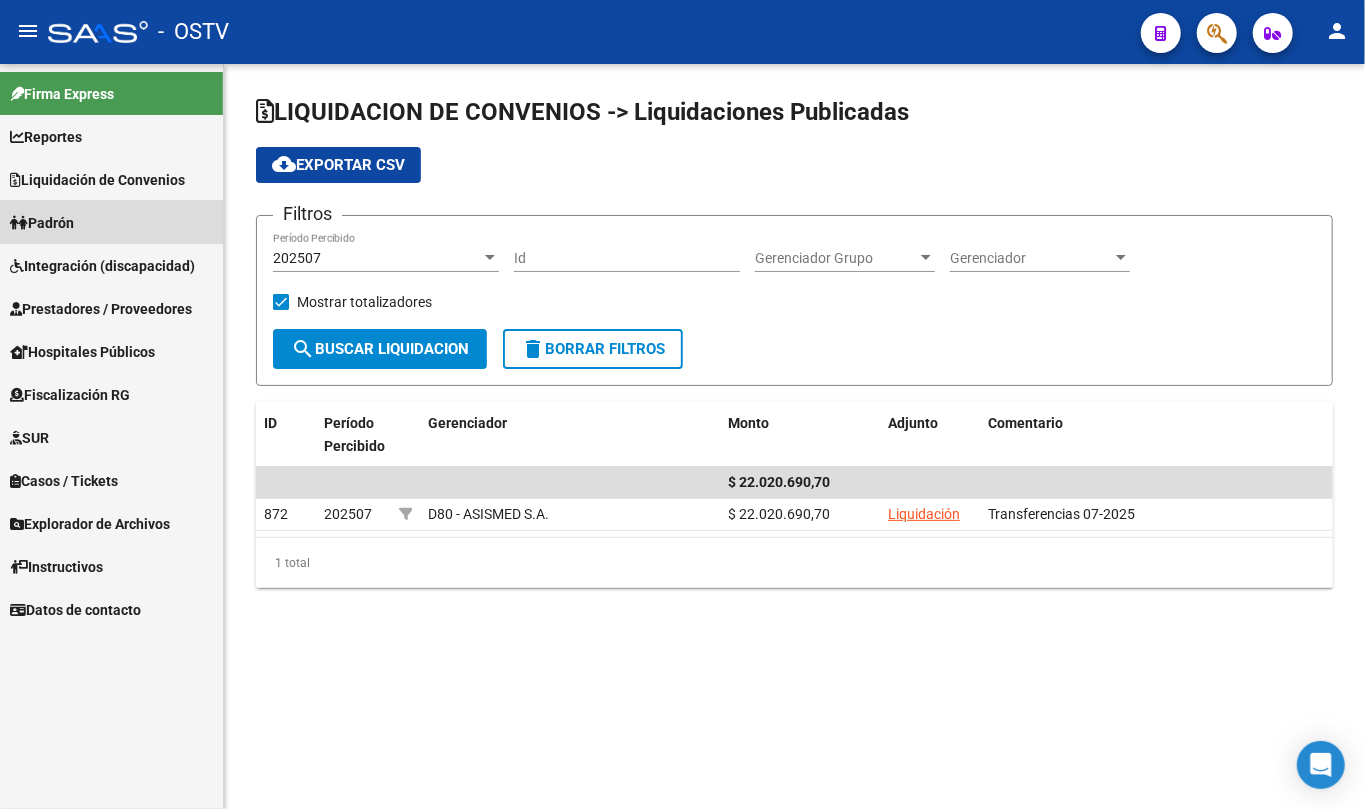 click on "Padrón" at bounding box center (42, 223) 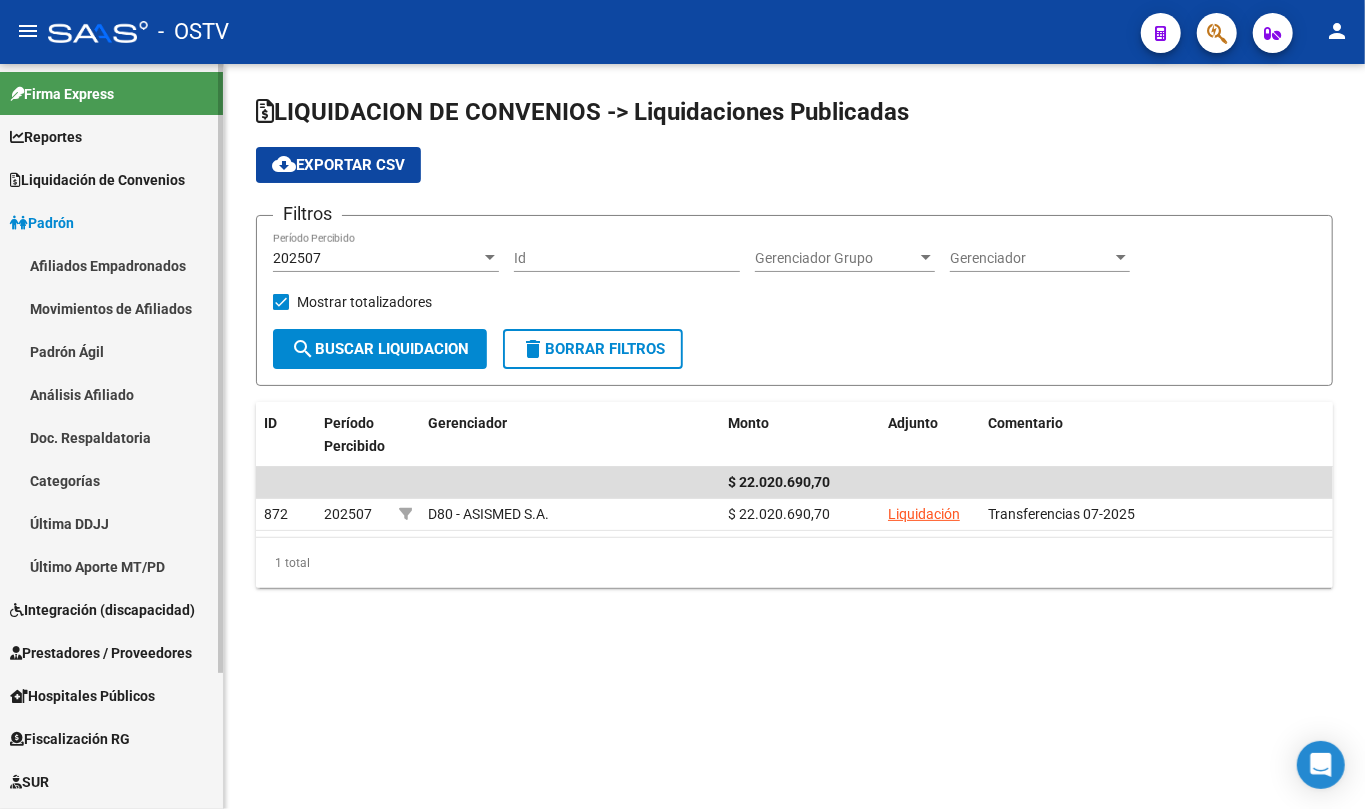 click on "Padrón Ágil" at bounding box center (111, 351) 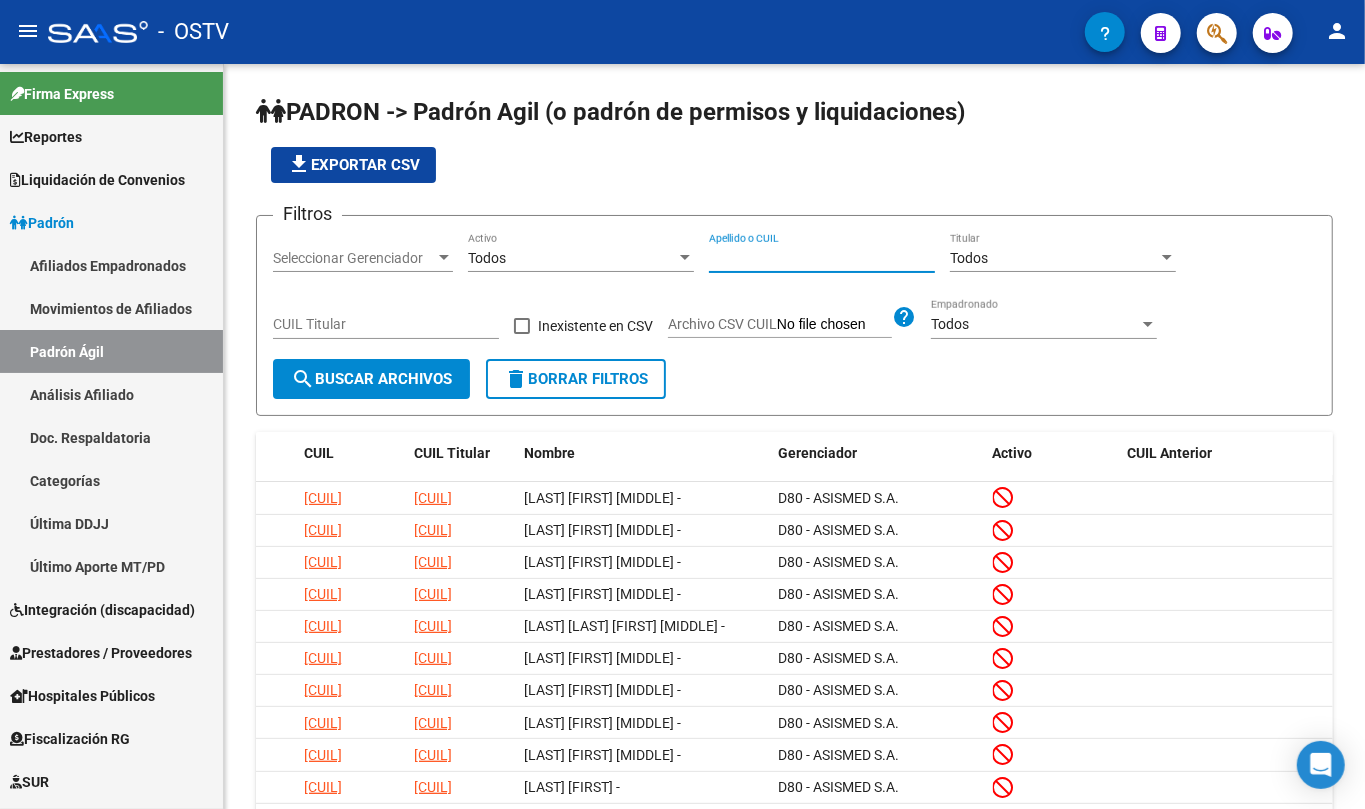 click on "Apellido o CUIL" at bounding box center (822, 258) 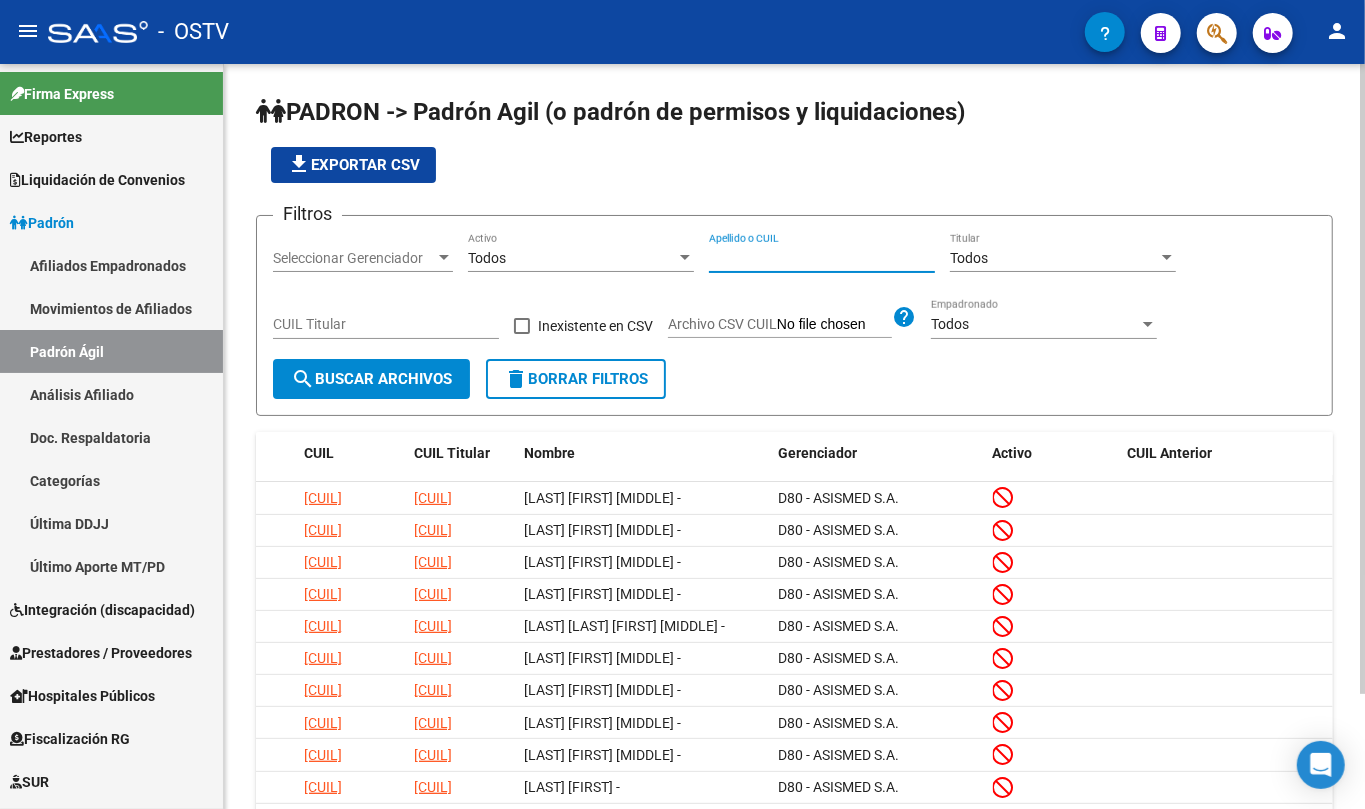 paste on "54296030" 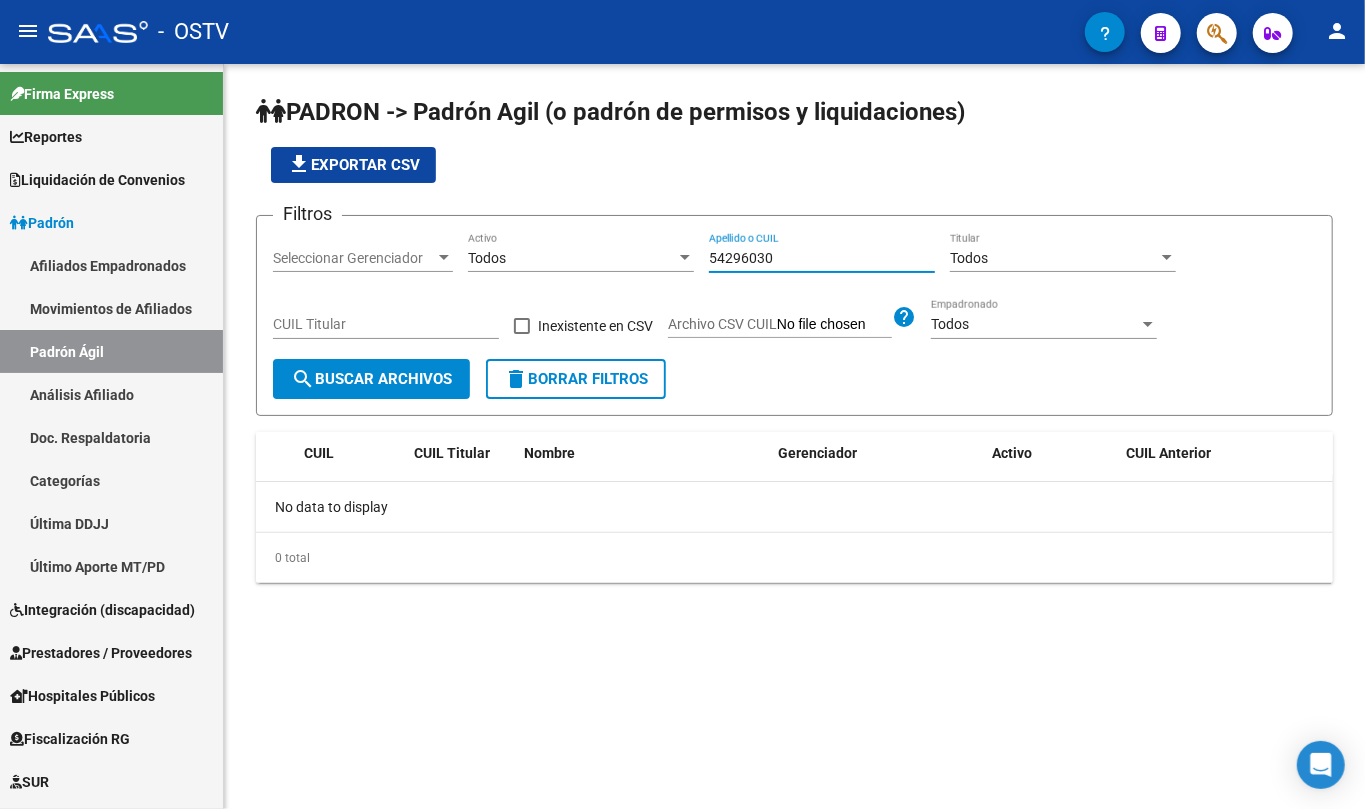 click on "54296030" at bounding box center (822, 258) 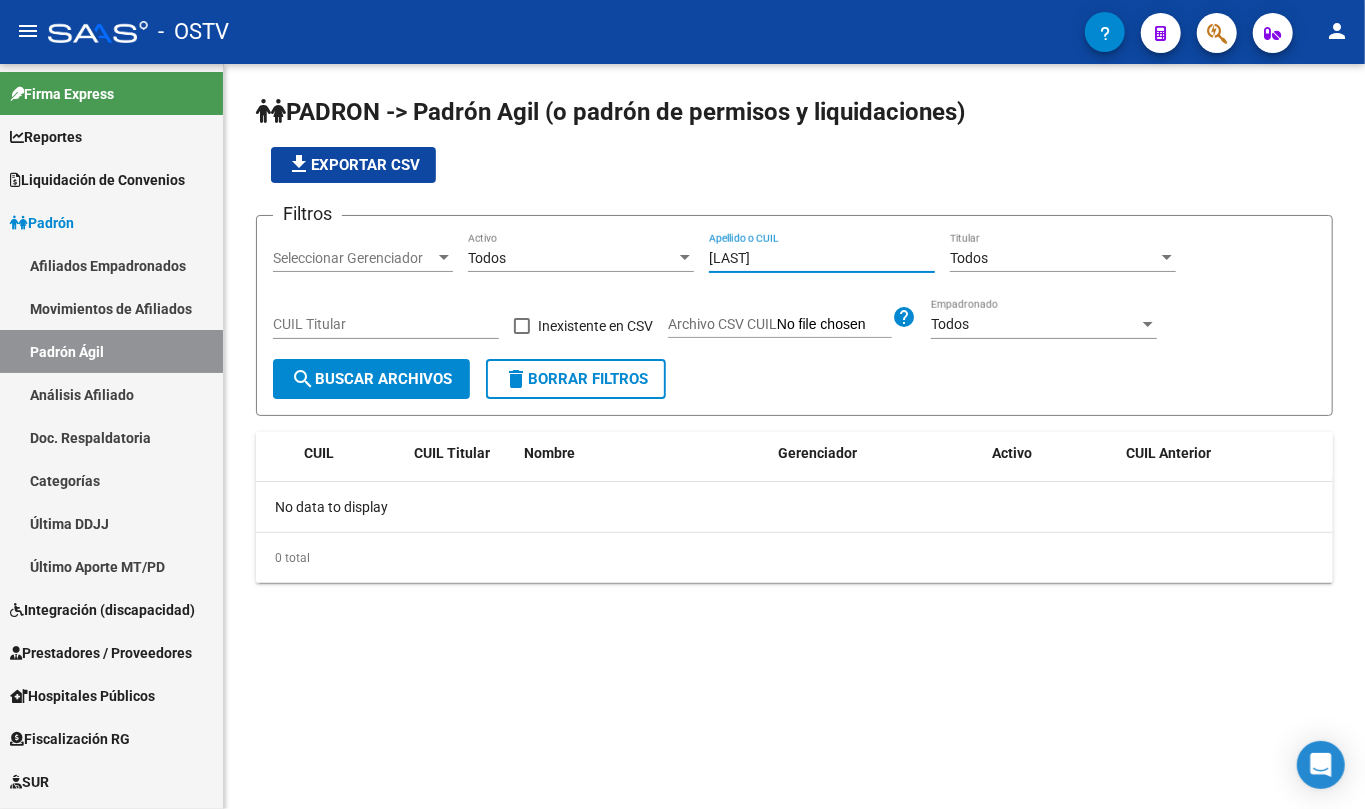 click on "machado" at bounding box center (822, 258) 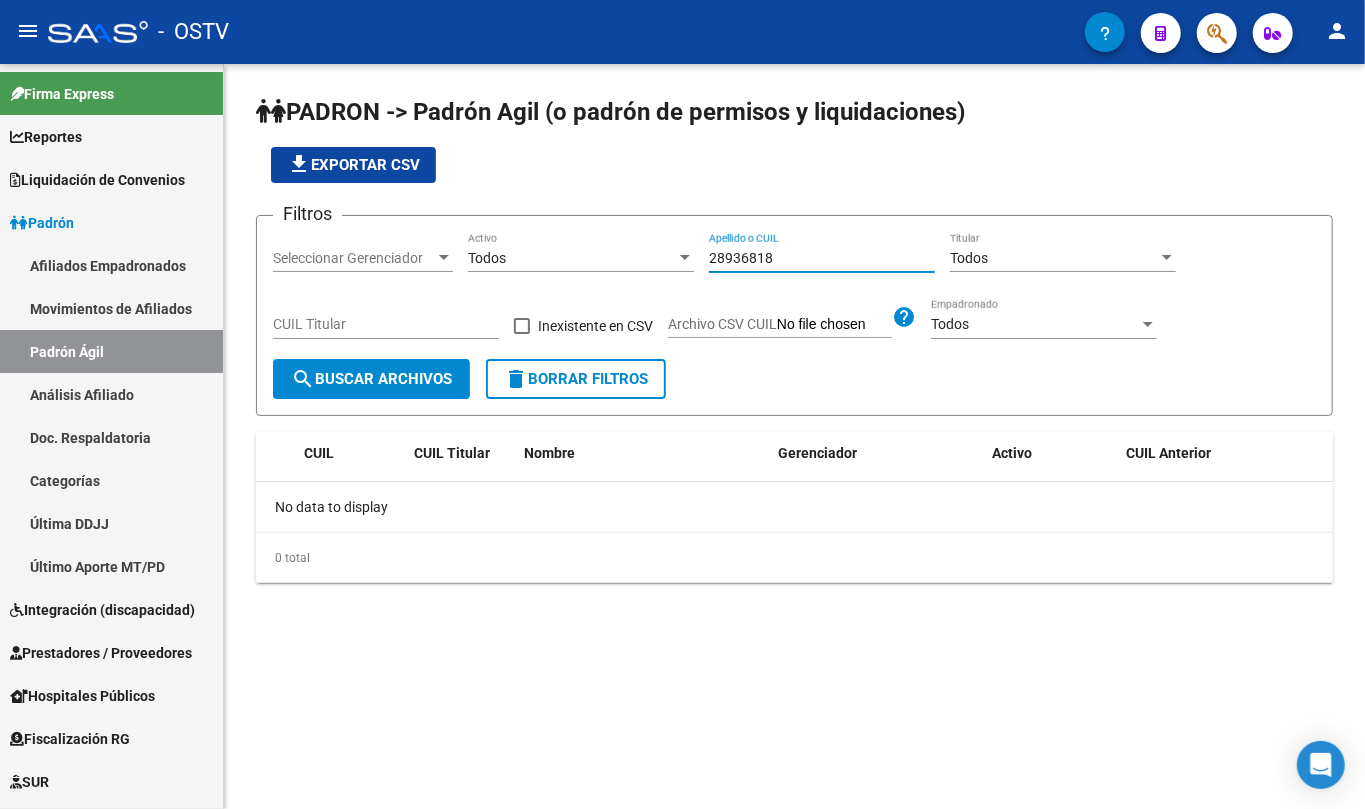 click on "28936818" at bounding box center (822, 258) 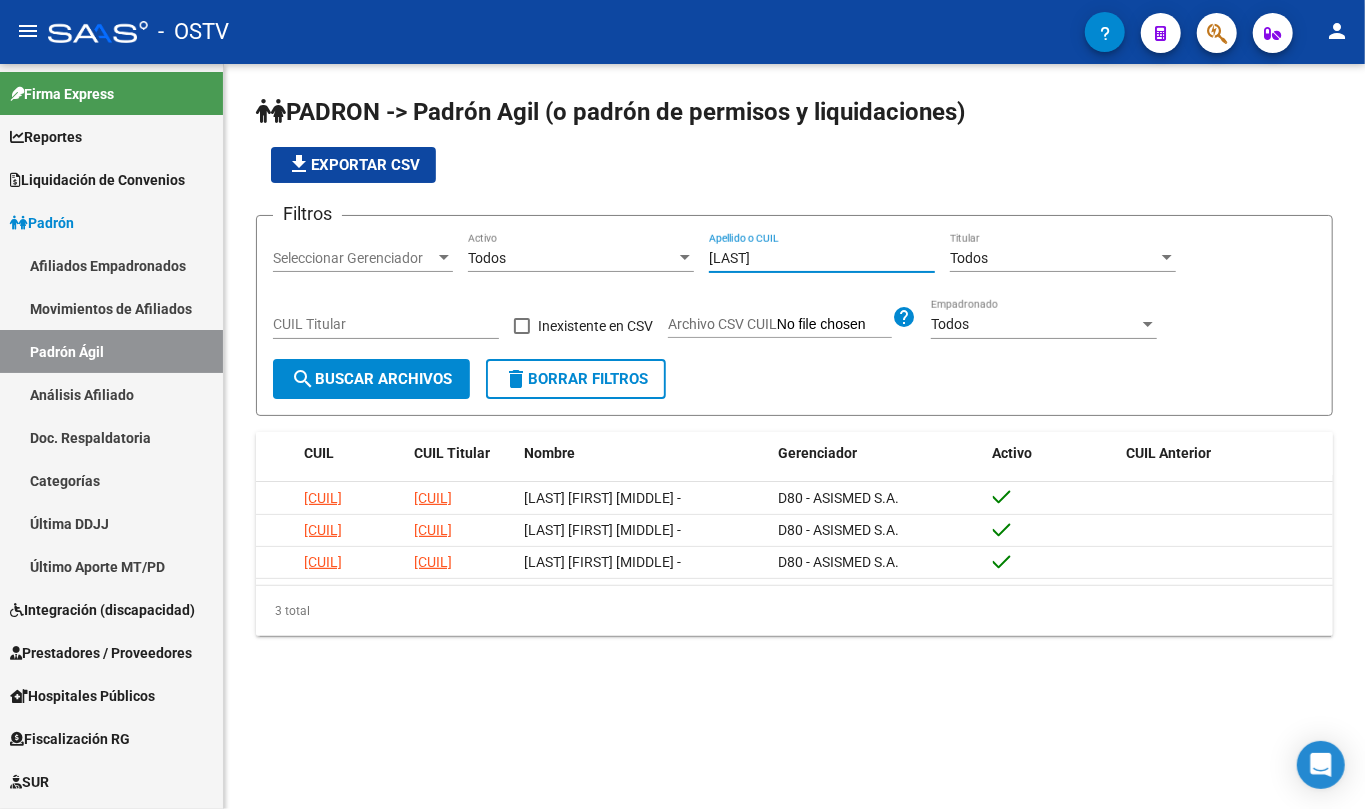 click on "suarez" at bounding box center [822, 258] 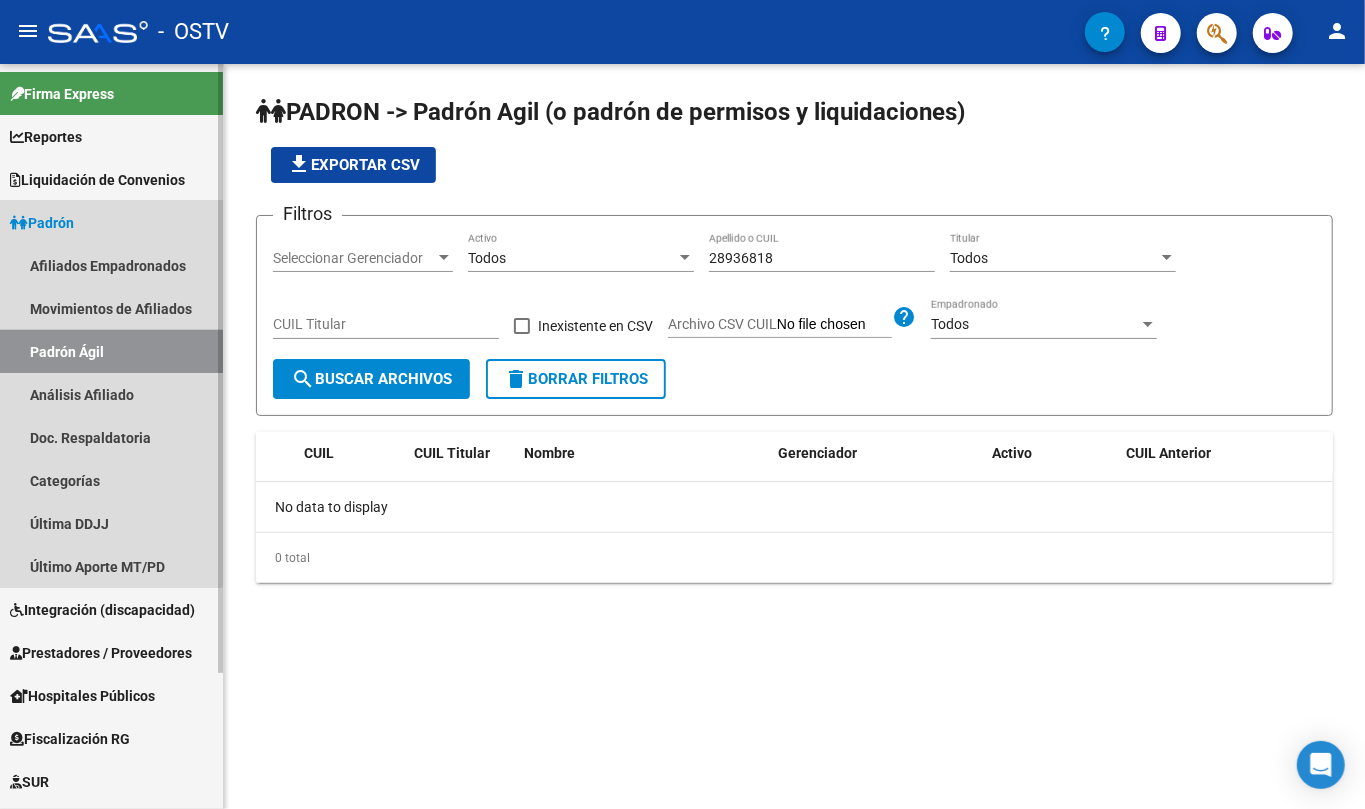 click on "Padrón Ágil" at bounding box center [111, 351] 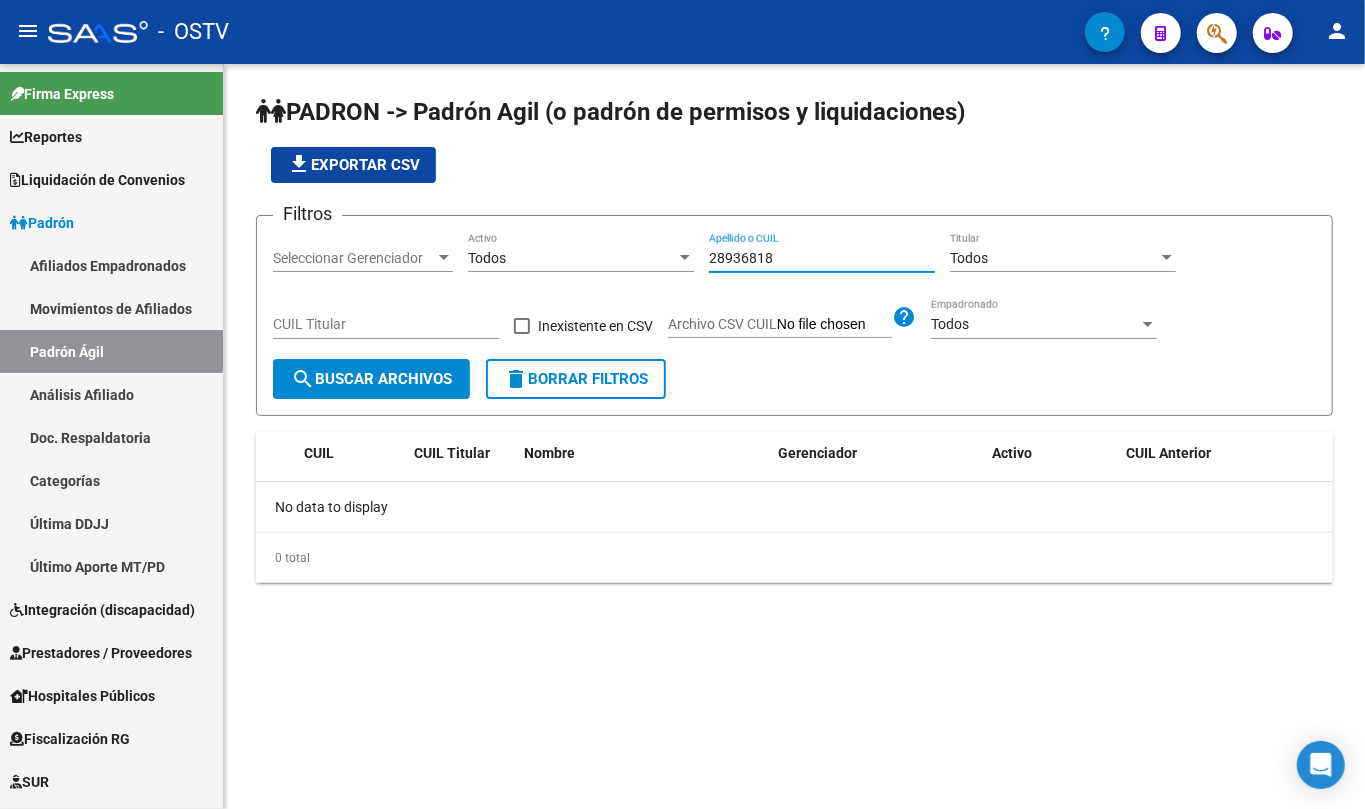 click on "28936818" at bounding box center [822, 258] 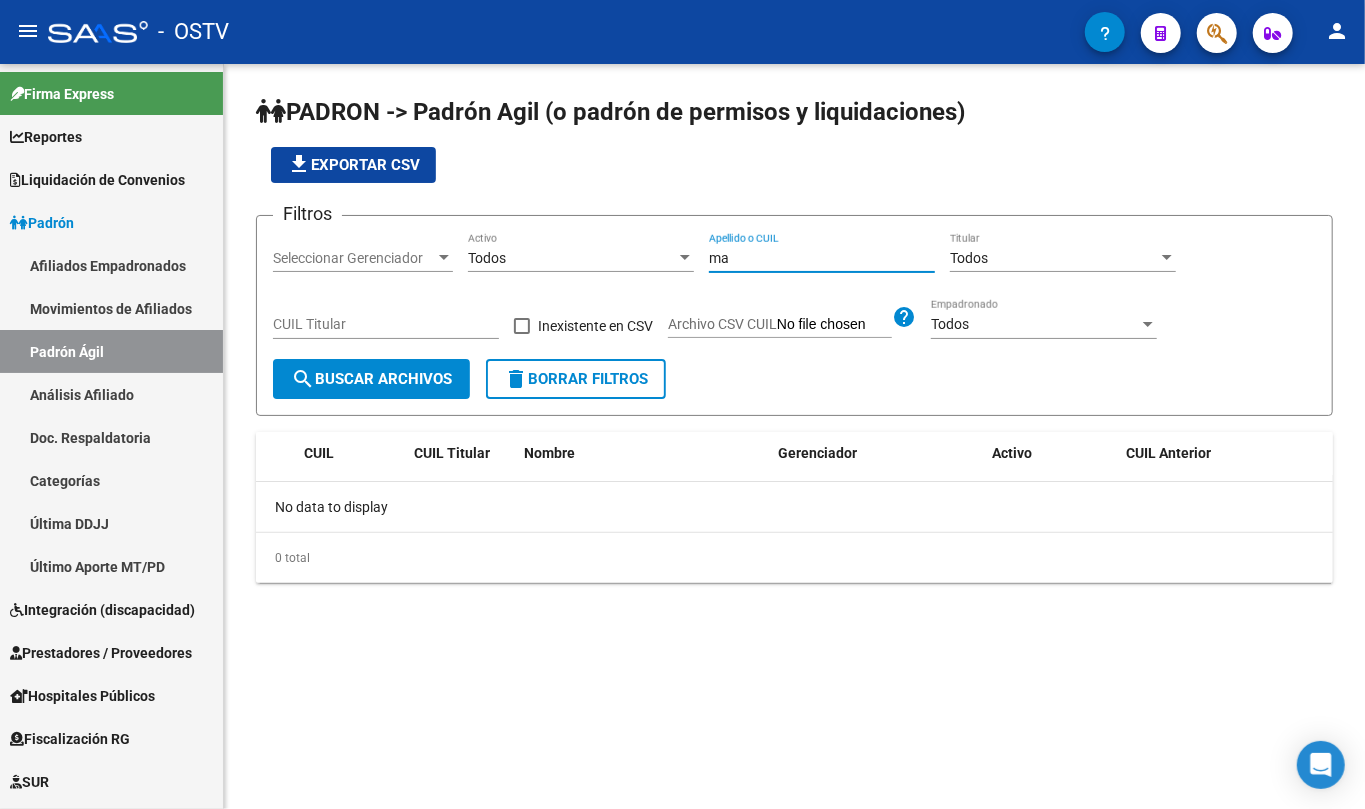 type on "m" 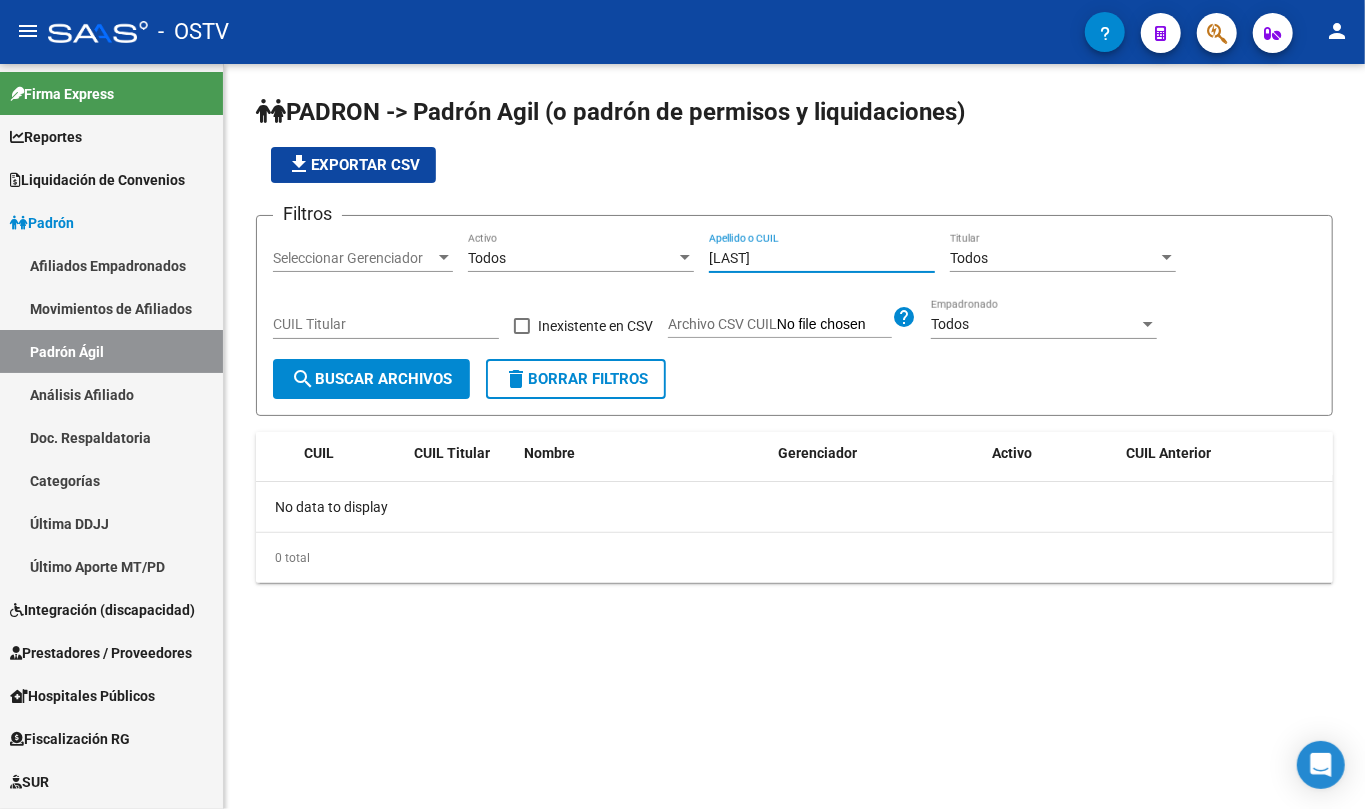 click on "tiziano" at bounding box center [822, 258] 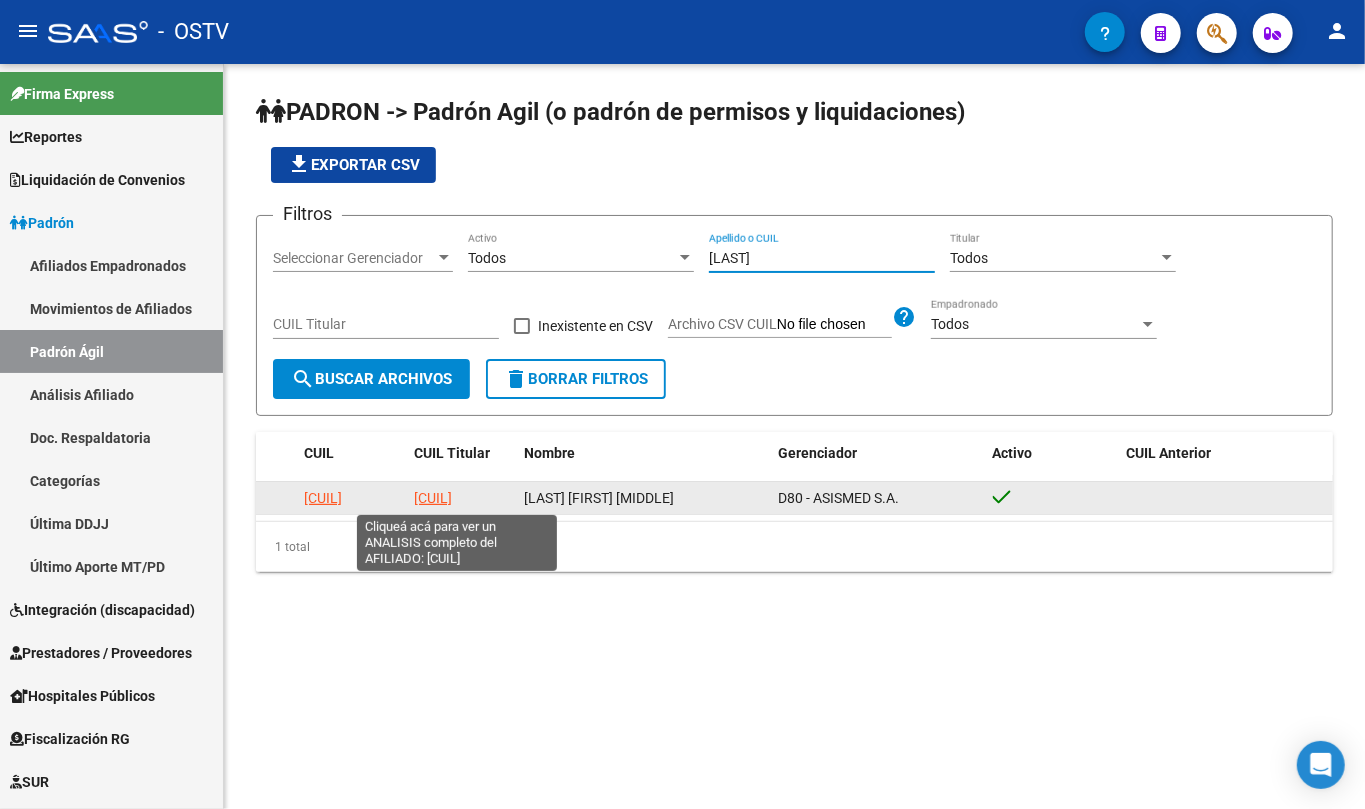 click on "20413100624" 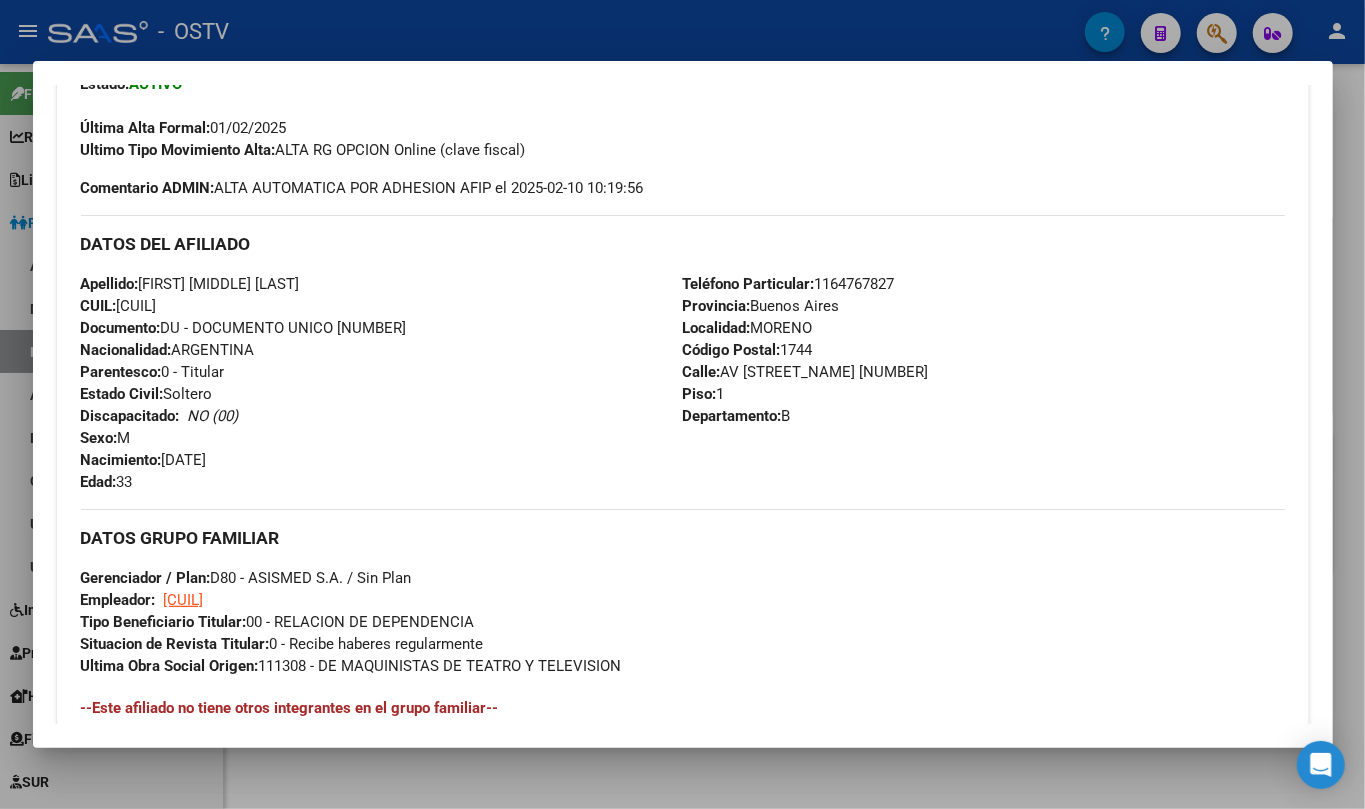 scroll, scrollTop: 861, scrollLeft: 0, axis: vertical 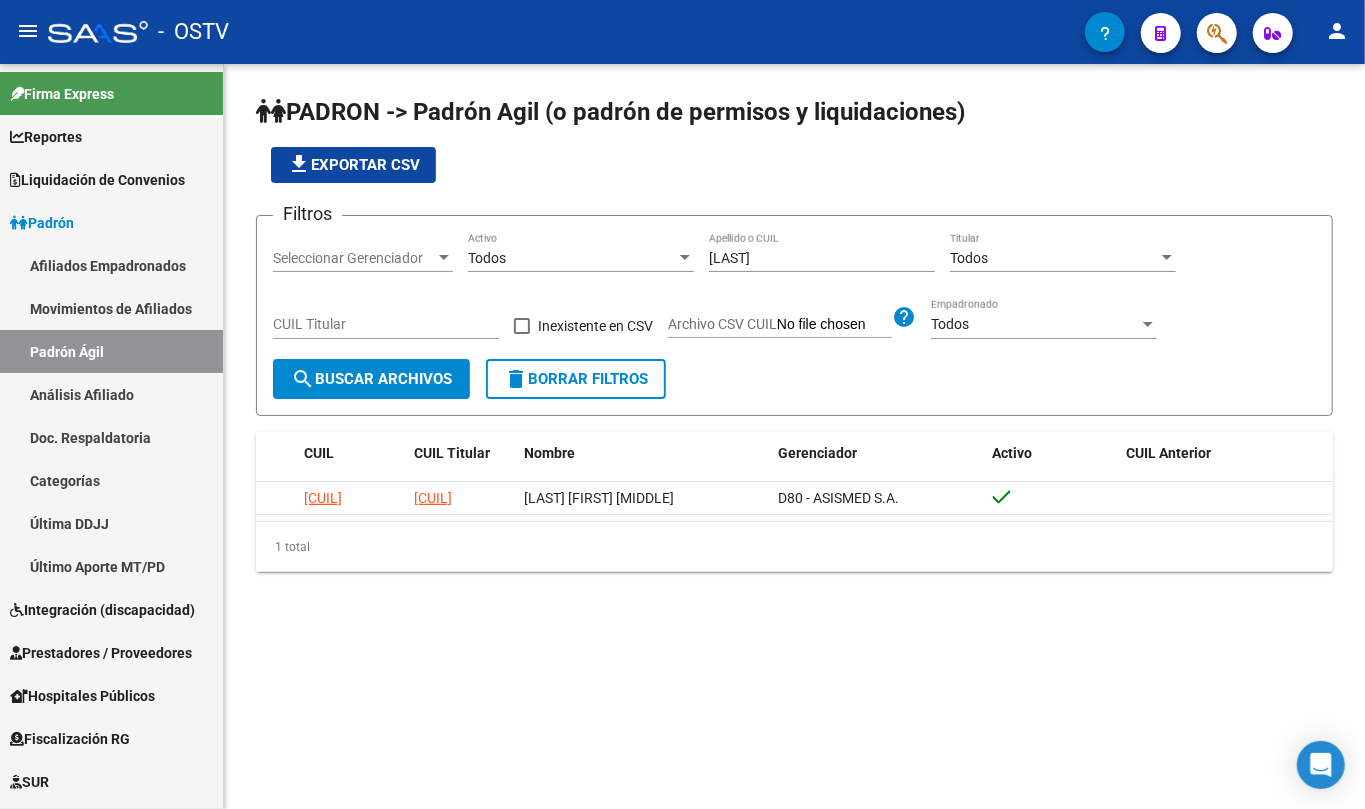 click on "zarate" at bounding box center (822, 258) 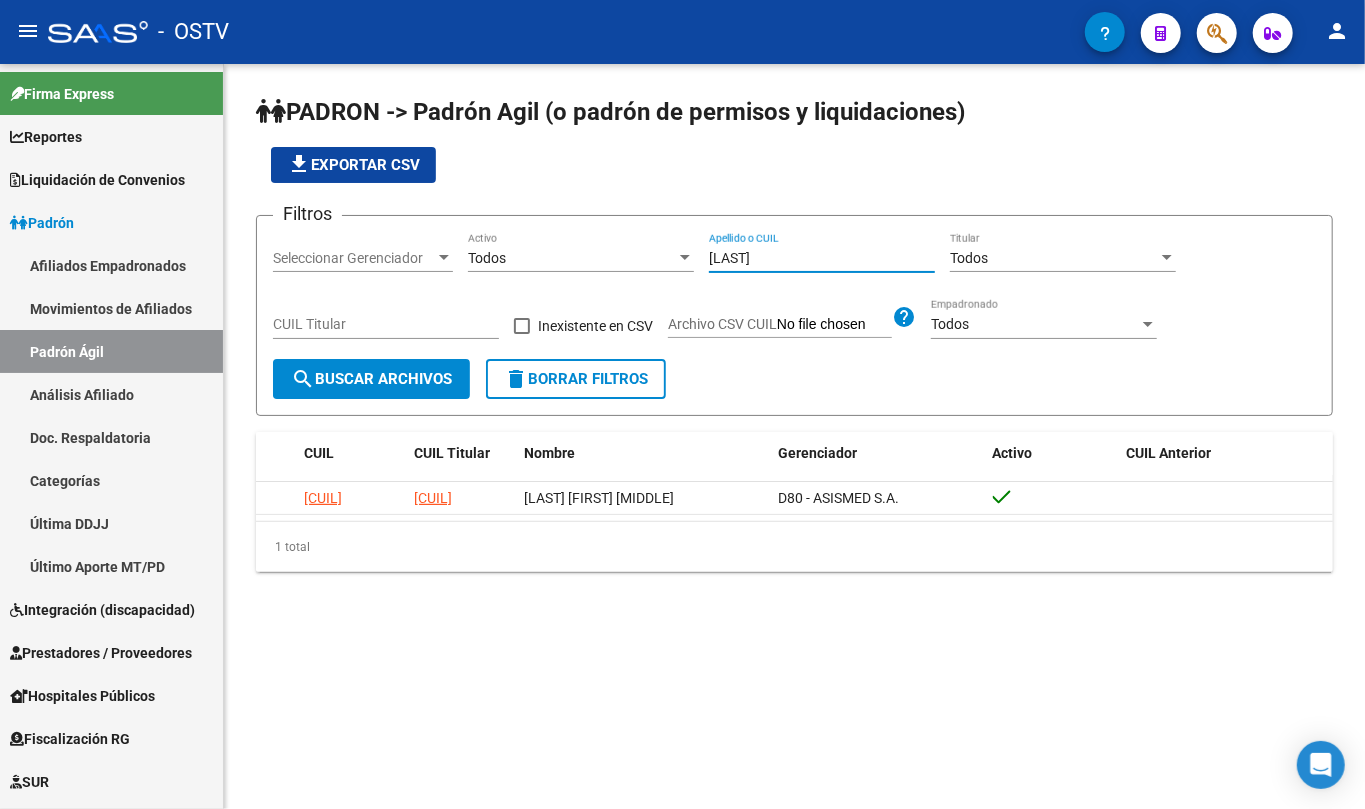 click on "zarate" at bounding box center [822, 258] 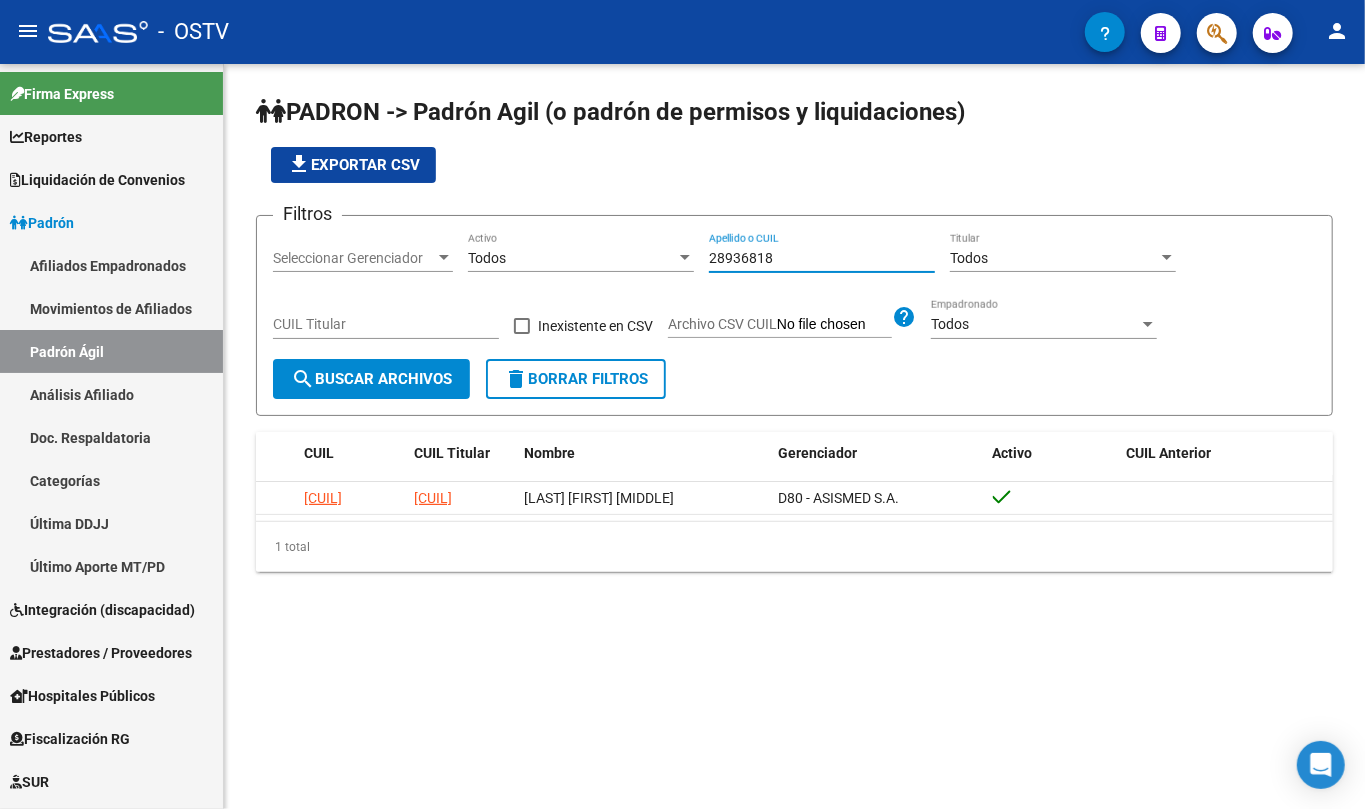 click on "28936818" at bounding box center [822, 258] 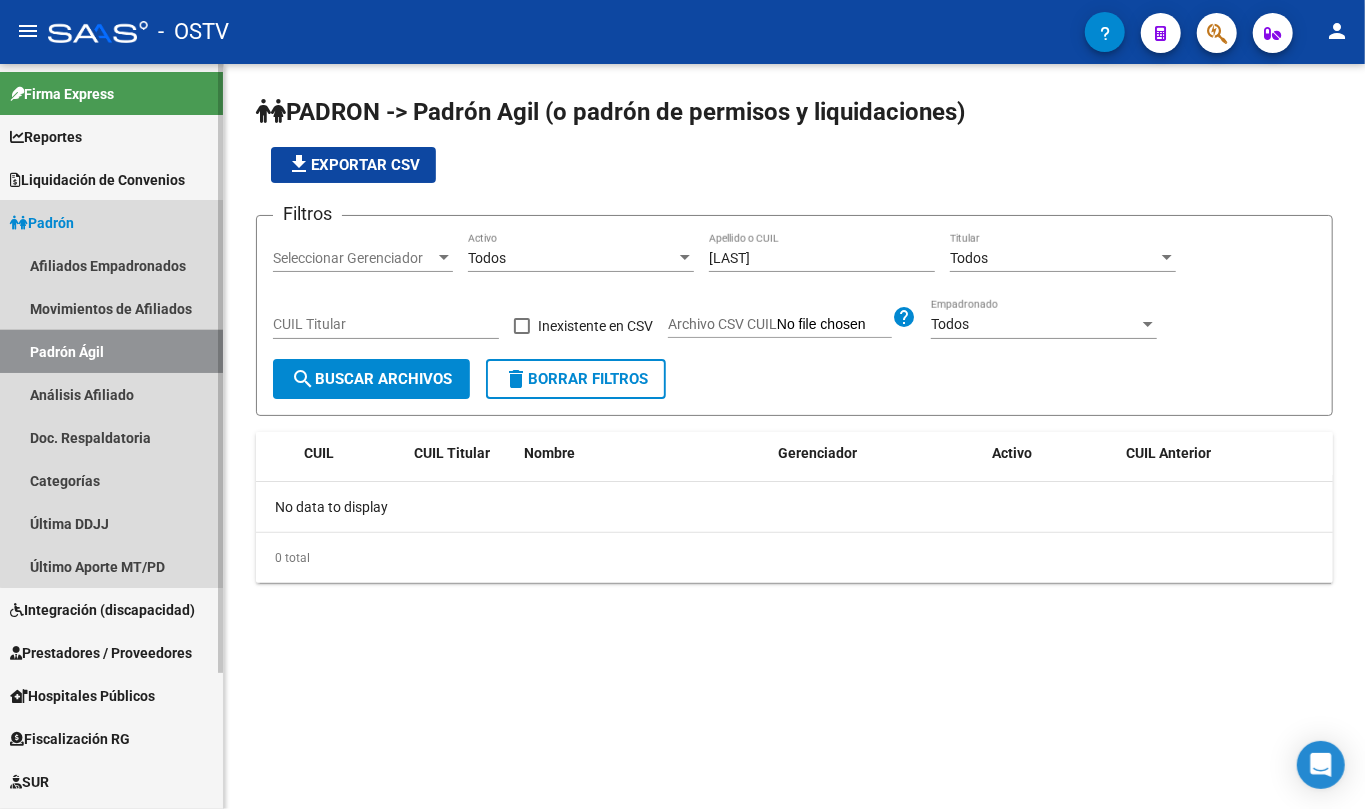 click on "Padrón Ágil" at bounding box center (111, 351) 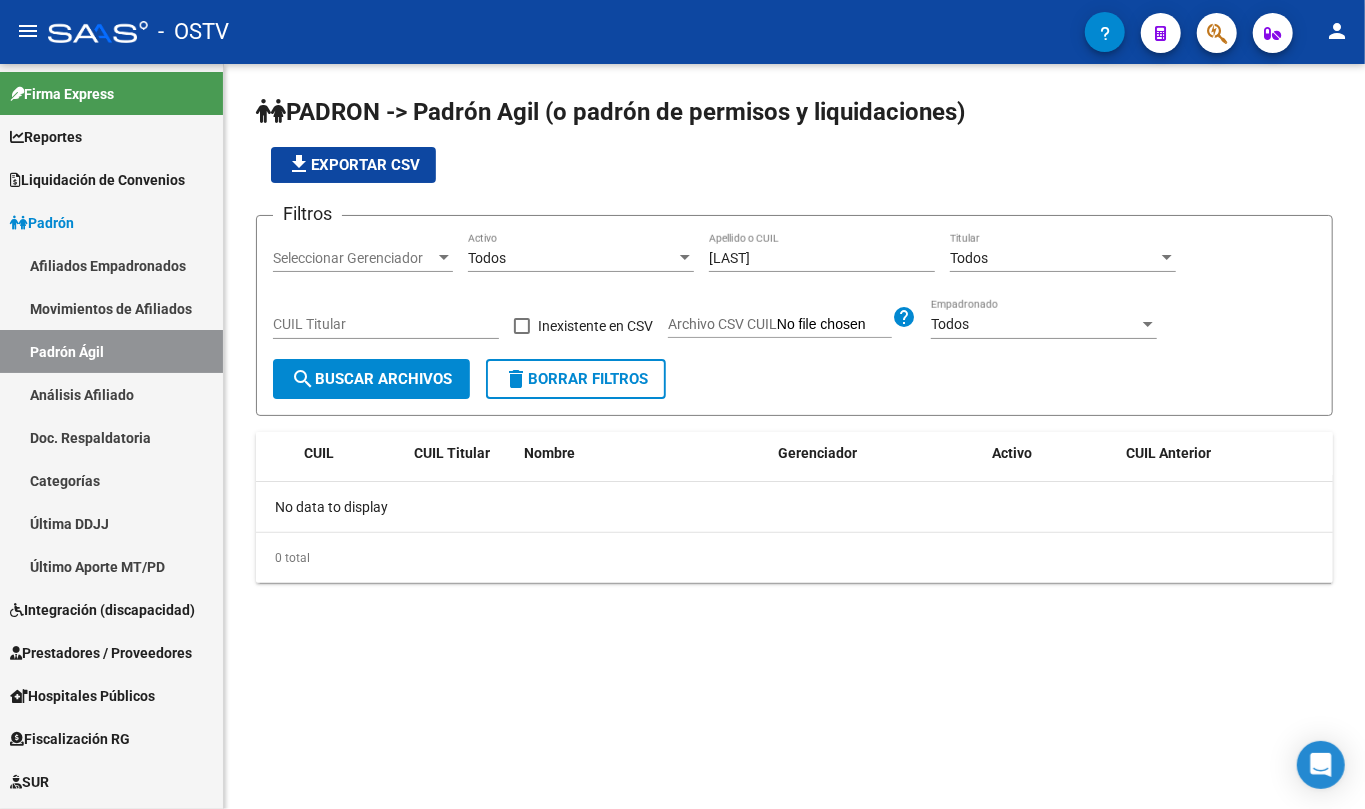 click on "marcia" at bounding box center (822, 258) 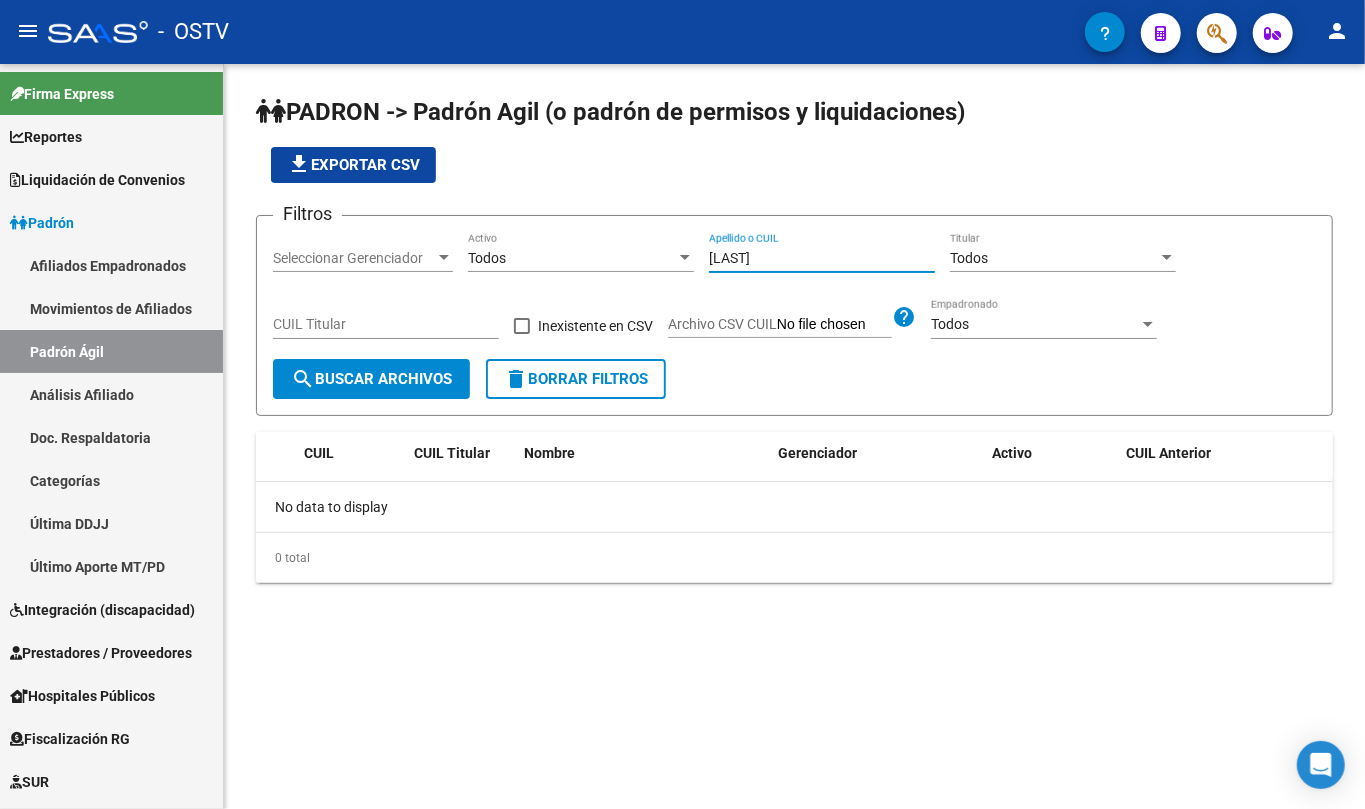 click on "marcia" at bounding box center [822, 258] 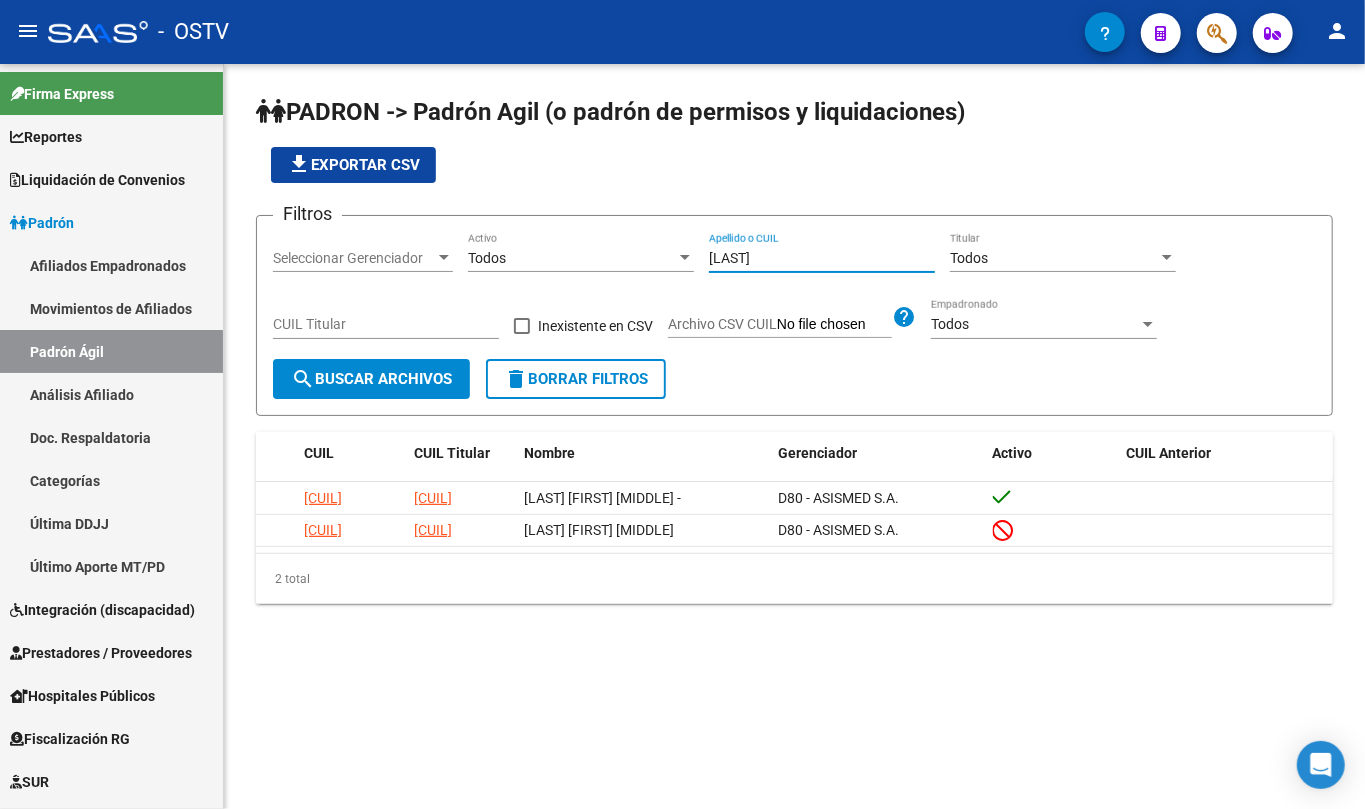click on "noemi Apellido o CUIL" 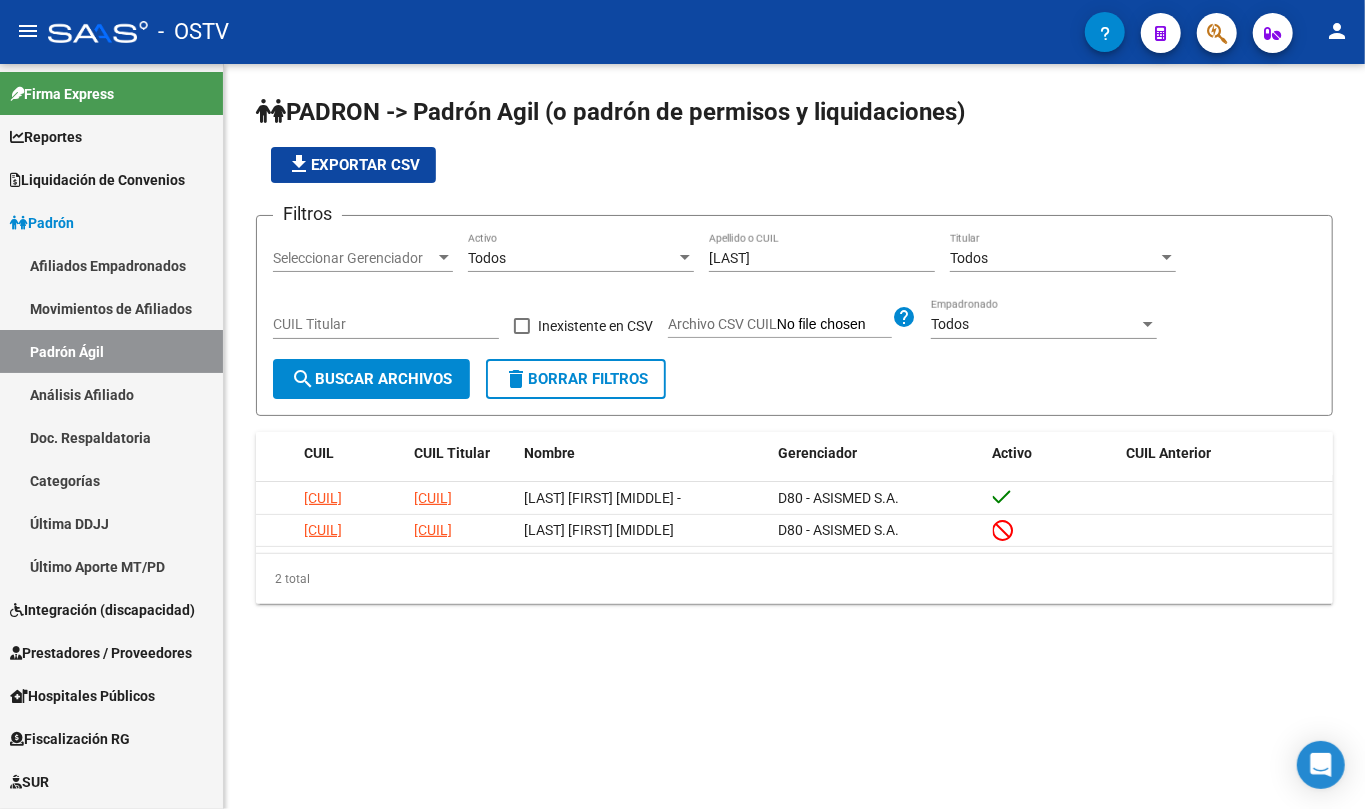 click on "noemi Apellido o CUIL" 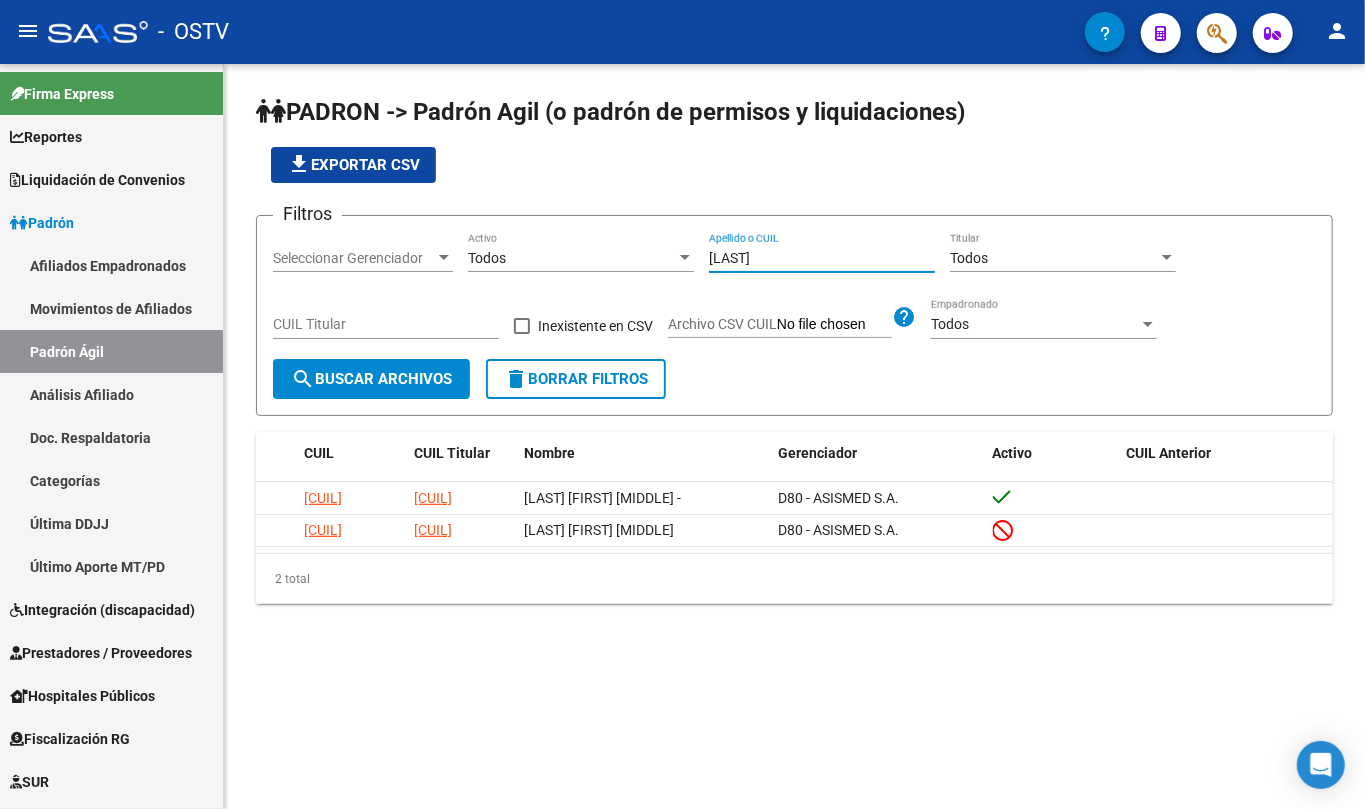 click on "noemi" at bounding box center [822, 258] 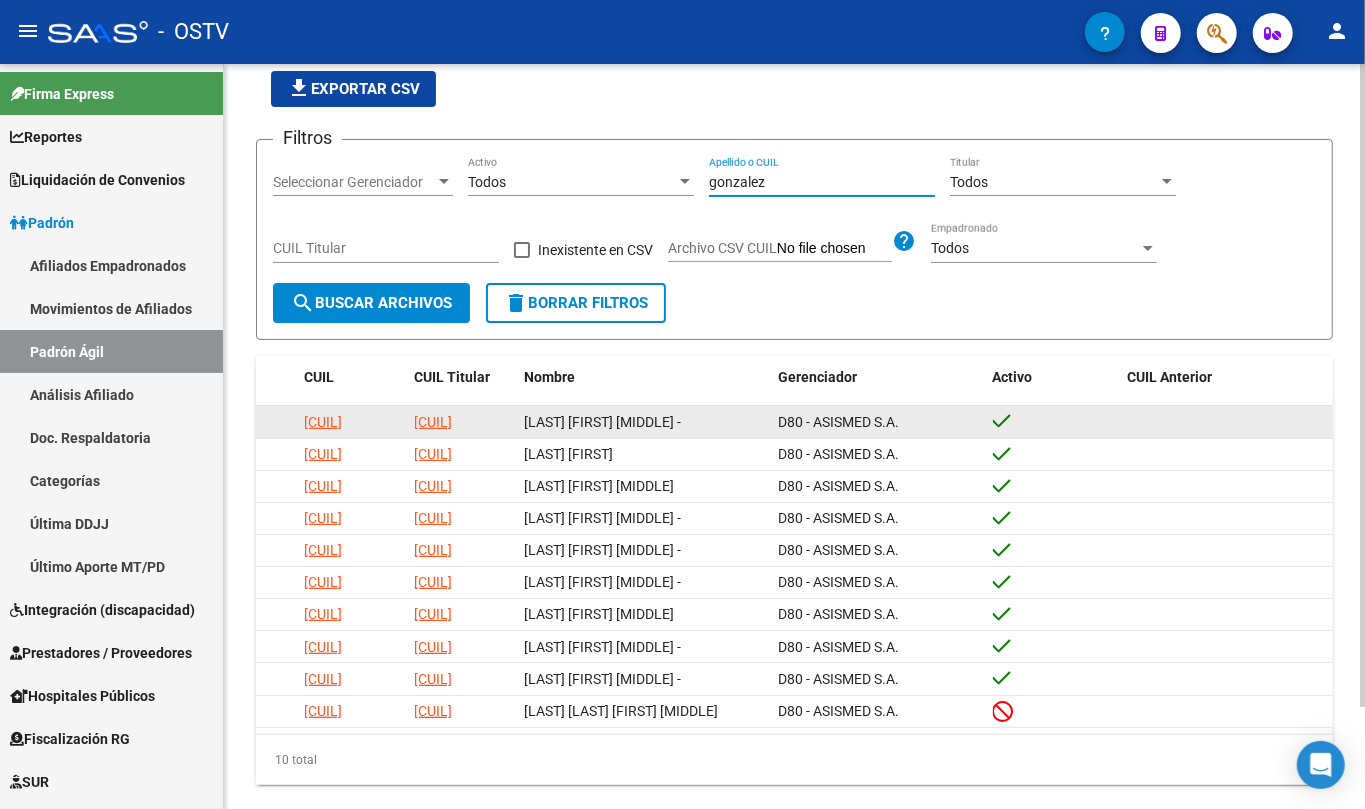 scroll, scrollTop: 117, scrollLeft: 0, axis: vertical 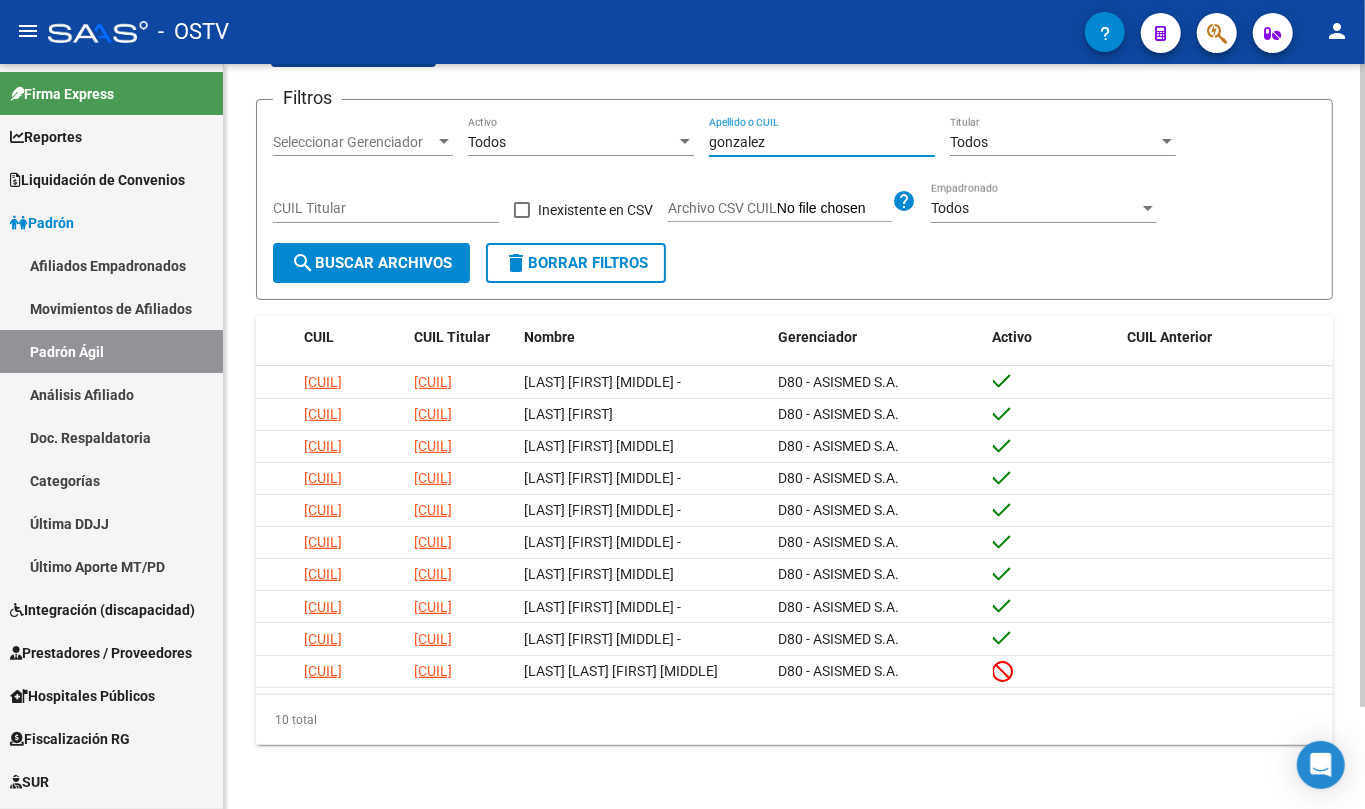 click on "gonzalez" at bounding box center (822, 142) 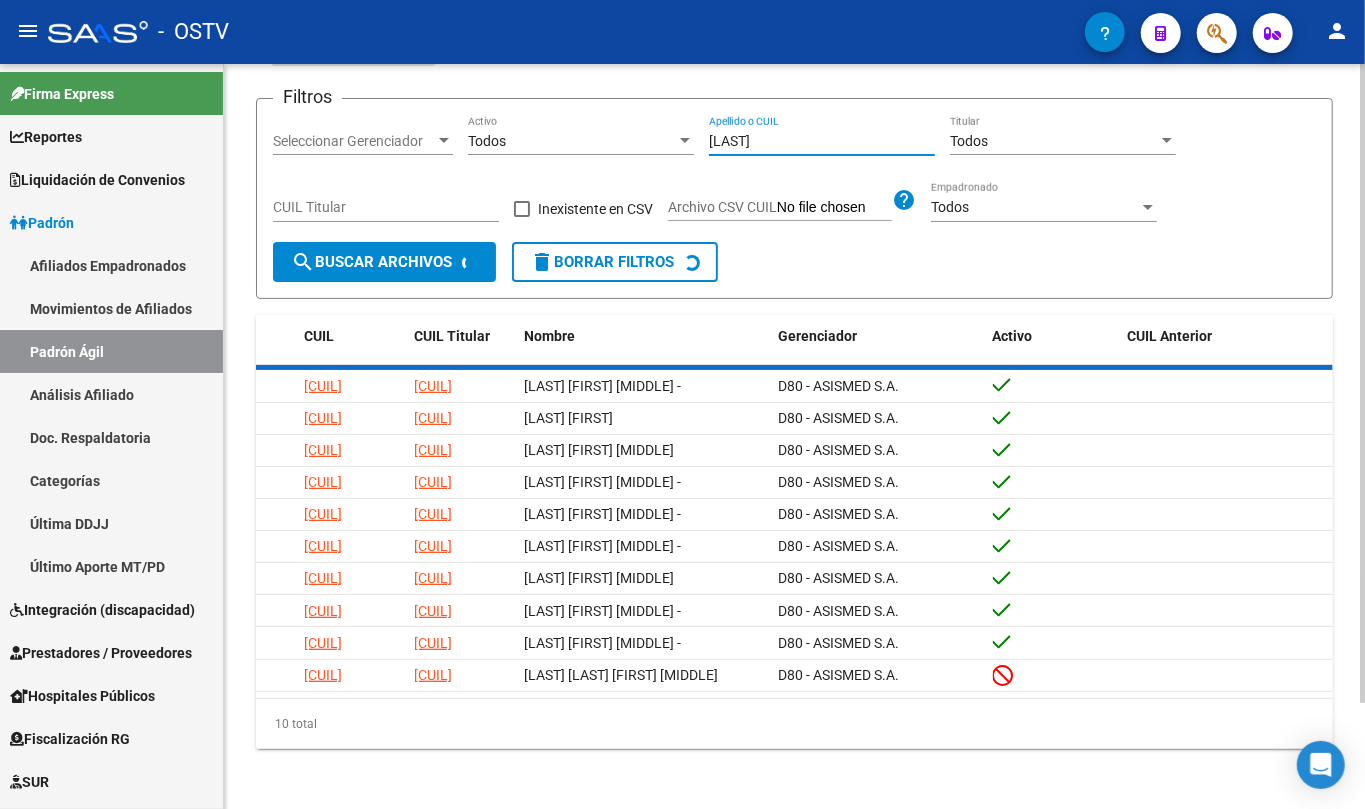 scroll, scrollTop: 0, scrollLeft: 0, axis: both 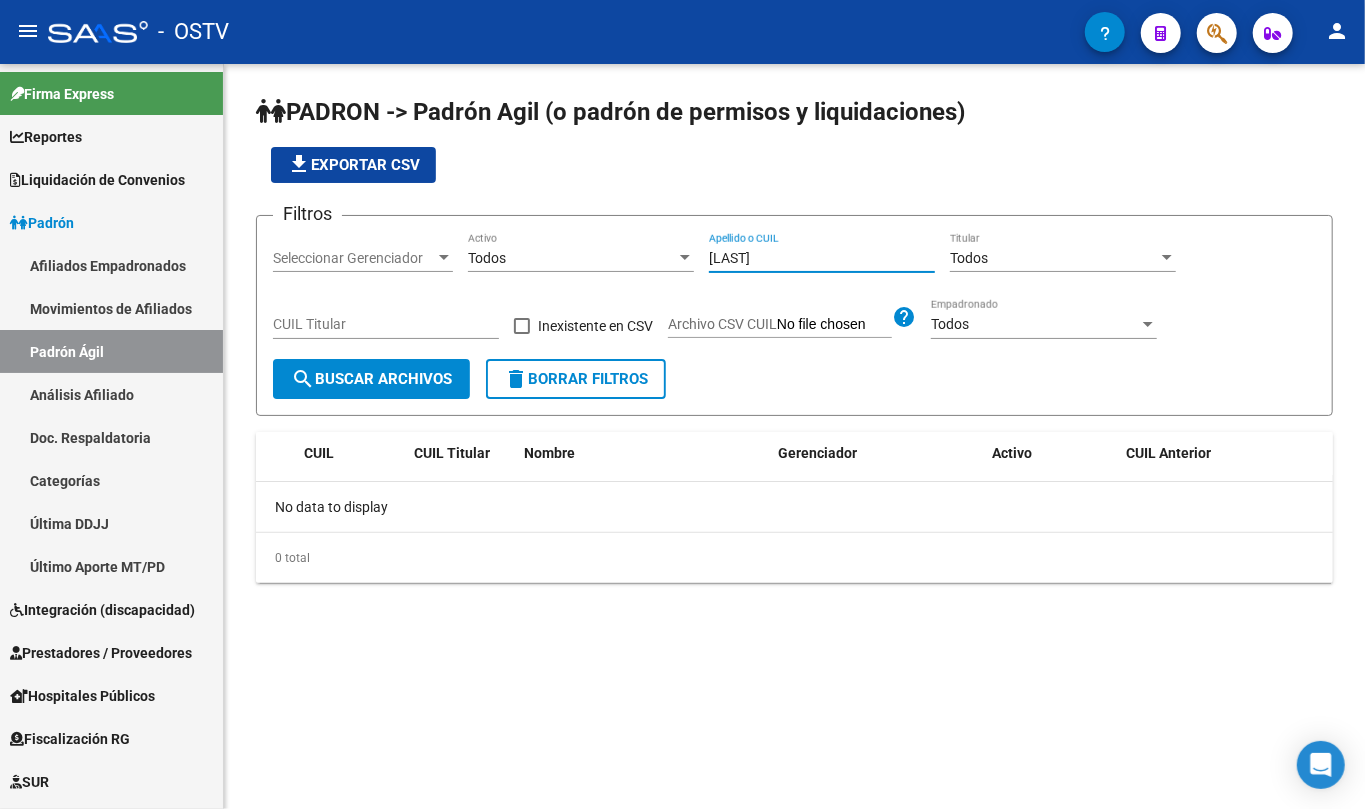 click on "marcia" at bounding box center (822, 258) 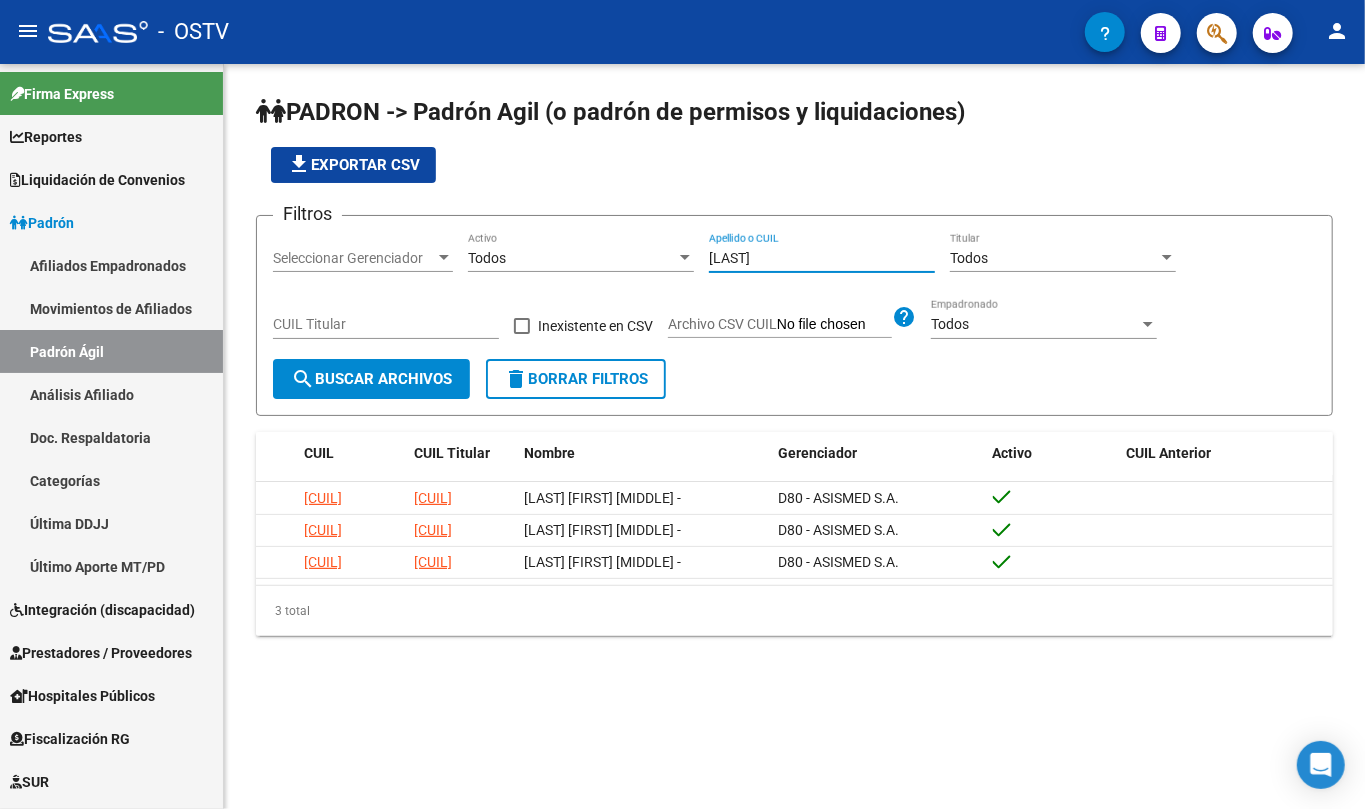 click on "suarez" at bounding box center [822, 258] 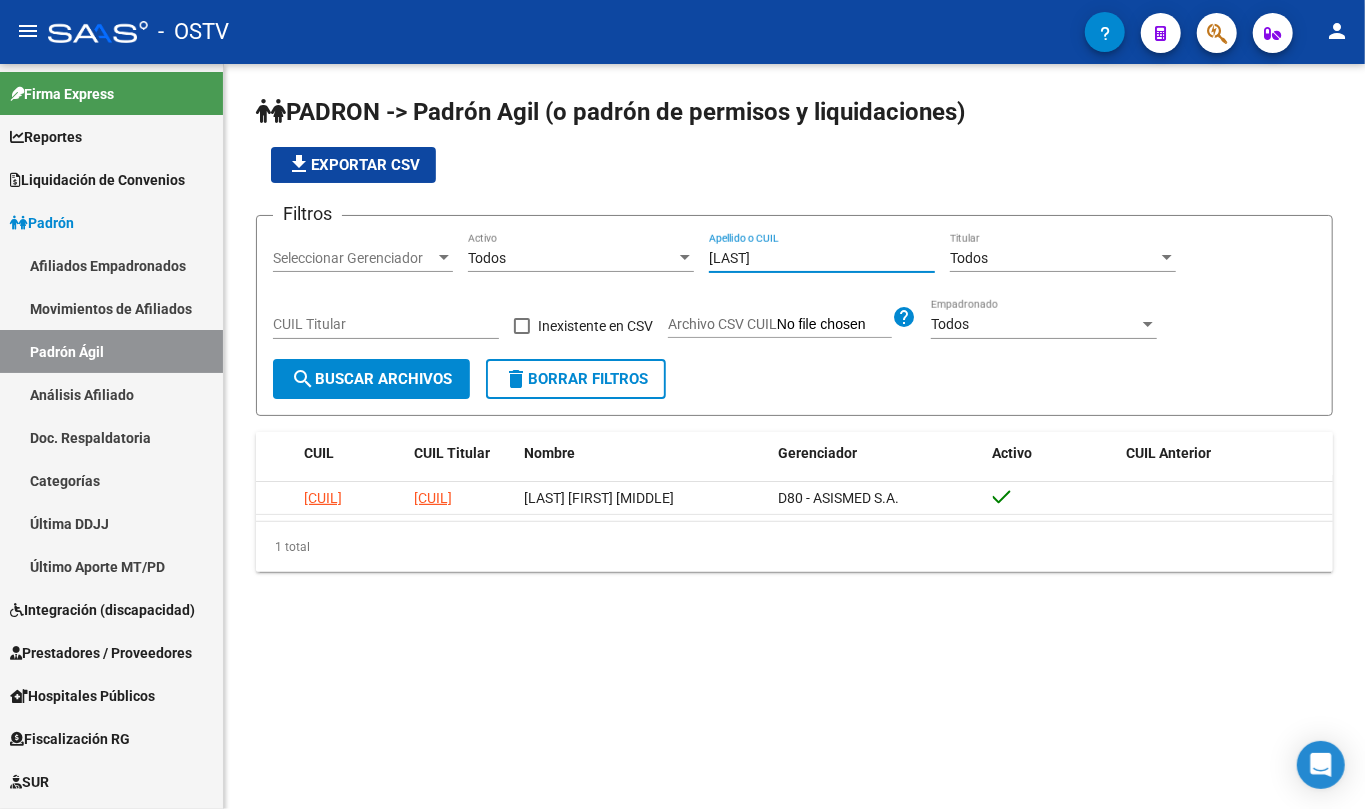 click on "zarate Apellido o CUIL" 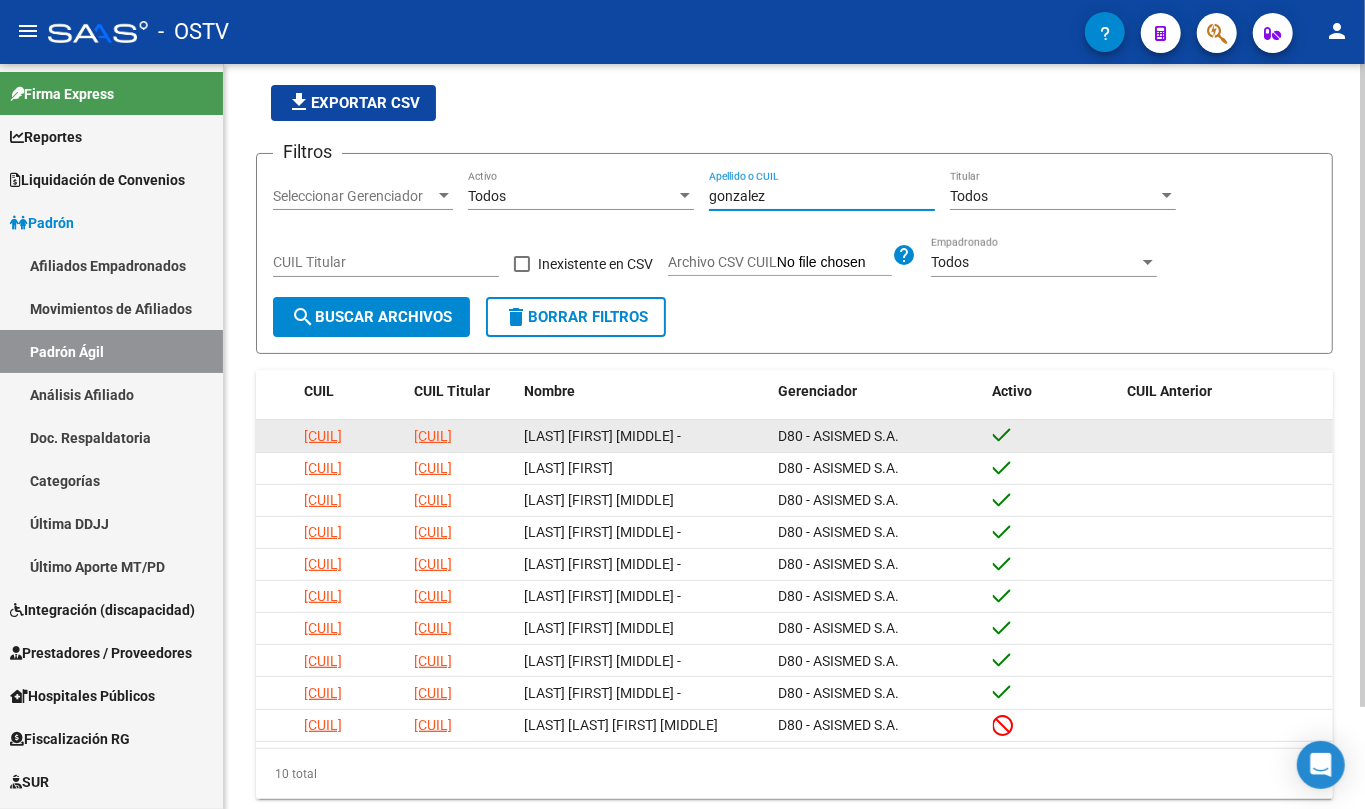scroll, scrollTop: 117, scrollLeft: 0, axis: vertical 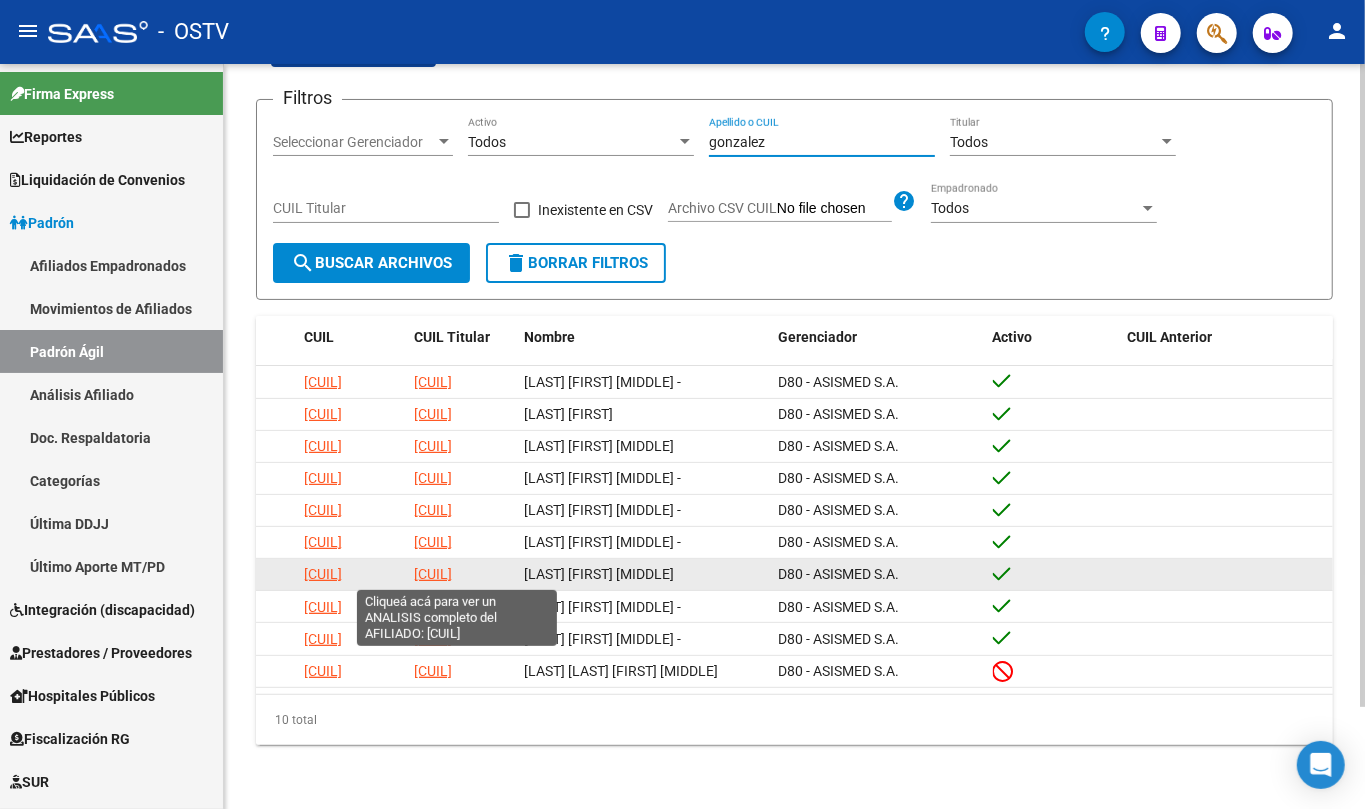 type on "gonzalez" 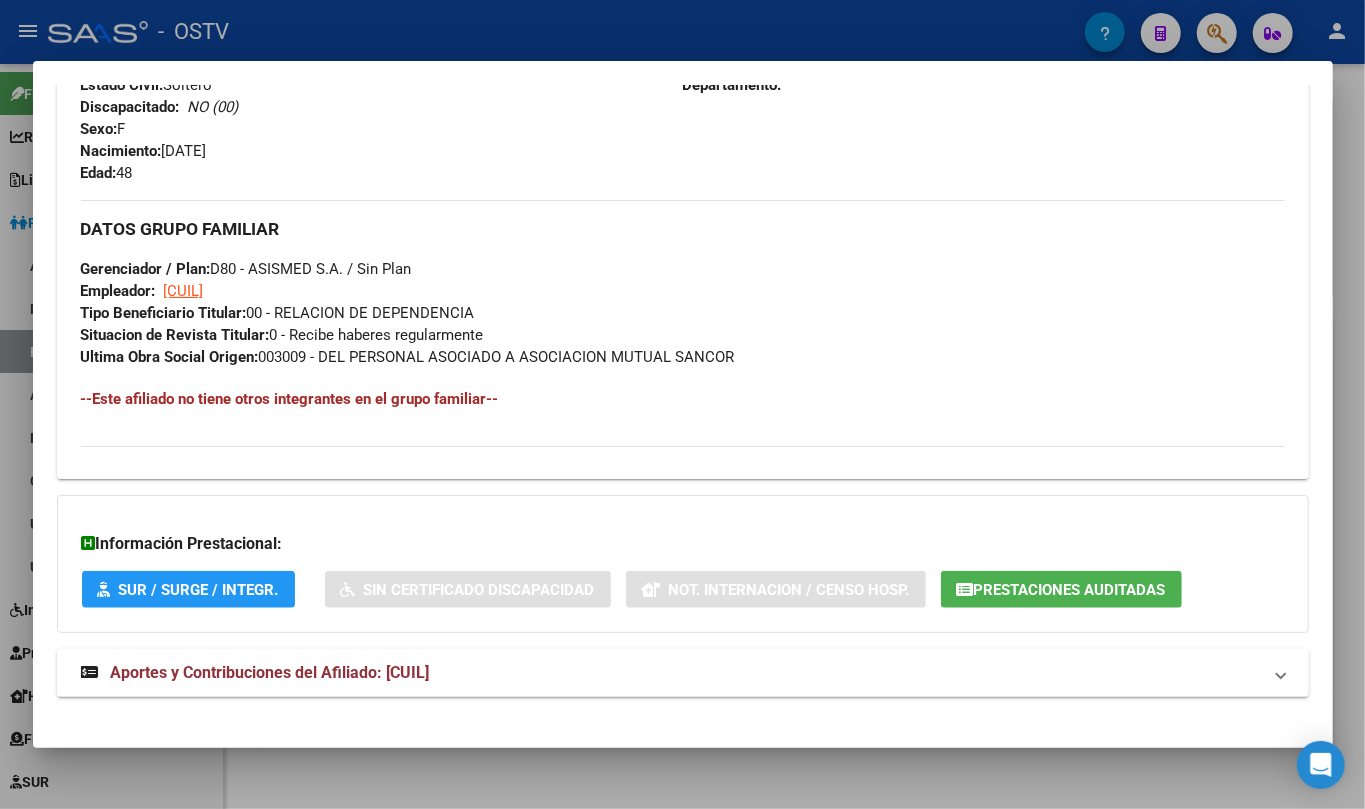 scroll, scrollTop: 882, scrollLeft: 0, axis: vertical 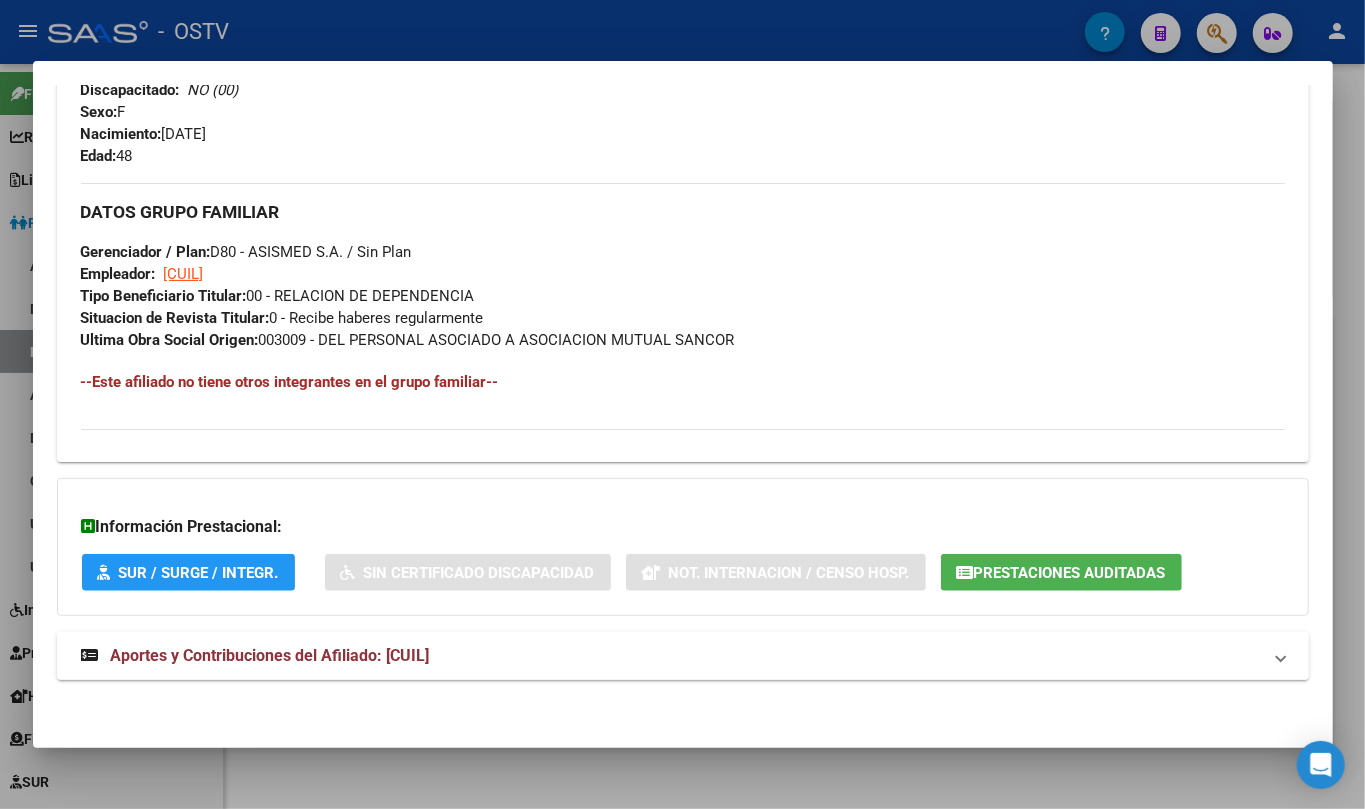 click on "Aportes y Contribuciones del Afiliado: 27258001740" at bounding box center (683, 656) 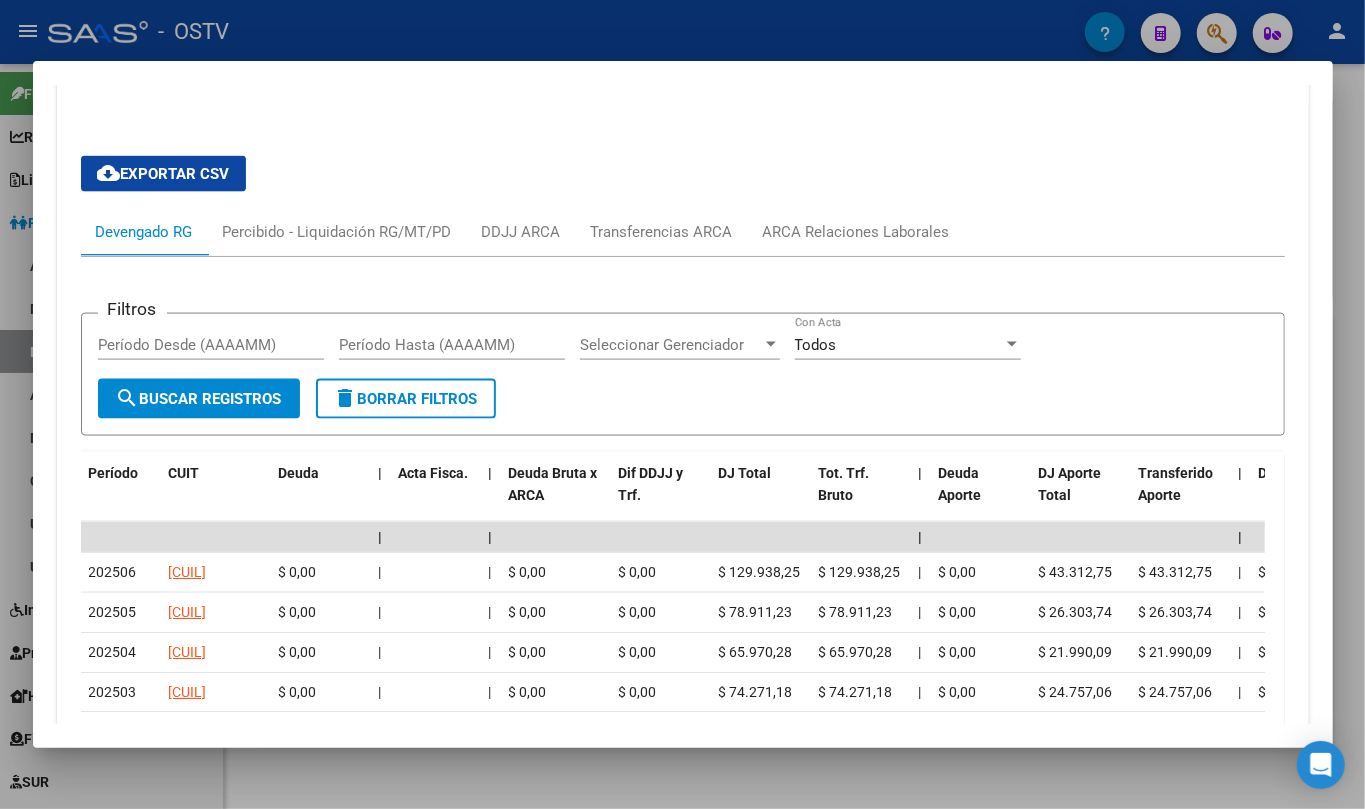 scroll, scrollTop: 1801, scrollLeft: 0, axis: vertical 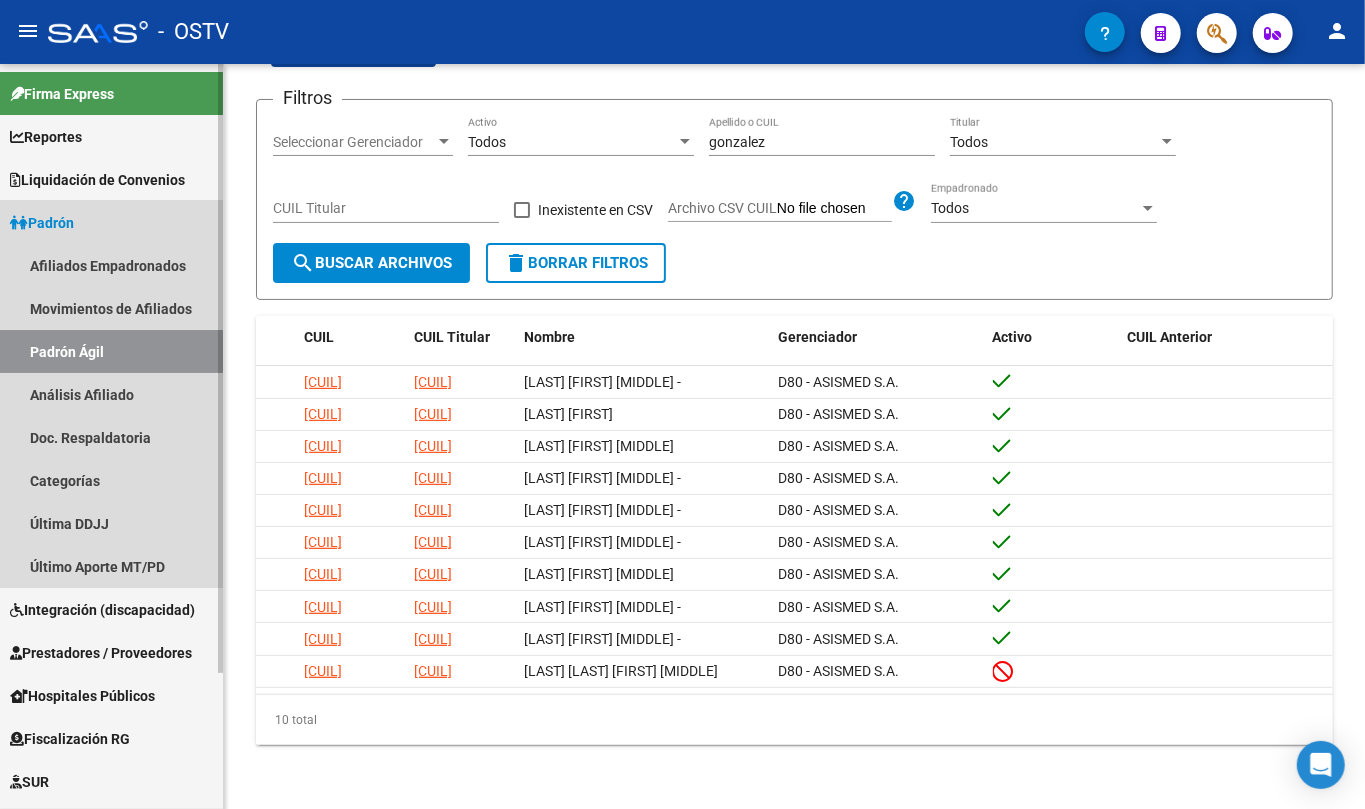 click on "Padrón" at bounding box center (111, 222) 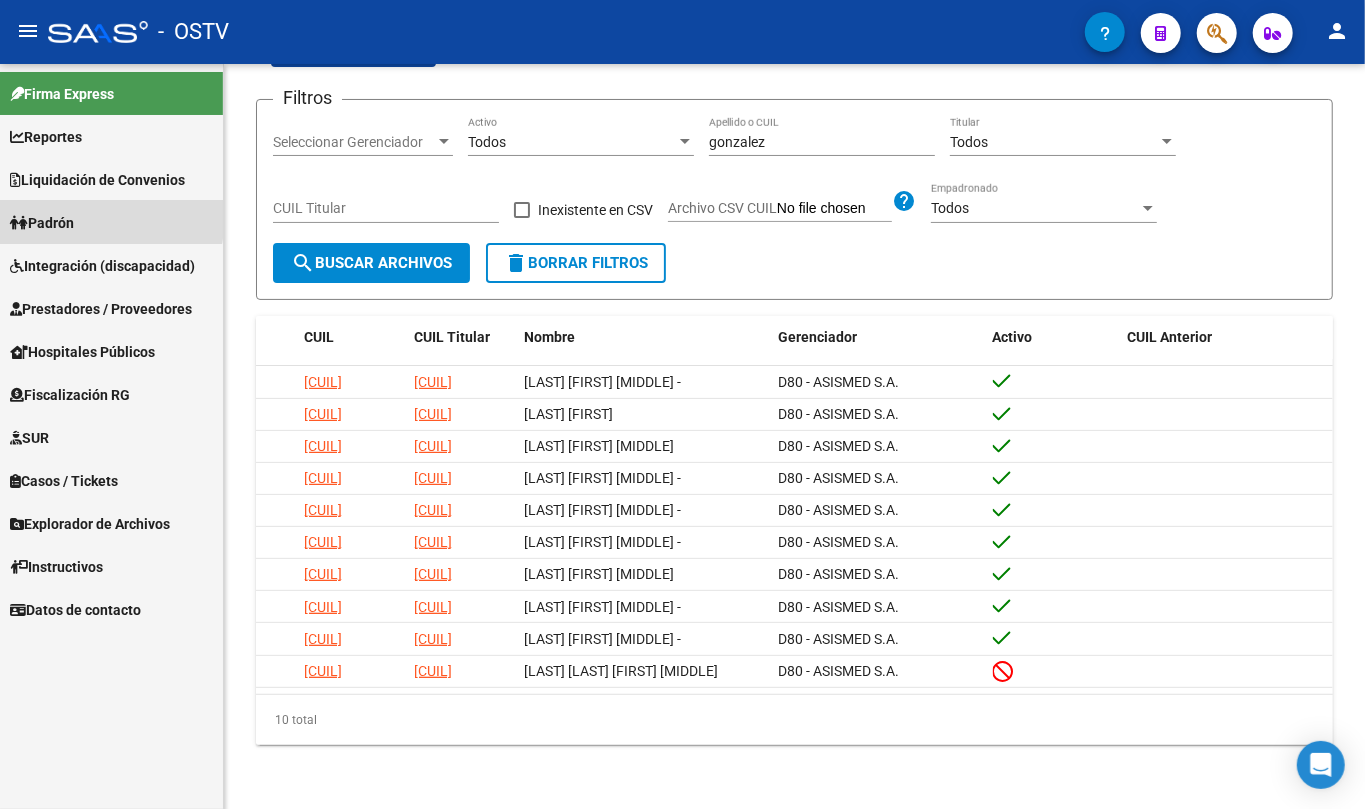 click on "Padrón" at bounding box center (111, 222) 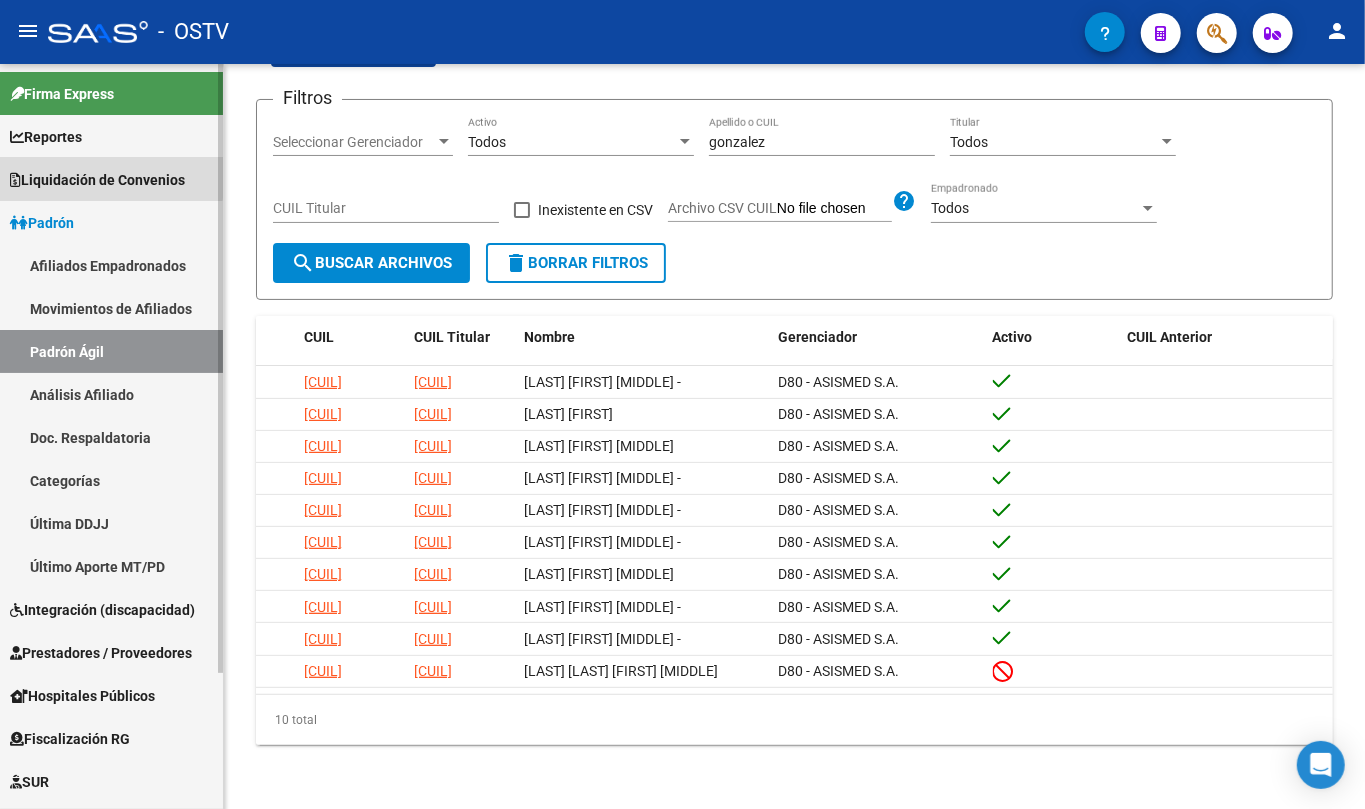 click on "Liquidación de Convenios" at bounding box center [97, 180] 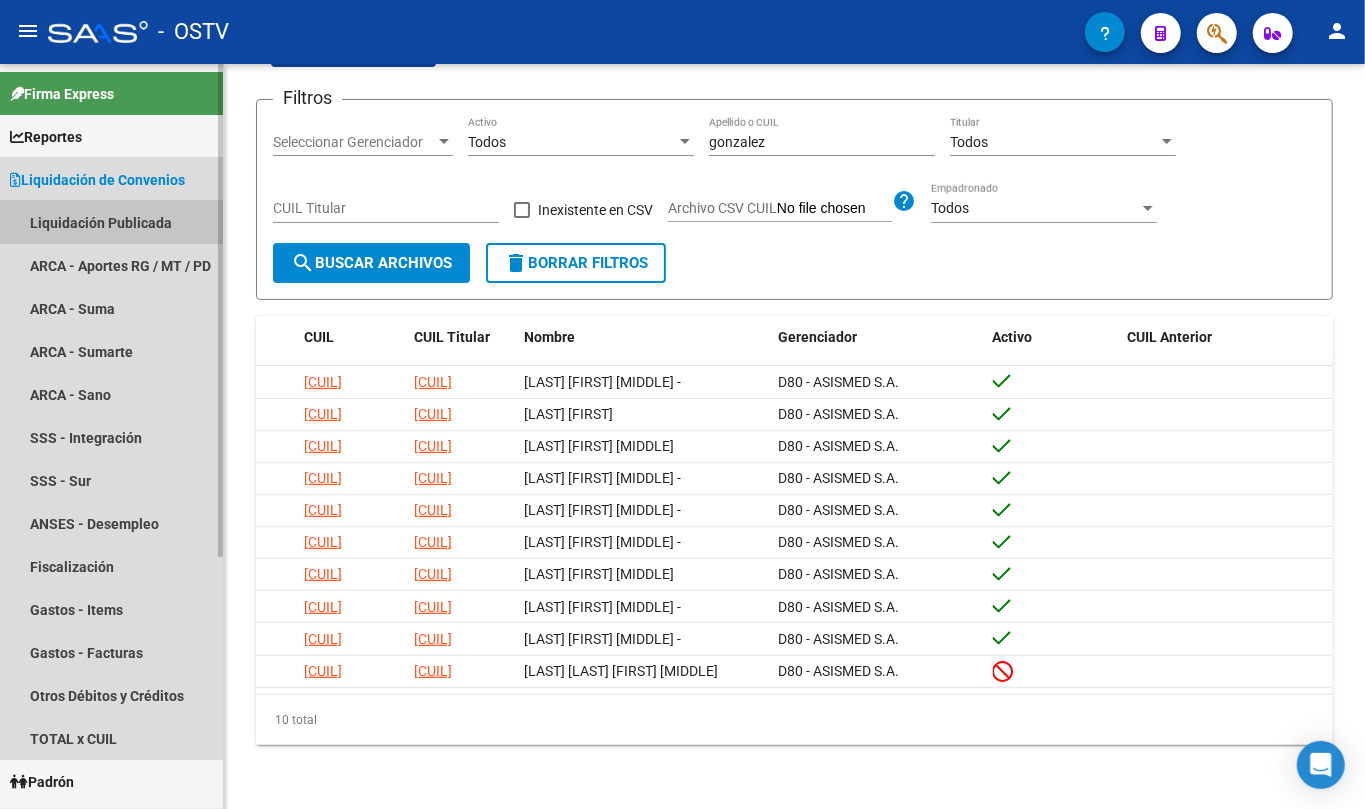 click on "Liquidación Publicada" at bounding box center (111, 222) 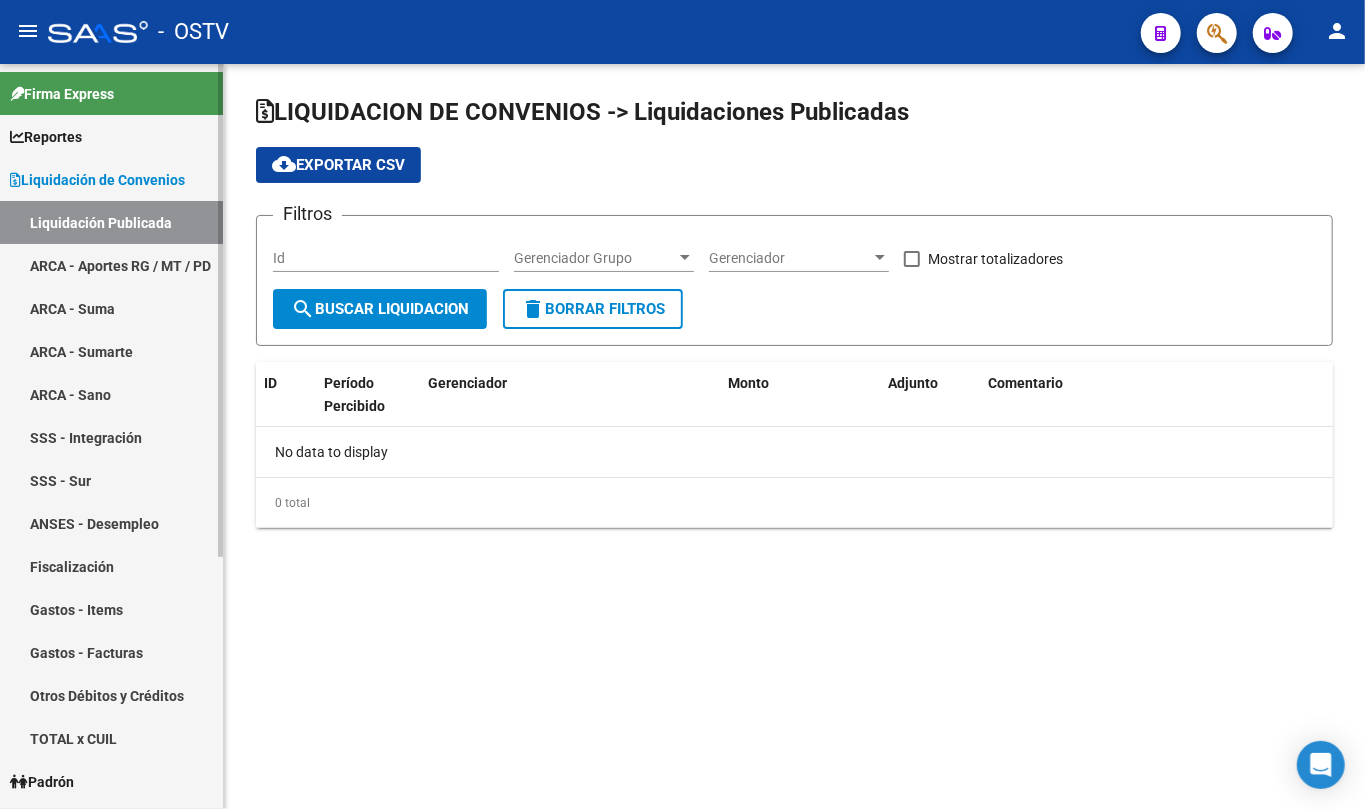scroll, scrollTop: 0, scrollLeft: 0, axis: both 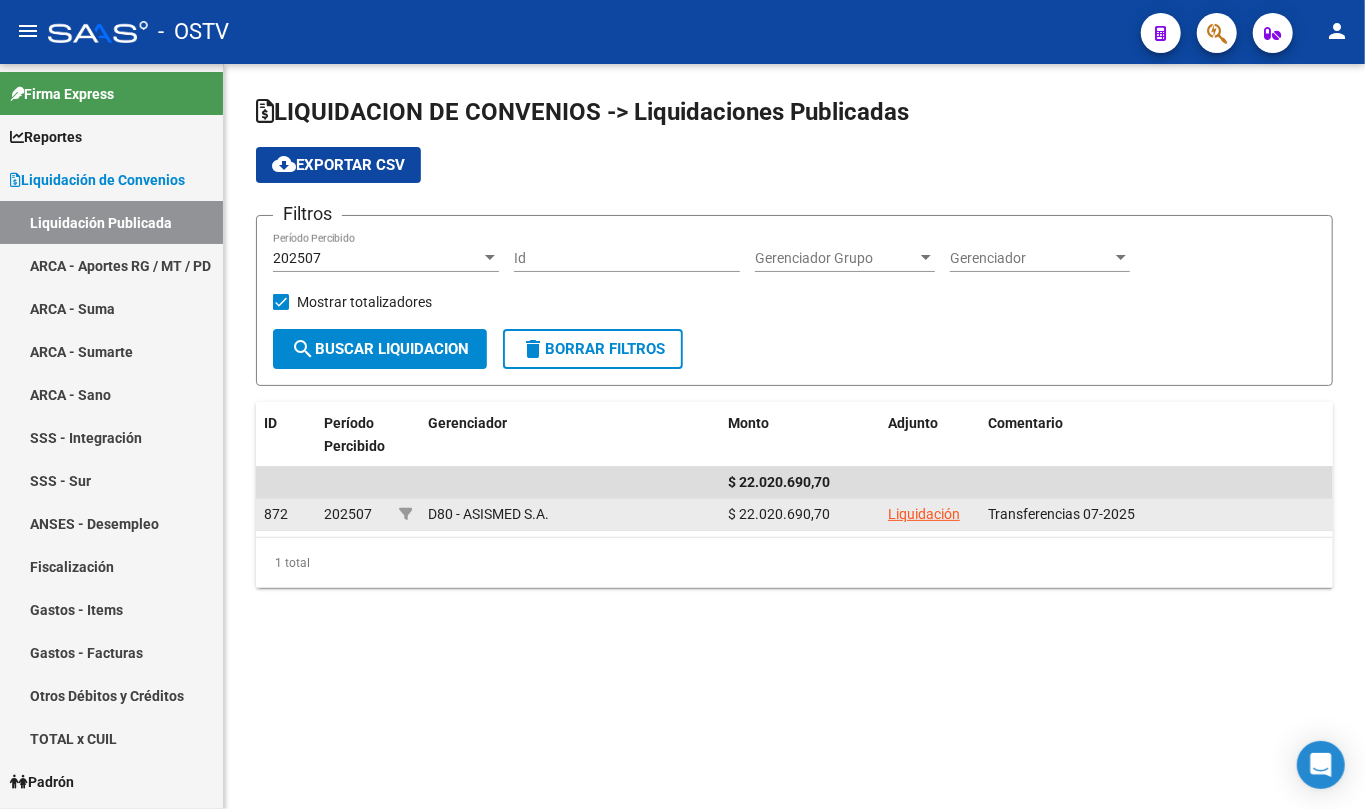 click on "Liquidación" 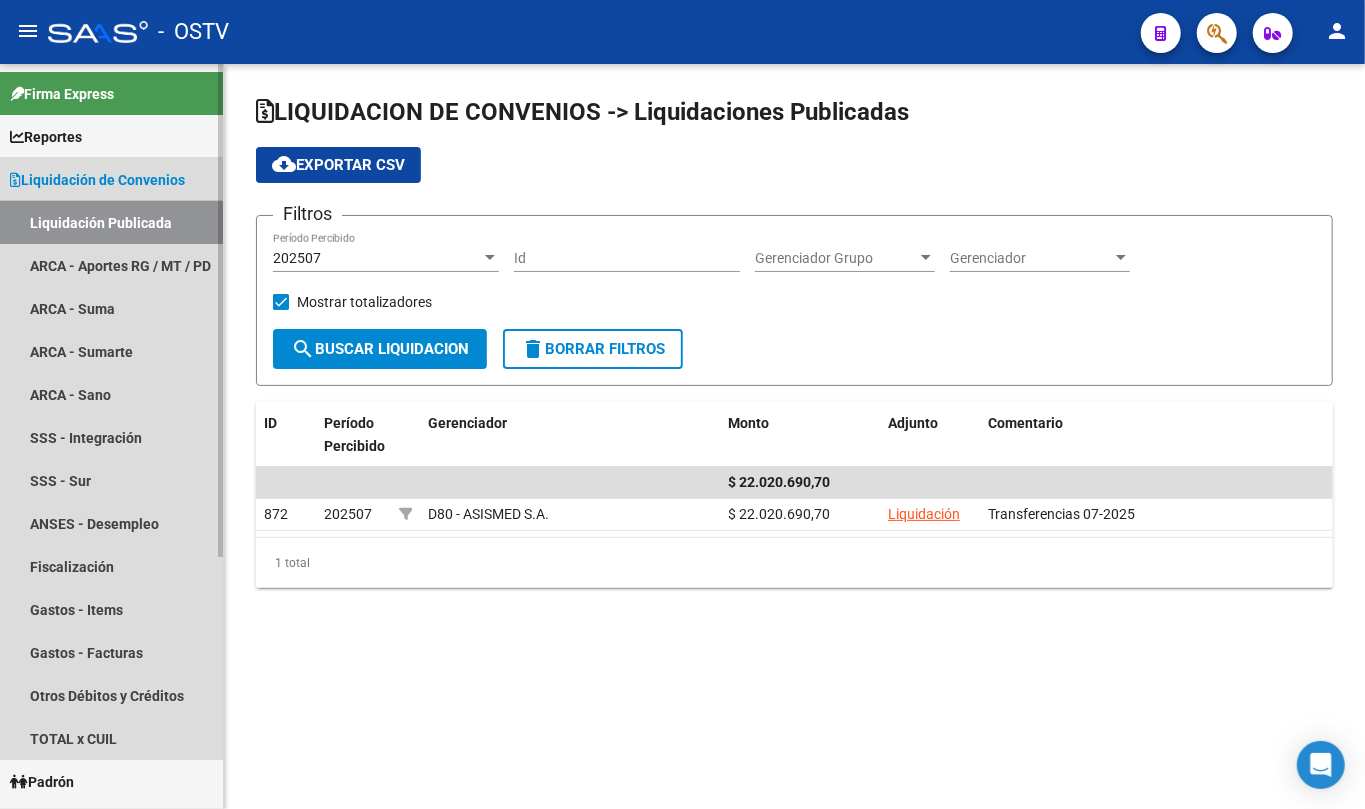 click on "Liquidación Publicada" at bounding box center (111, 222) 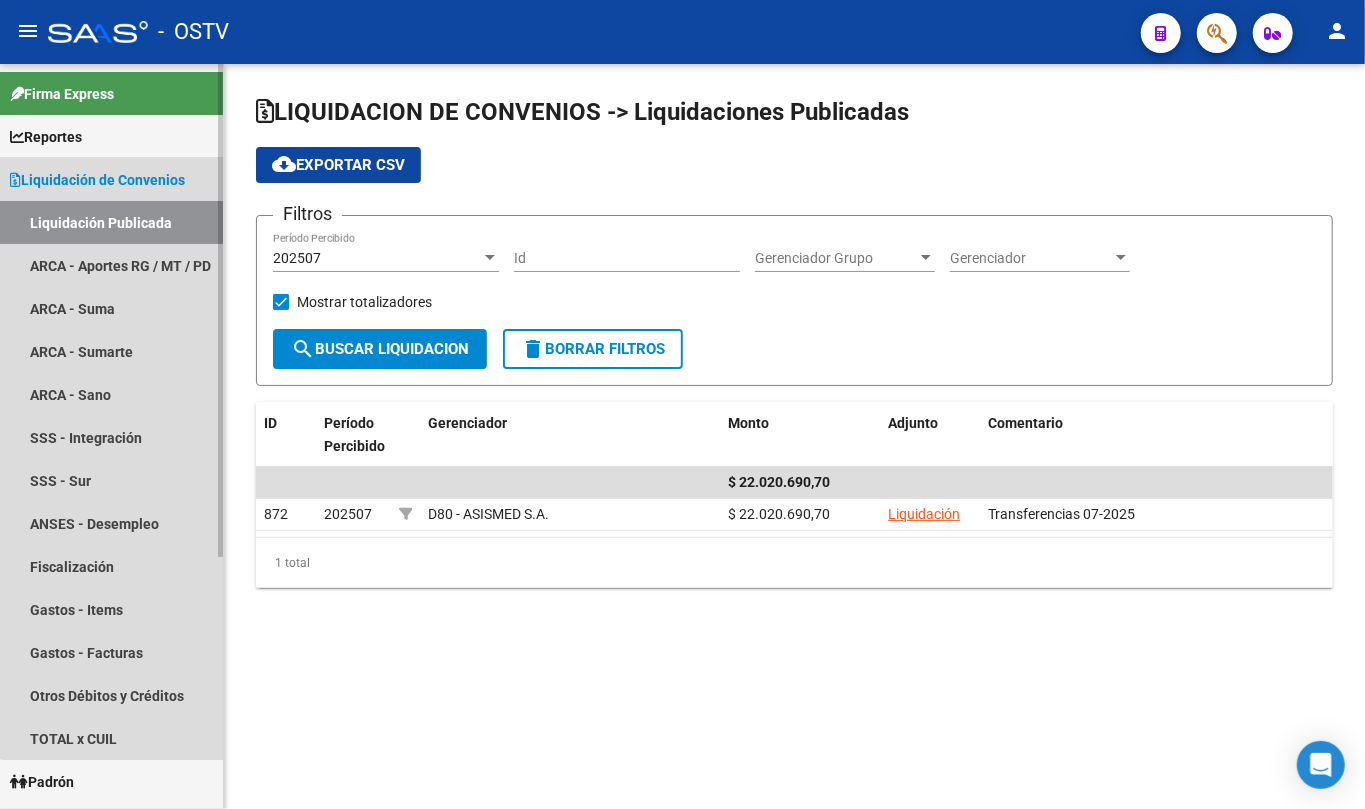 click on "Liquidación de Convenios" at bounding box center [111, 179] 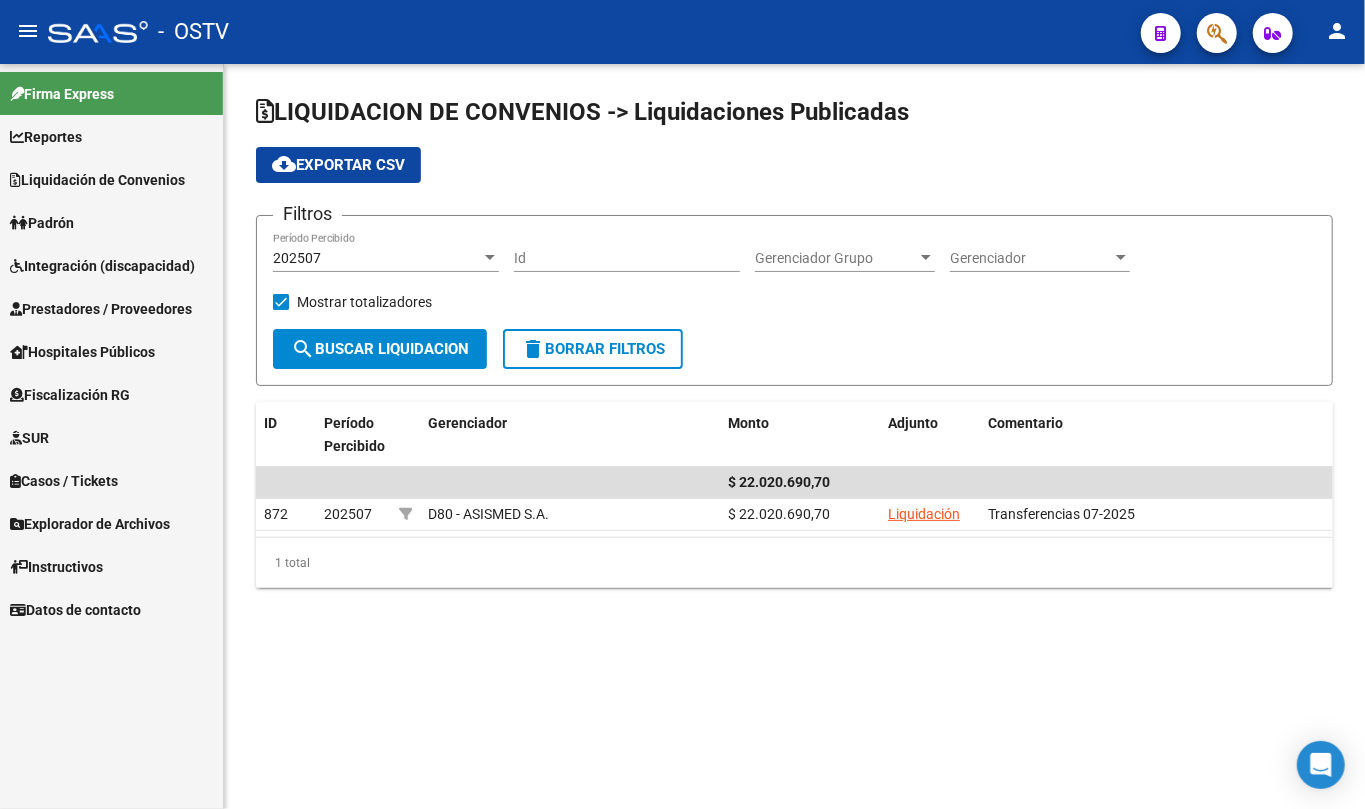 click on "Liquidación de Convenios" at bounding box center [97, 180] 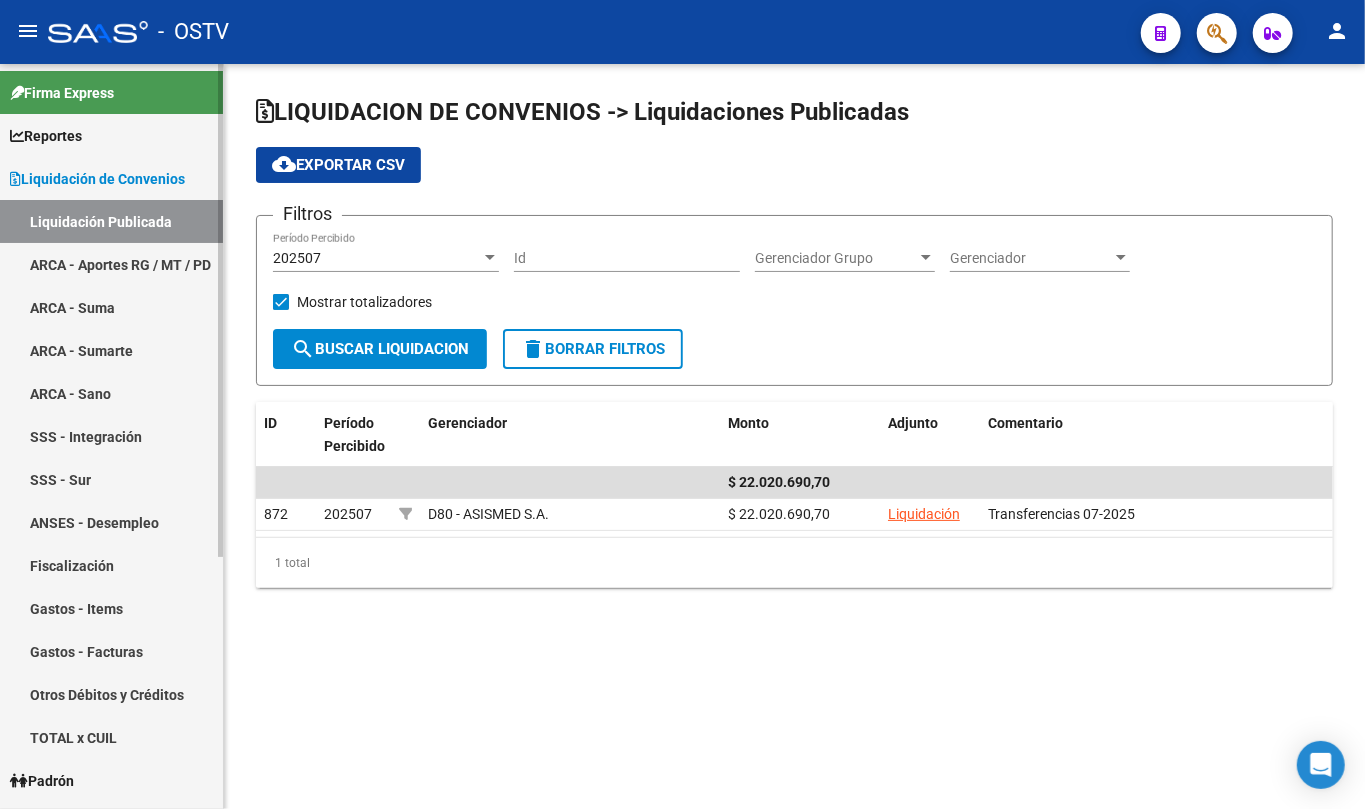 scroll, scrollTop: 0, scrollLeft: 0, axis: both 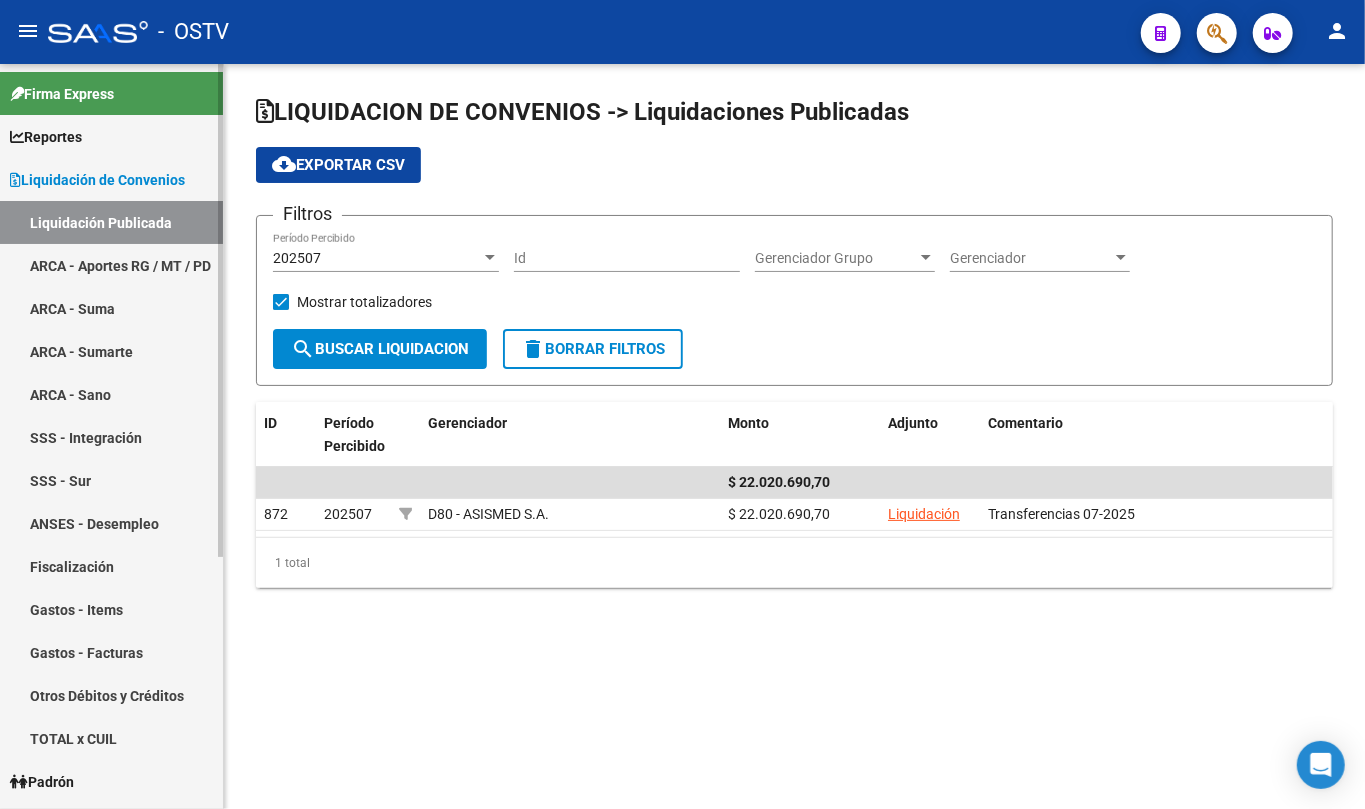 click on "Liquidación Publicada" at bounding box center (111, 222) 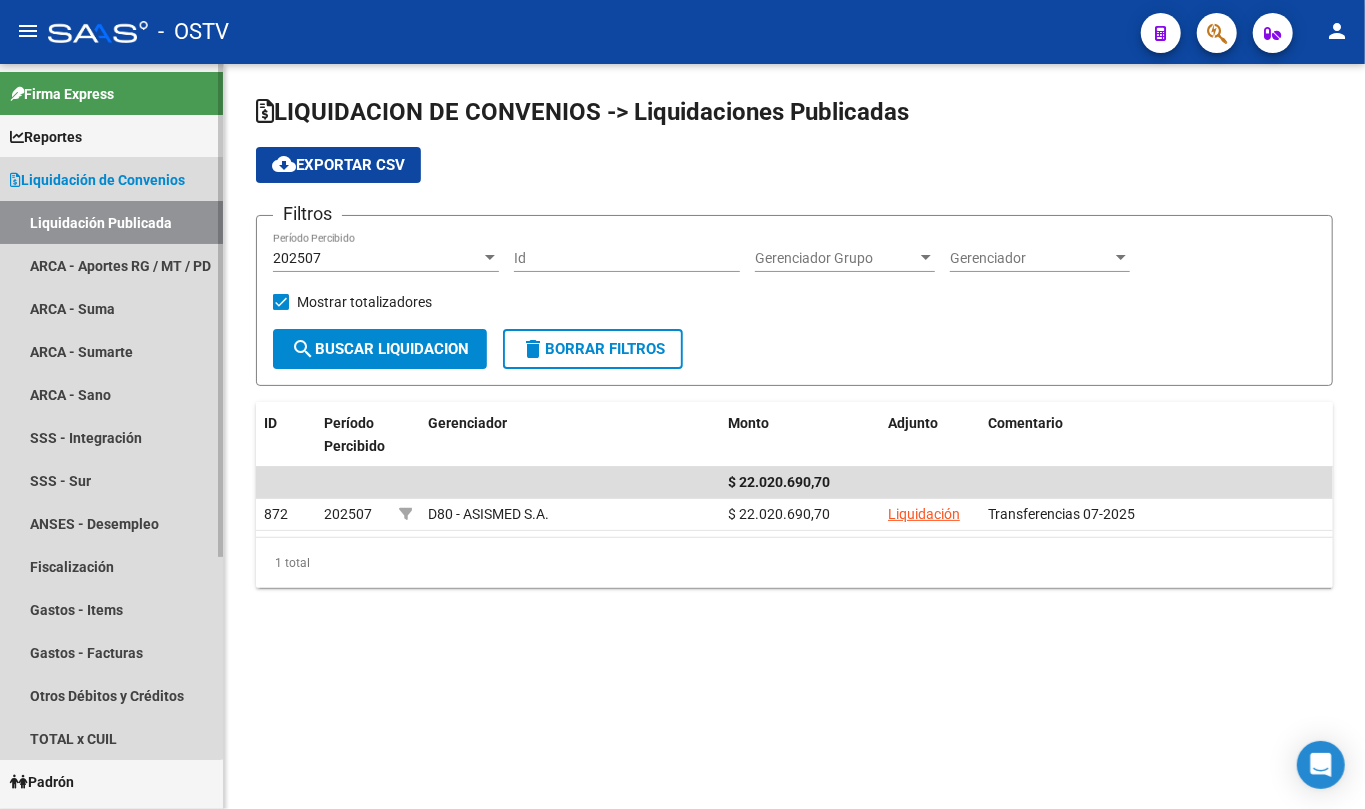 click on "Liquidación de Convenios" at bounding box center (97, 180) 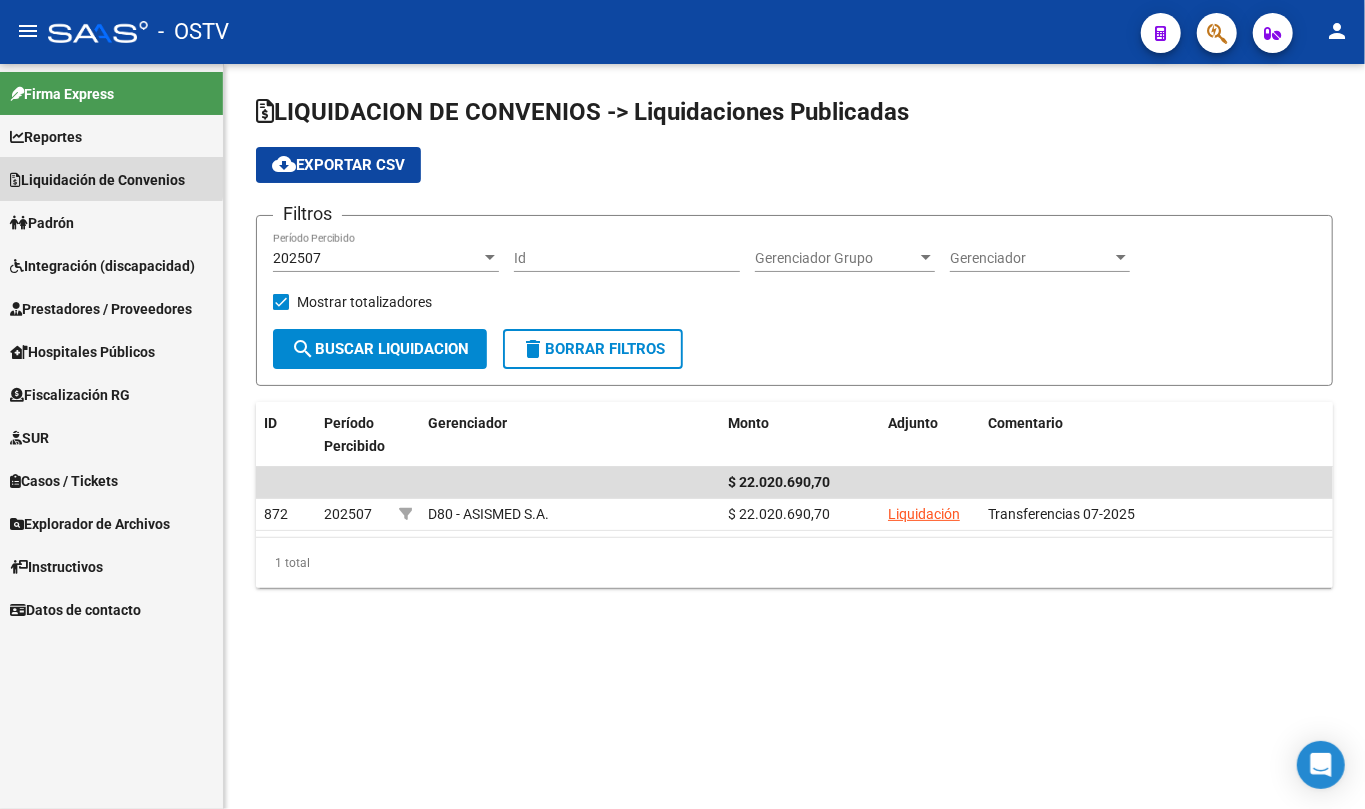 click on "Liquidación de Convenios" at bounding box center (97, 180) 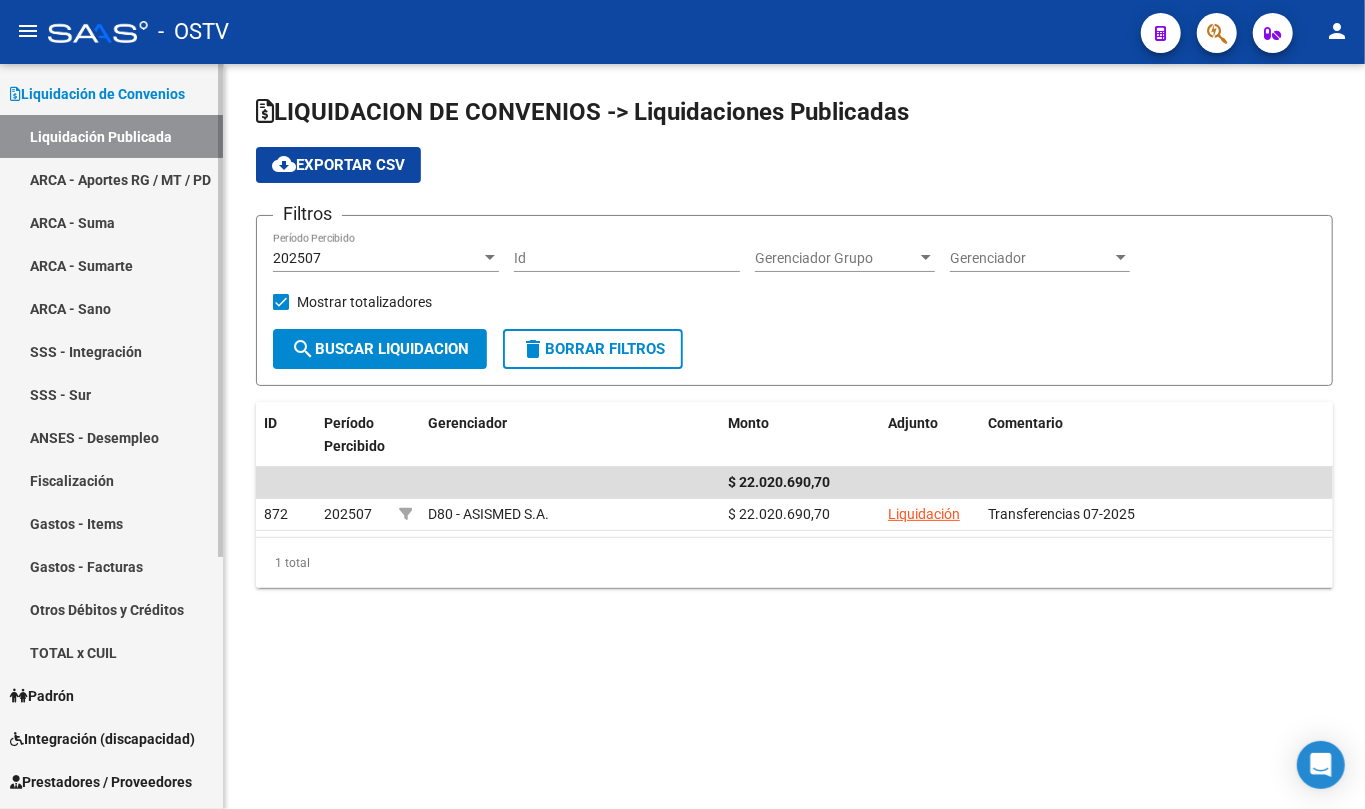 scroll, scrollTop: 133, scrollLeft: 0, axis: vertical 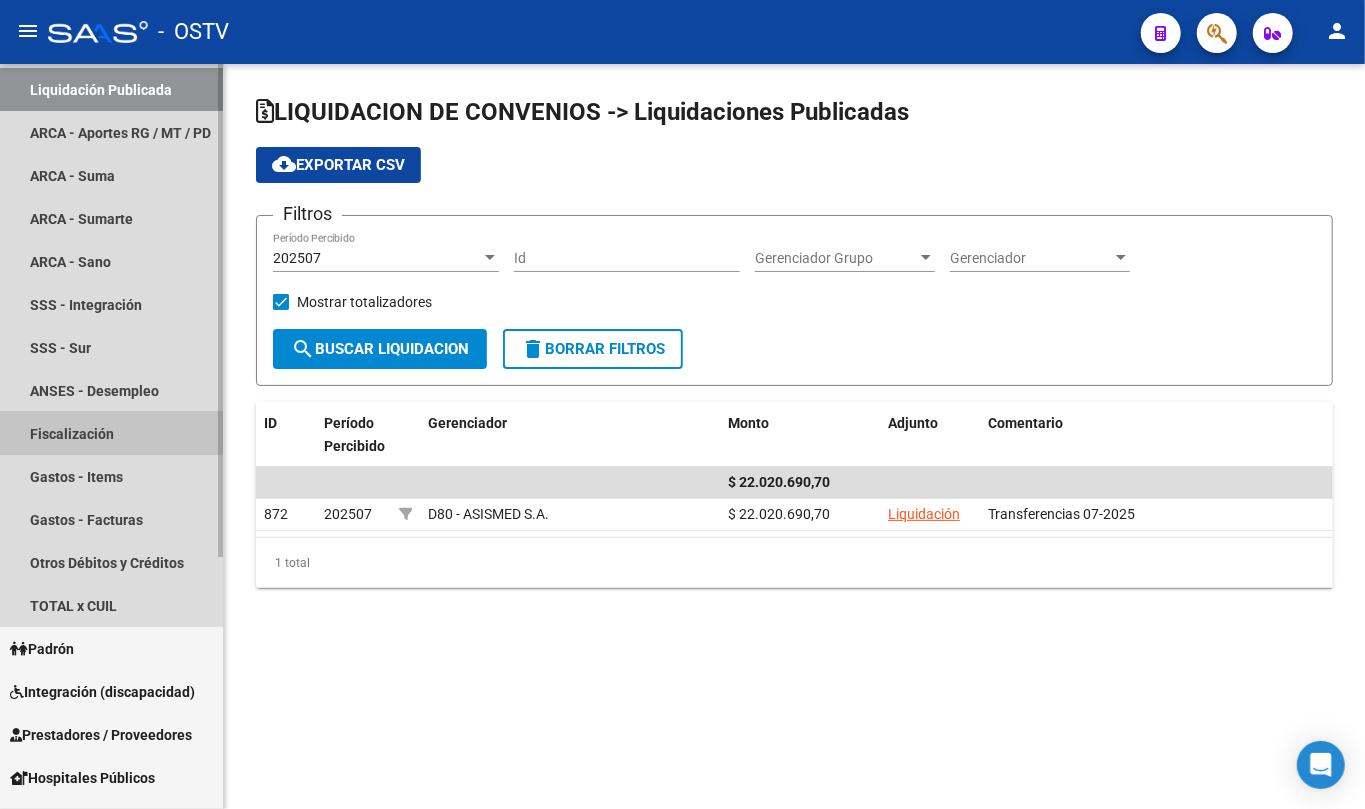 click on "Fiscalización" at bounding box center (111, 433) 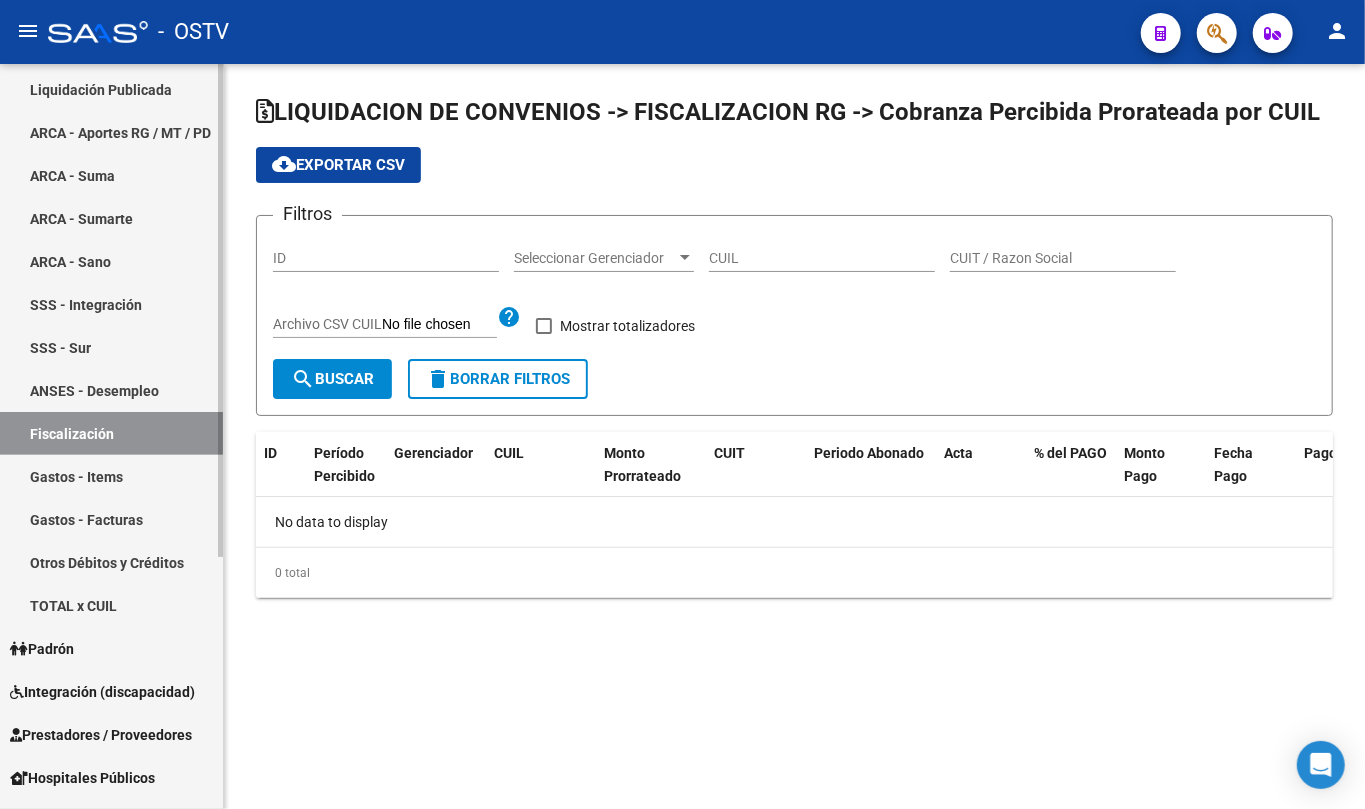 checkbox on "true" 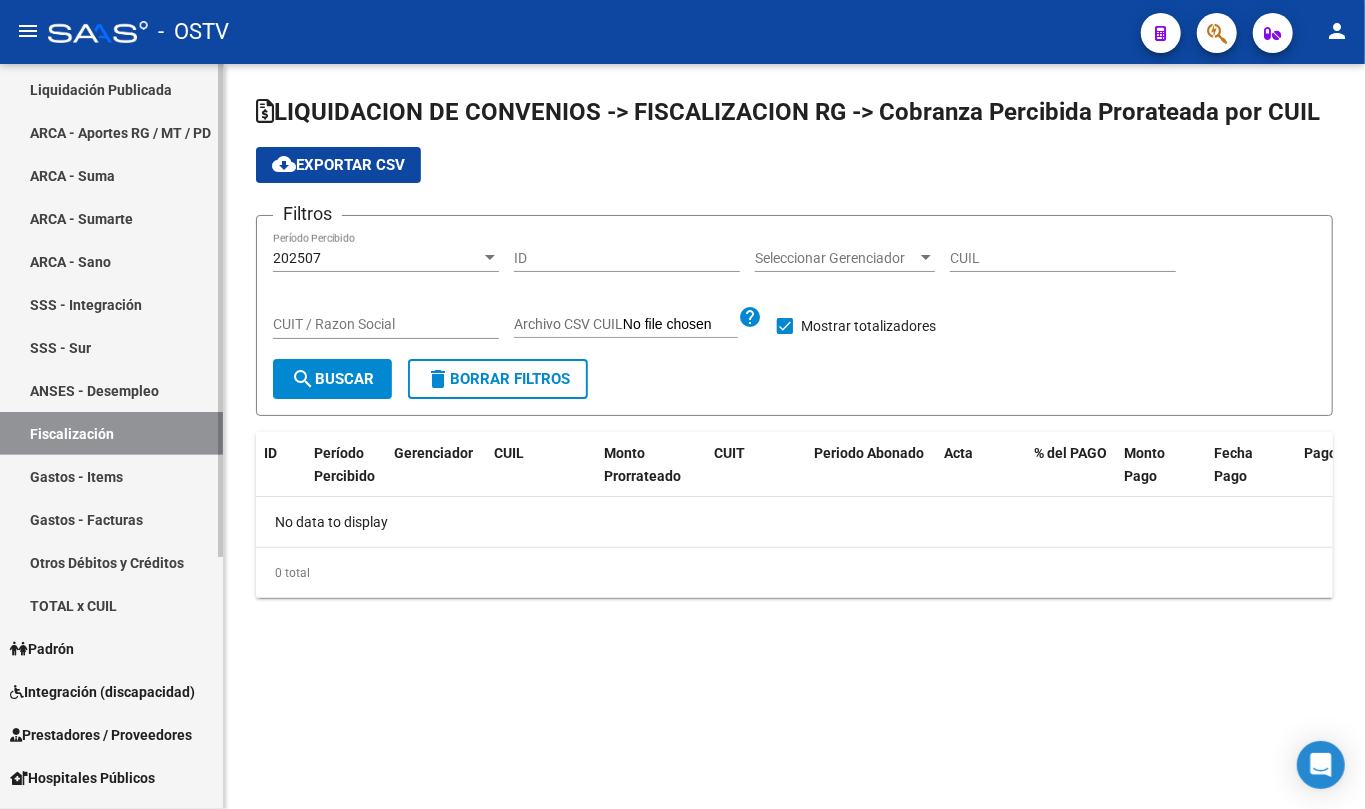 scroll, scrollTop: 0, scrollLeft: 0, axis: both 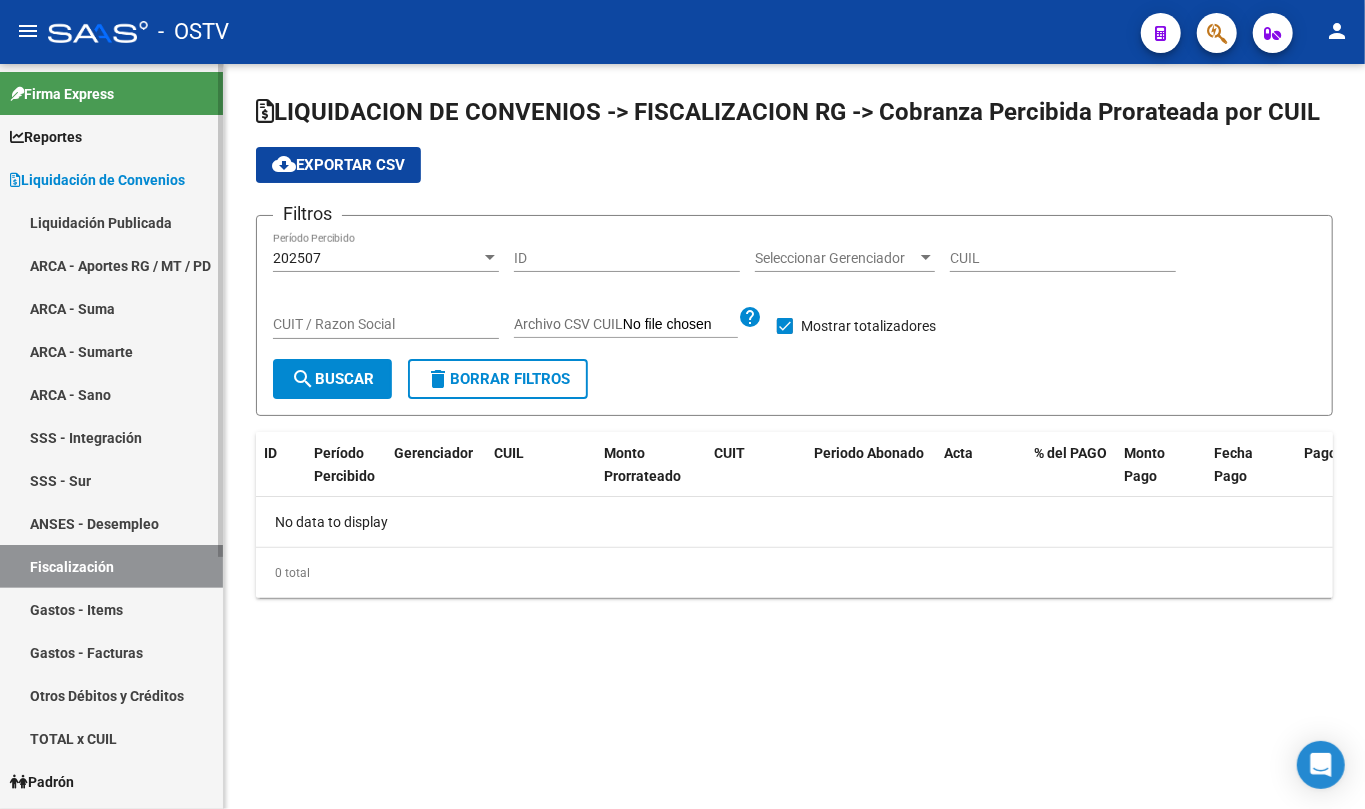 click on "Liquidación de Convenios" at bounding box center (97, 180) 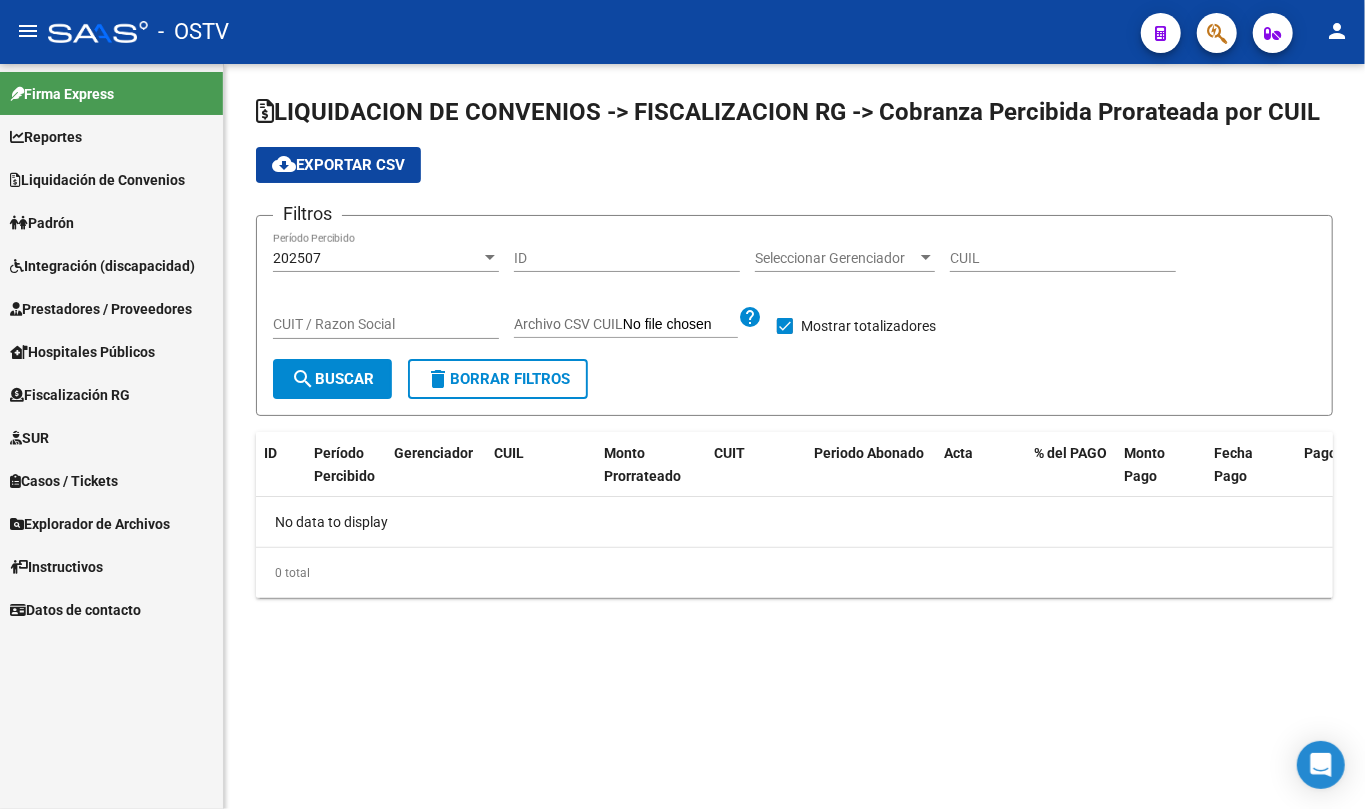 click on "Reportes" at bounding box center [46, 137] 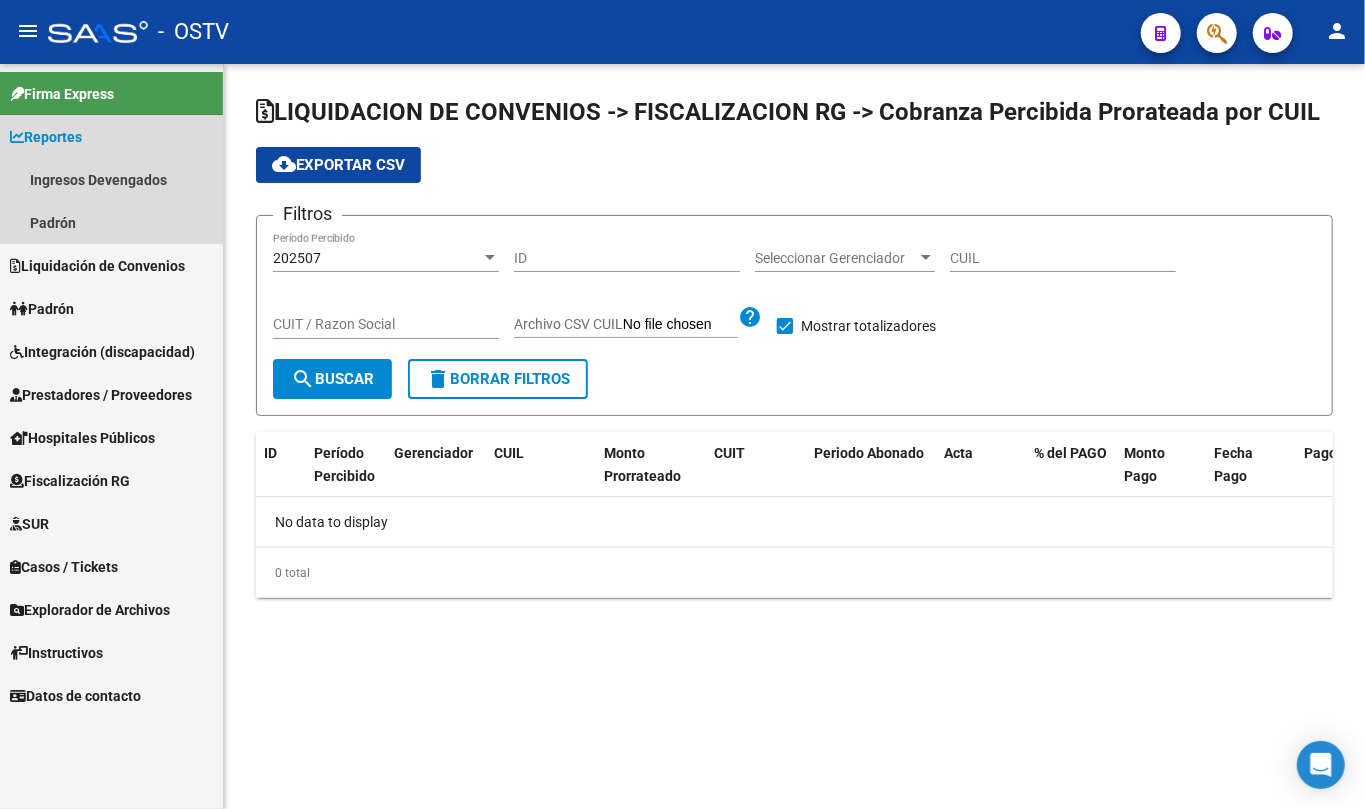 click on "Reportes" at bounding box center [46, 137] 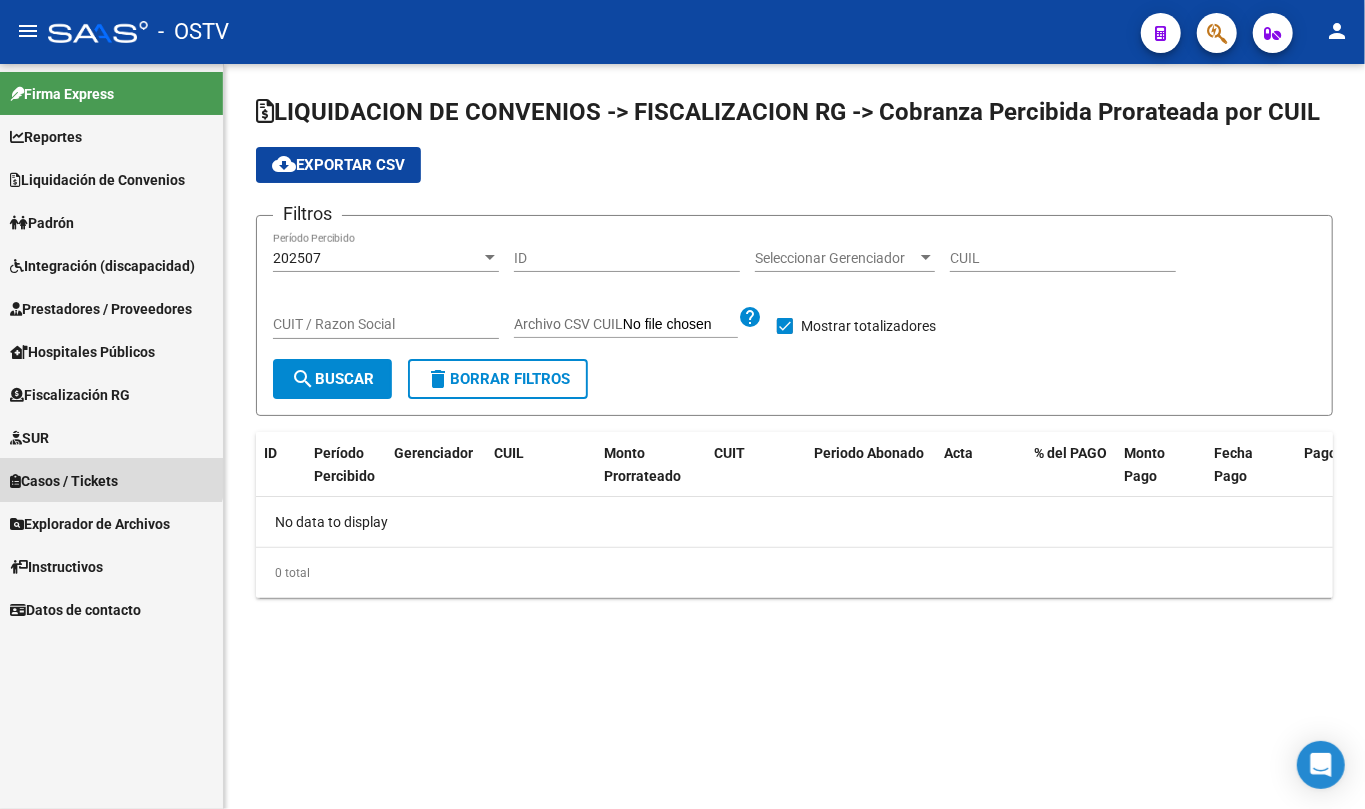 click on "Casos / Tickets" at bounding box center [111, 480] 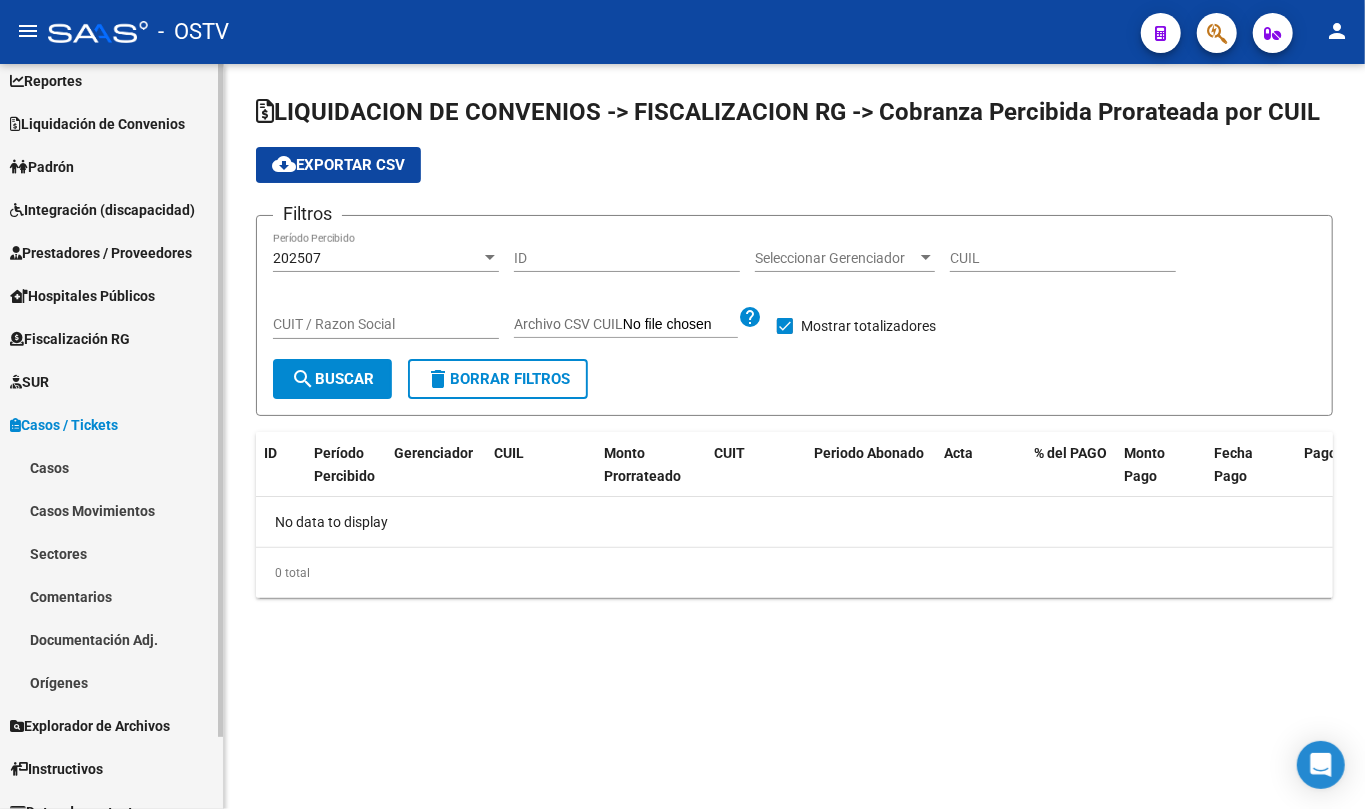 scroll, scrollTop: 80, scrollLeft: 0, axis: vertical 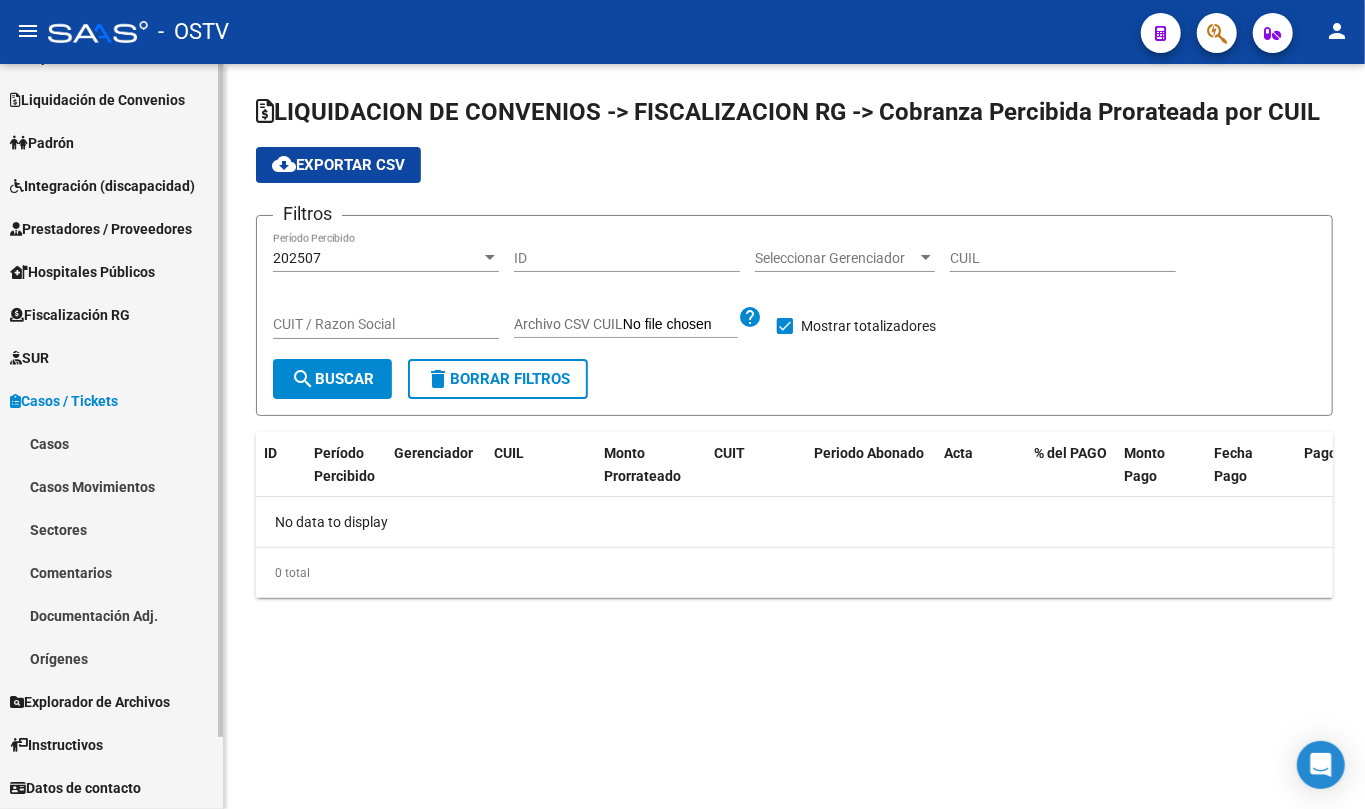 click on "Casos / Tickets" at bounding box center [64, 401] 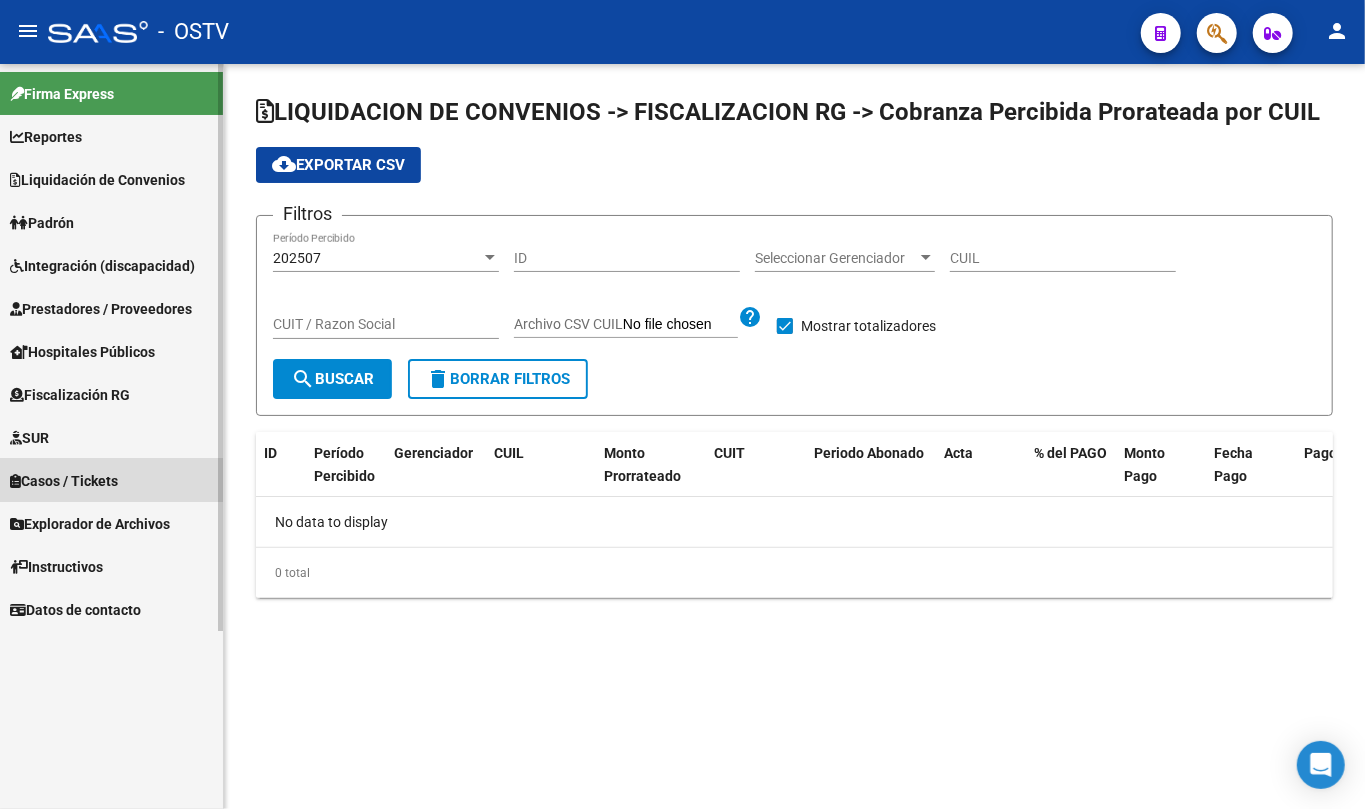 scroll, scrollTop: 0, scrollLeft: 0, axis: both 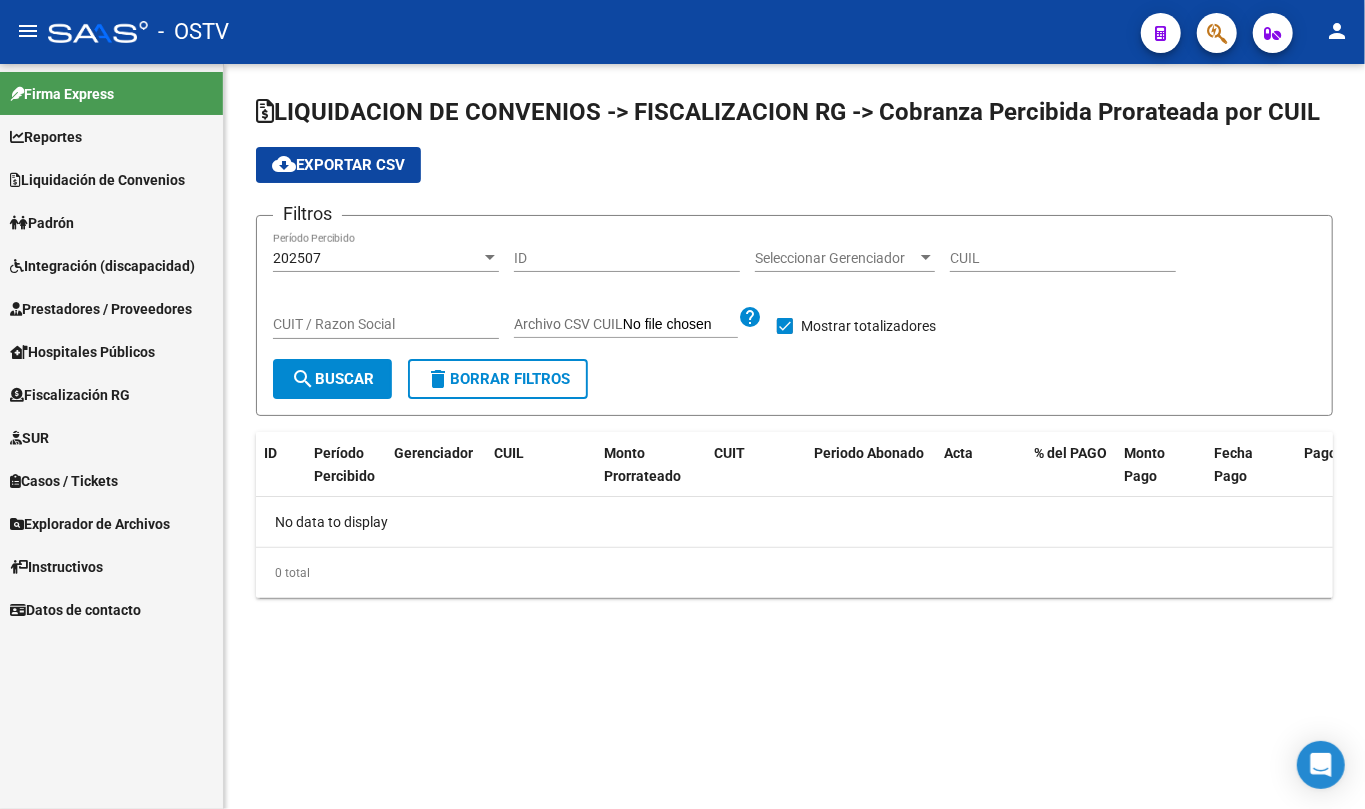 click on "Prestadores / Proveedores" at bounding box center [101, 309] 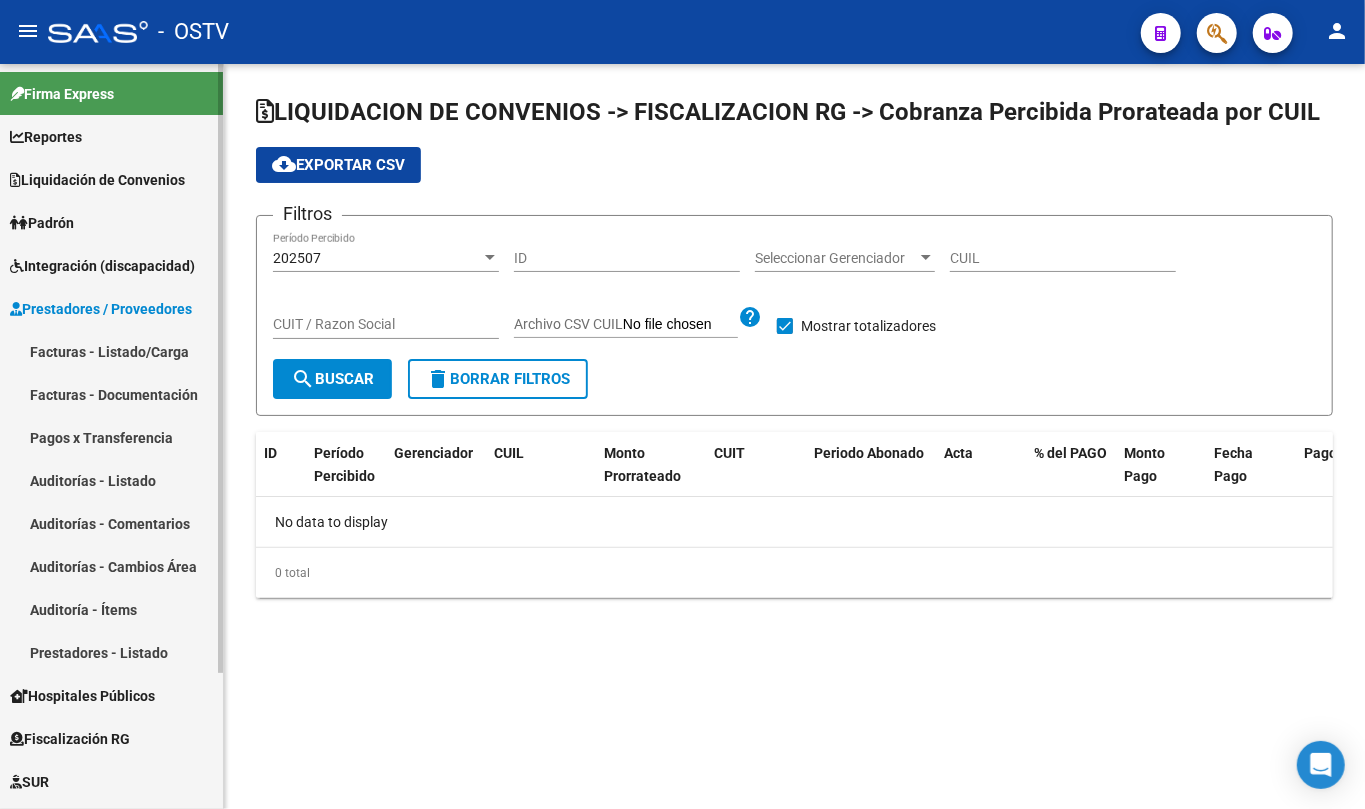 click on "Facturas - Listado/Carga" at bounding box center [111, 351] 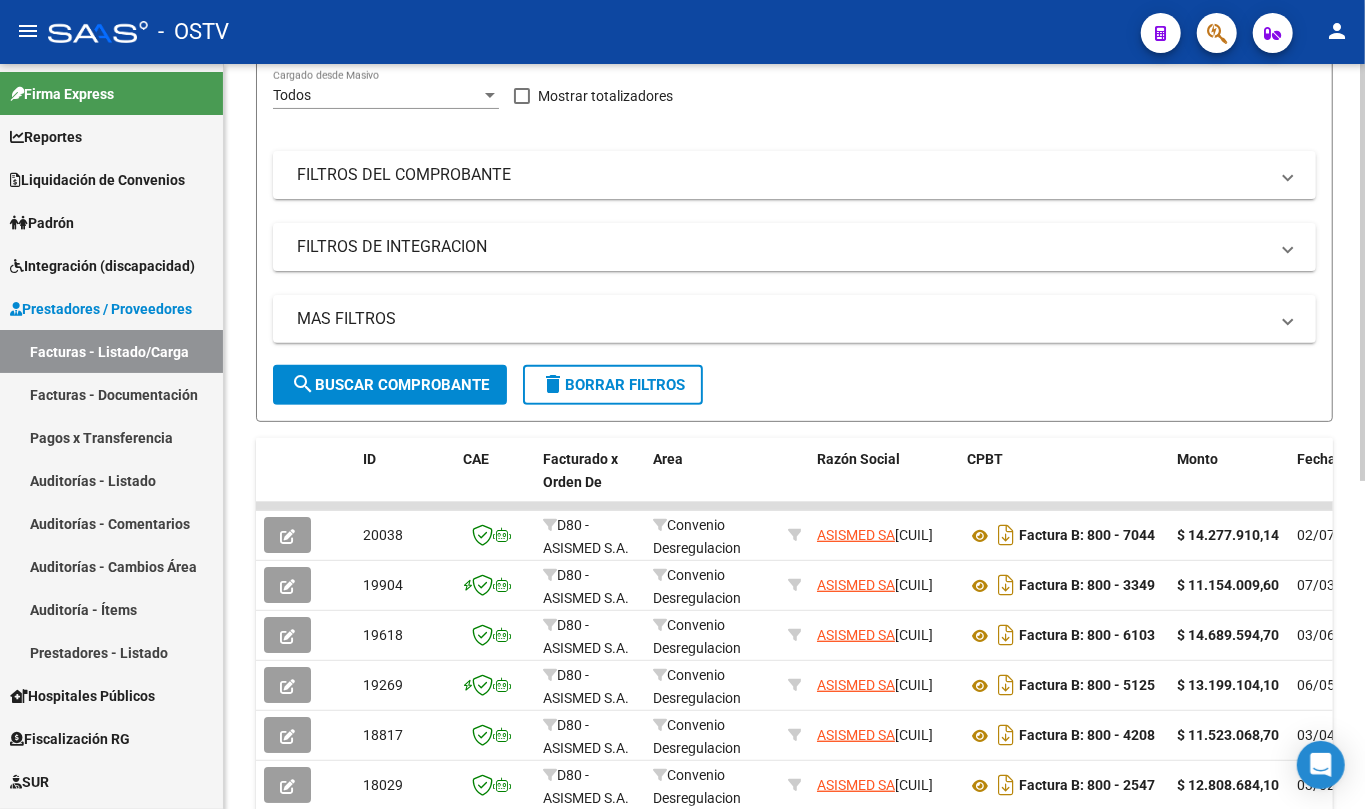 scroll, scrollTop: 320, scrollLeft: 0, axis: vertical 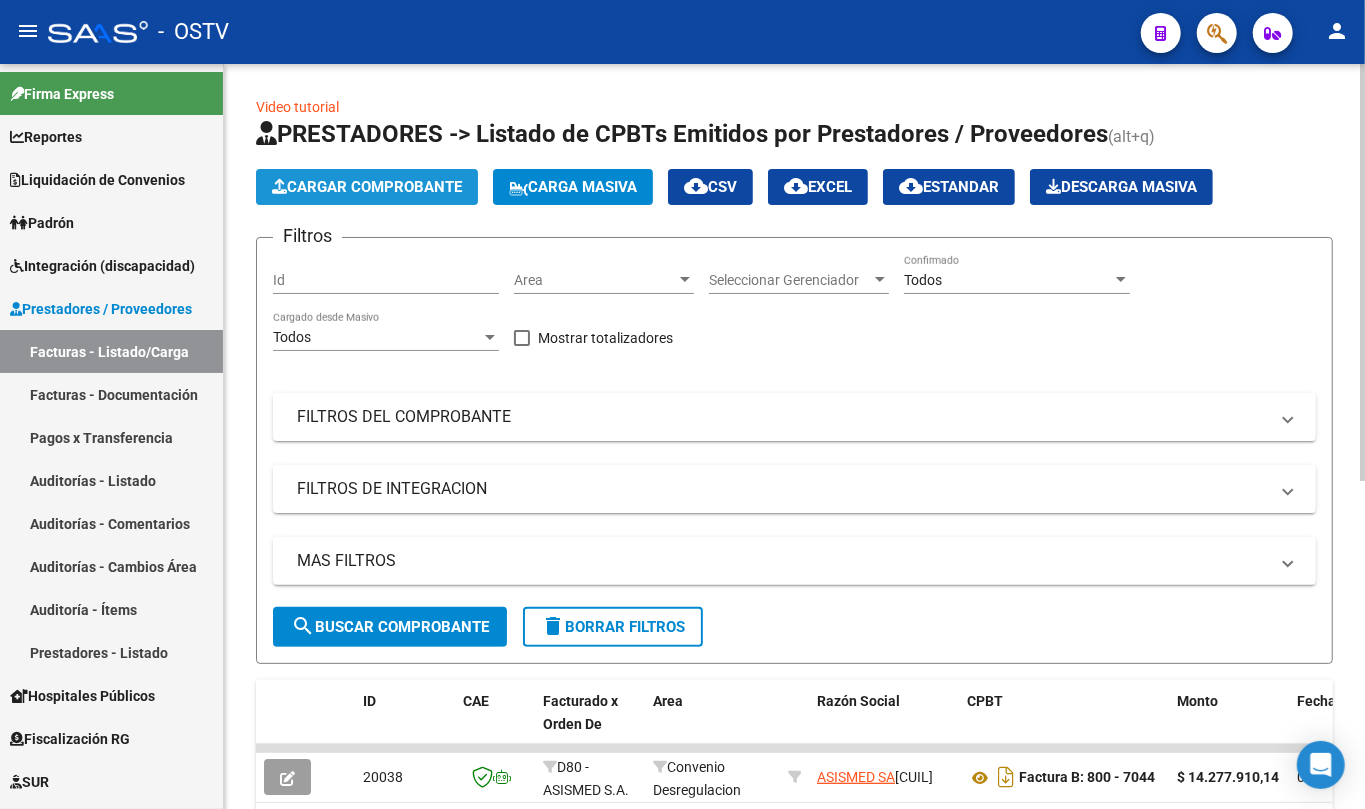 click on "Cargar Comprobante" 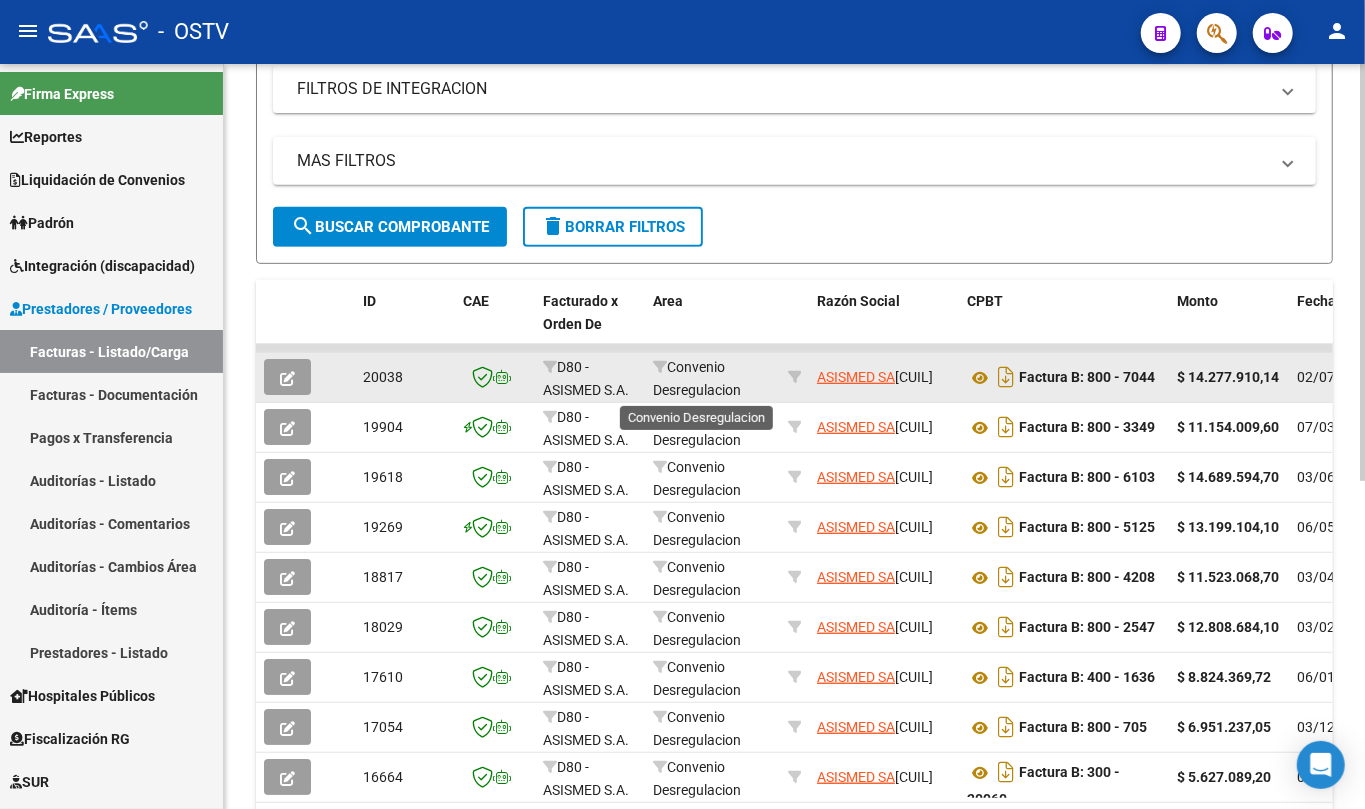 scroll, scrollTop: 0, scrollLeft: 0, axis: both 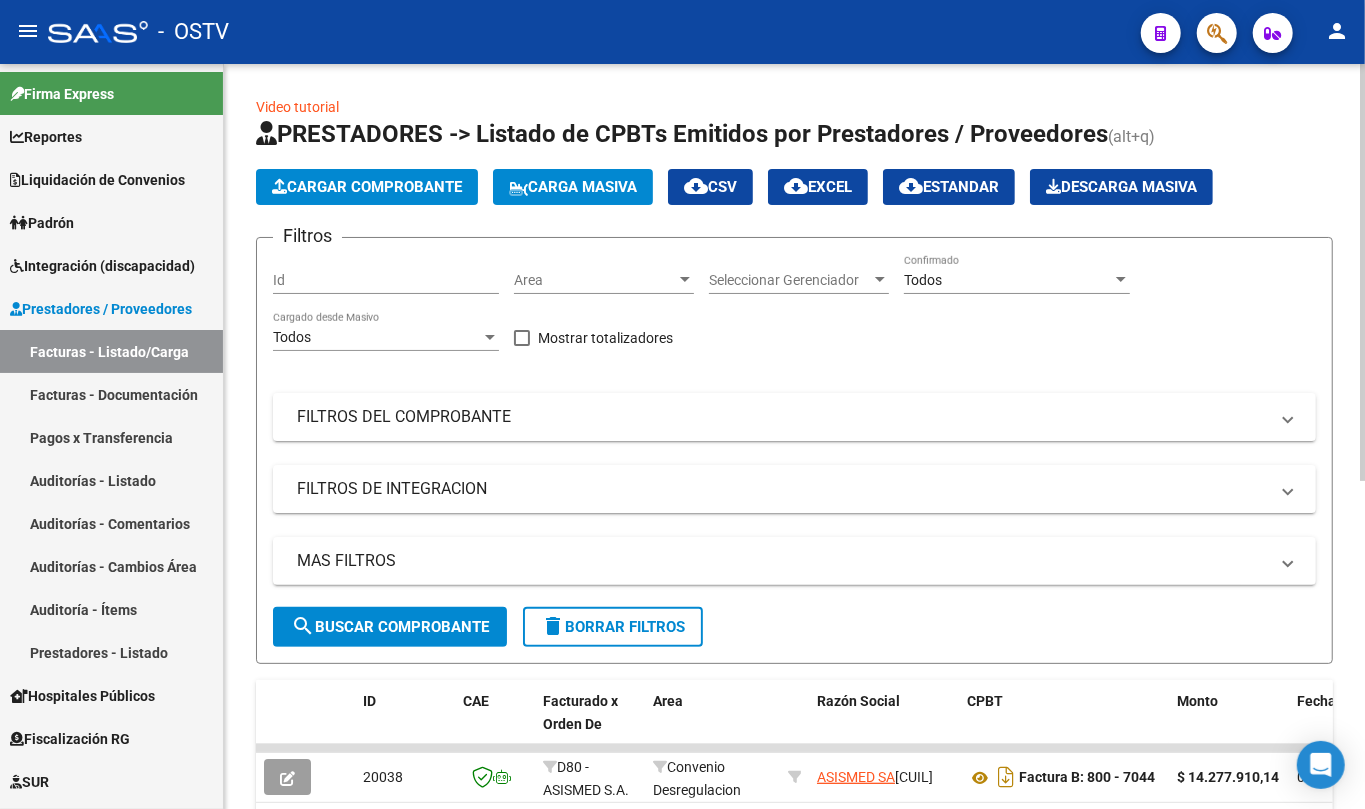 click on "Cargar Comprobante" 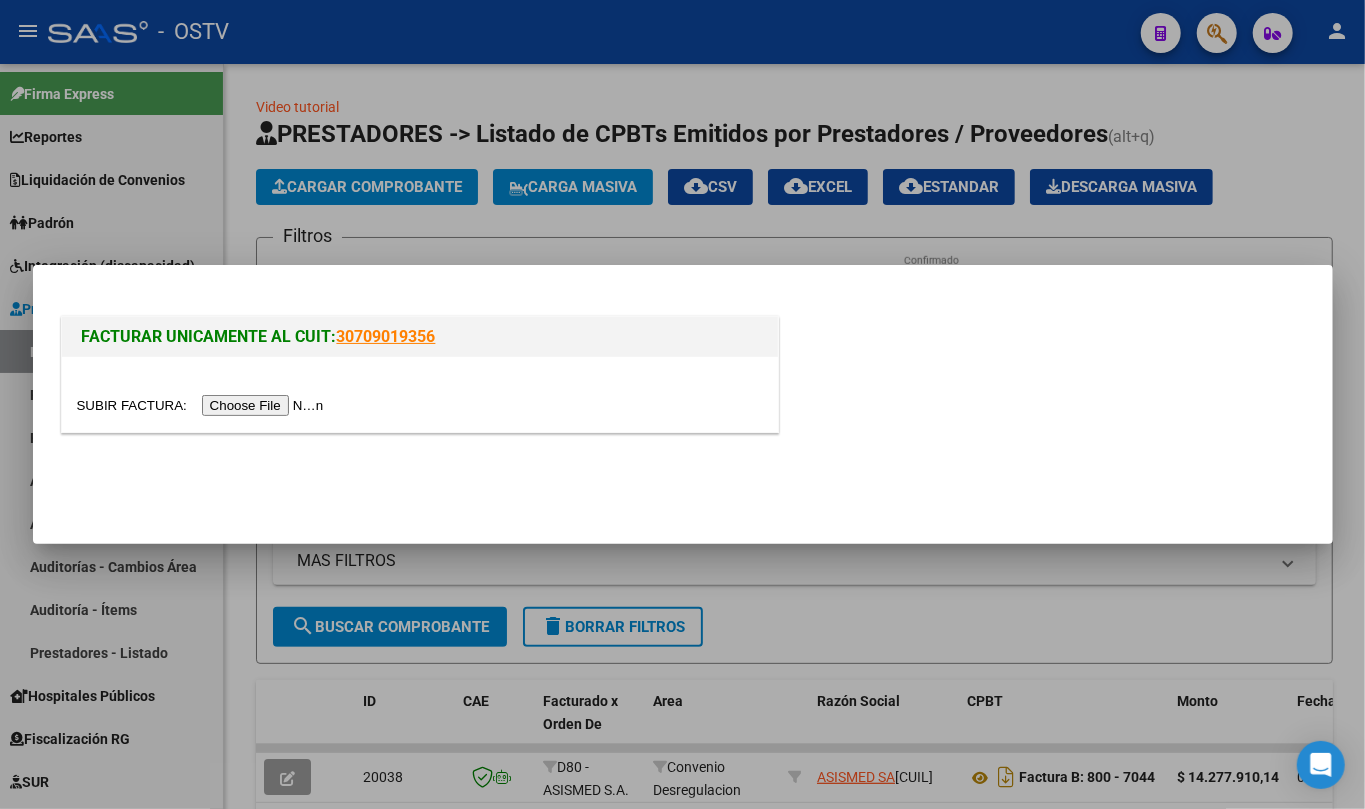 click at bounding box center [203, 405] 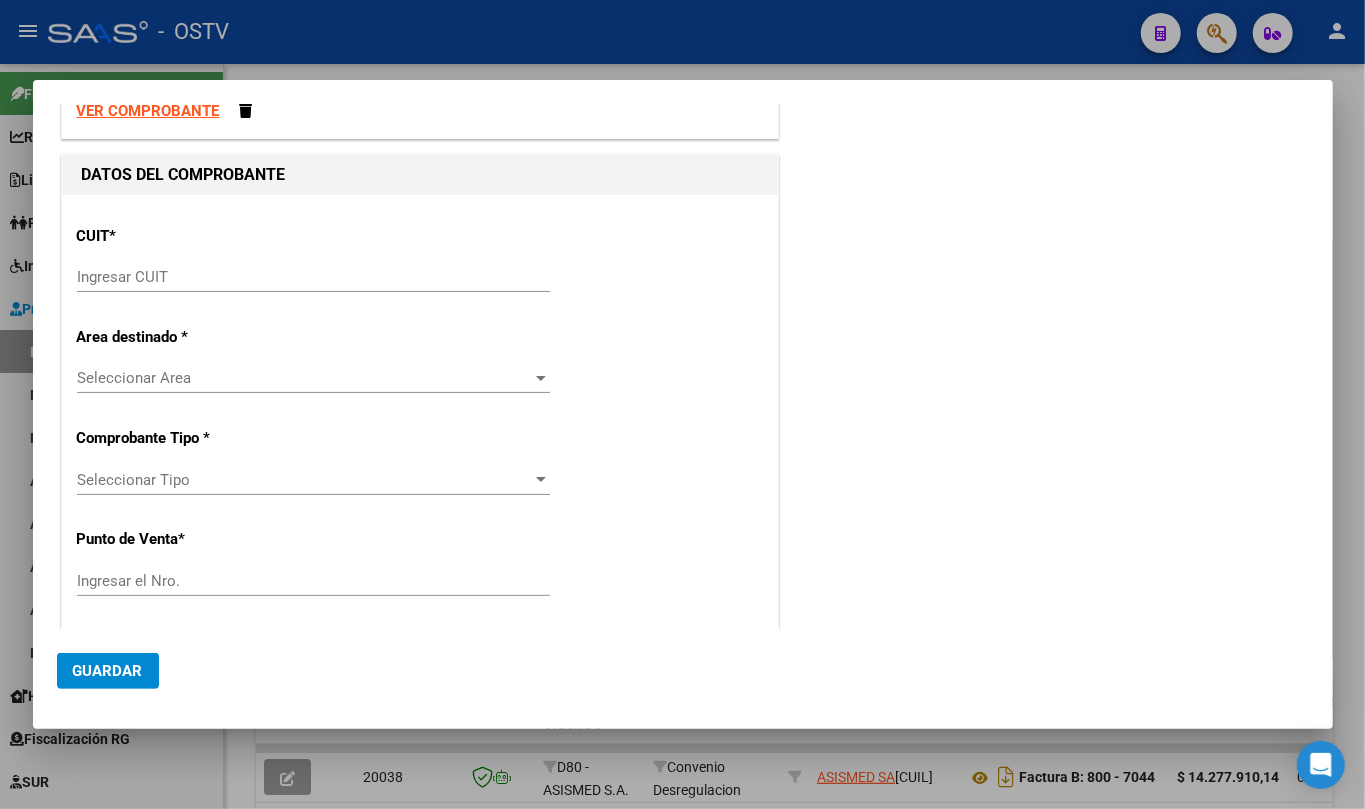 scroll, scrollTop: 133, scrollLeft: 0, axis: vertical 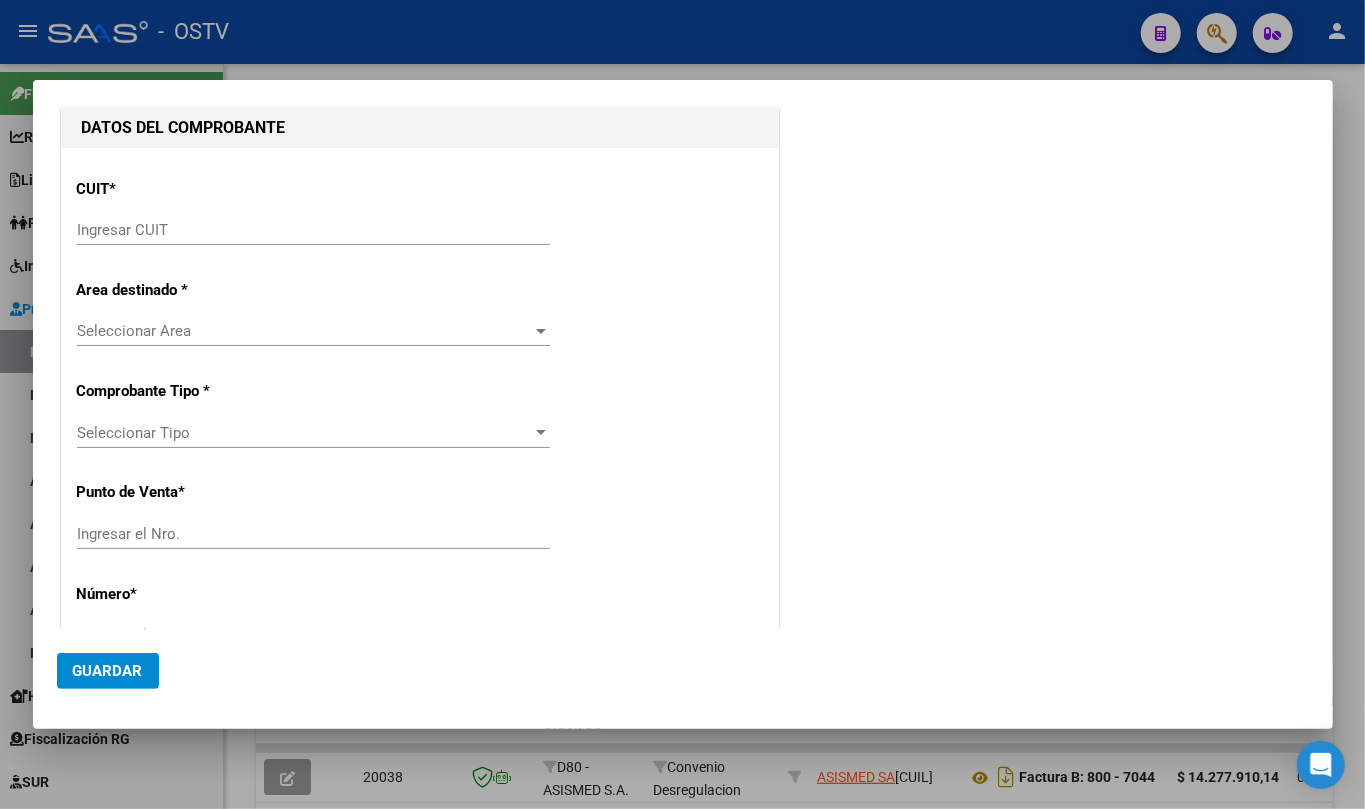 click on "Seleccionar Area Seleccionar Area" at bounding box center (313, 331) 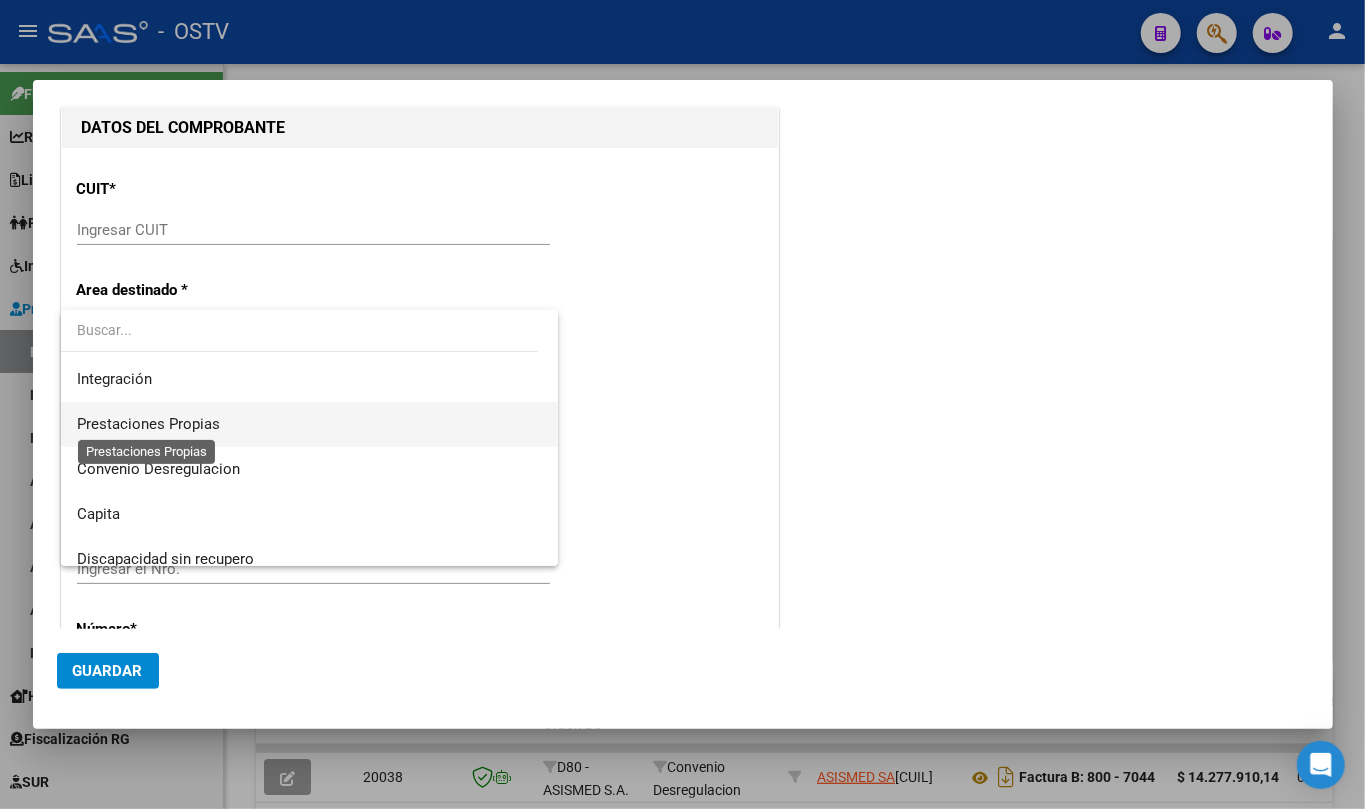 scroll, scrollTop: 194, scrollLeft: 0, axis: vertical 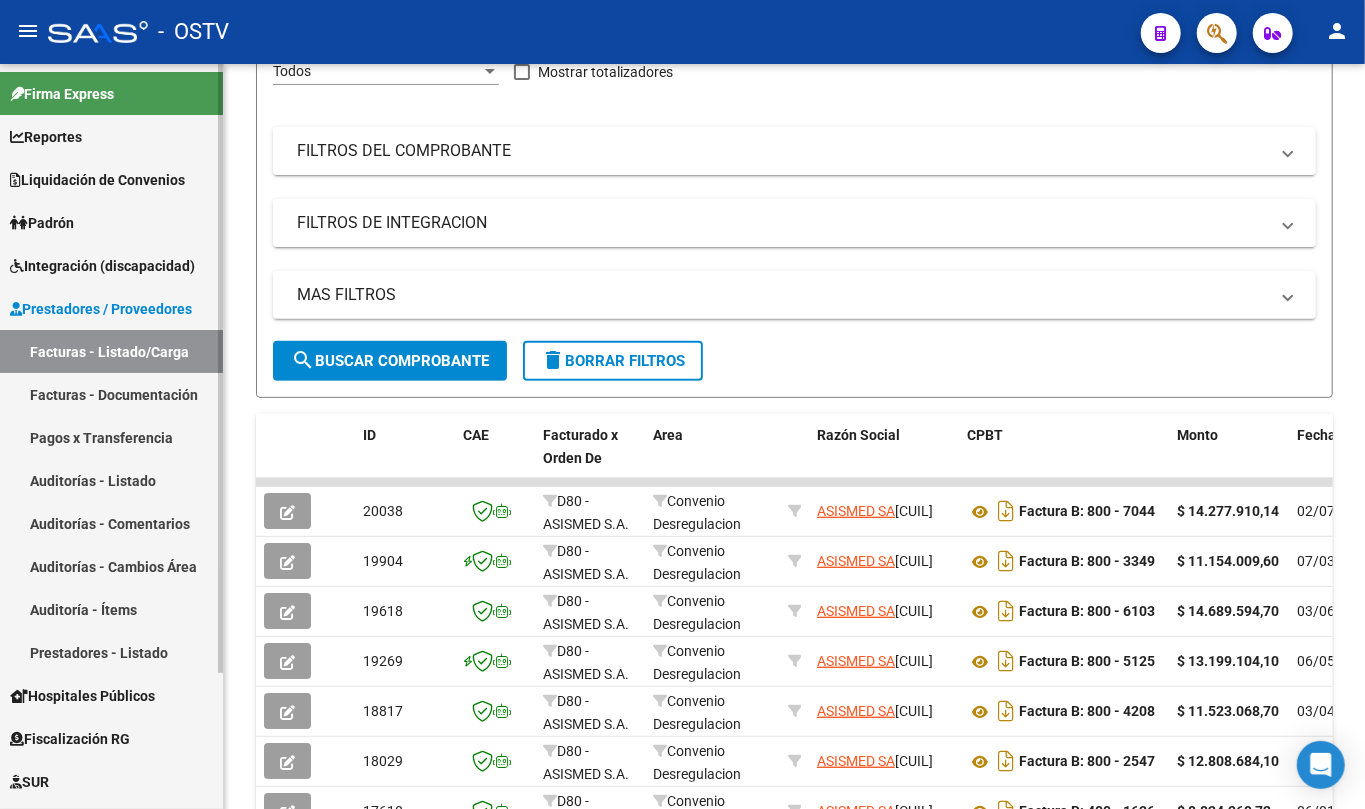 click on "Prestadores / Proveedores" at bounding box center [111, 308] 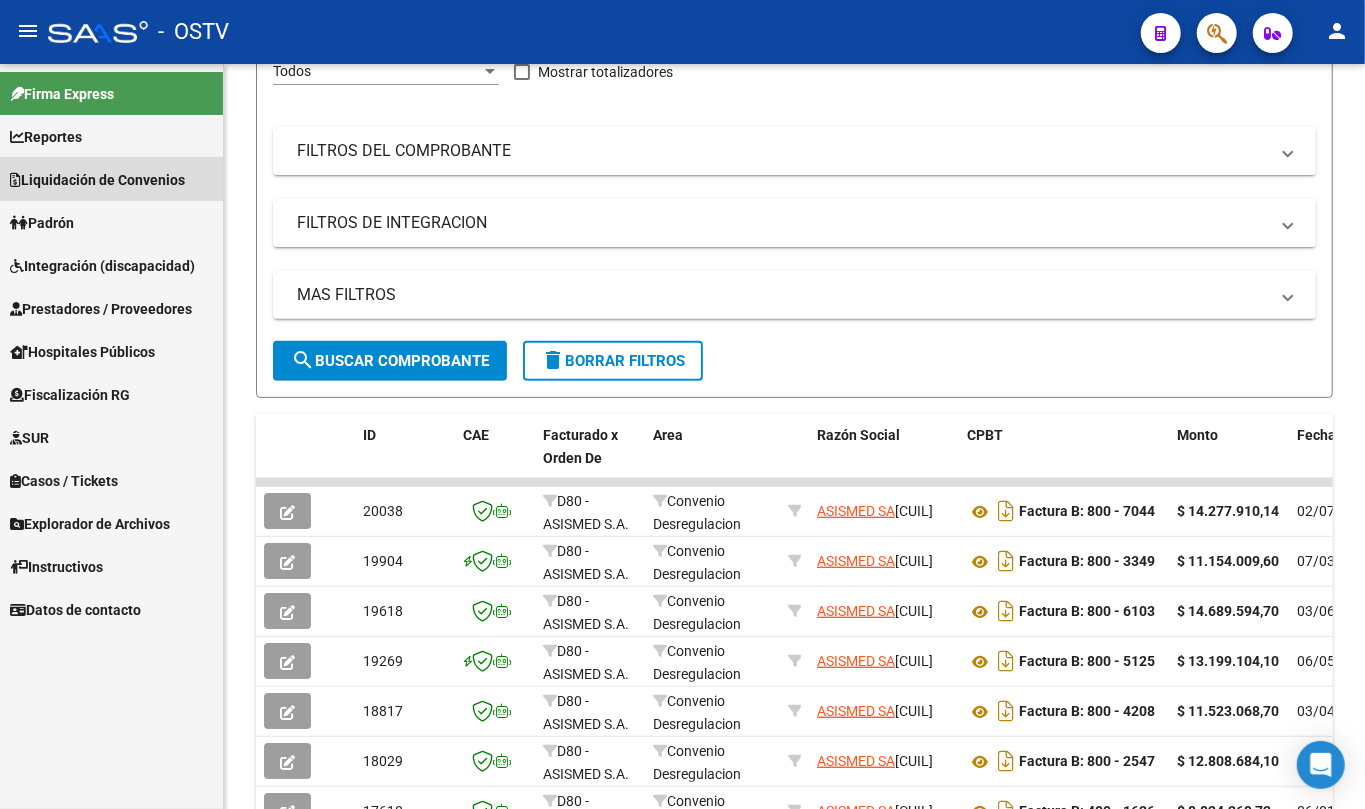 click on "Liquidación de Convenios" at bounding box center [97, 180] 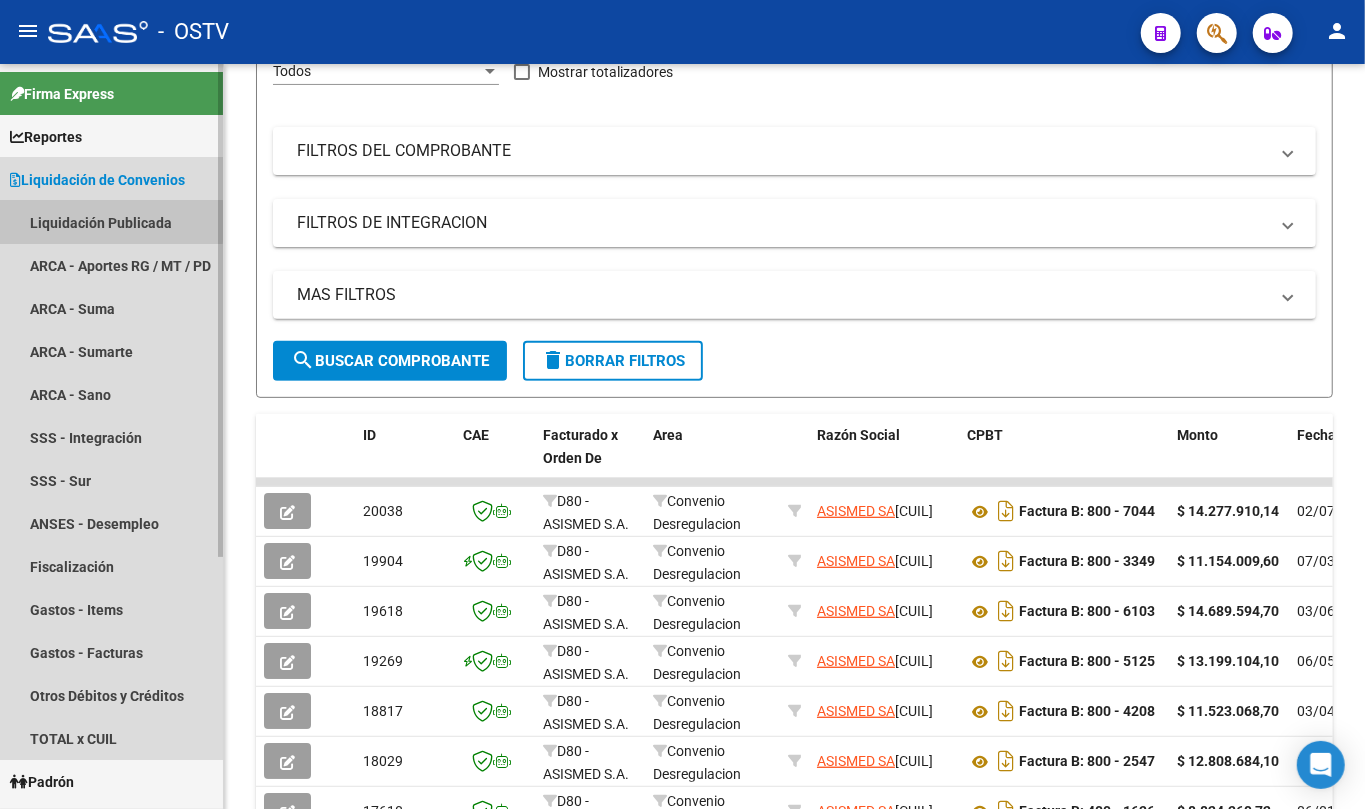 click on "Liquidación Publicada" at bounding box center (111, 222) 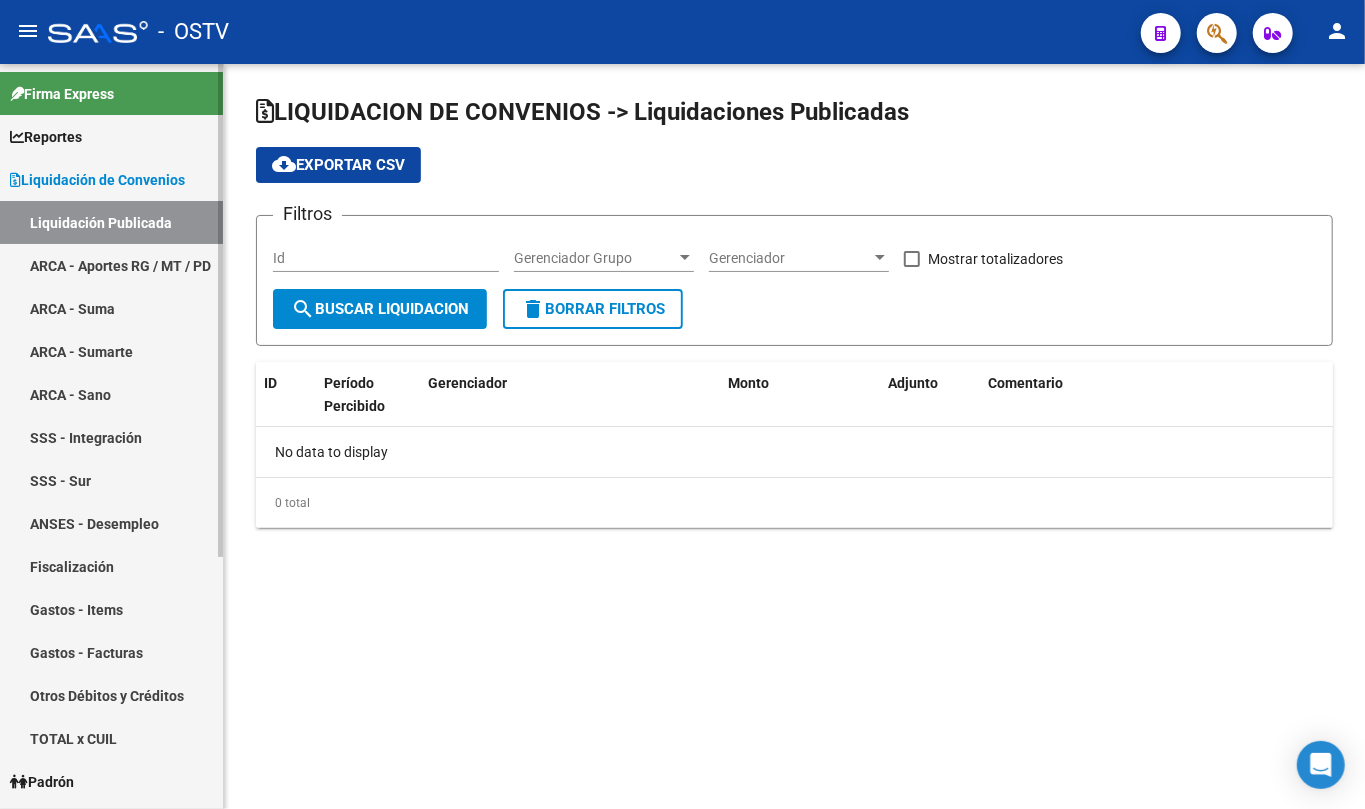 scroll, scrollTop: 0, scrollLeft: 0, axis: both 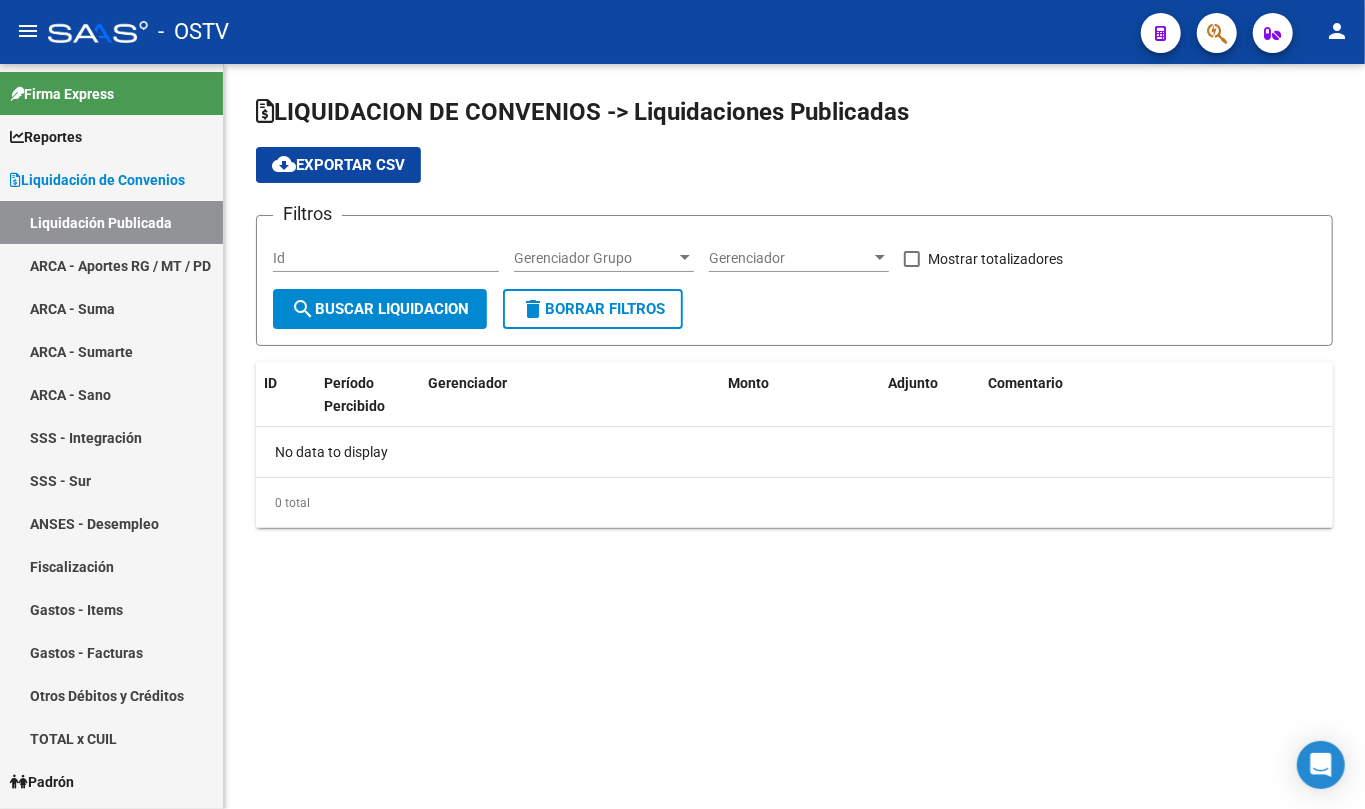 checkbox on "true" 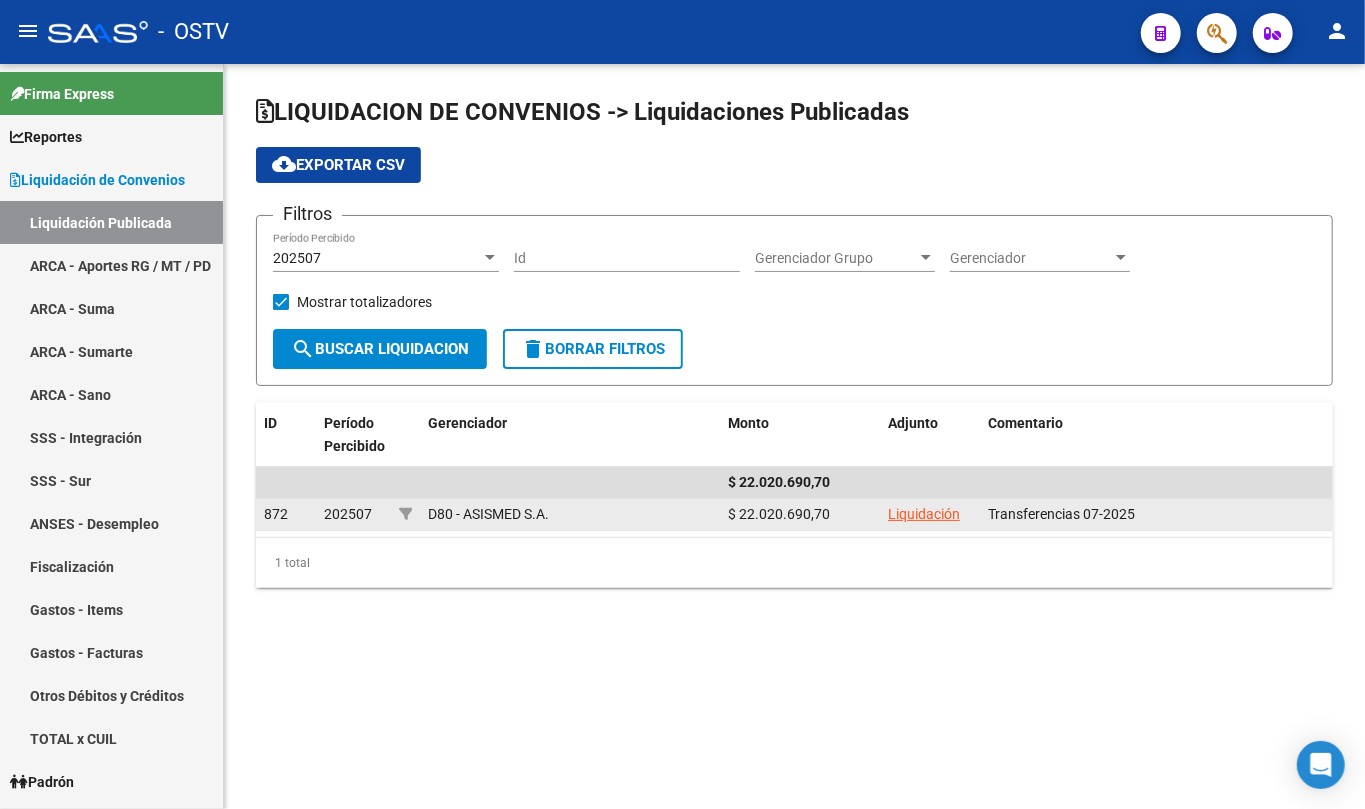 click on "Liquidación" 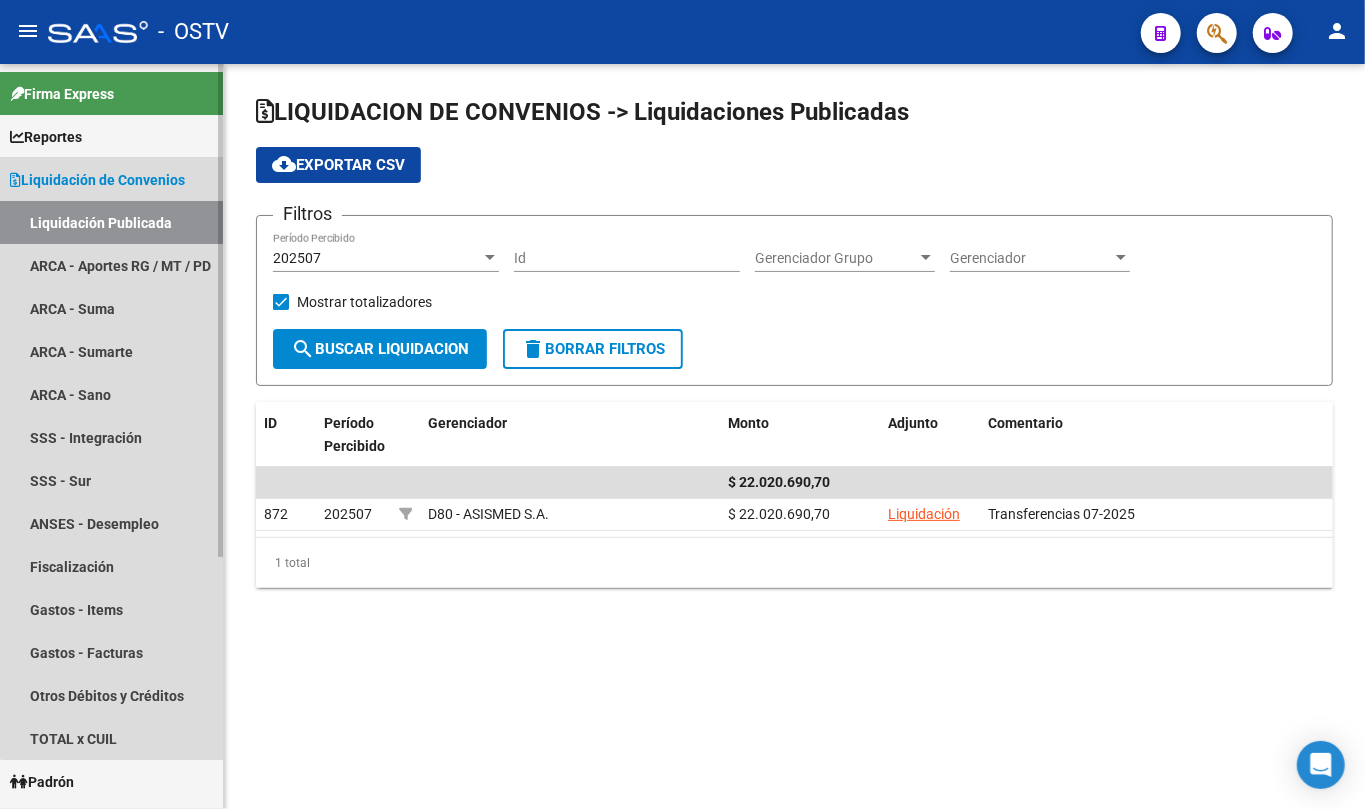 click on "Liquidación de Convenios" at bounding box center [97, 180] 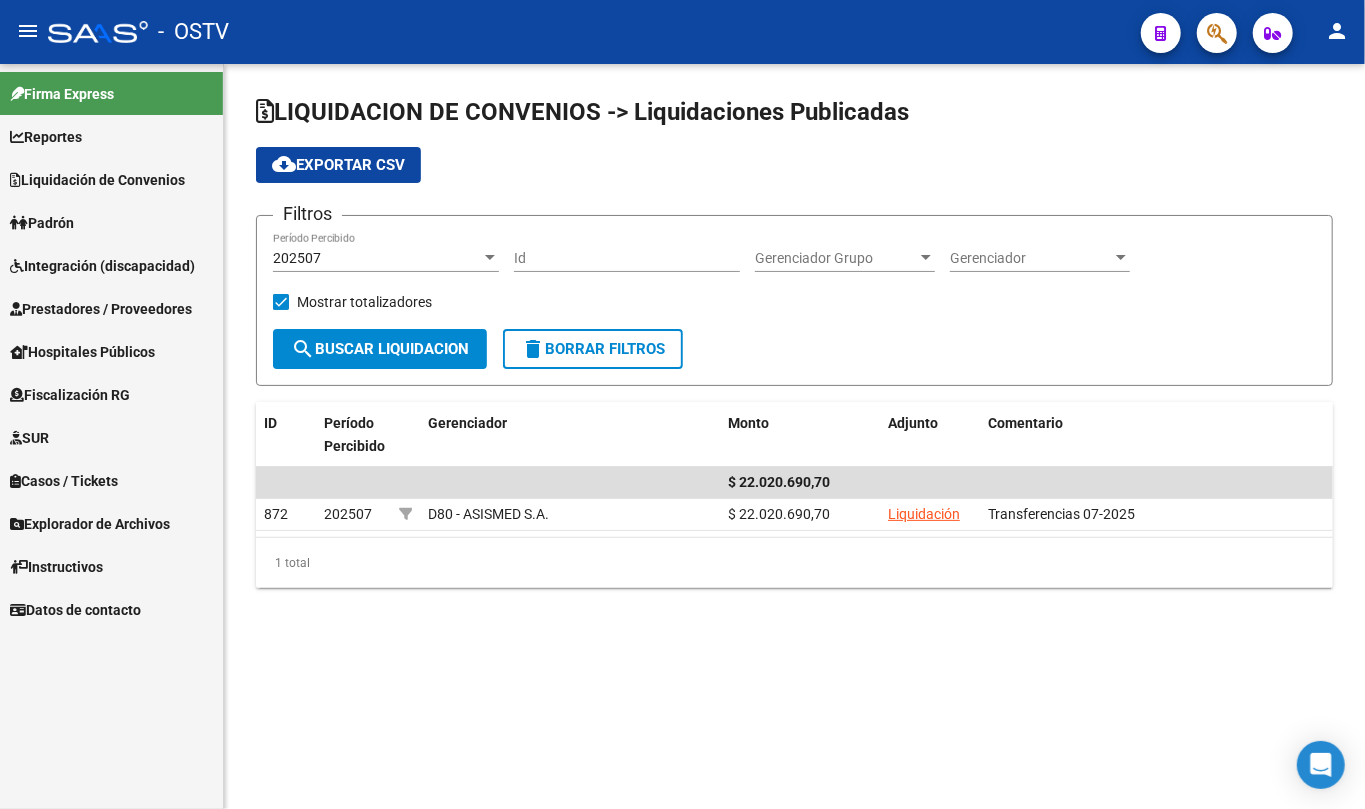 click on "Reportes" at bounding box center (111, 136) 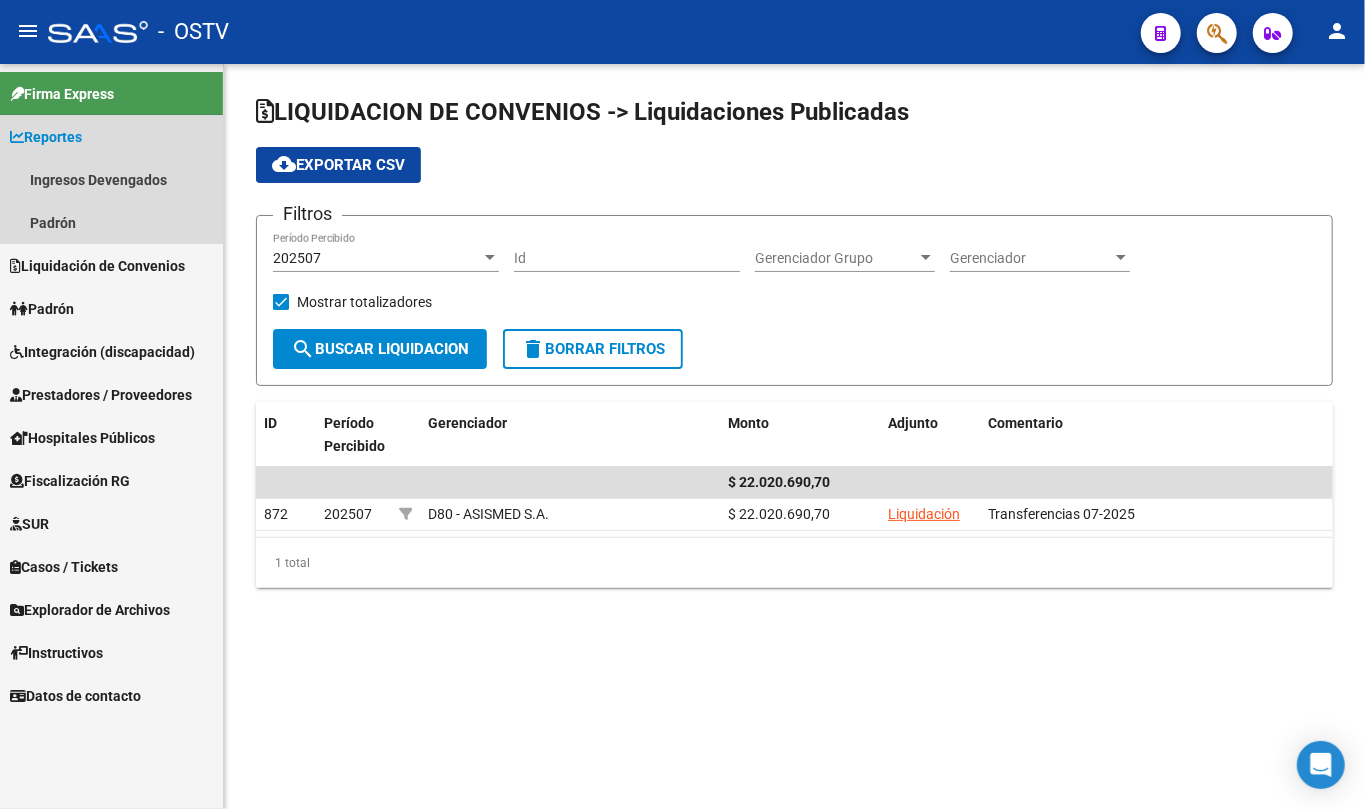 click on "Reportes" at bounding box center (111, 136) 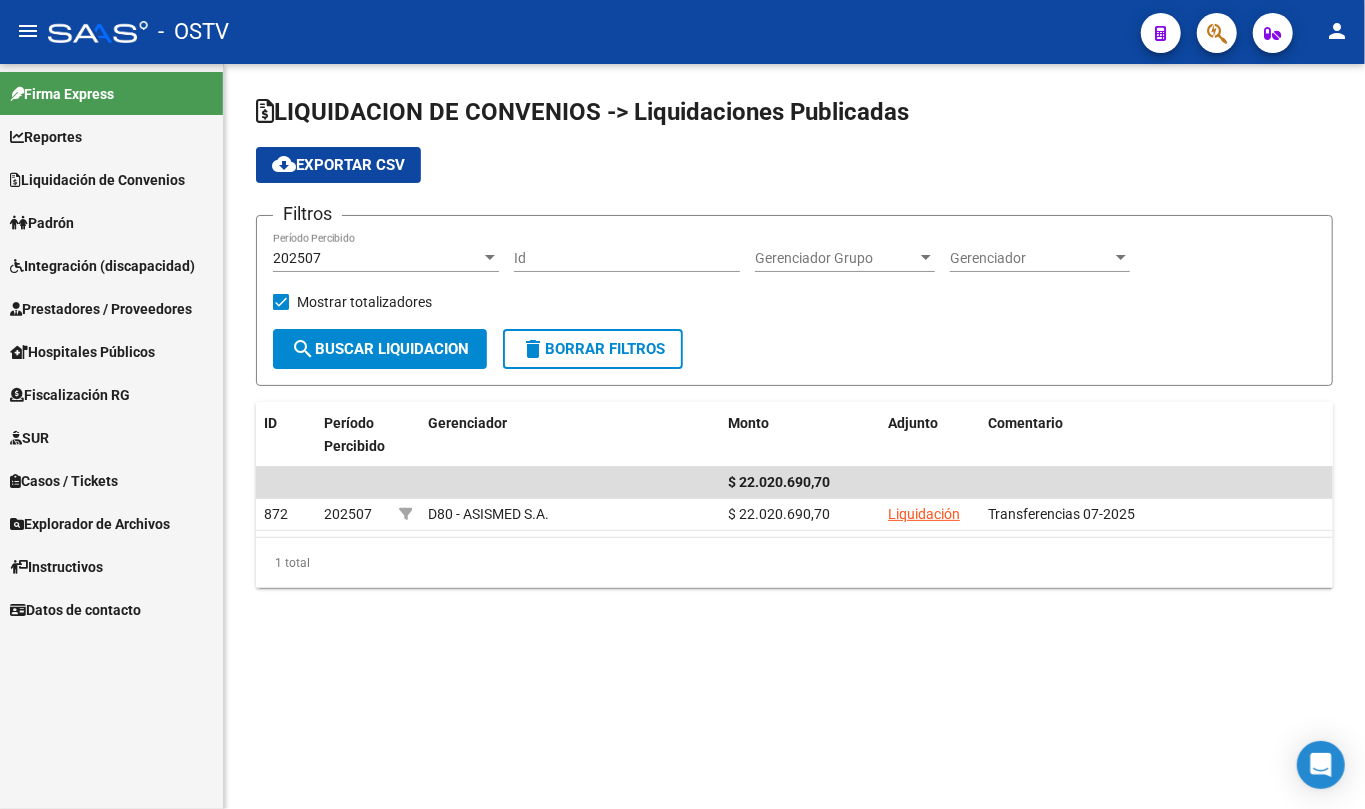 click on "Prestadores / Proveedores" at bounding box center (101, 309) 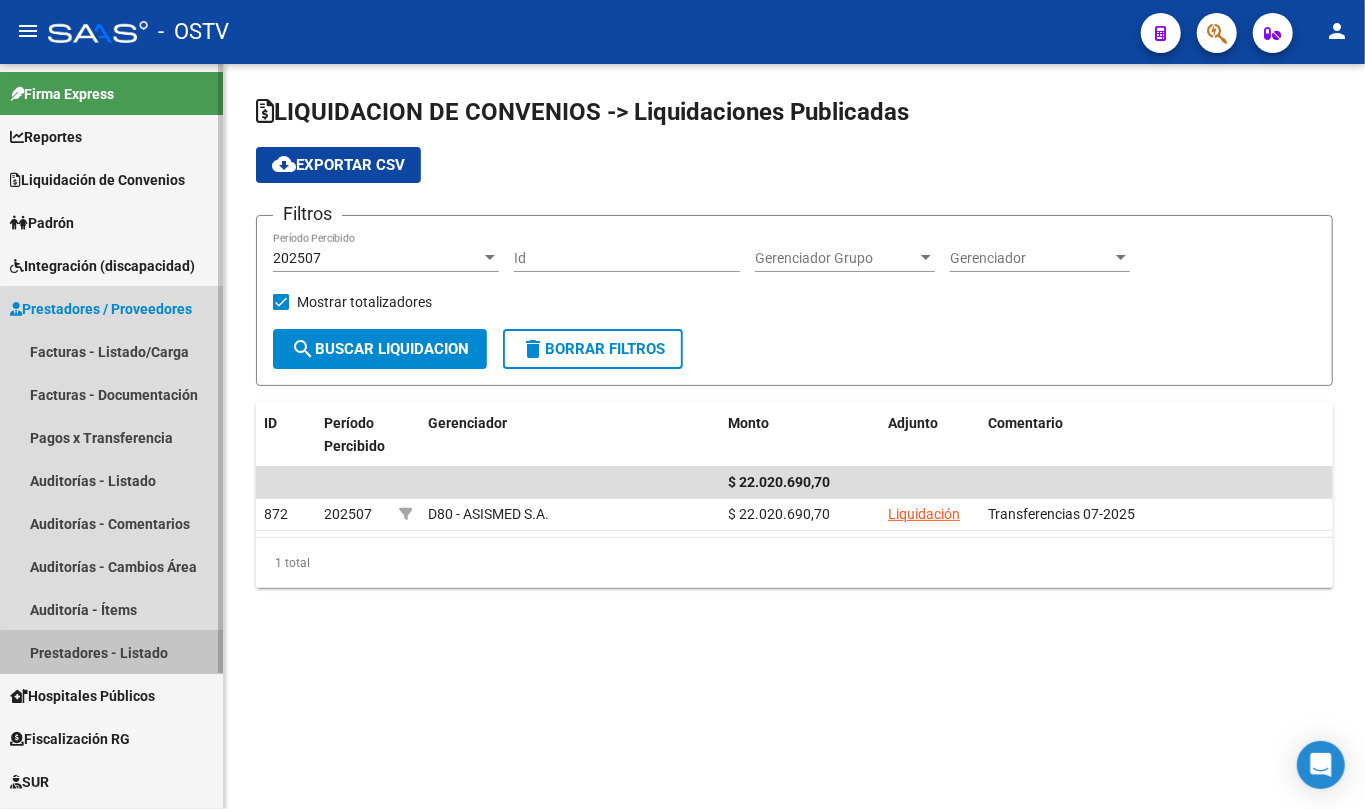 click on "Prestadores - Listado" at bounding box center [111, 652] 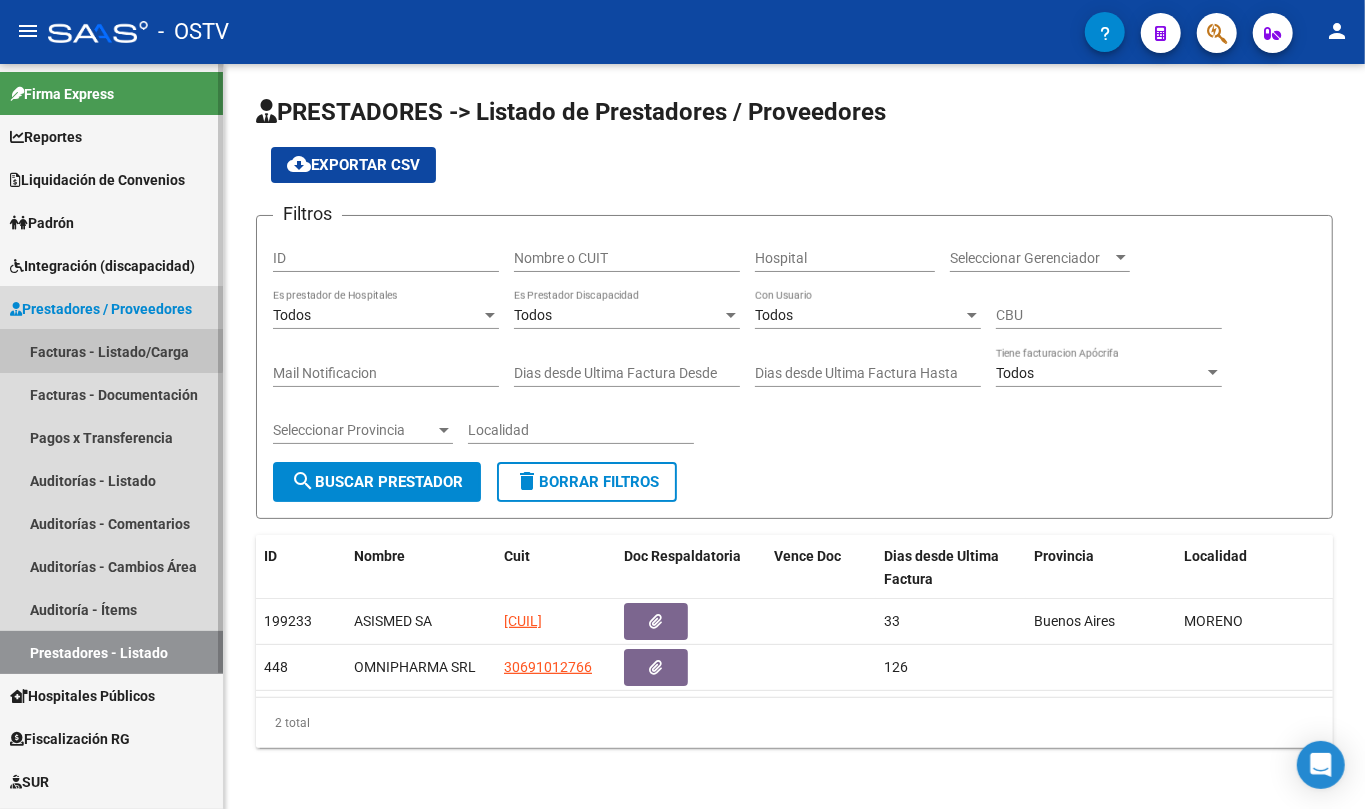 click on "Facturas - Listado/Carga" at bounding box center [111, 351] 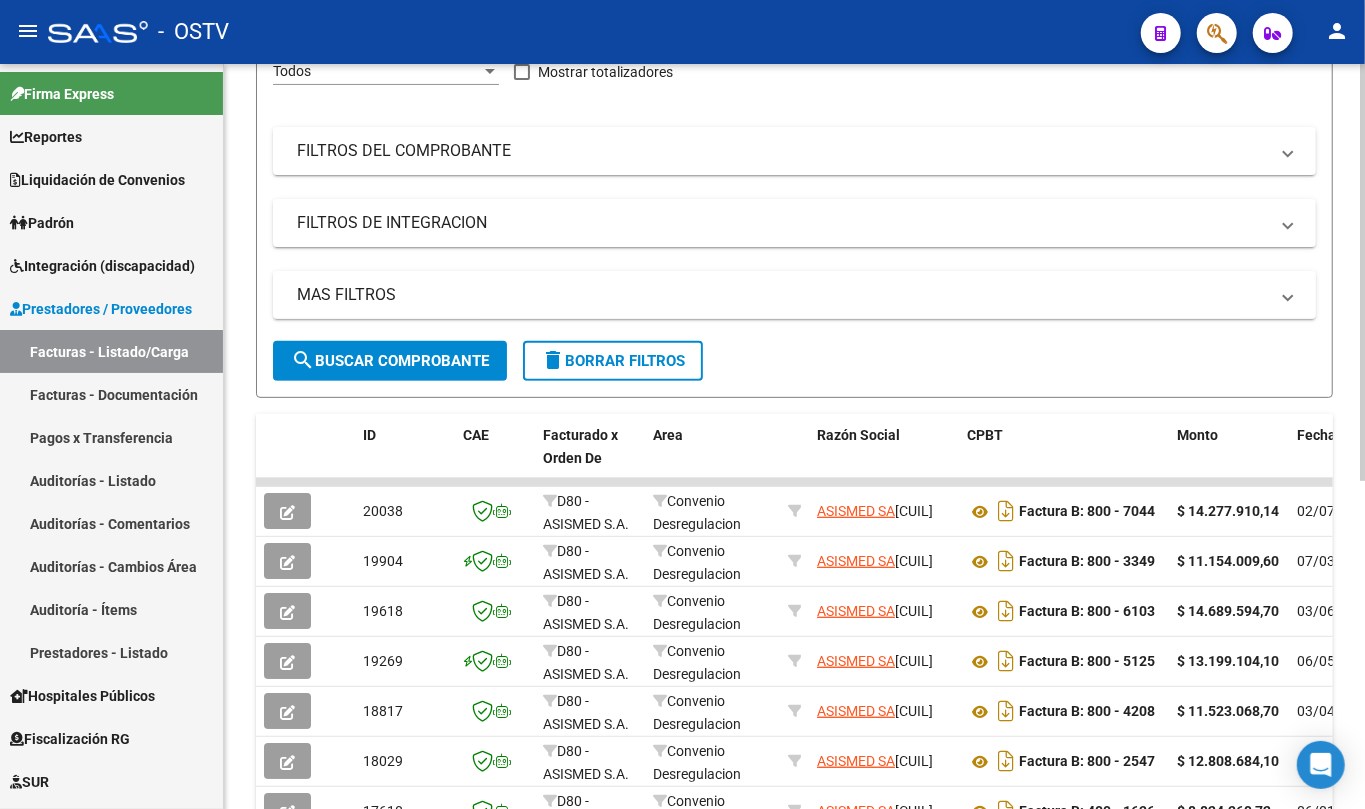 scroll, scrollTop: 0, scrollLeft: 0, axis: both 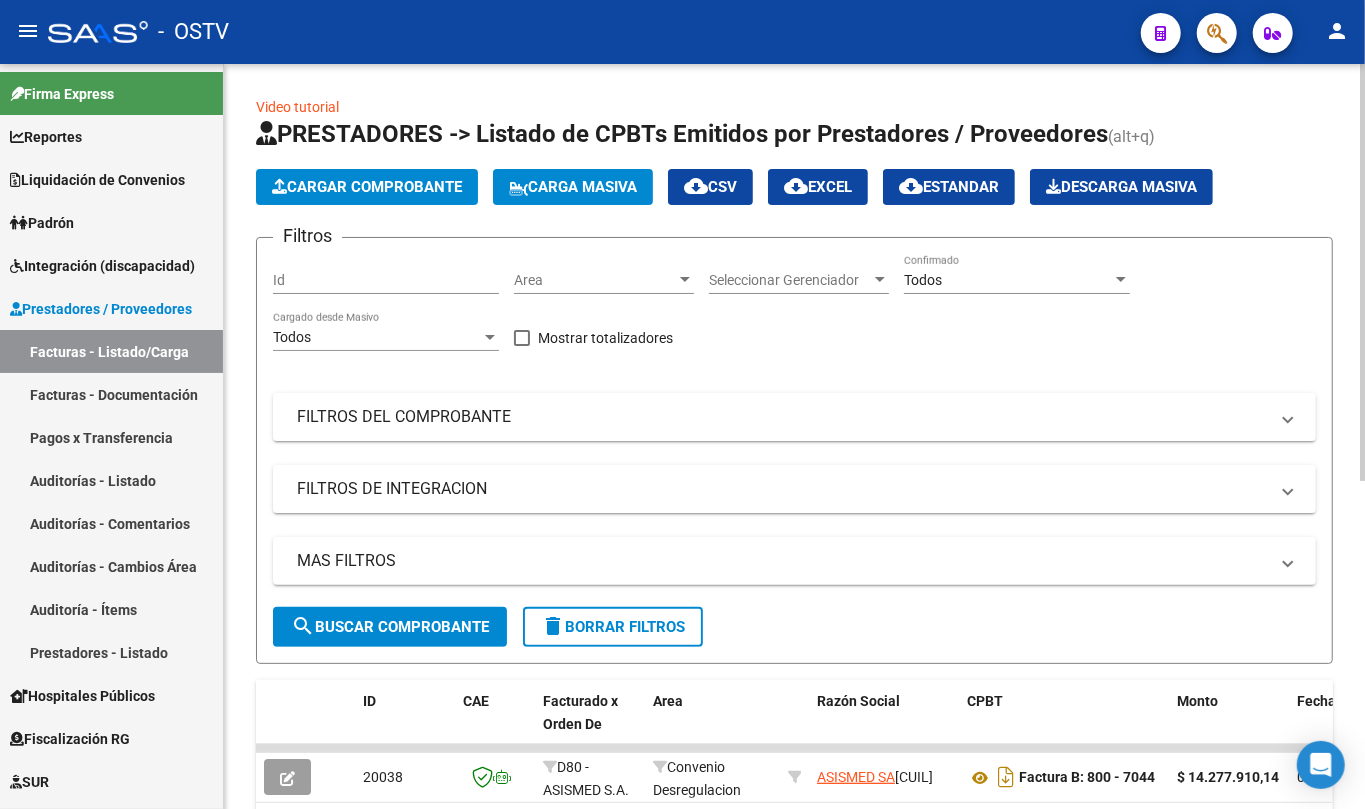 click on "Cargar Comprobante" 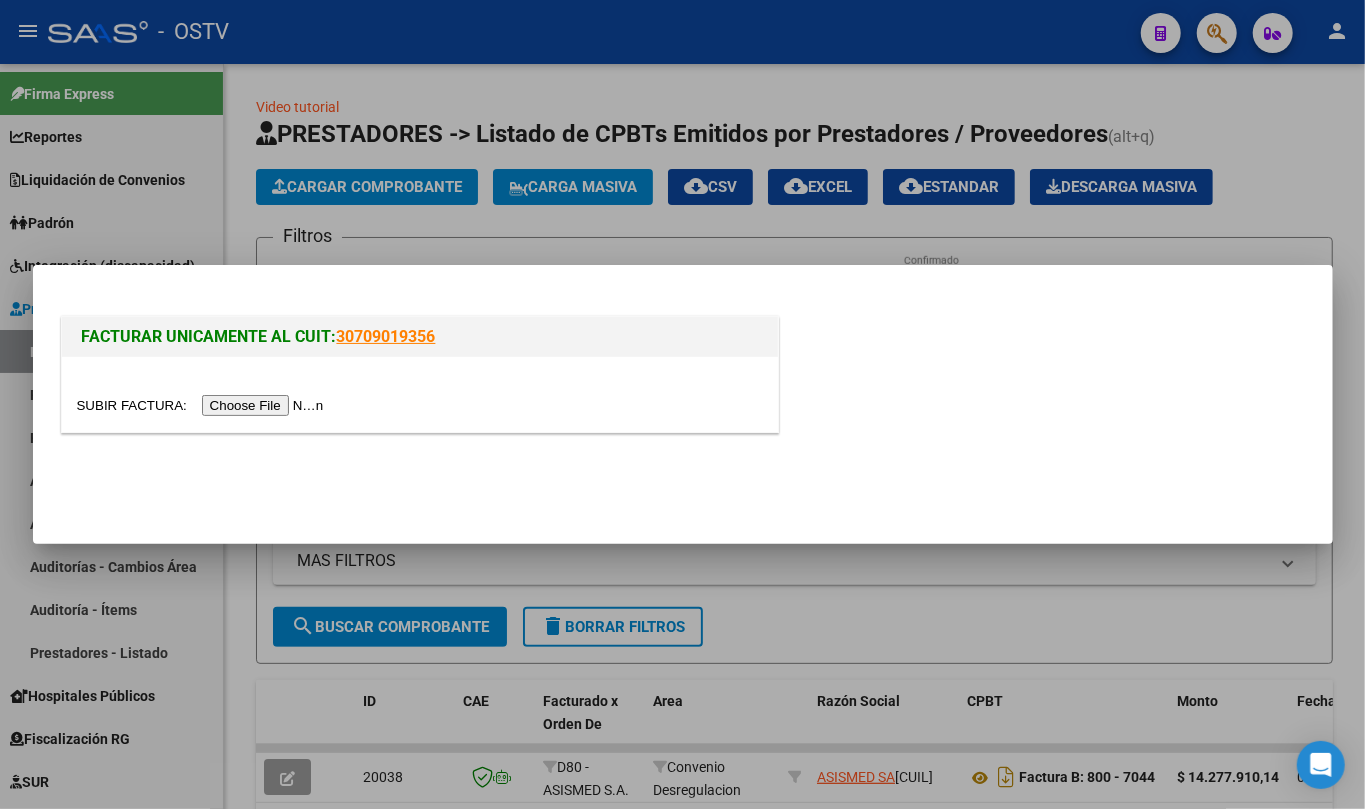 click at bounding box center [203, 405] 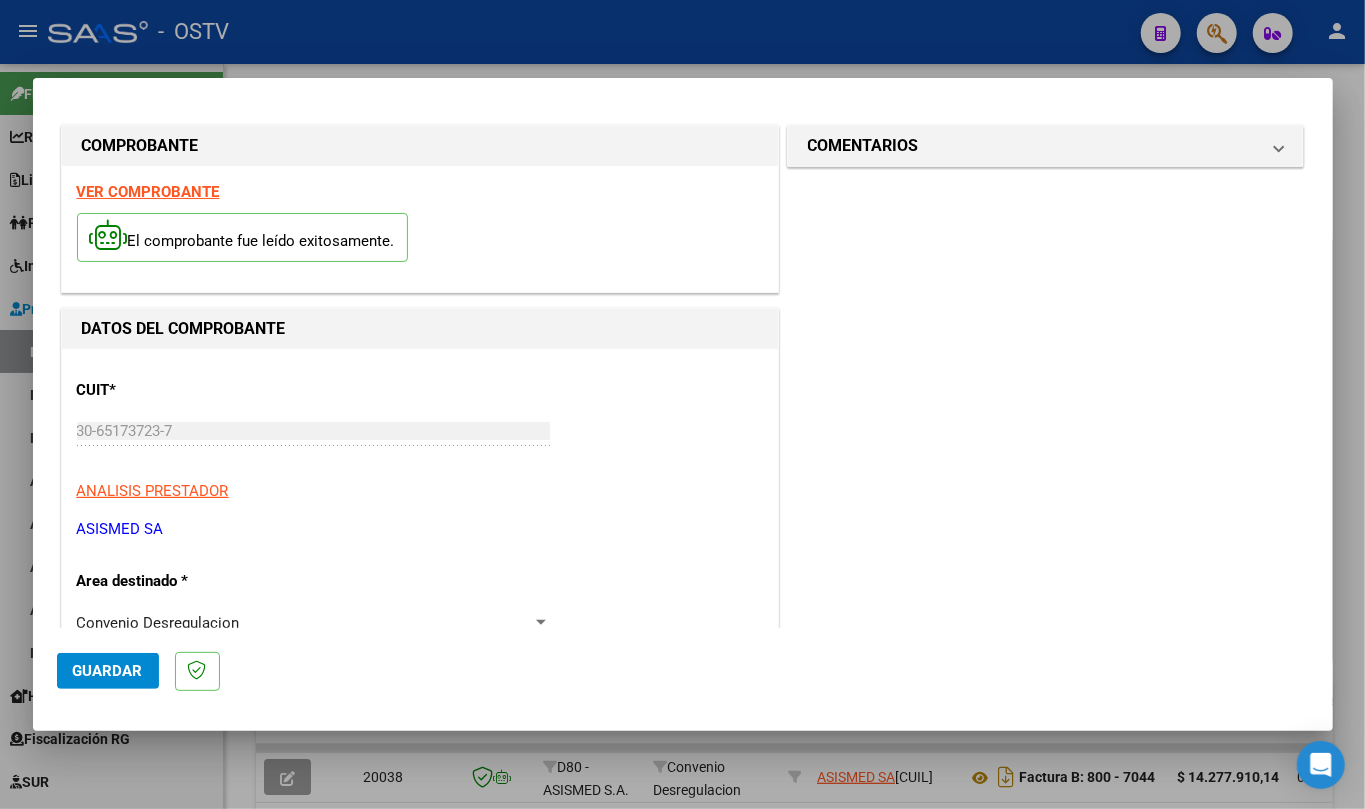 scroll, scrollTop: 0, scrollLeft: 0, axis: both 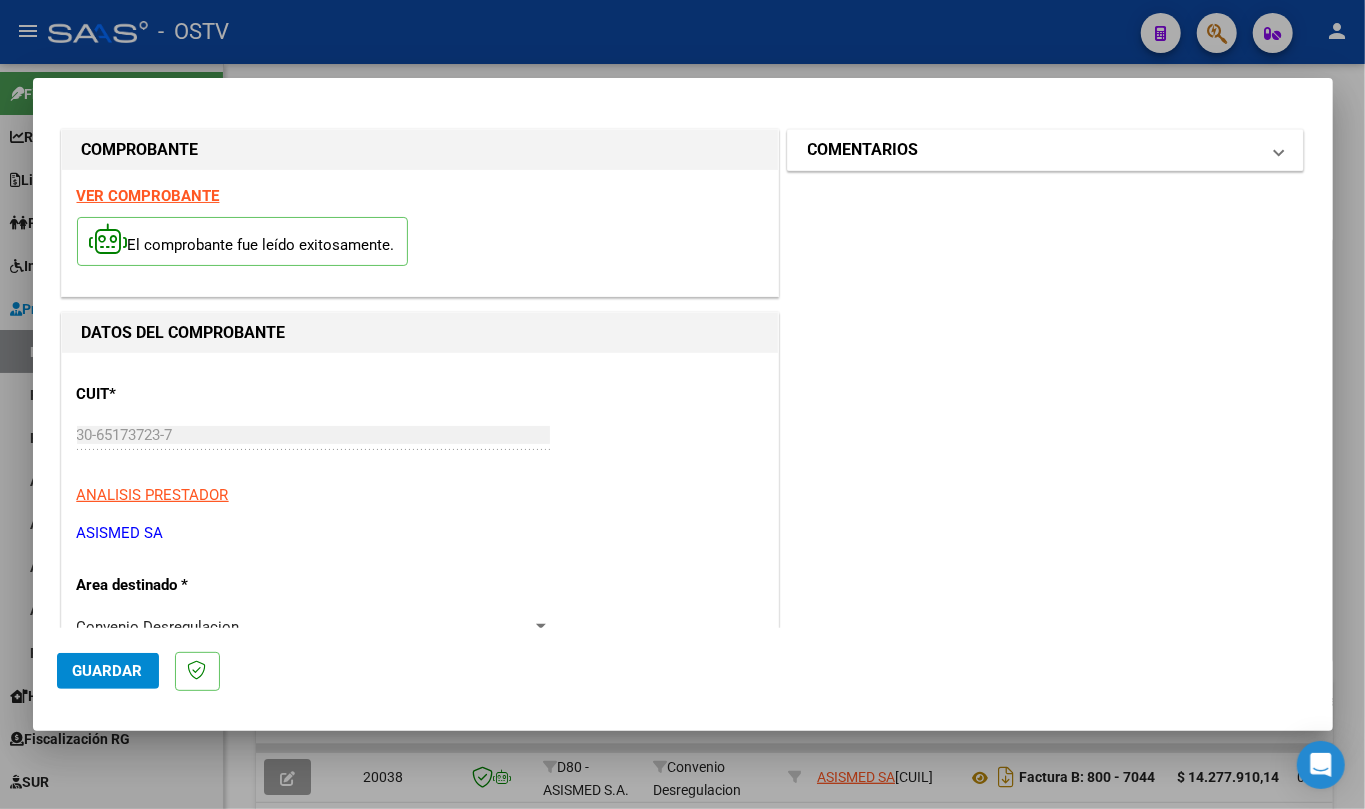 click on "COMENTARIOS" at bounding box center [1034, 150] 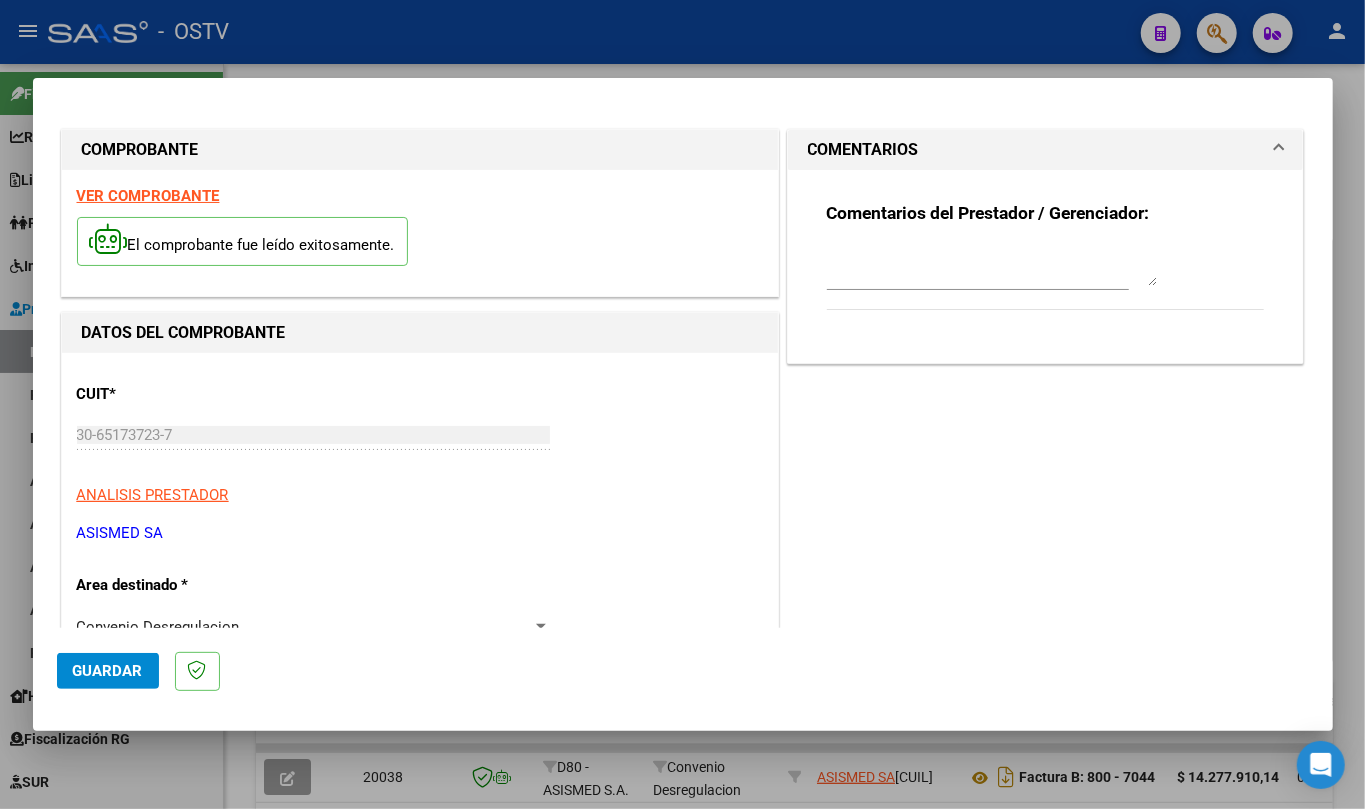 click on "COMENTARIOS" at bounding box center [1034, 150] 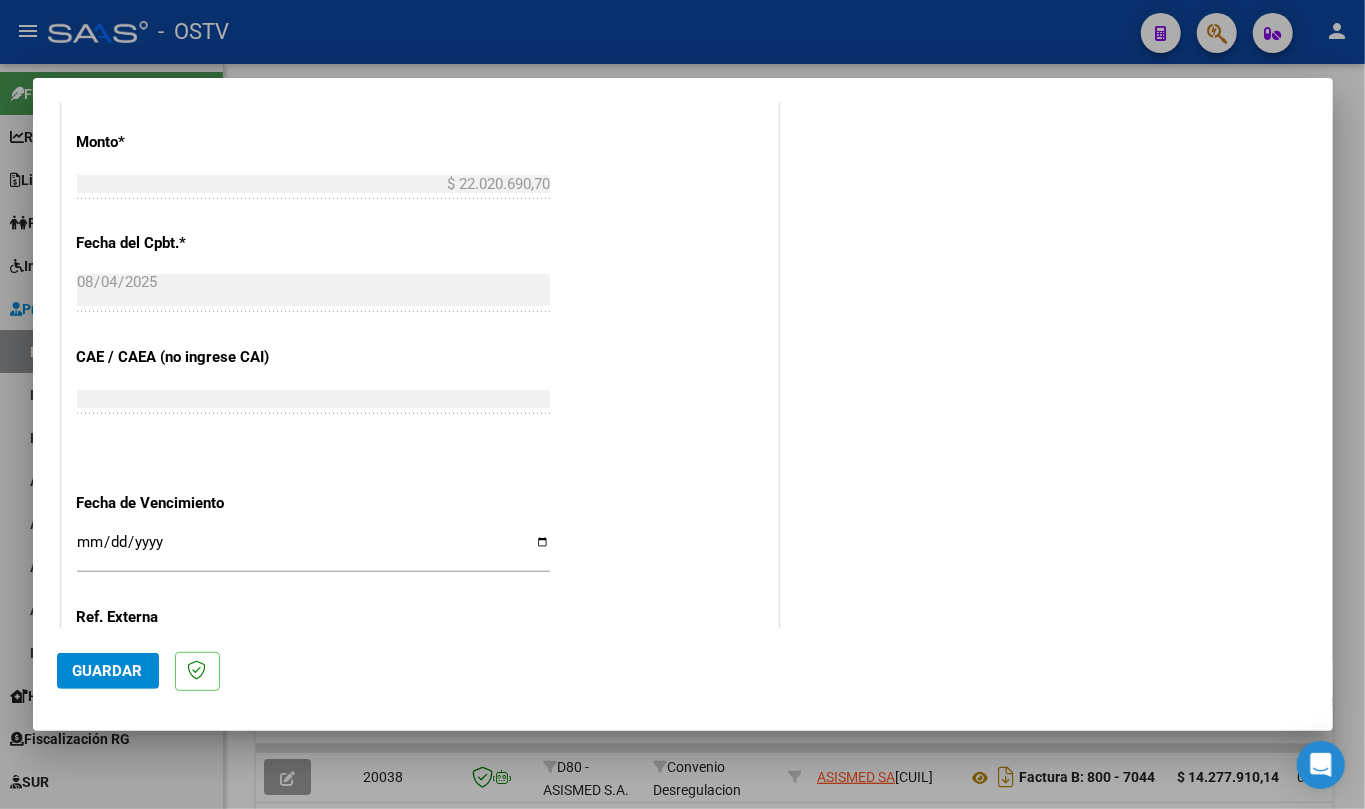 scroll, scrollTop: 933, scrollLeft: 0, axis: vertical 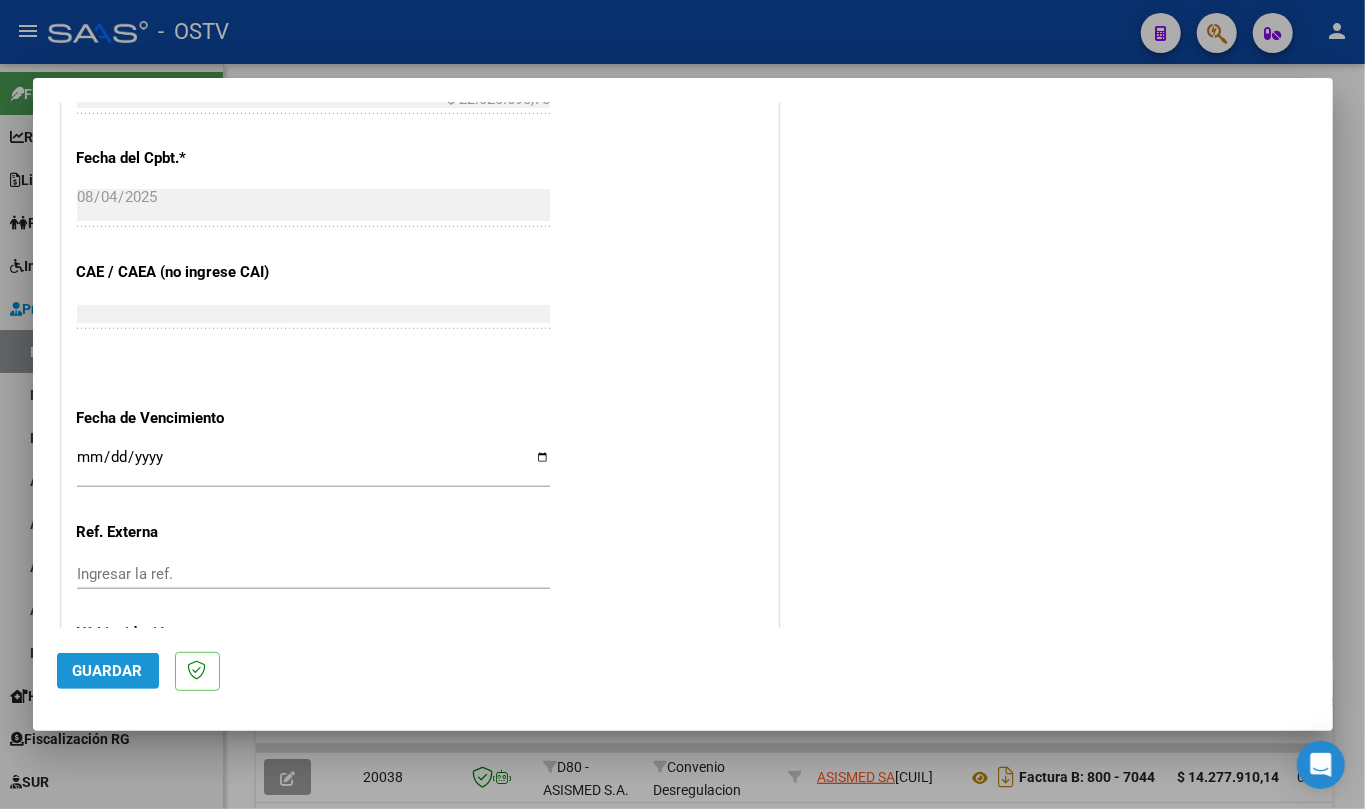 click on "Guardar" 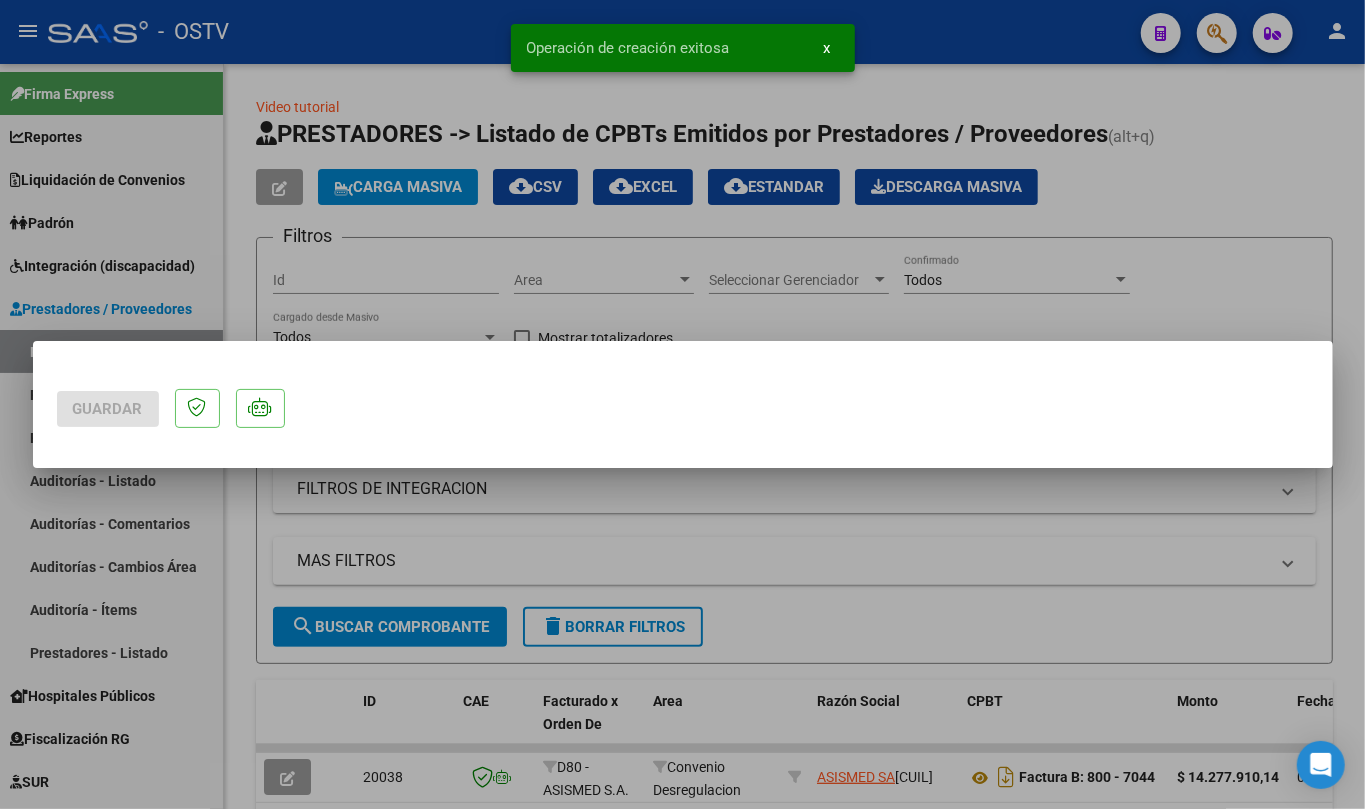 scroll, scrollTop: 0, scrollLeft: 0, axis: both 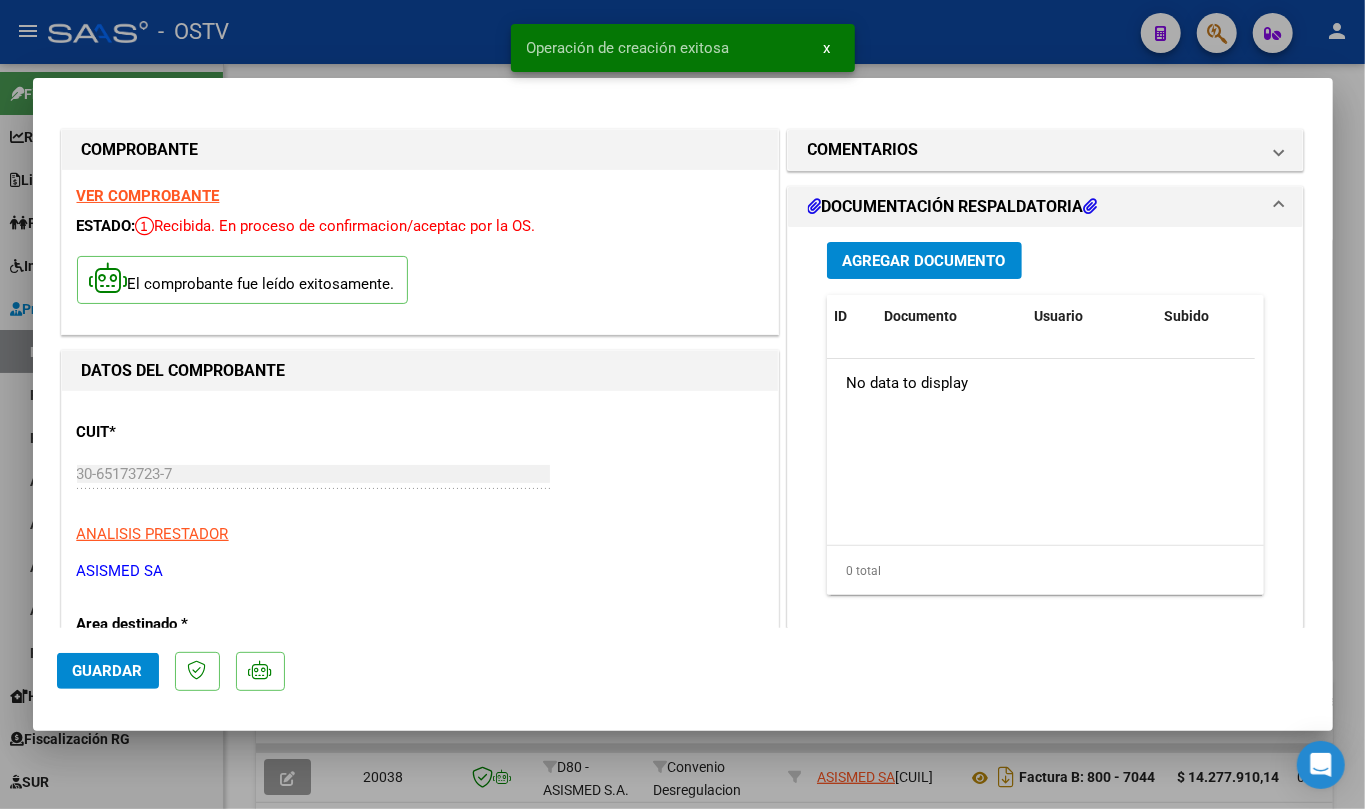 click on "Guardar" 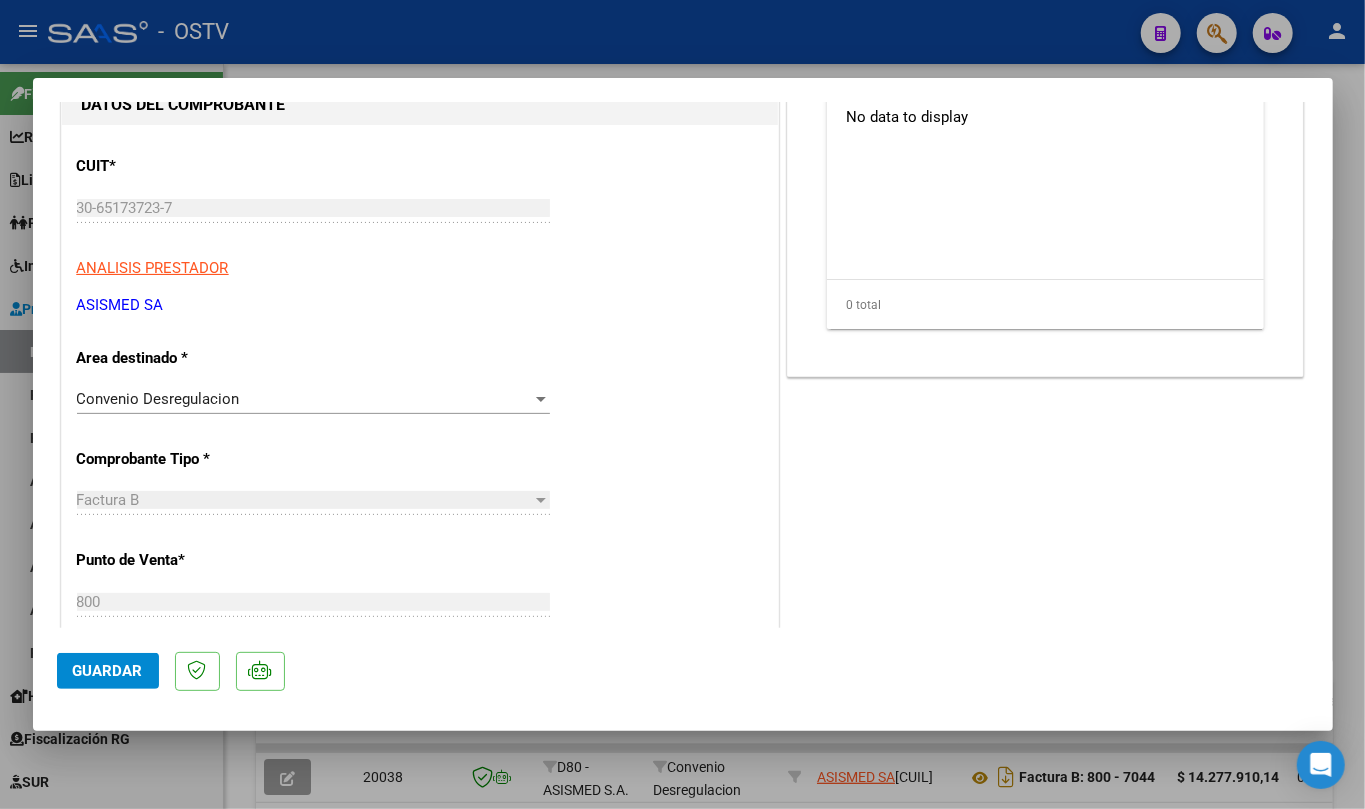 scroll, scrollTop: 0, scrollLeft: 0, axis: both 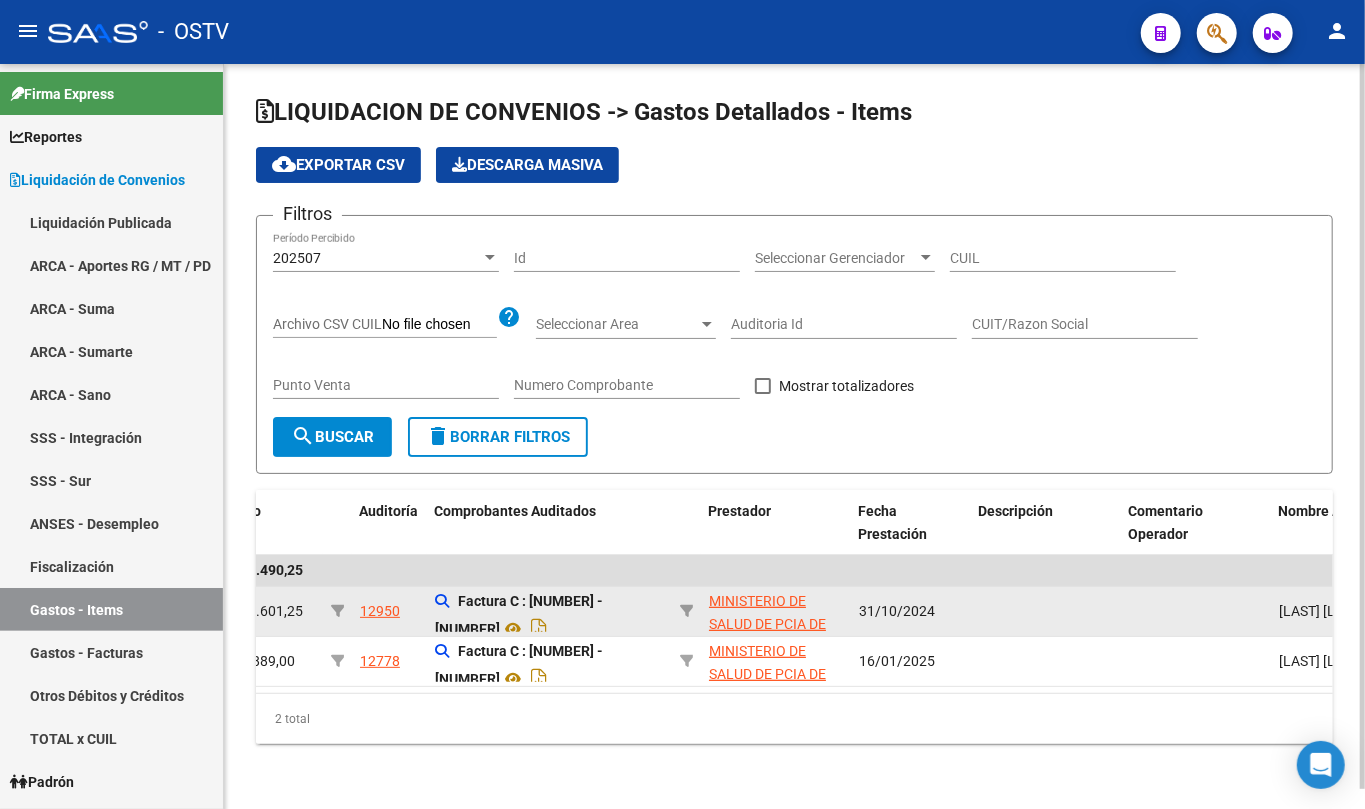click on "MINISTERIO DE SALUD DE PCIA DE BSAS" 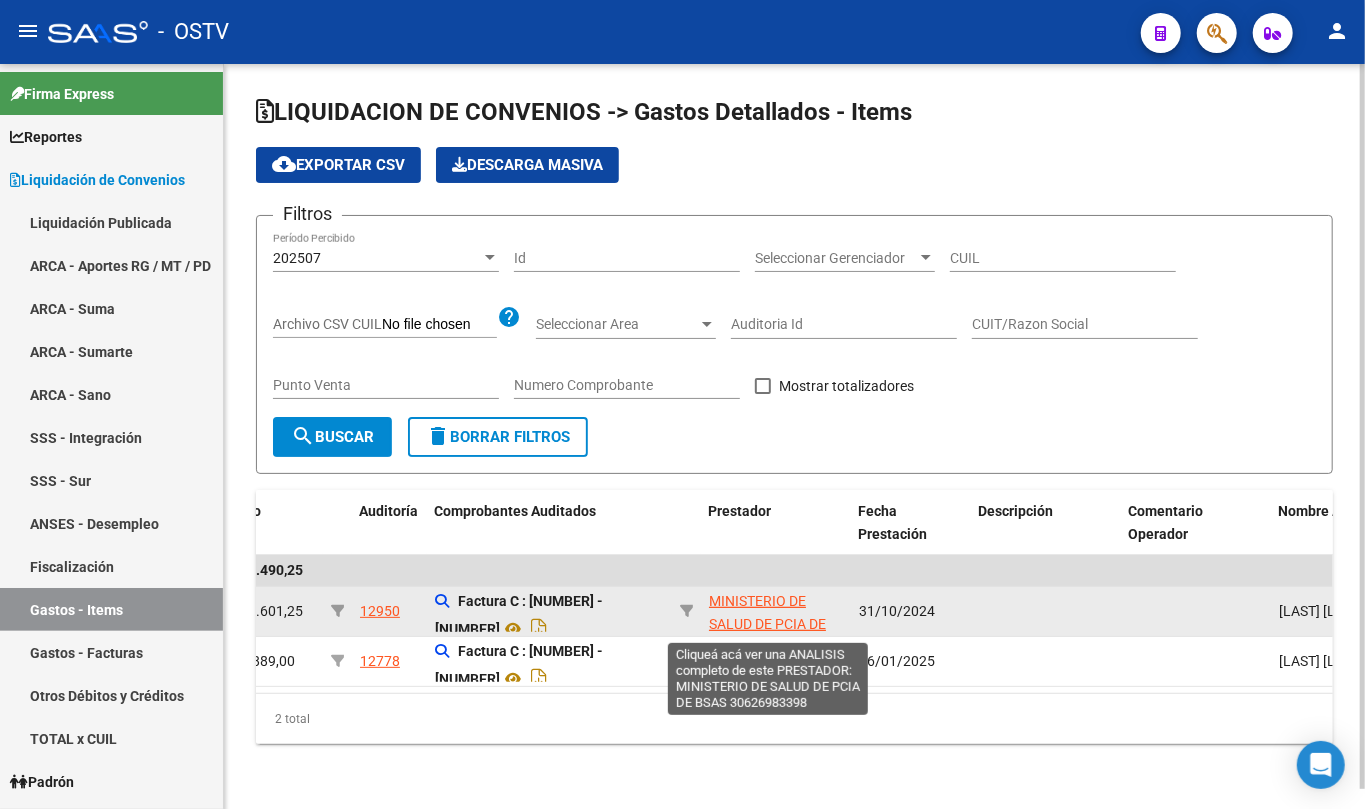 click on "MINISTERIO DE SALUD DE PCIA DE BSAS" 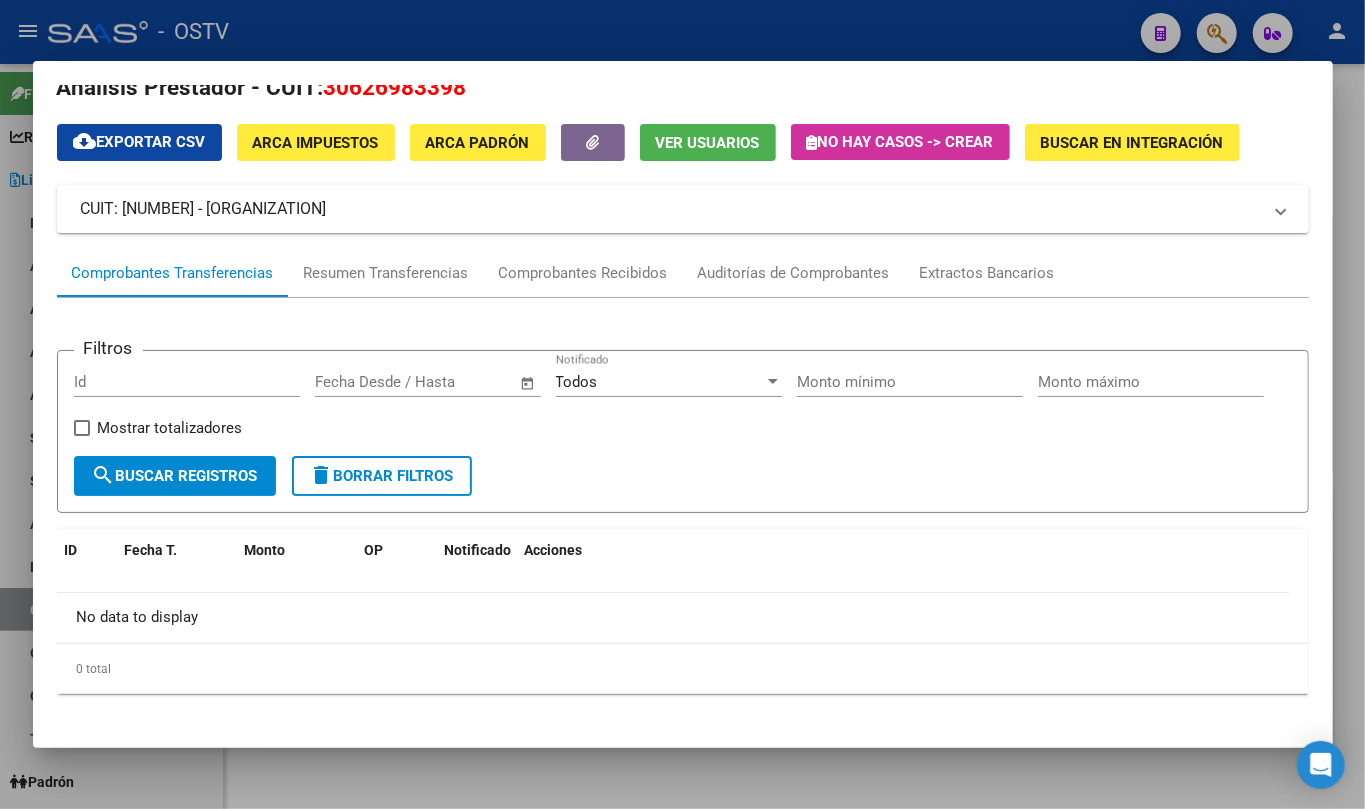 scroll, scrollTop: 48, scrollLeft: 0, axis: vertical 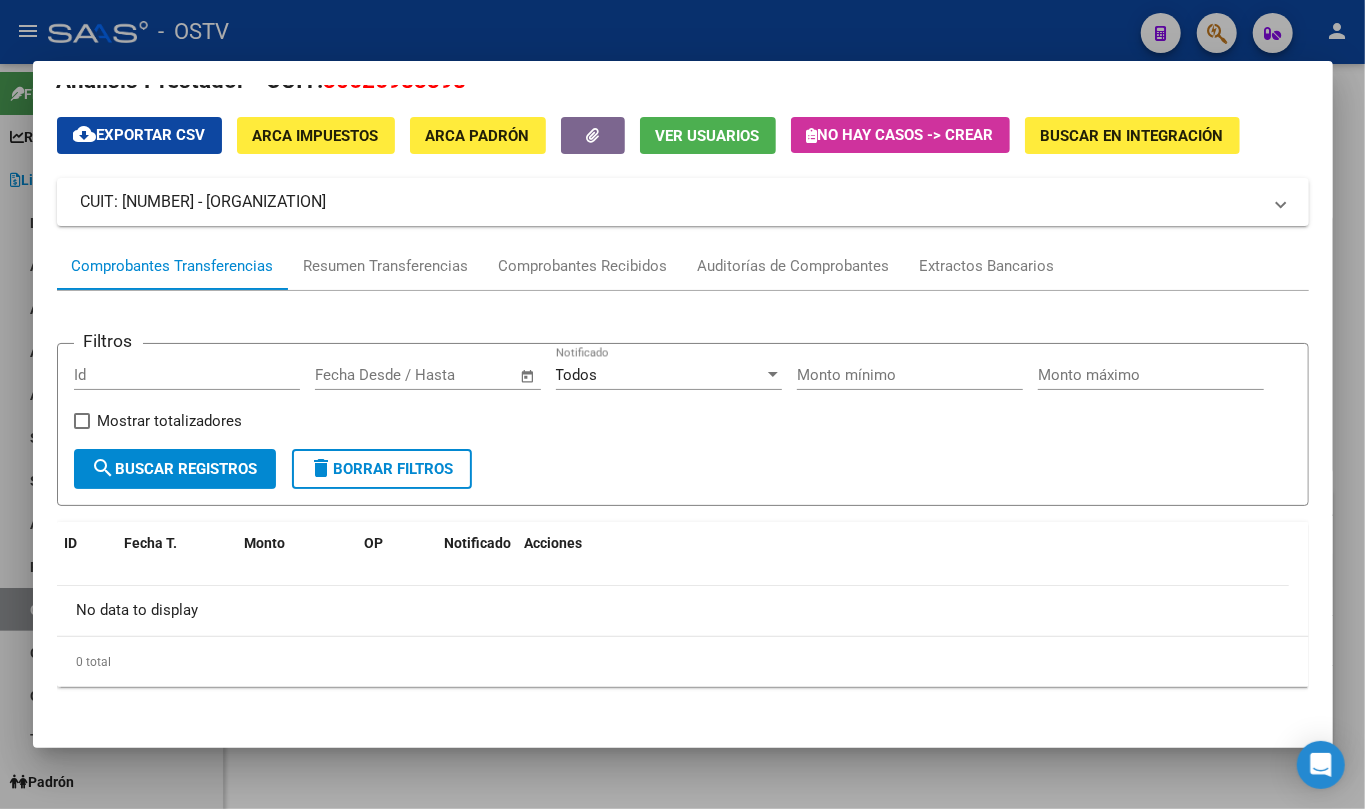 click at bounding box center (682, 404) 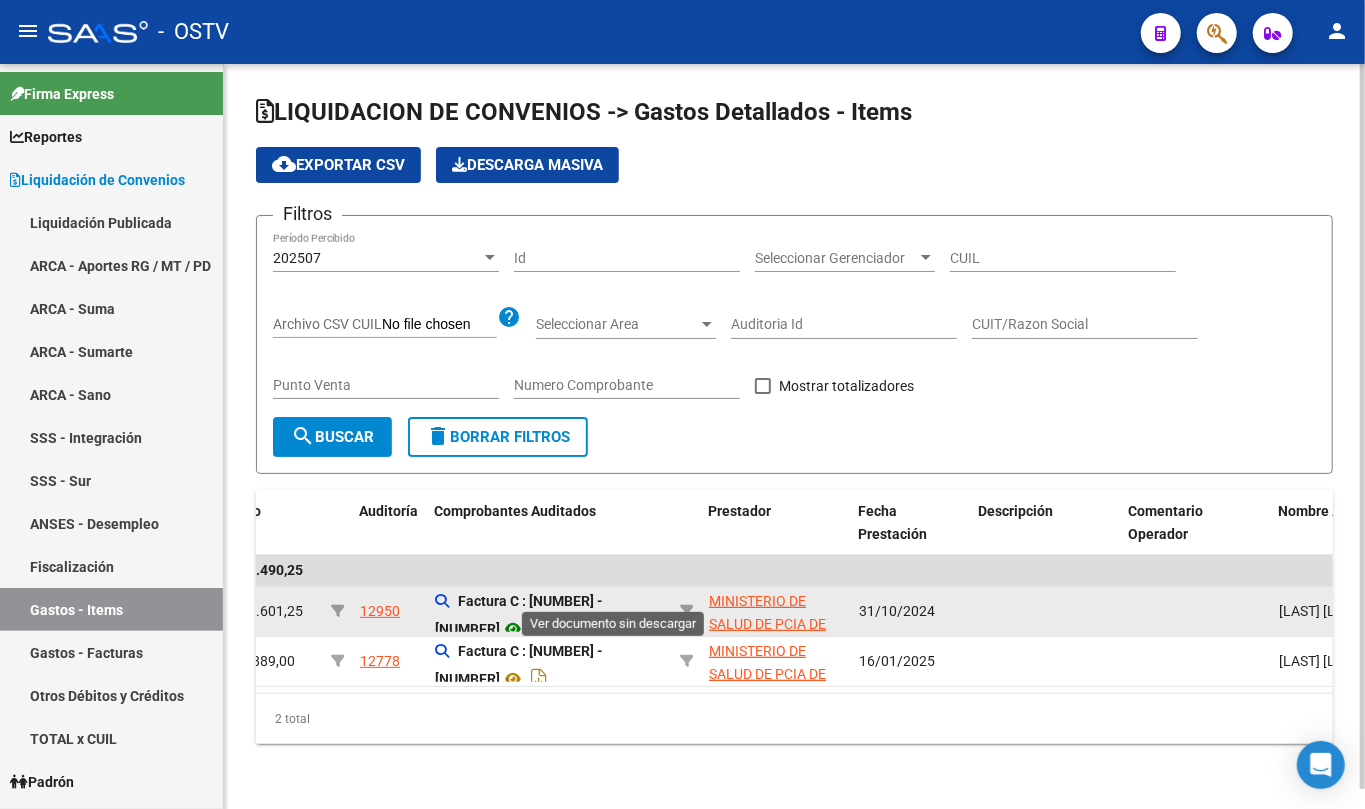 click 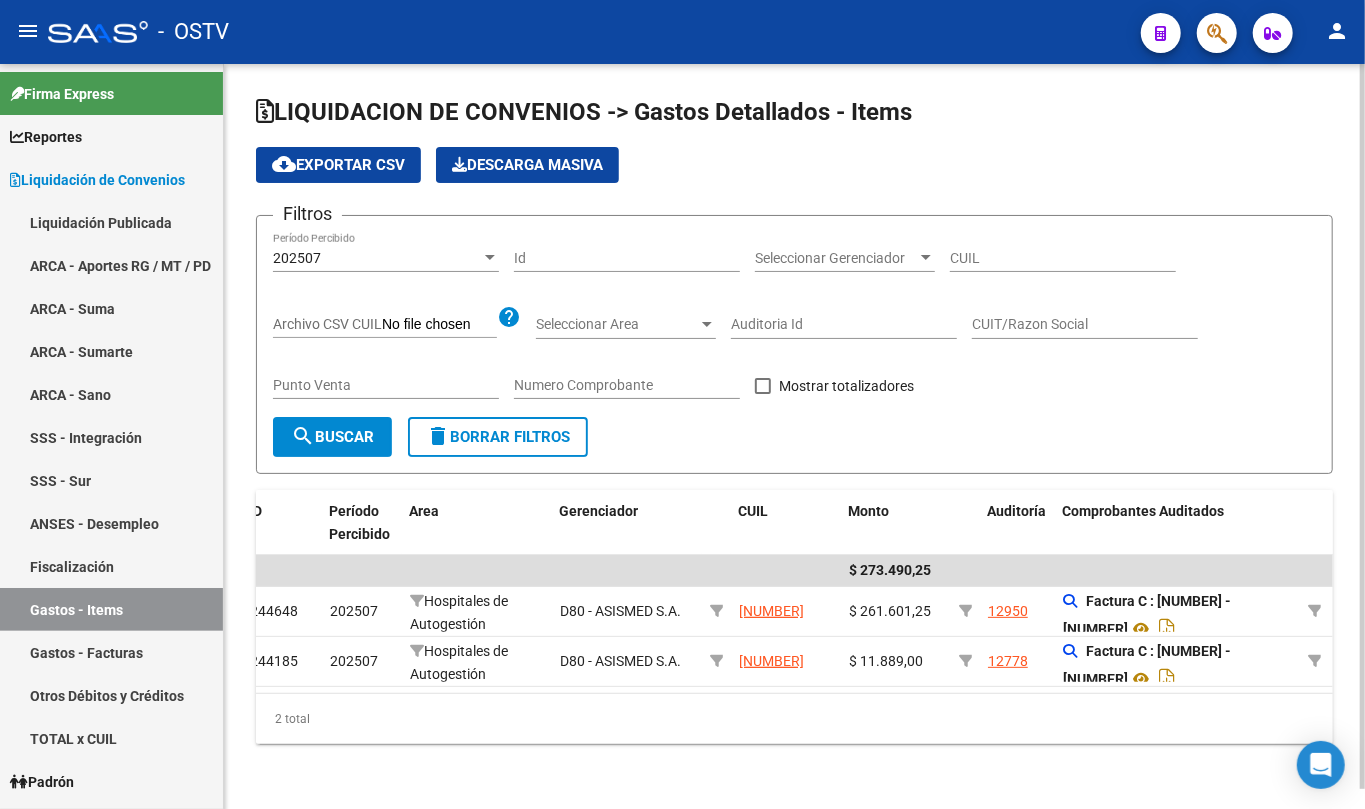 scroll, scrollTop: 0, scrollLeft: 0, axis: both 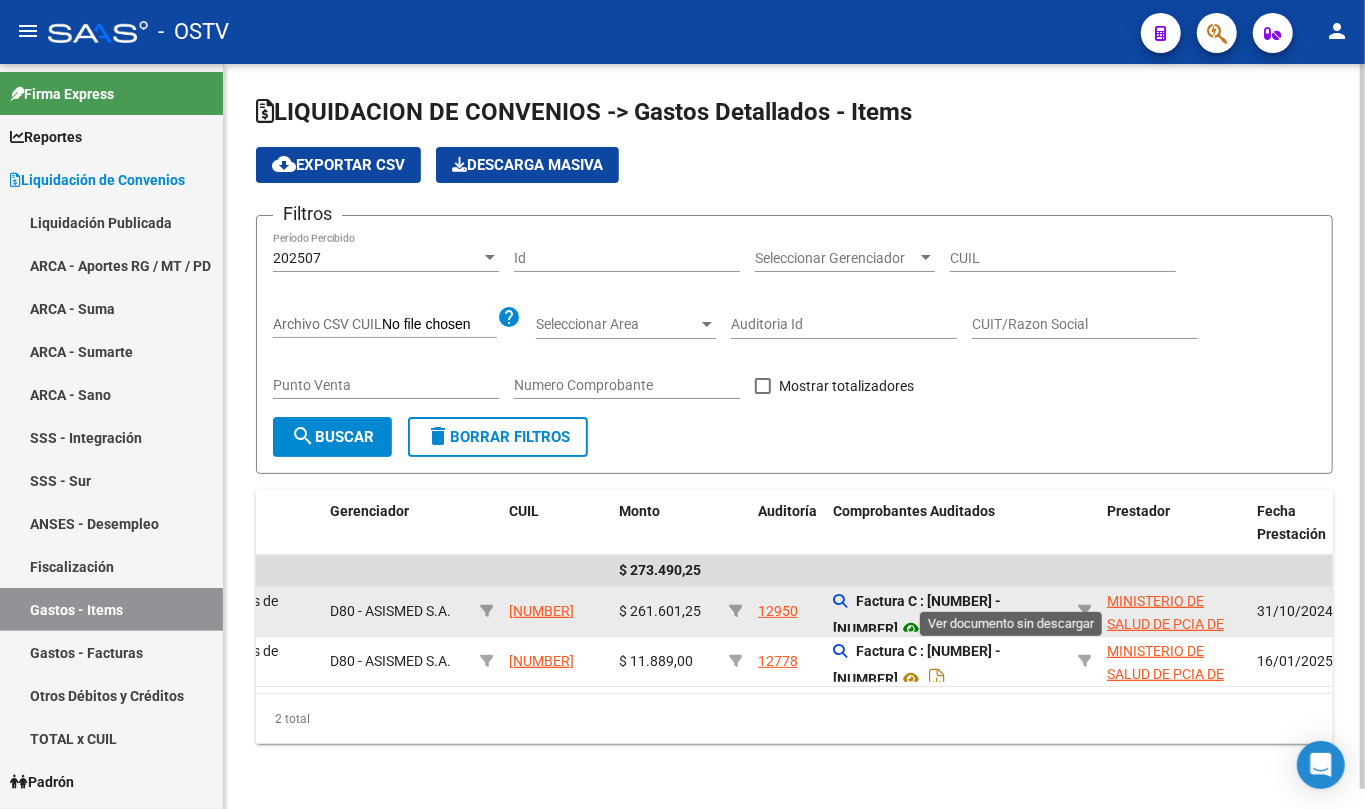 click 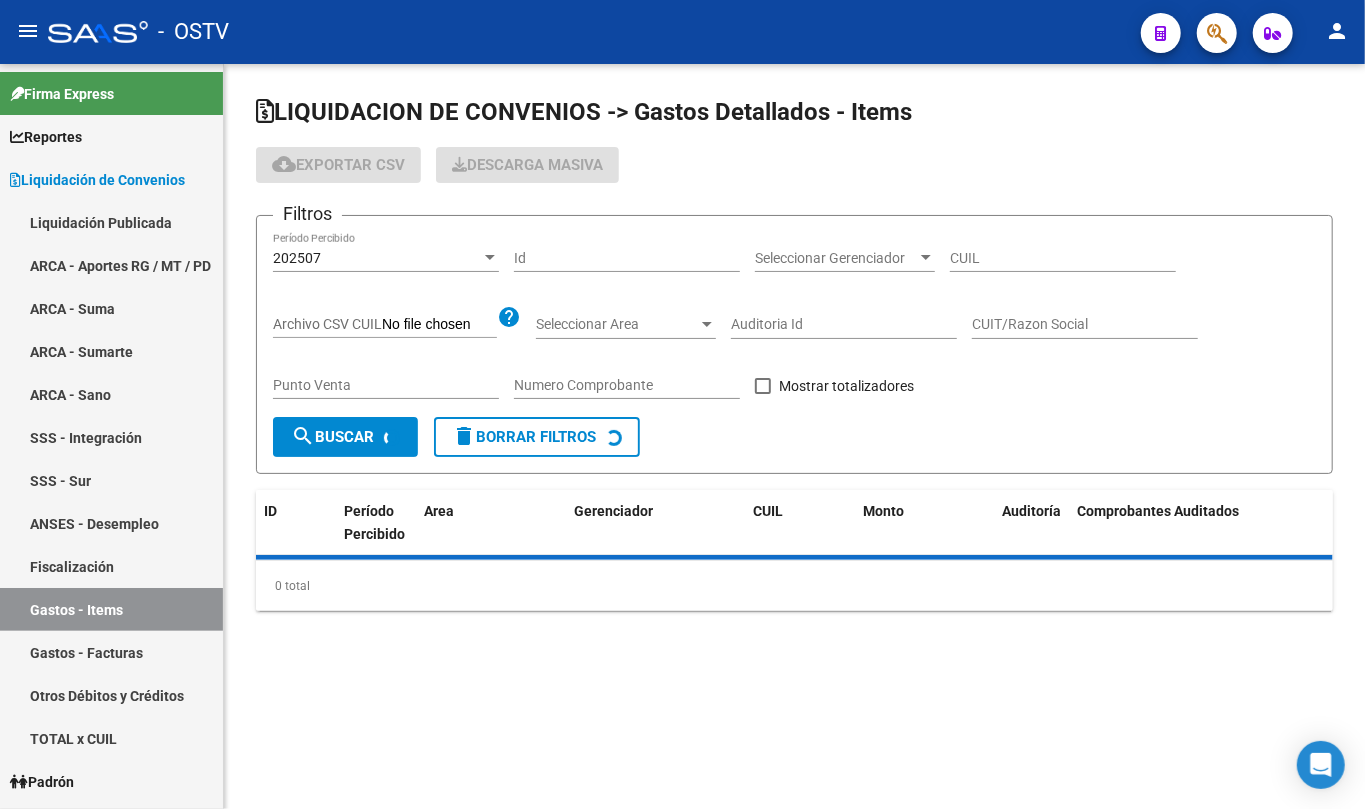 scroll, scrollTop: 0, scrollLeft: 0, axis: both 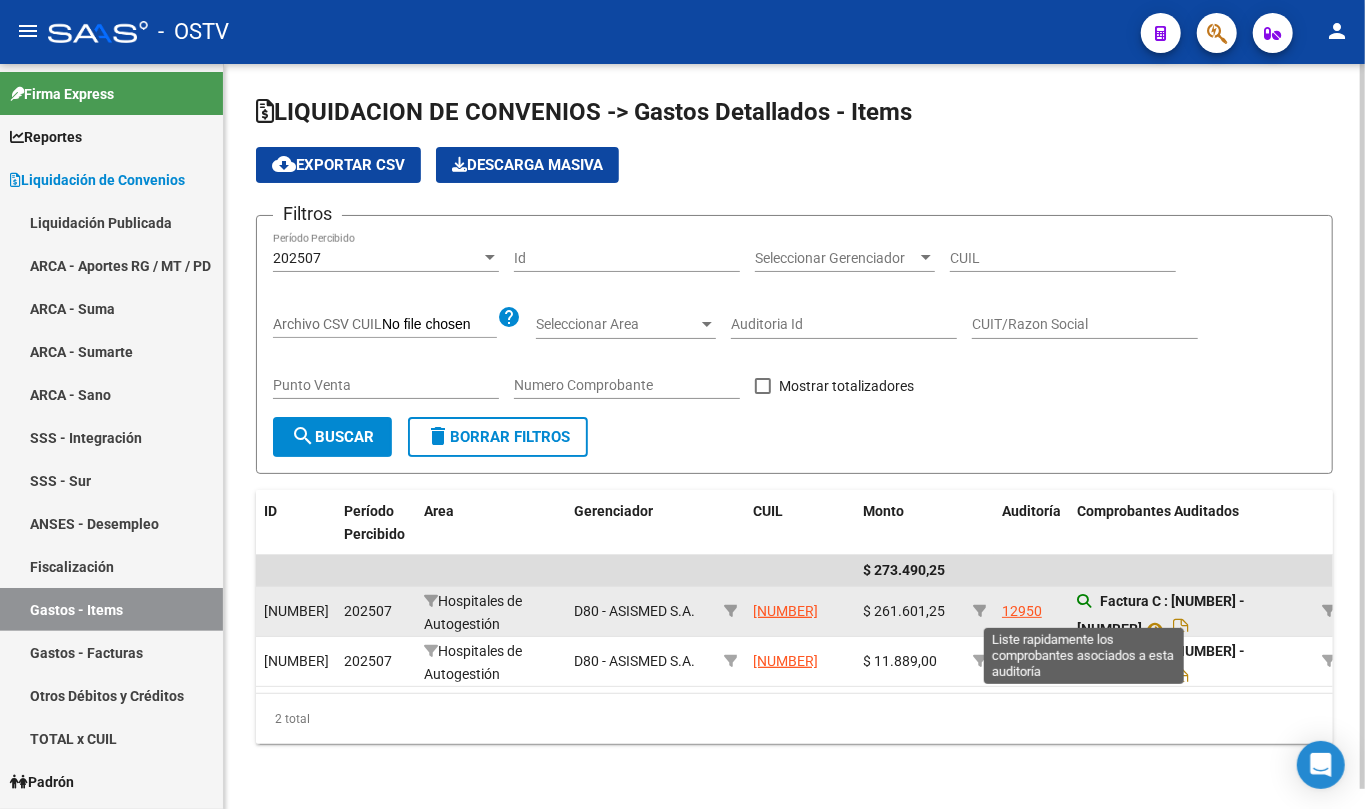 click 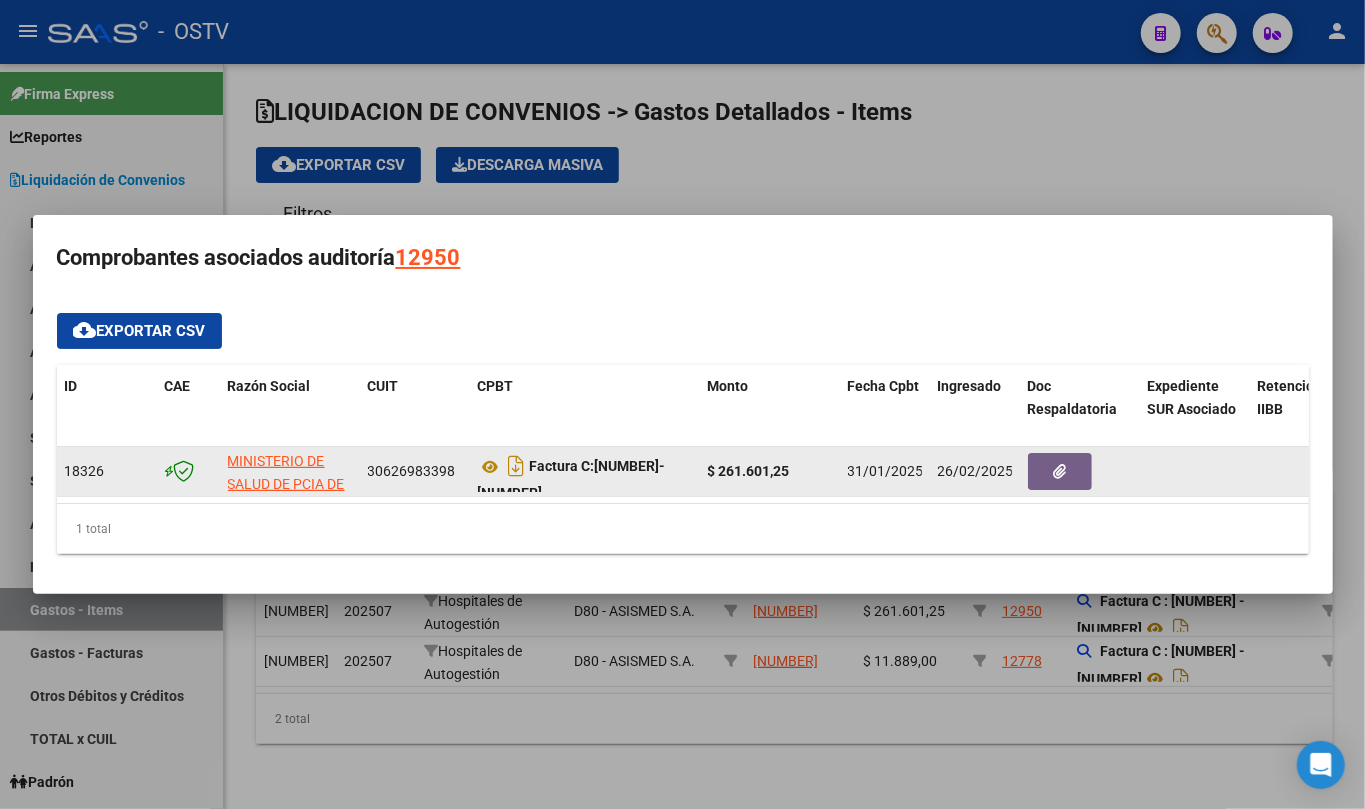 click 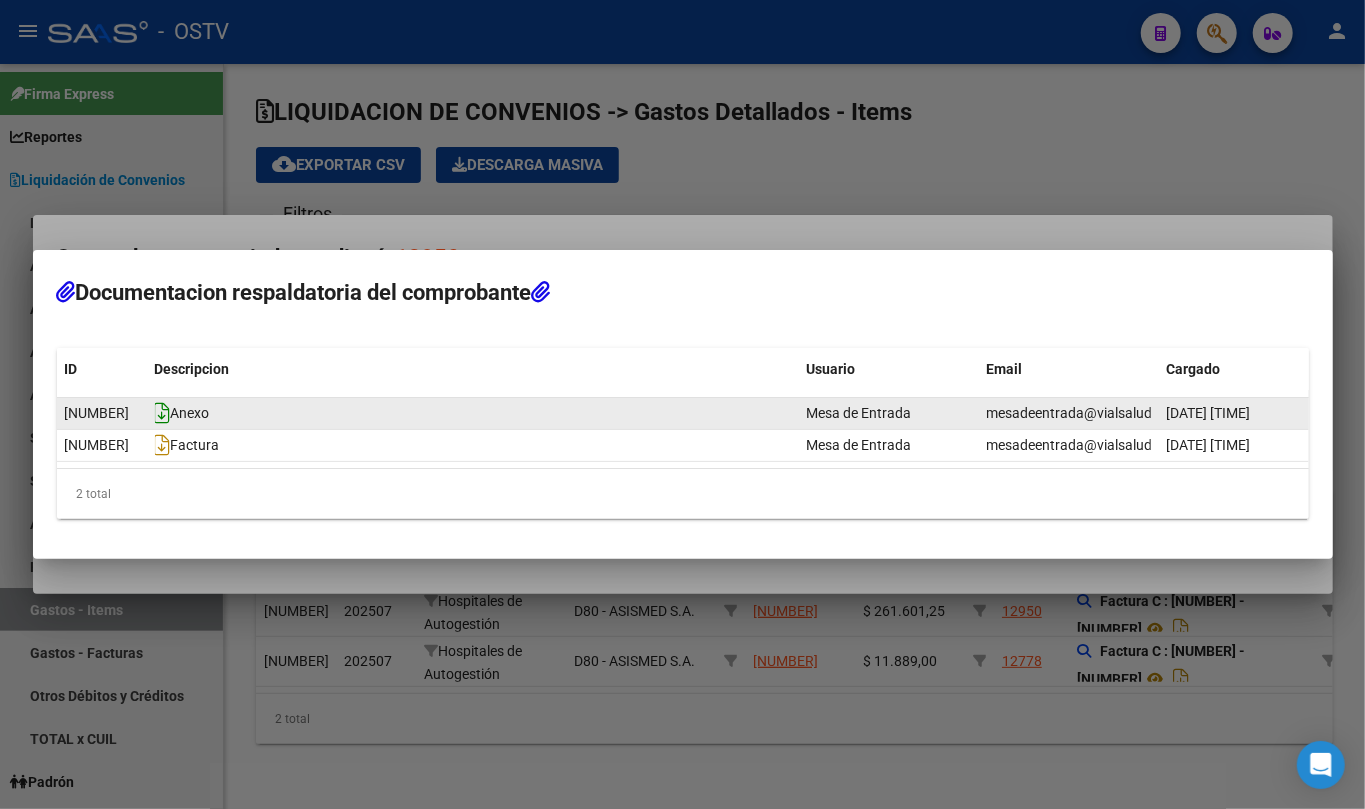 click 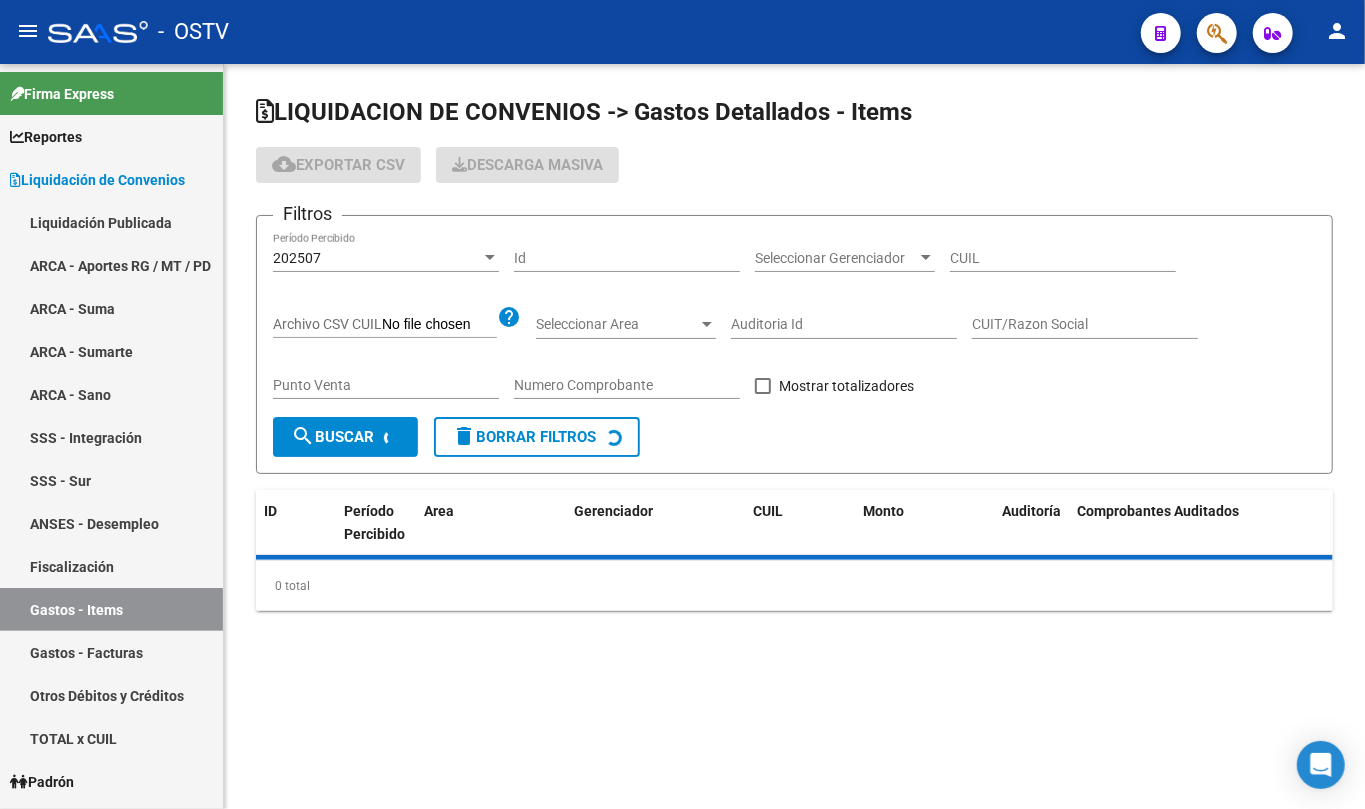 scroll, scrollTop: 0, scrollLeft: 0, axis: both 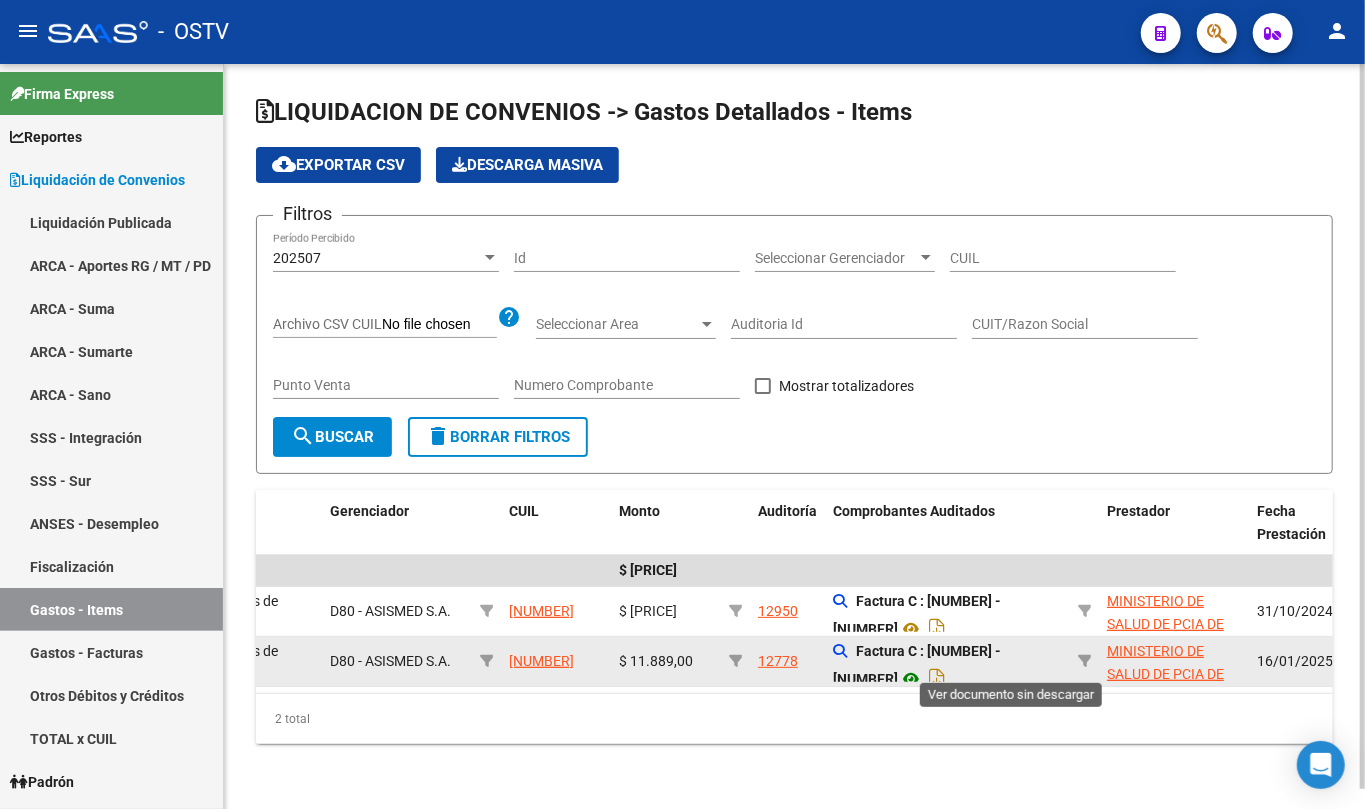 click 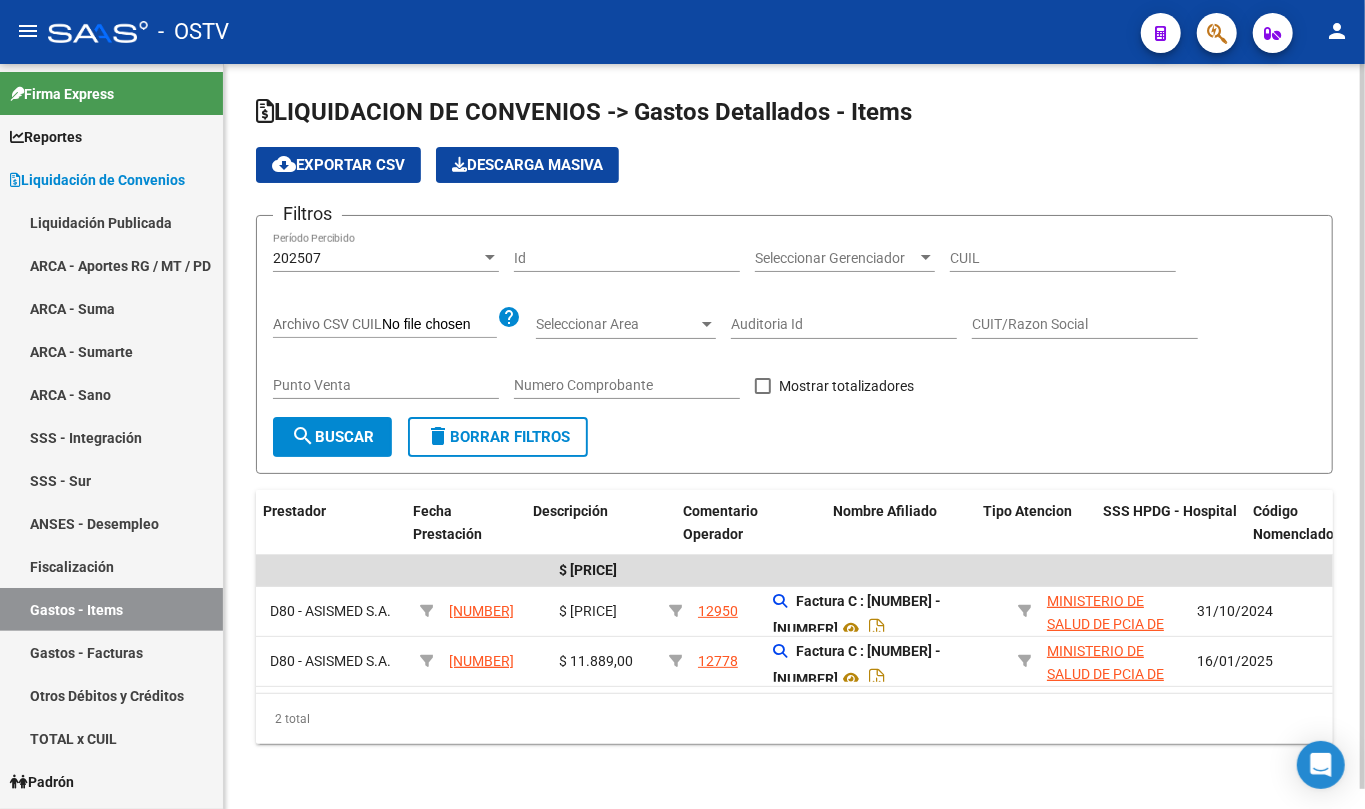 scroll, scrollTop: 0, scrollLeft: 0, axis: both 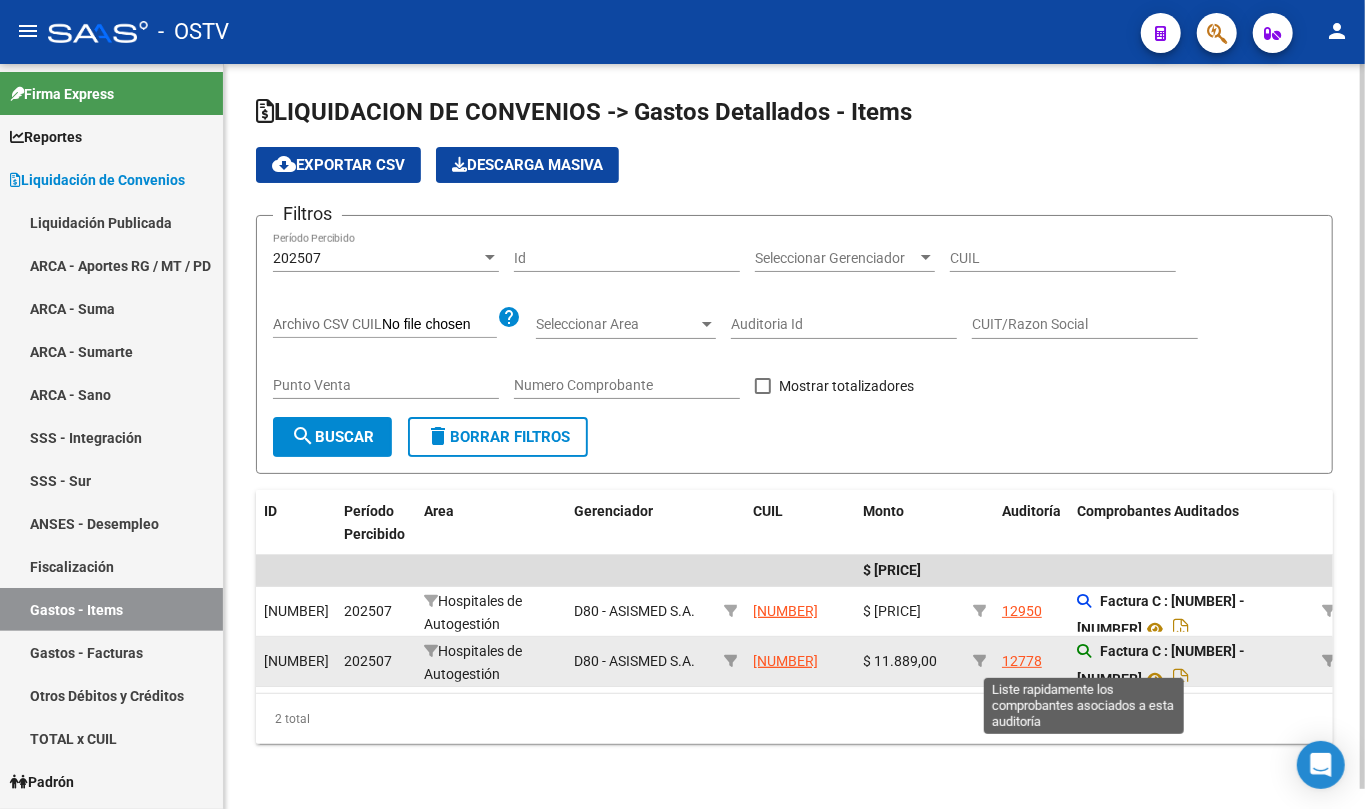 click 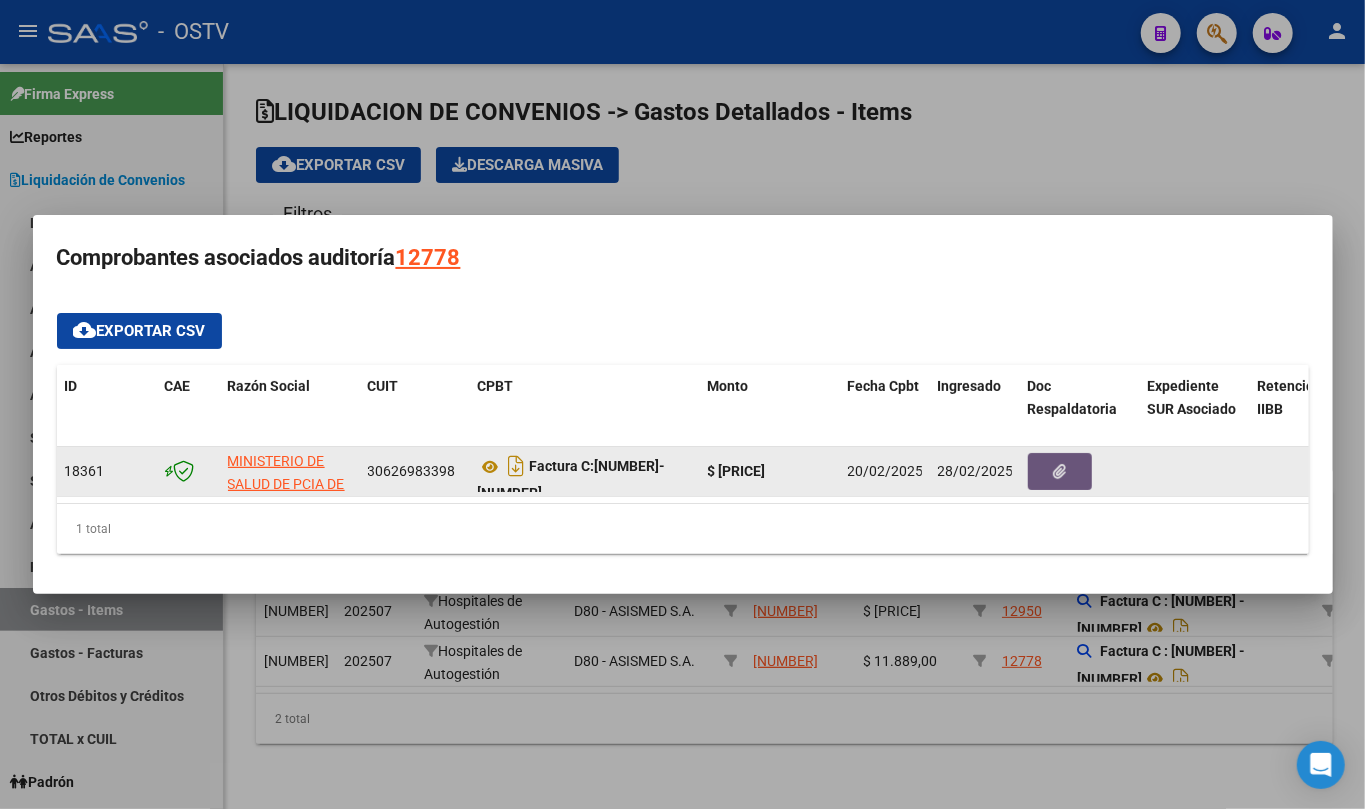 click 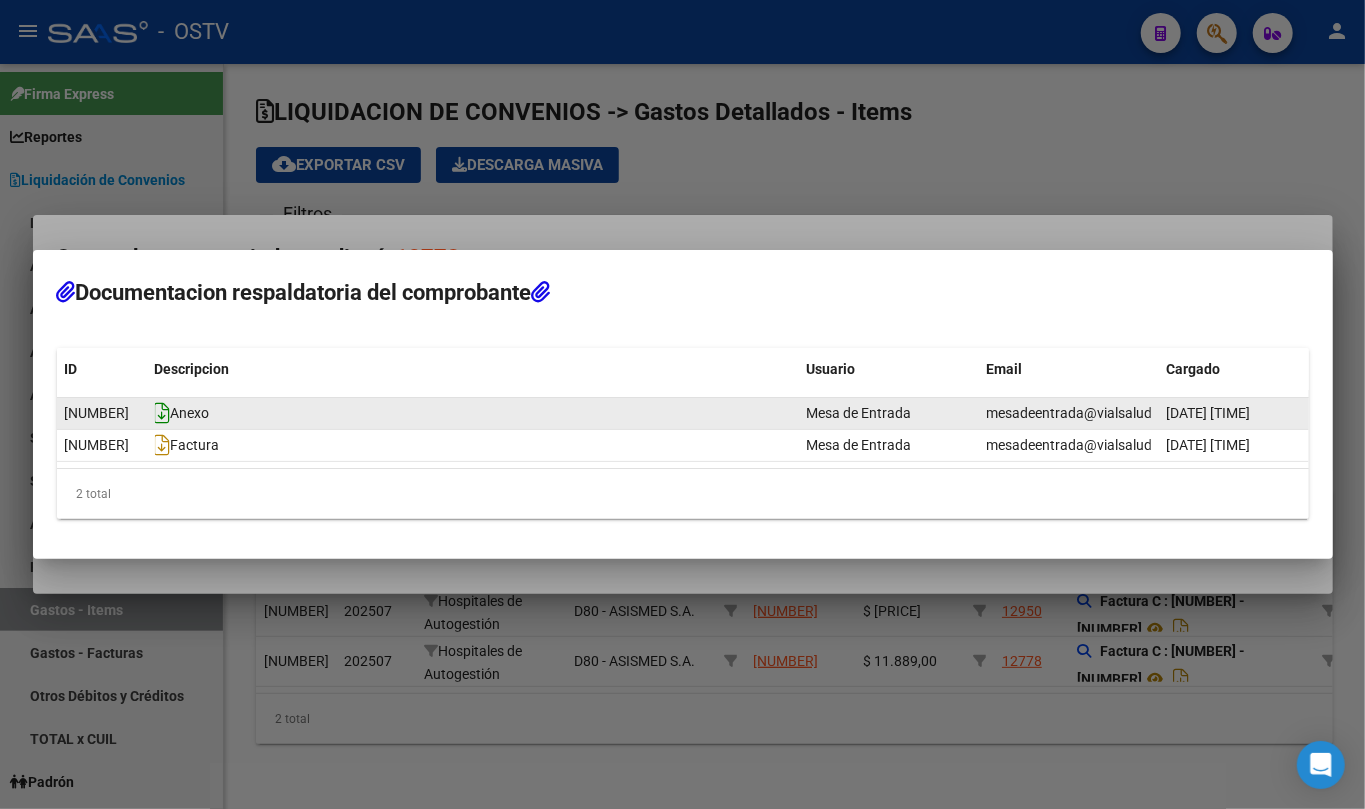 click 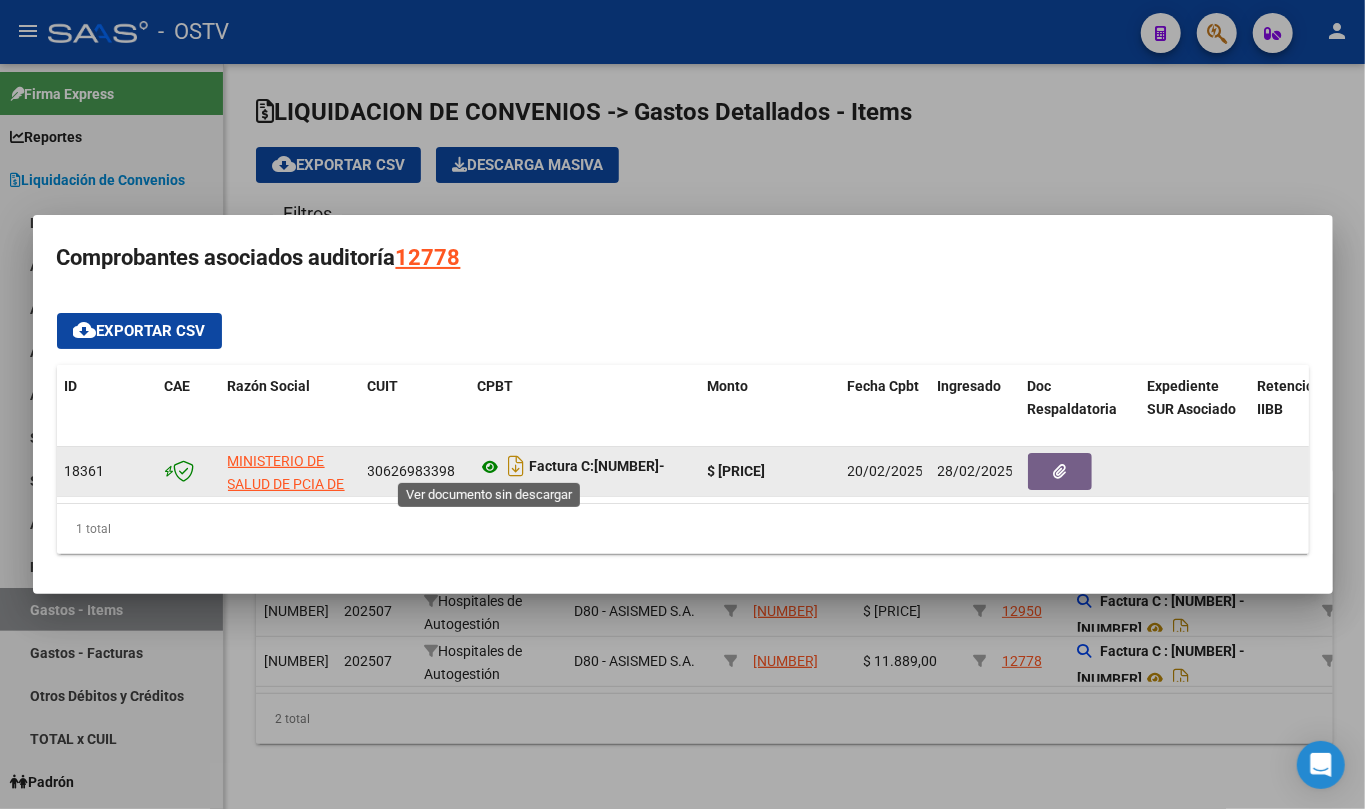 click 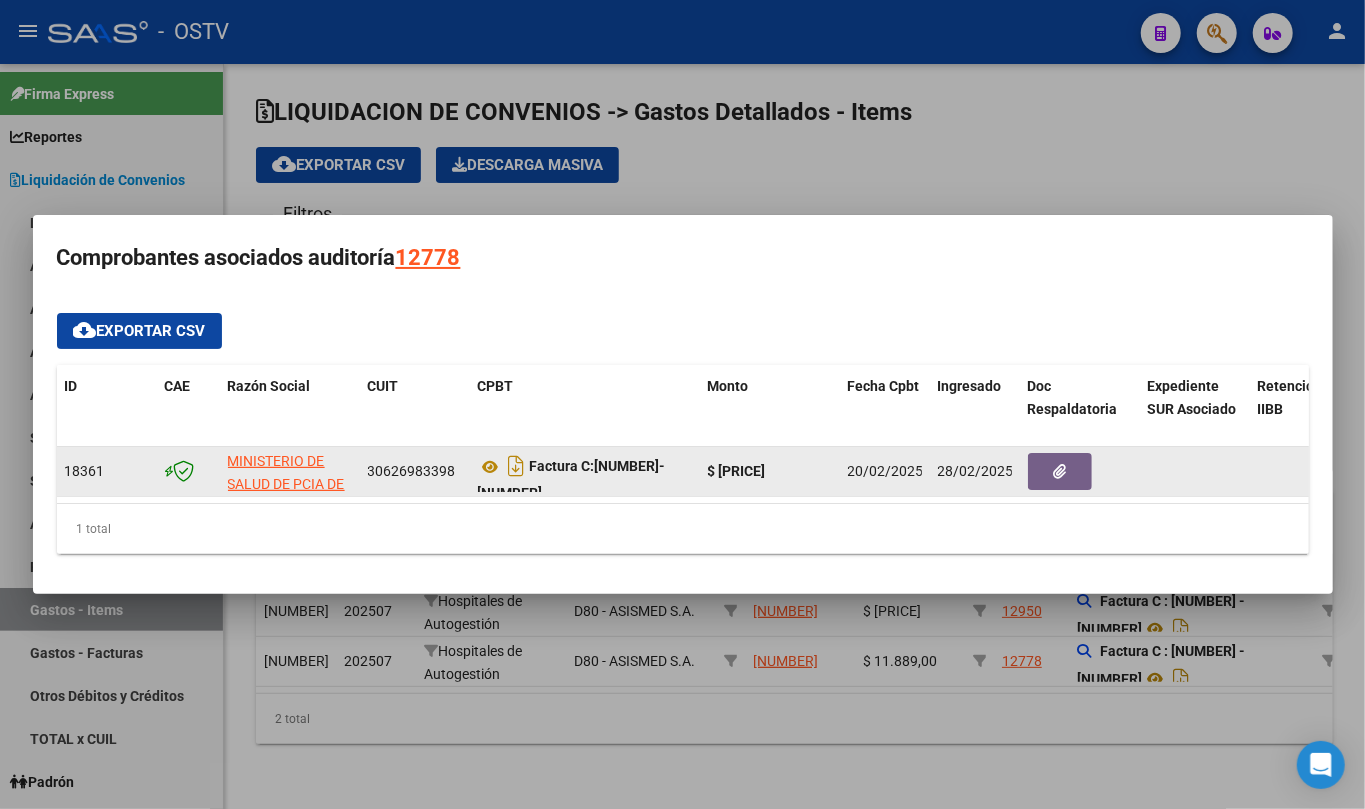 click 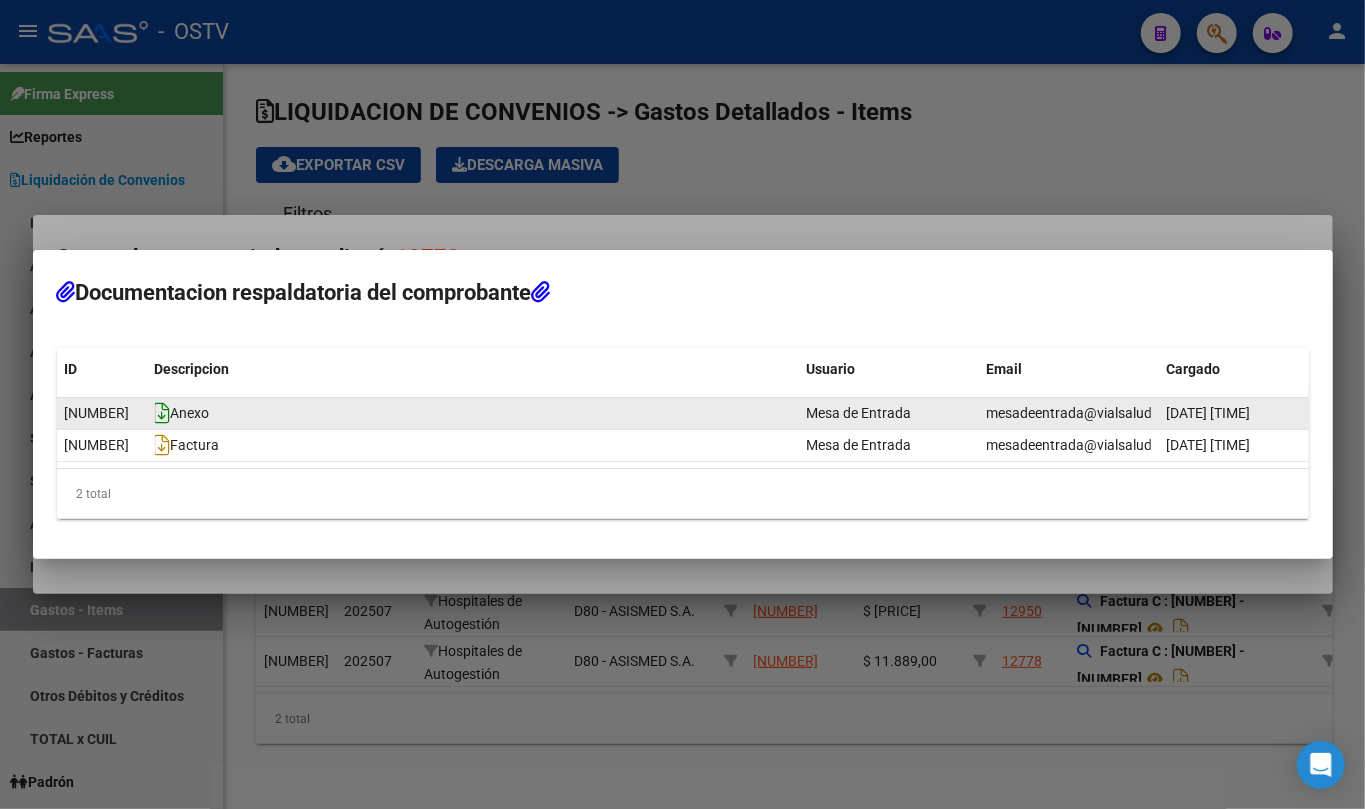 click 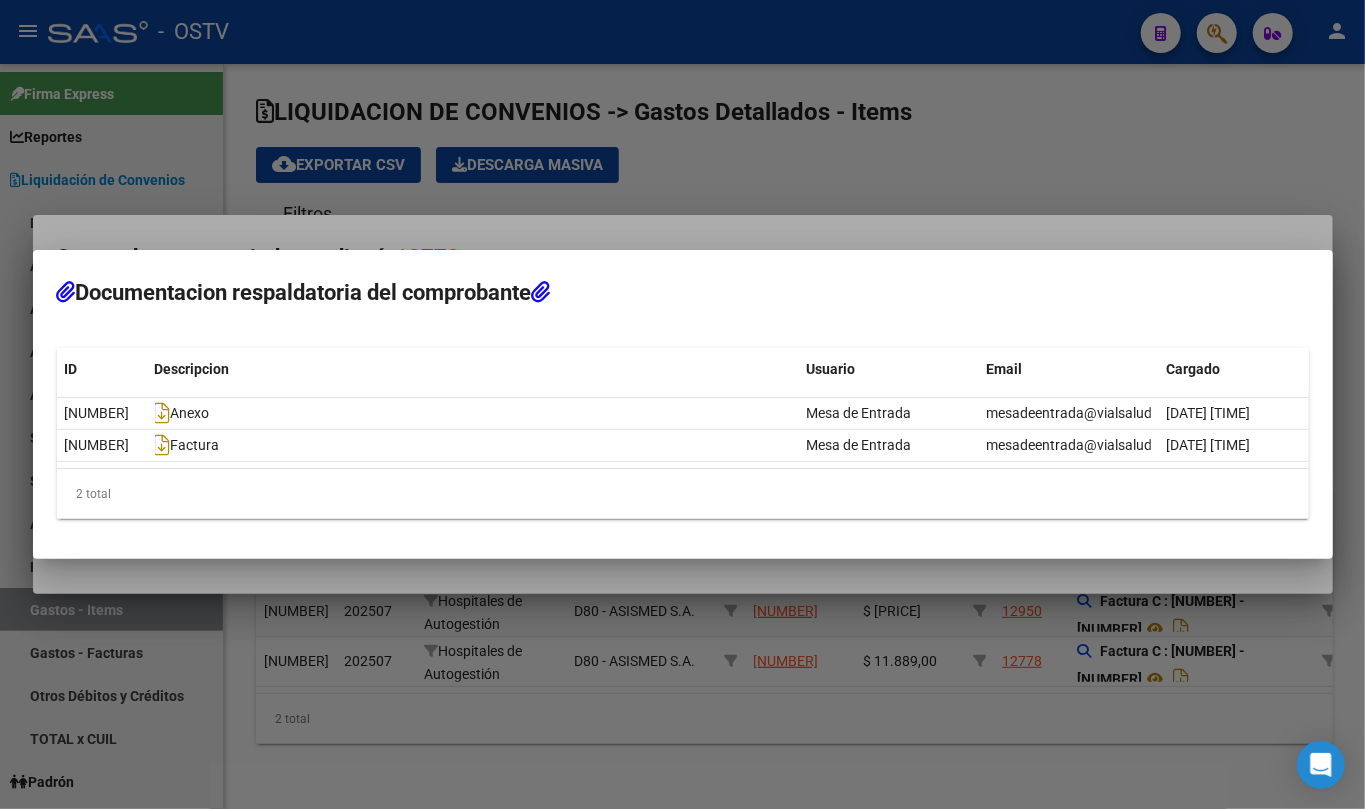 click at bounding box center (682, 404) 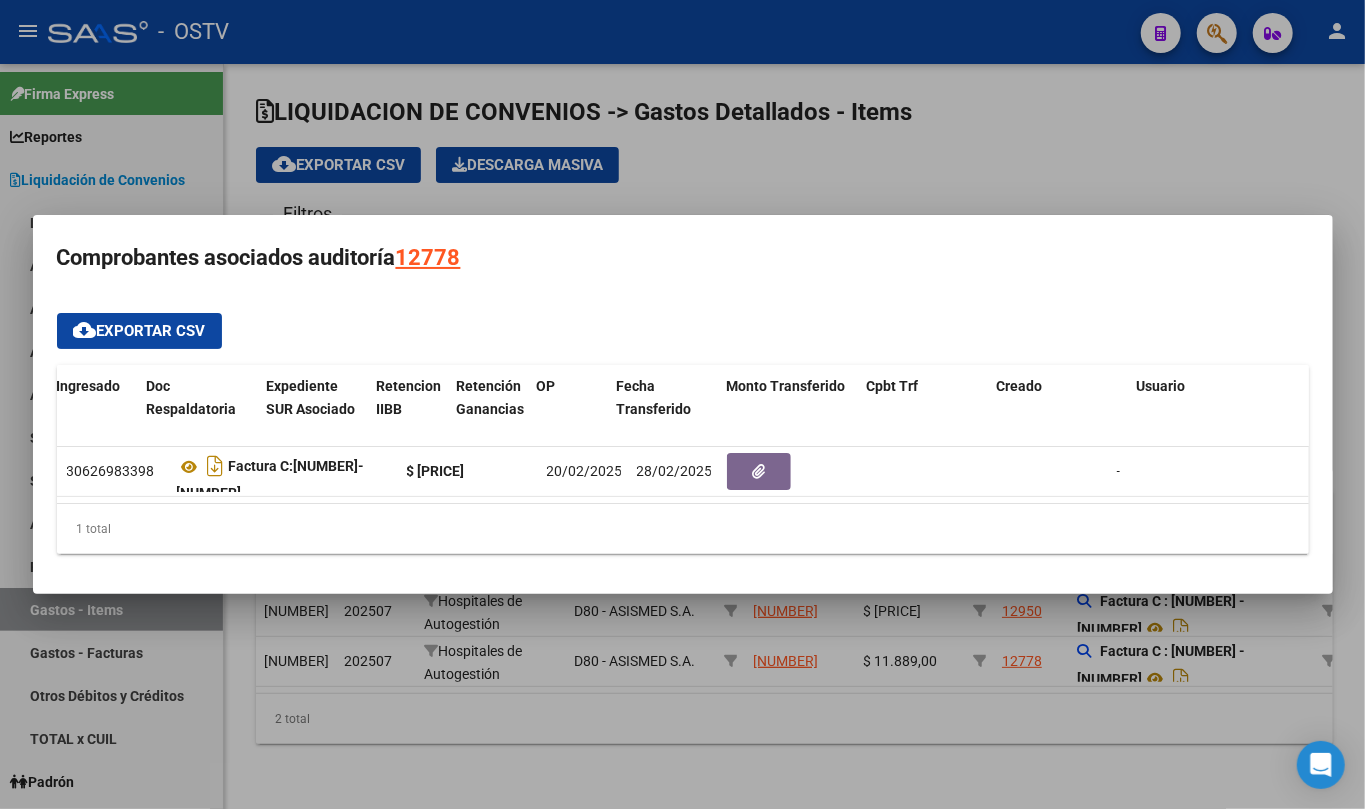 scroll, scrollTop: 0, scrollLeft: 0, axis: both 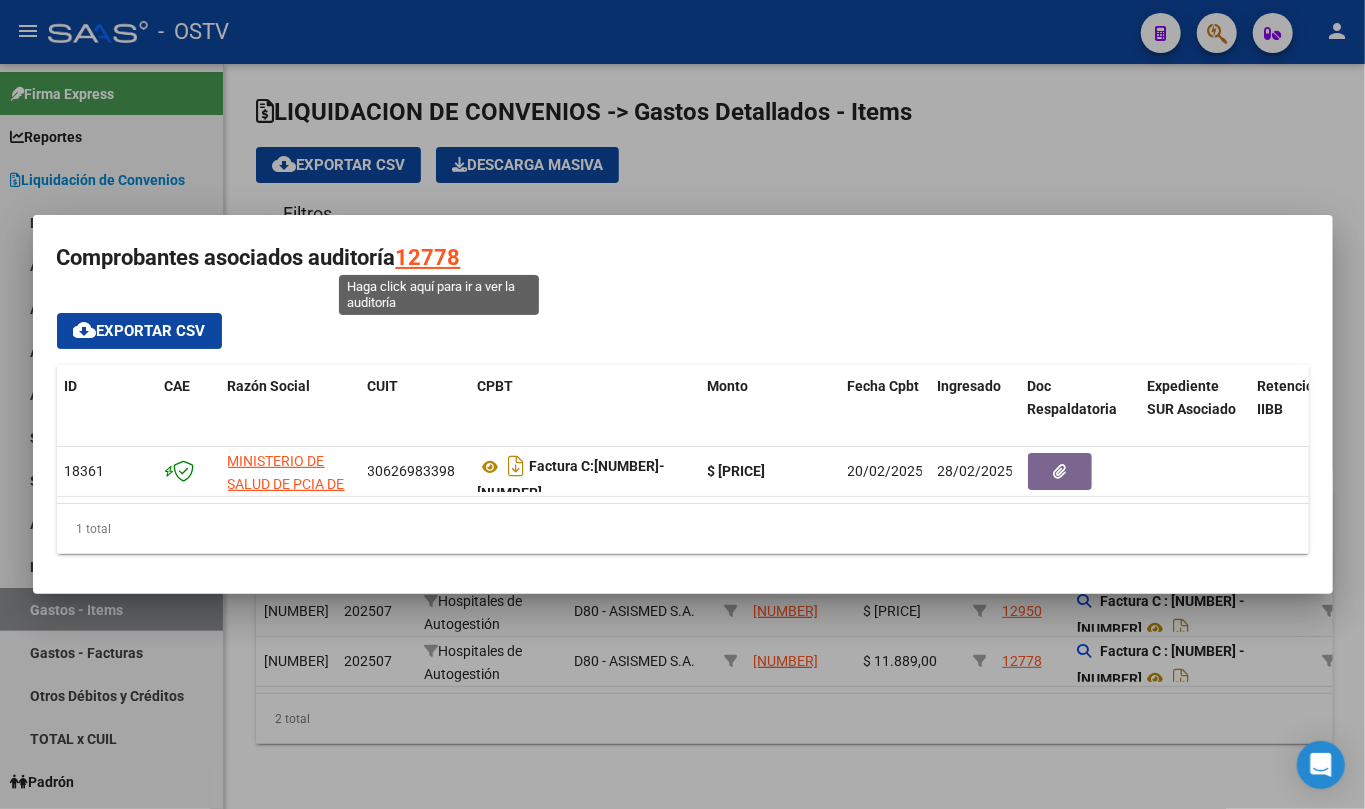 click on "12778" at bounding box center (428, 258) 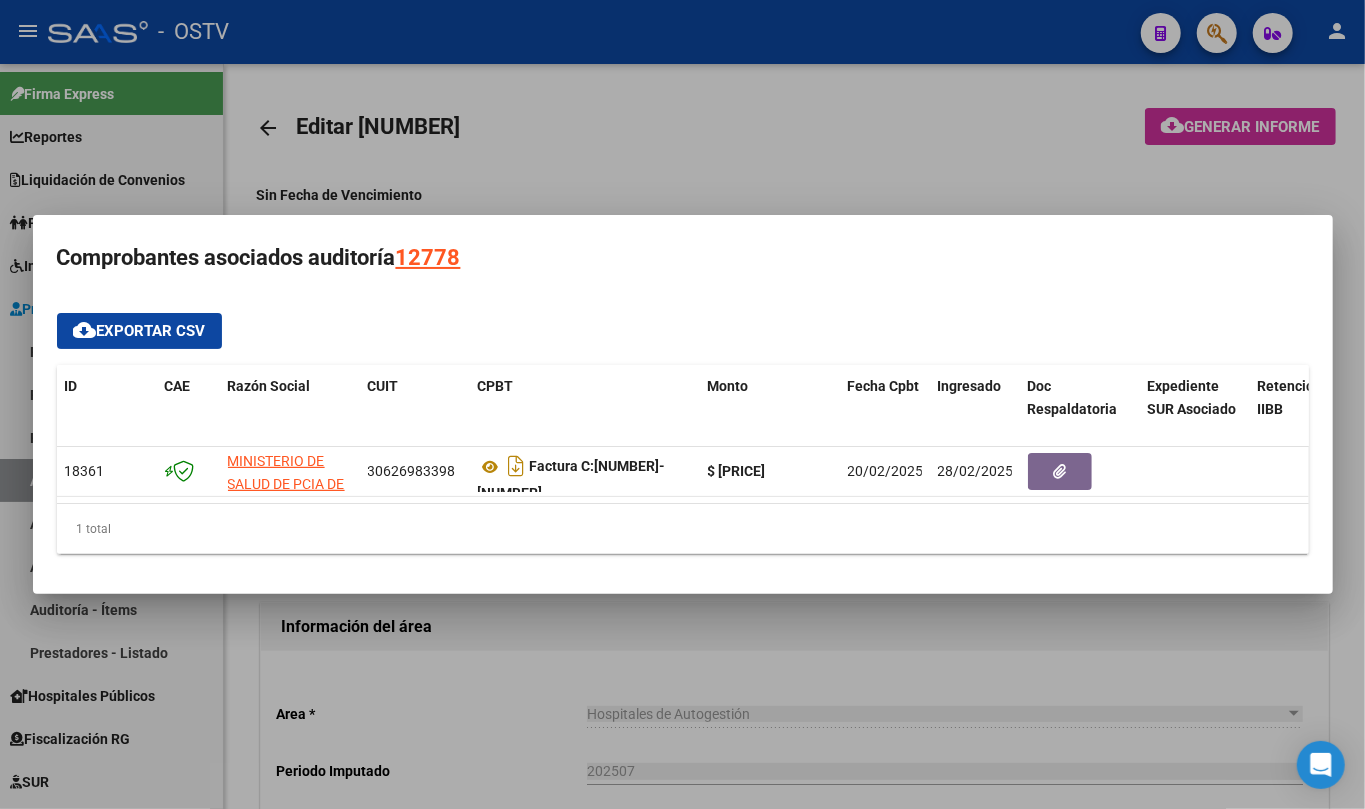 click at bounding box center [682, 404] 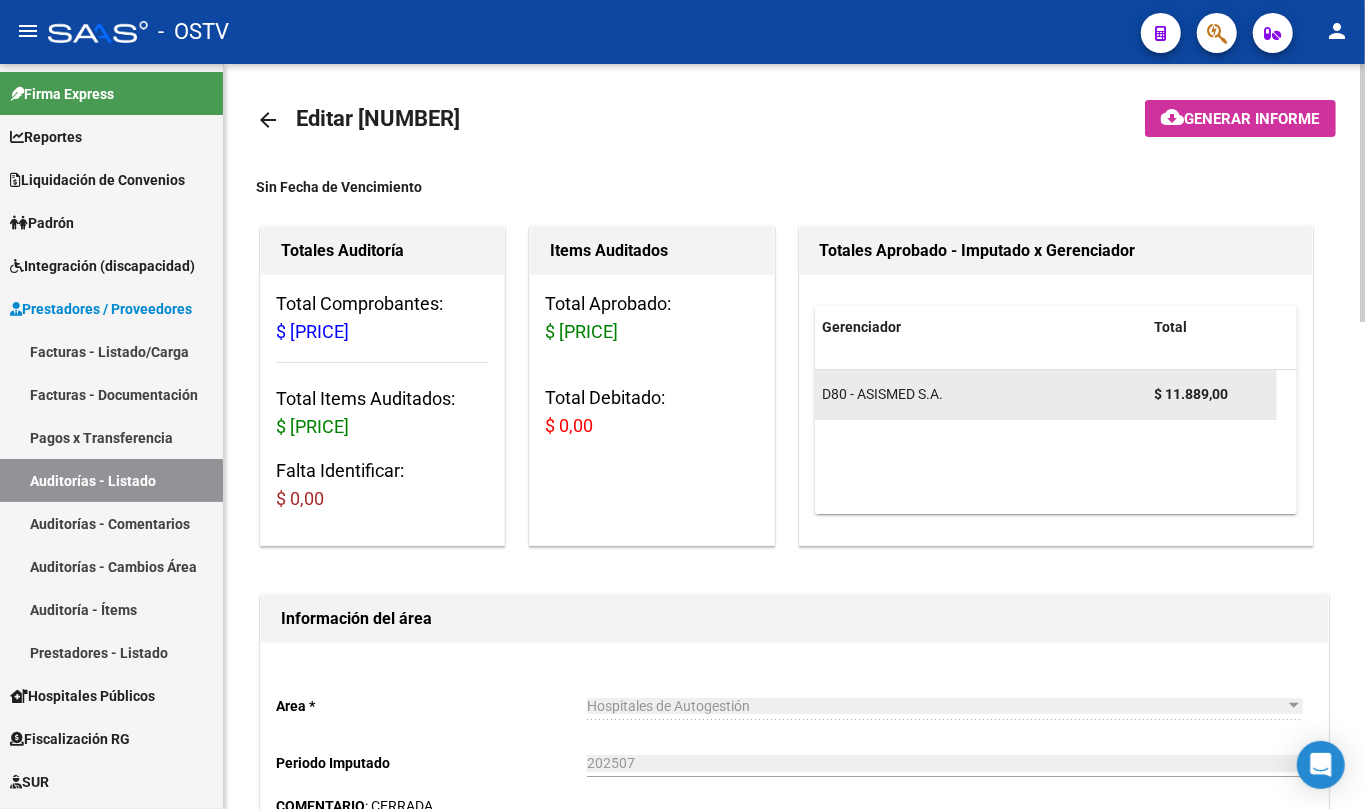 scroll, scrollTop: 0, scrollLeft: 0, axis: both 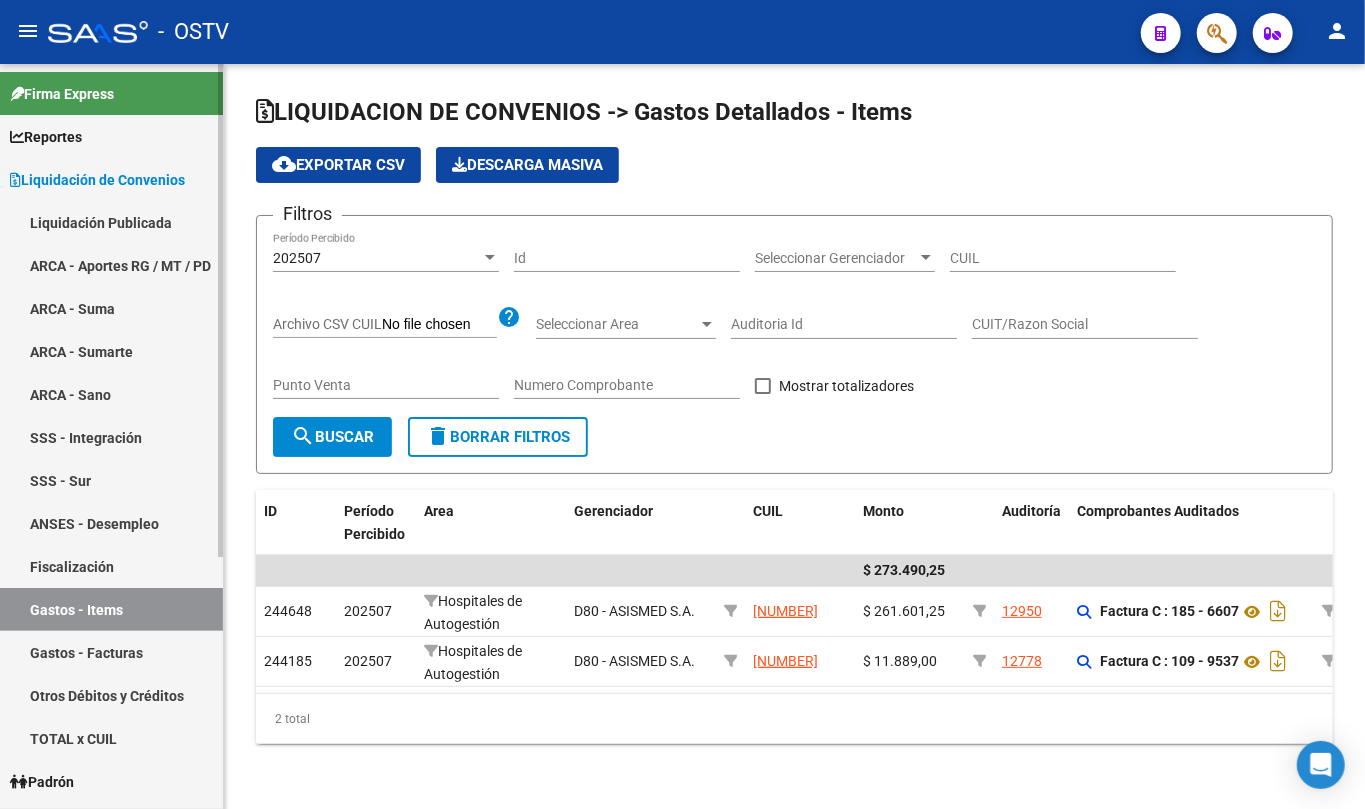 click on "Liquidación Publicada" at bounding box center (111, 222) 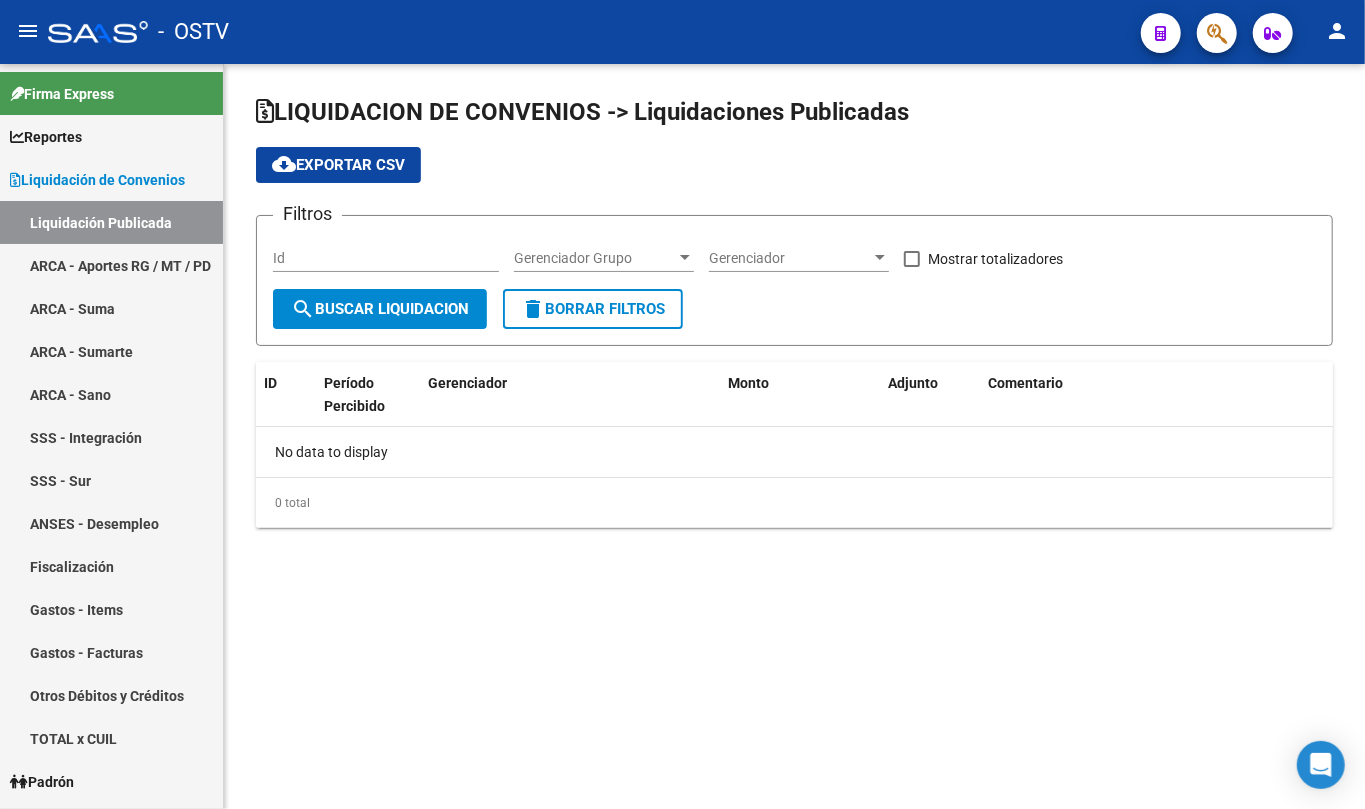 checkbox on "true" 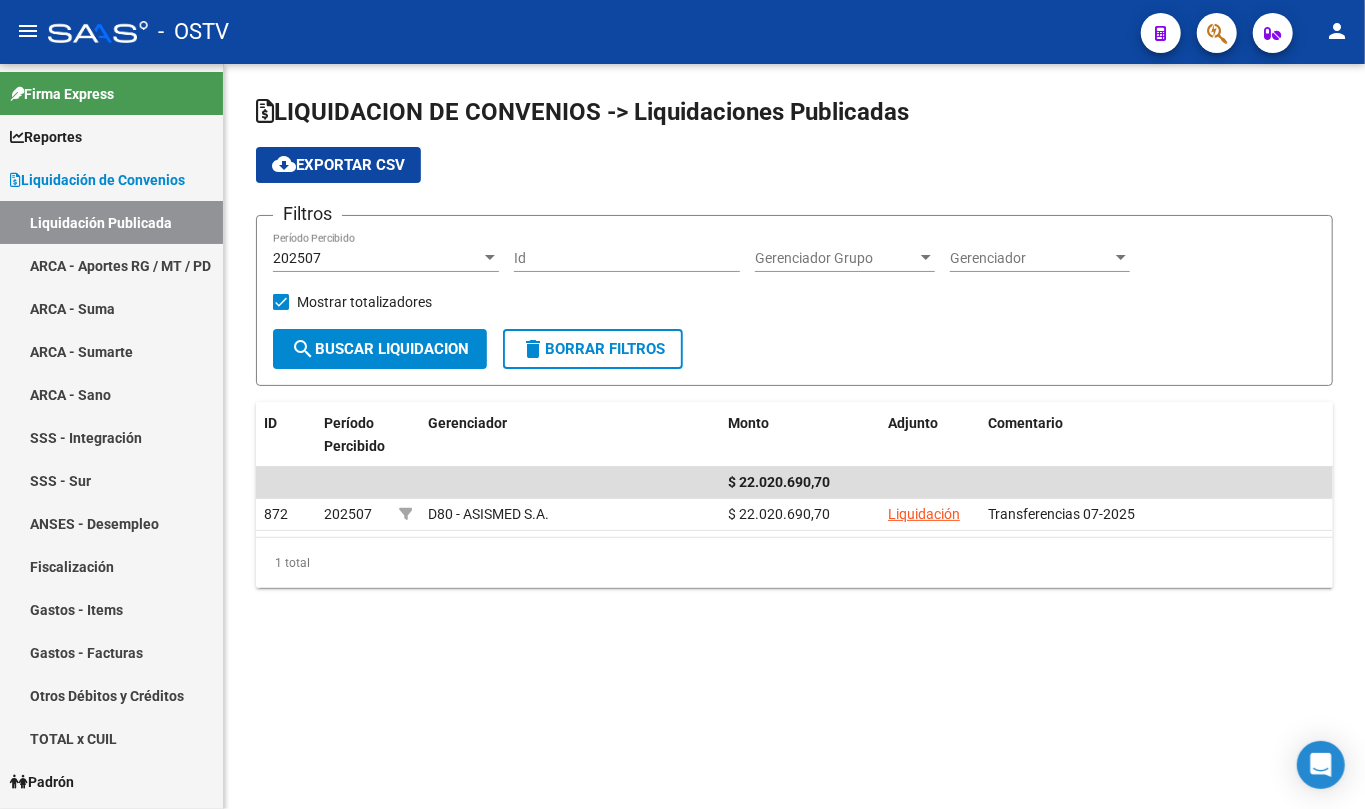 click at bounding box center (490, 258) 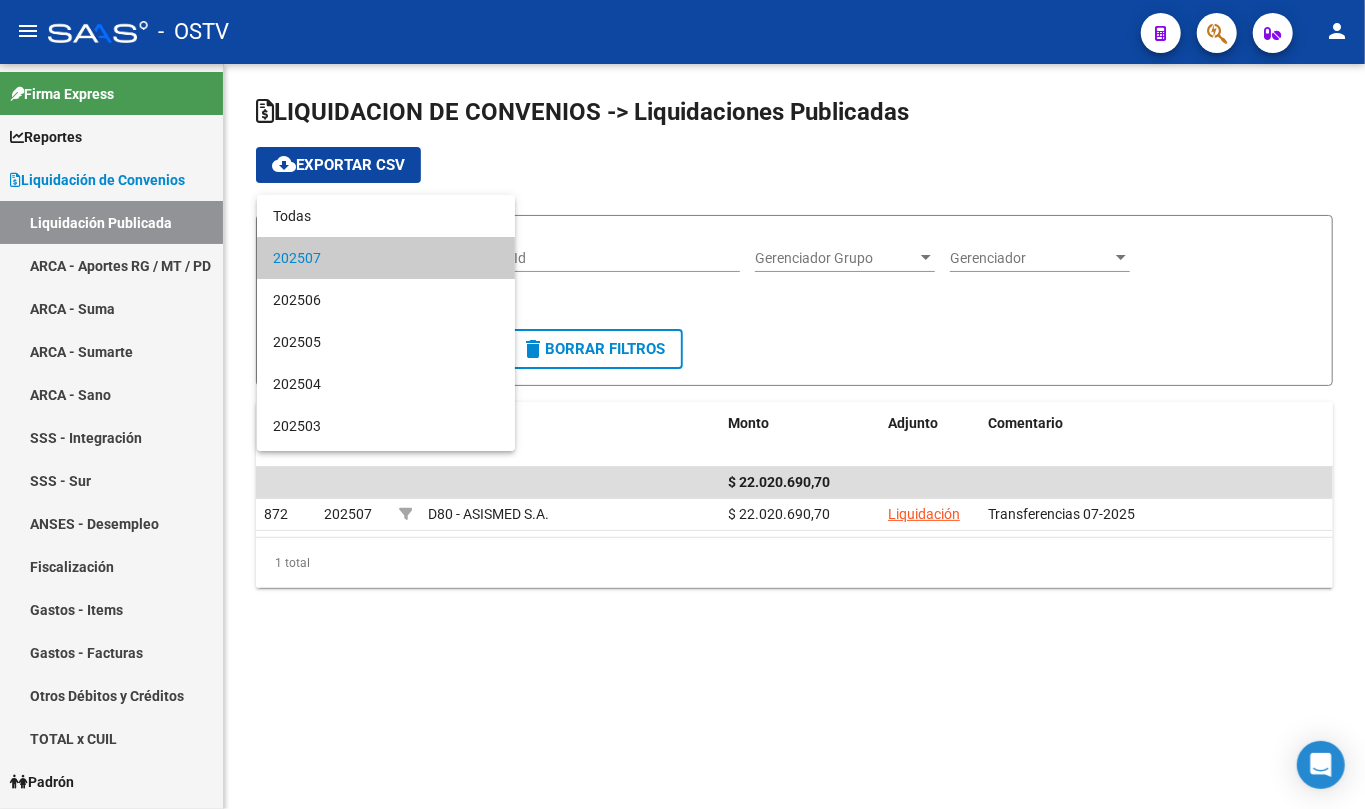 click at bounding box center (682, 404) 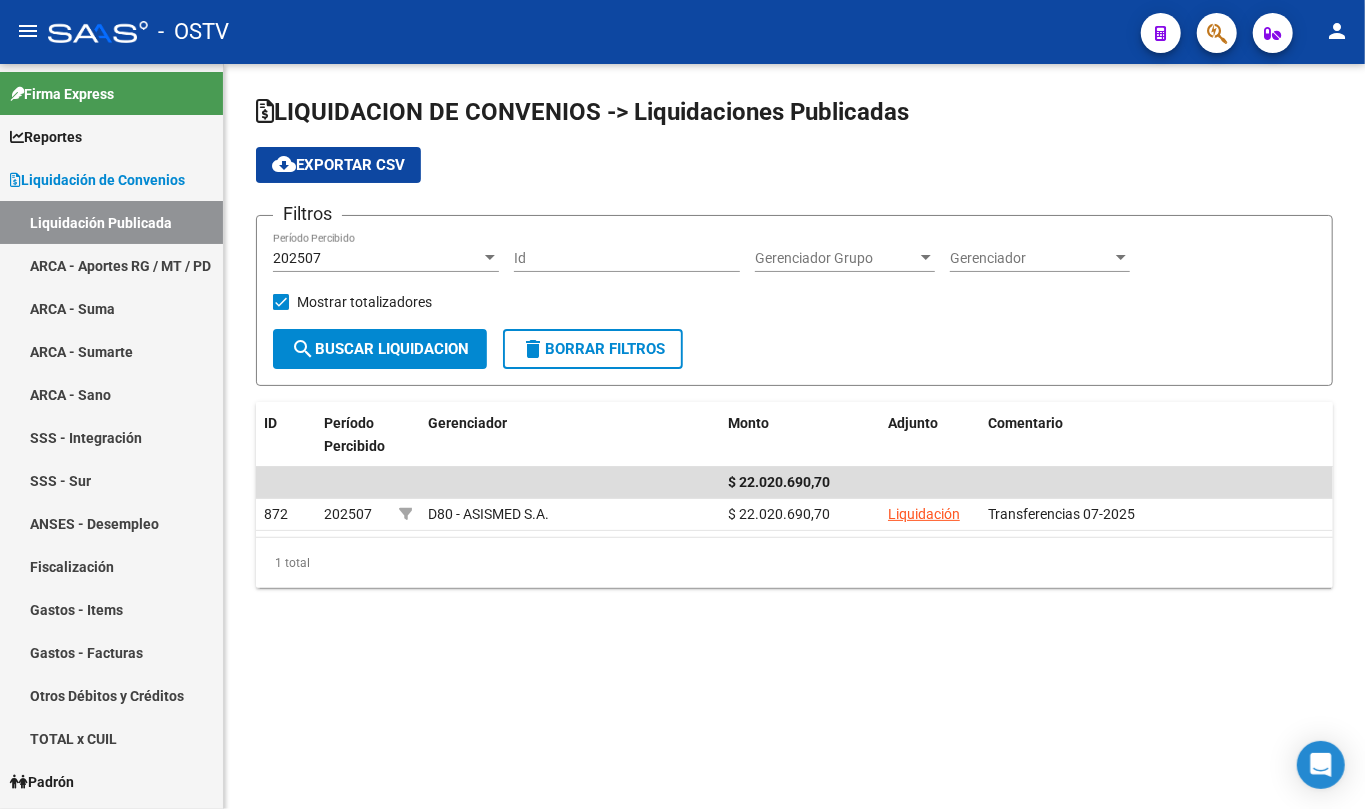 click on "202507" at bounding box center [377, 258] 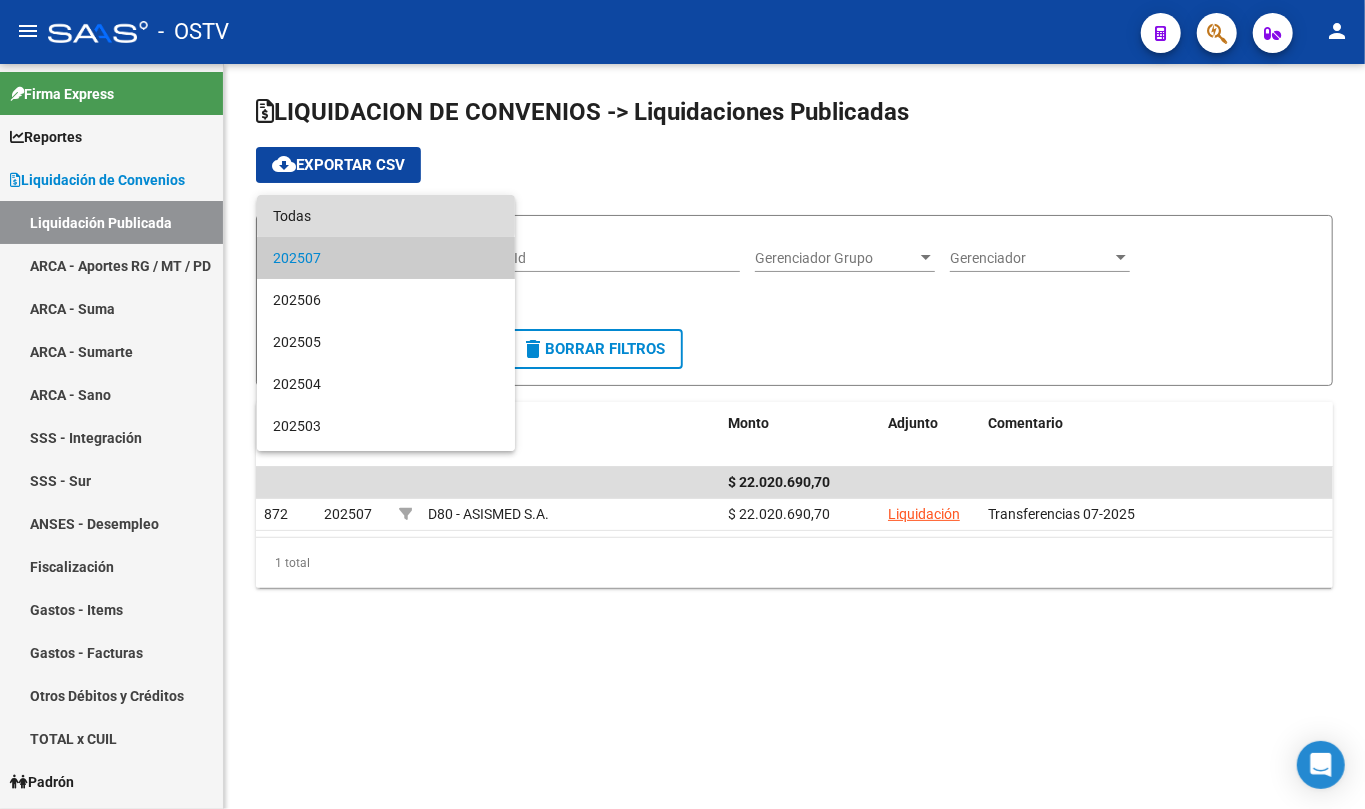 click on "Todas" at bounding box center (386, 216) 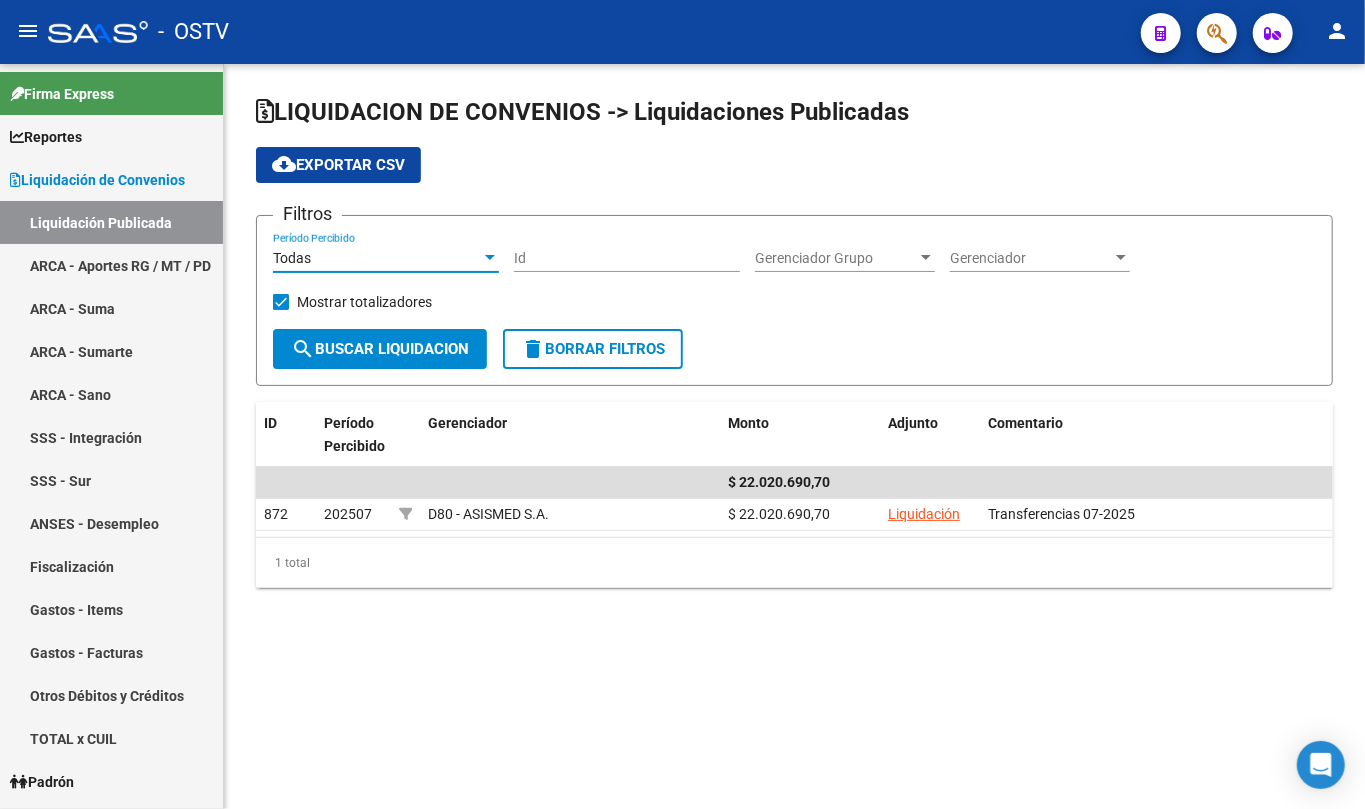 click on "search  Buscar Liquidacion" 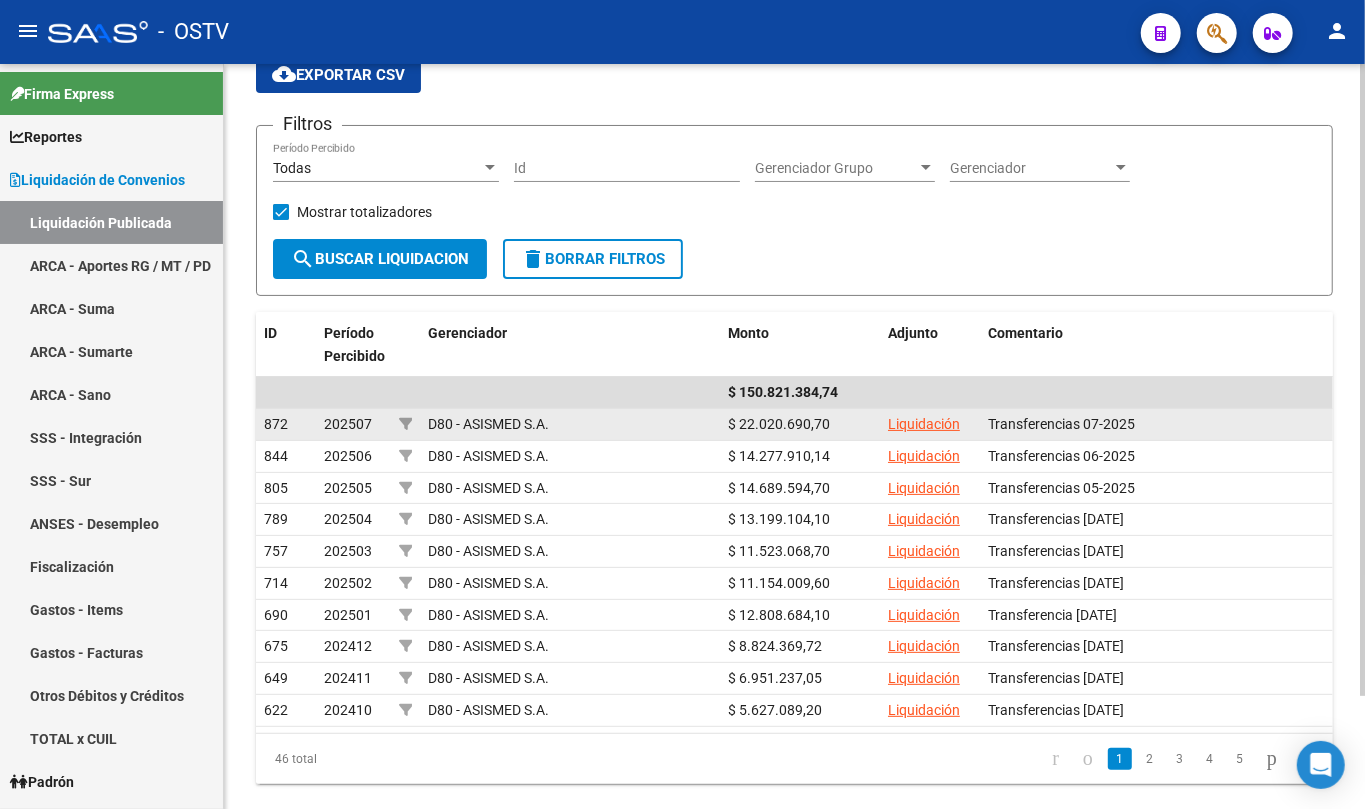 scroll, scrollTop: 133, scrollLeft: 0, axis: vertical 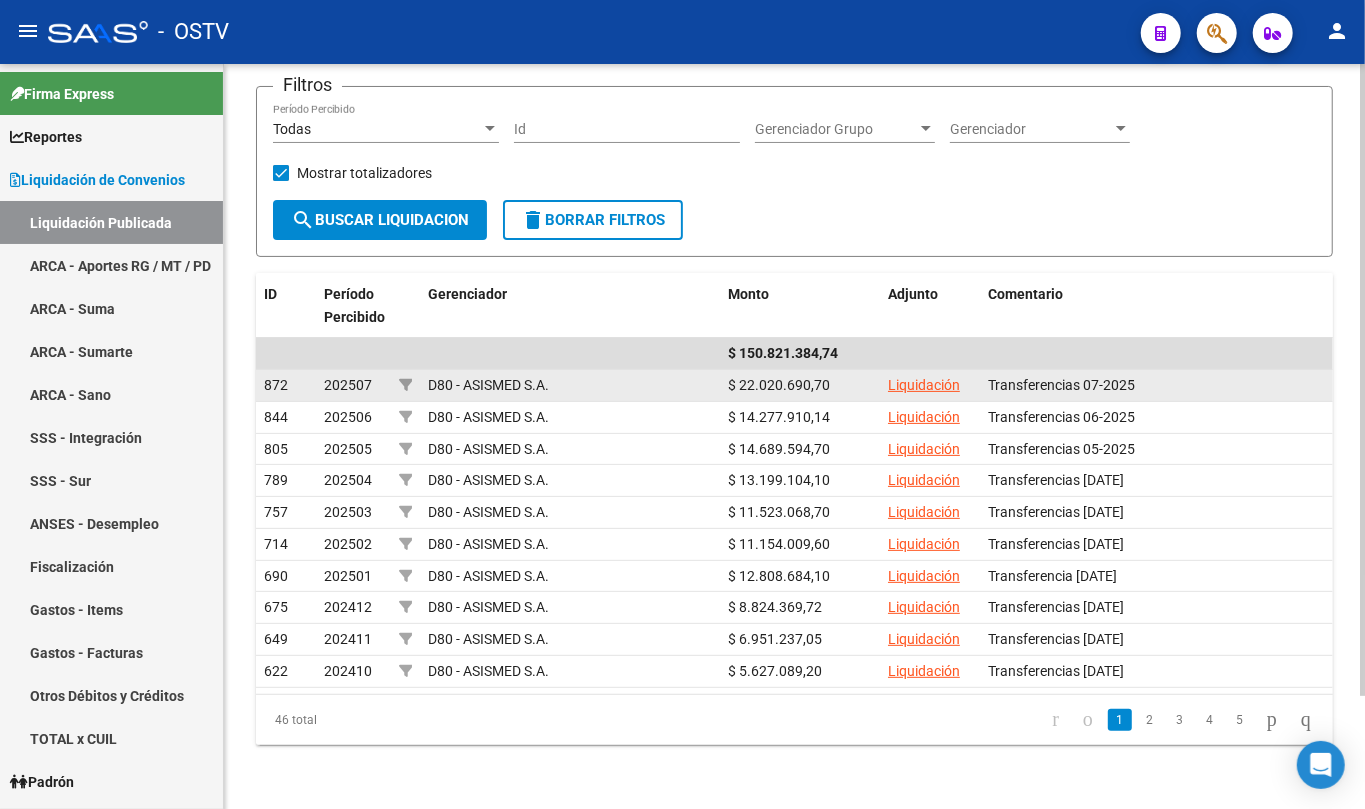 click on "Liquidación" 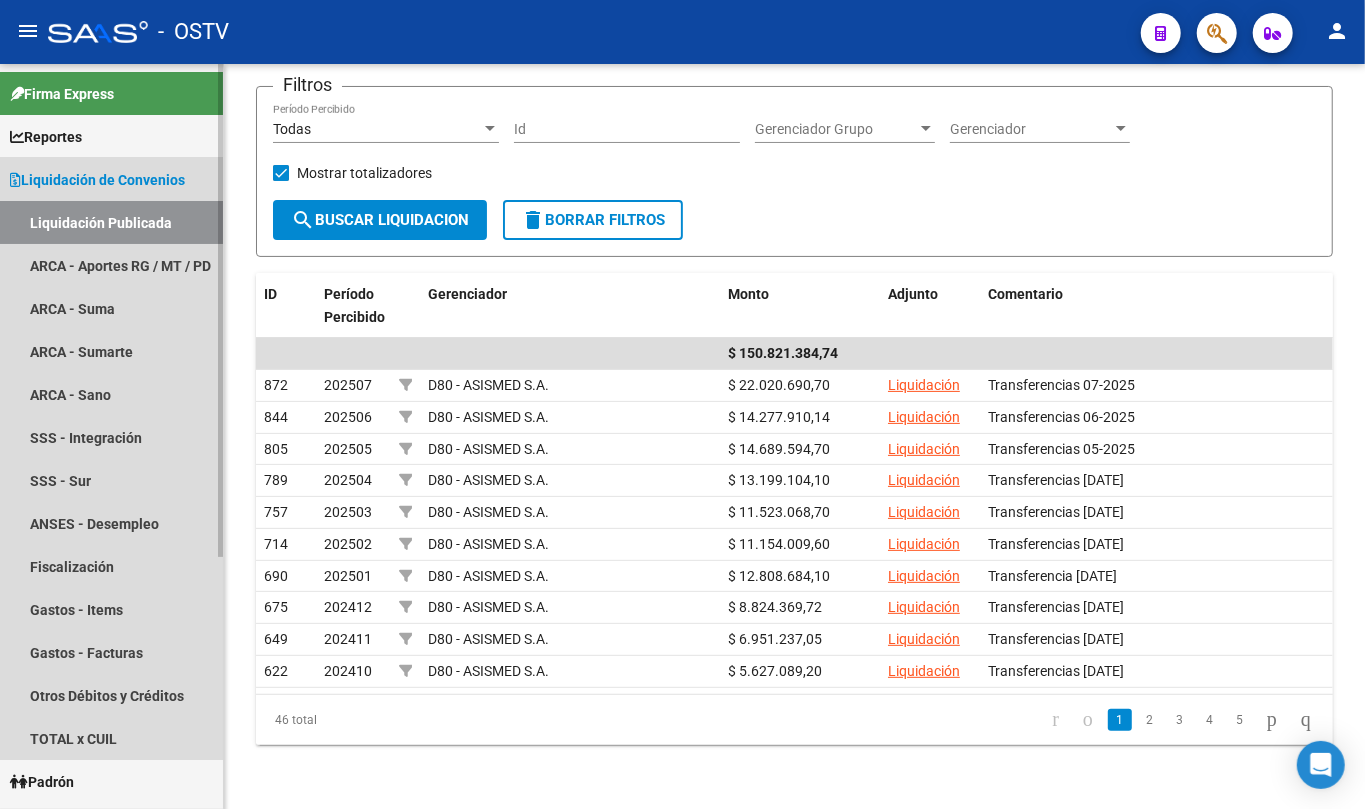 click on "Liquidación de Convenios" at bounding box center (111, 179) 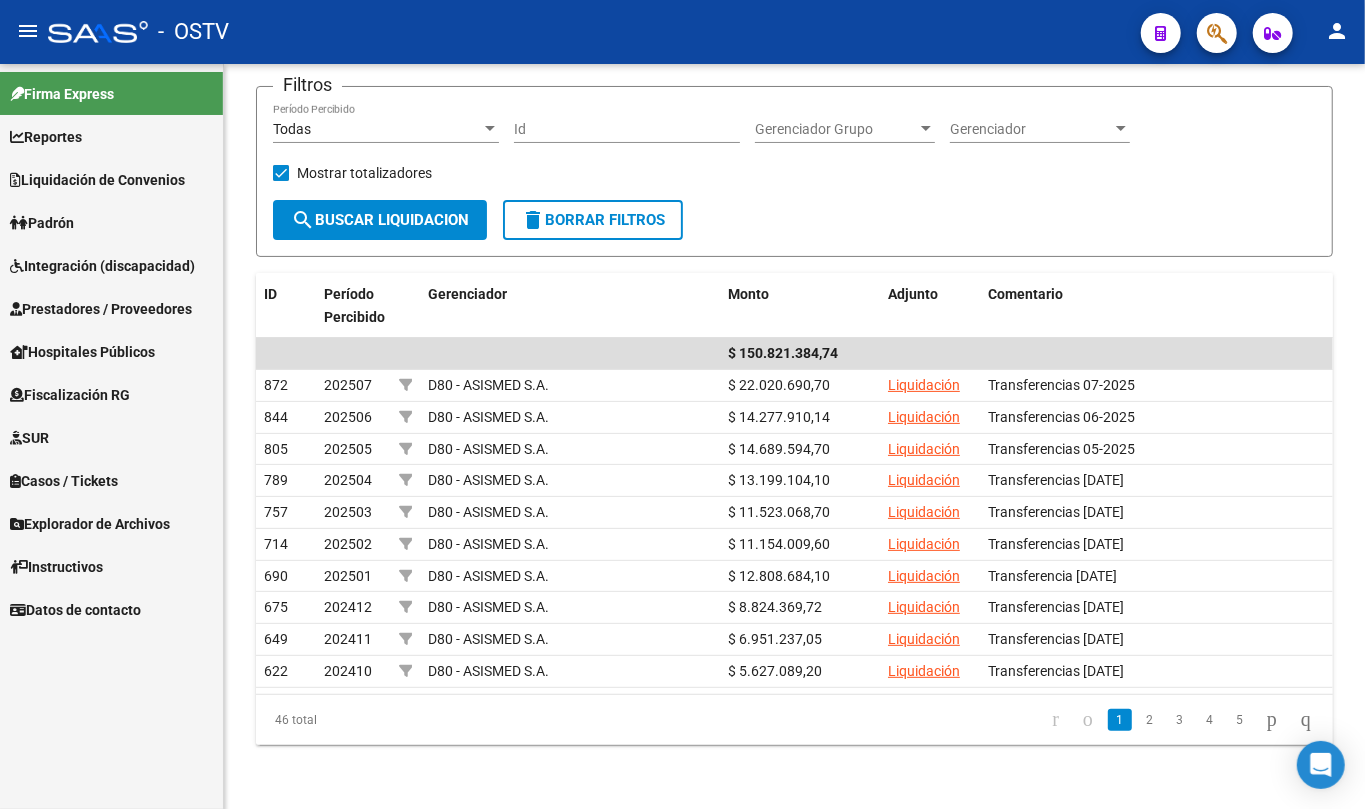 click on "Padrón" at bounding box center (111, 222) 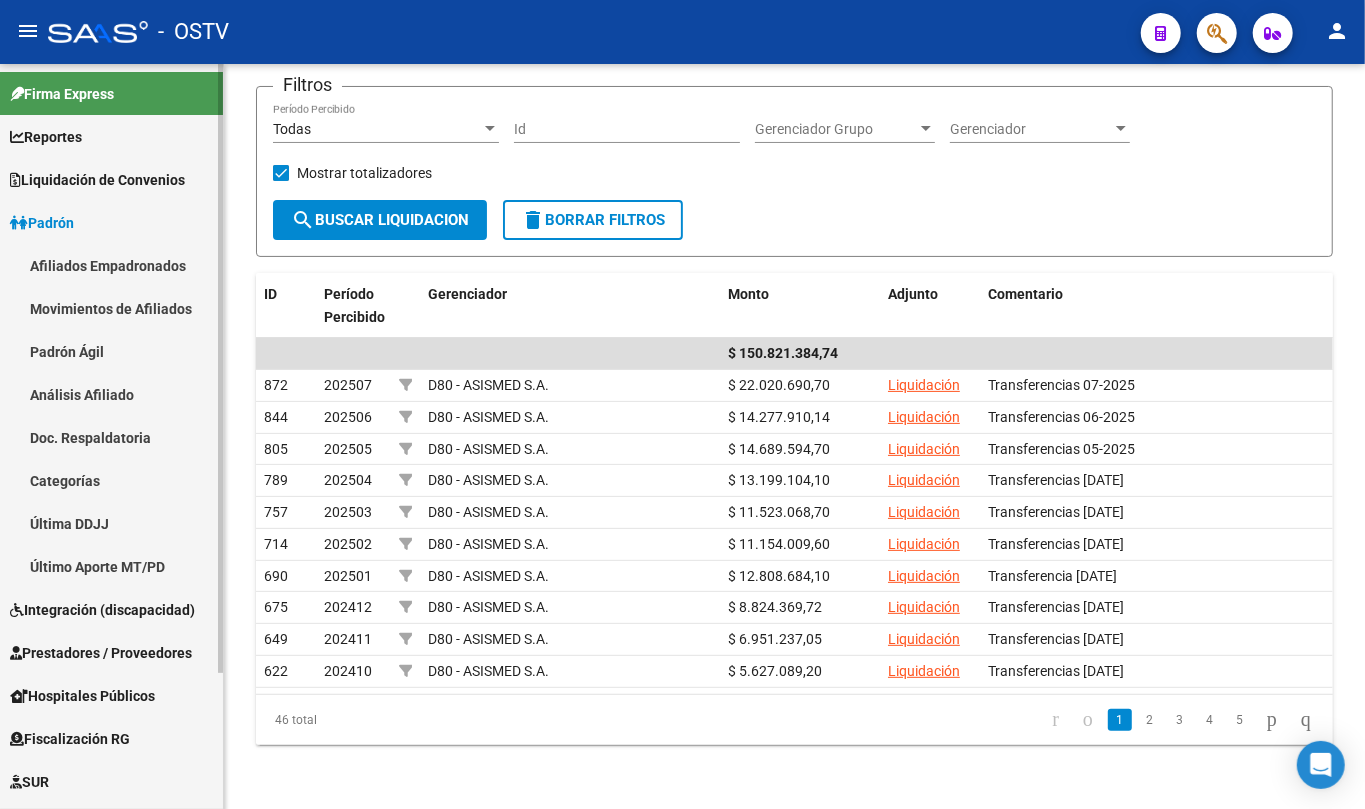 click on "Afiliados Empadronados" at bounding box center (111, 265) 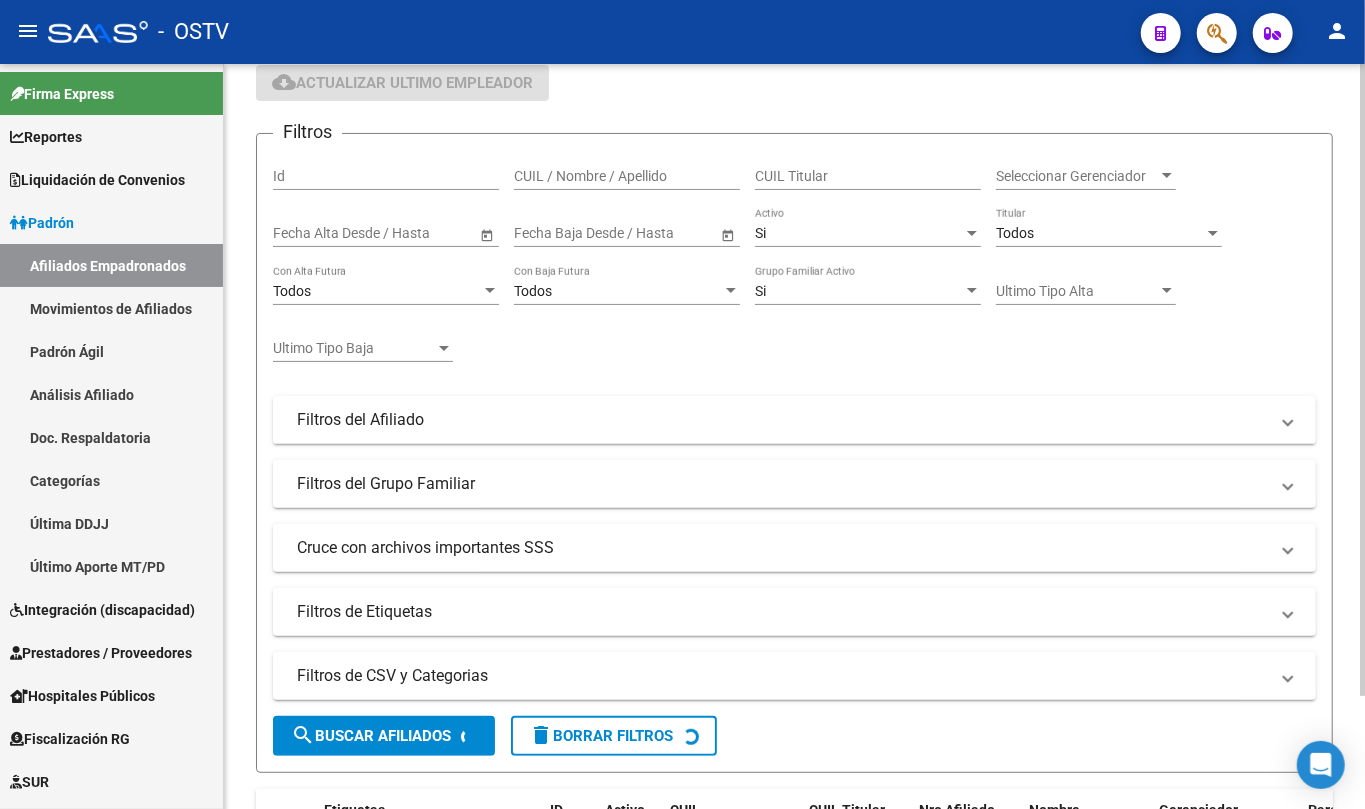 scroll, scrollTop: 0, scrollLeft: 0, axis: both 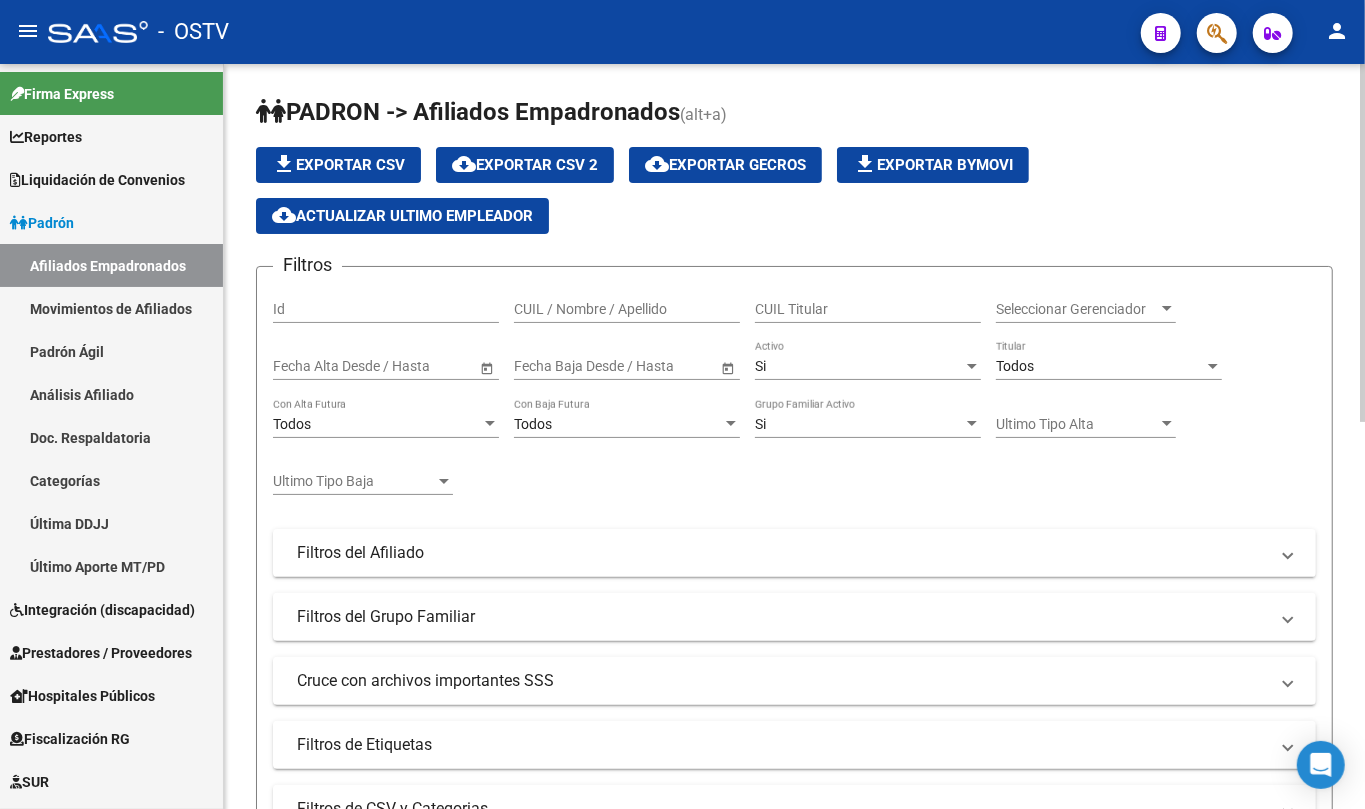 click 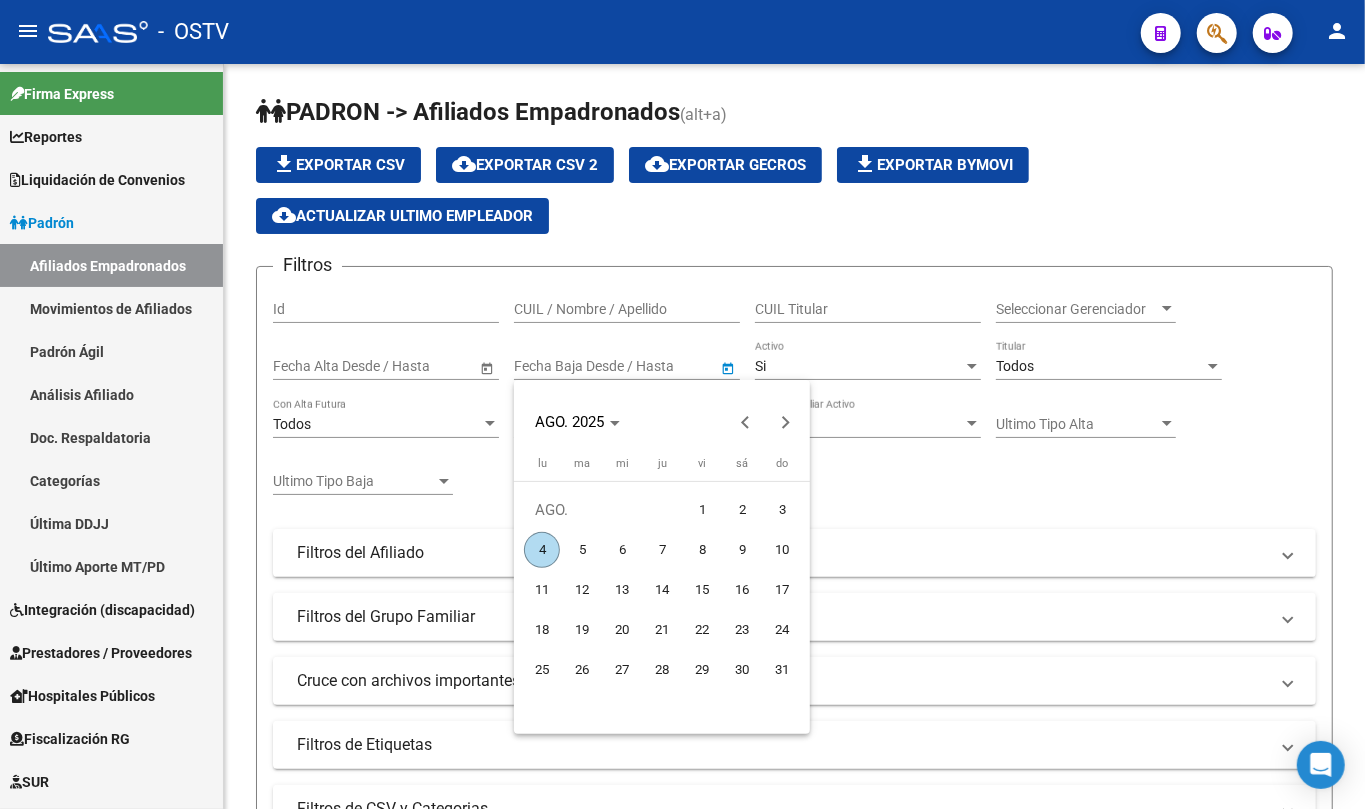 click on "1" at bounding box center (702, 510) 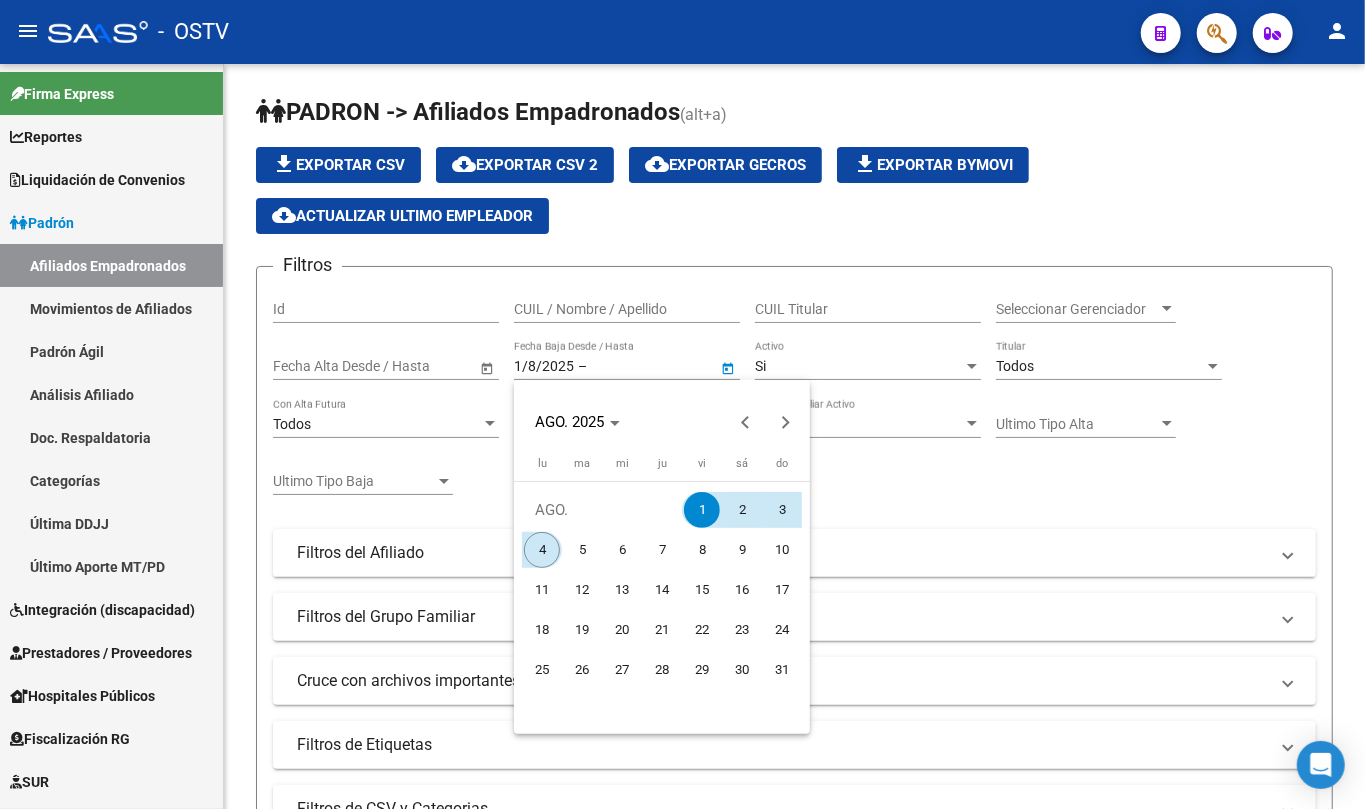 click on "4" at bounding box center (542, 550) 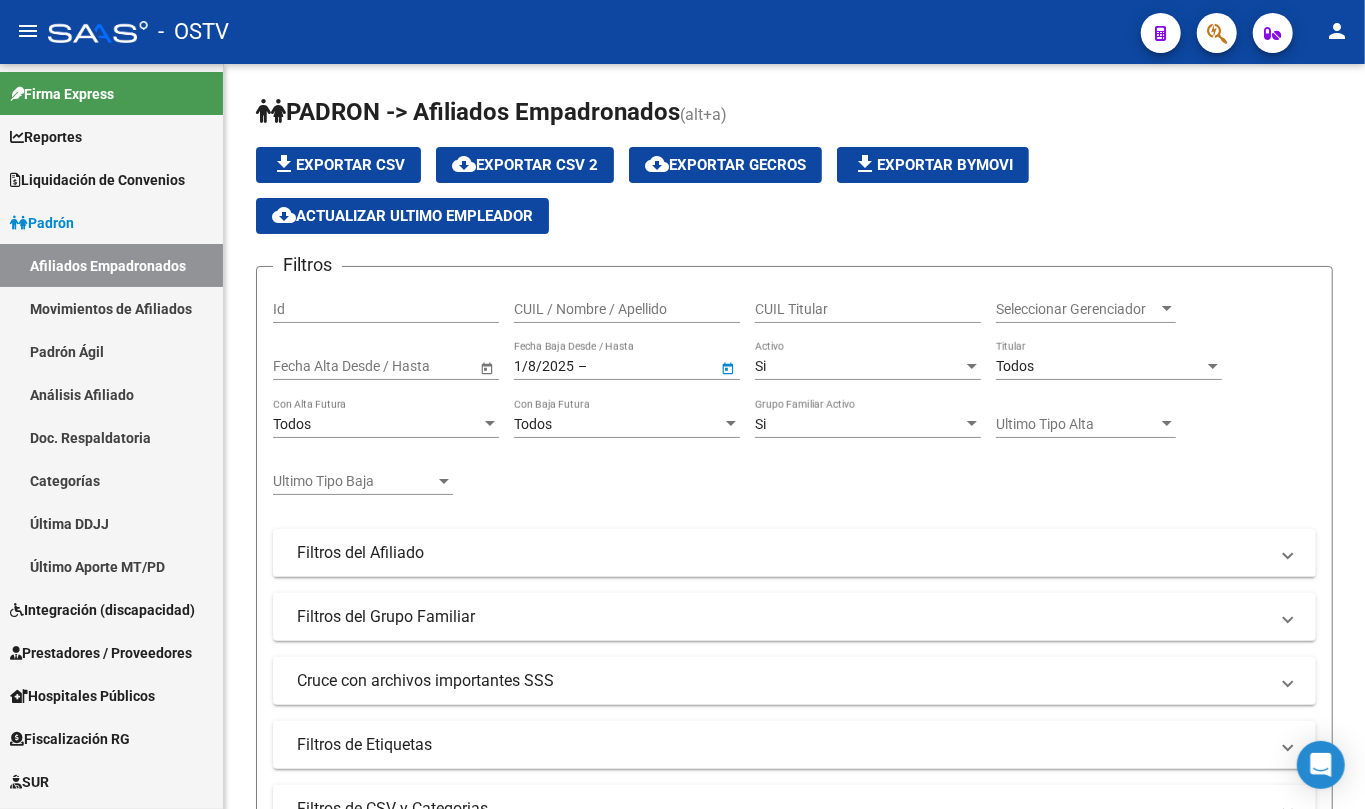type on "4/8/2025" 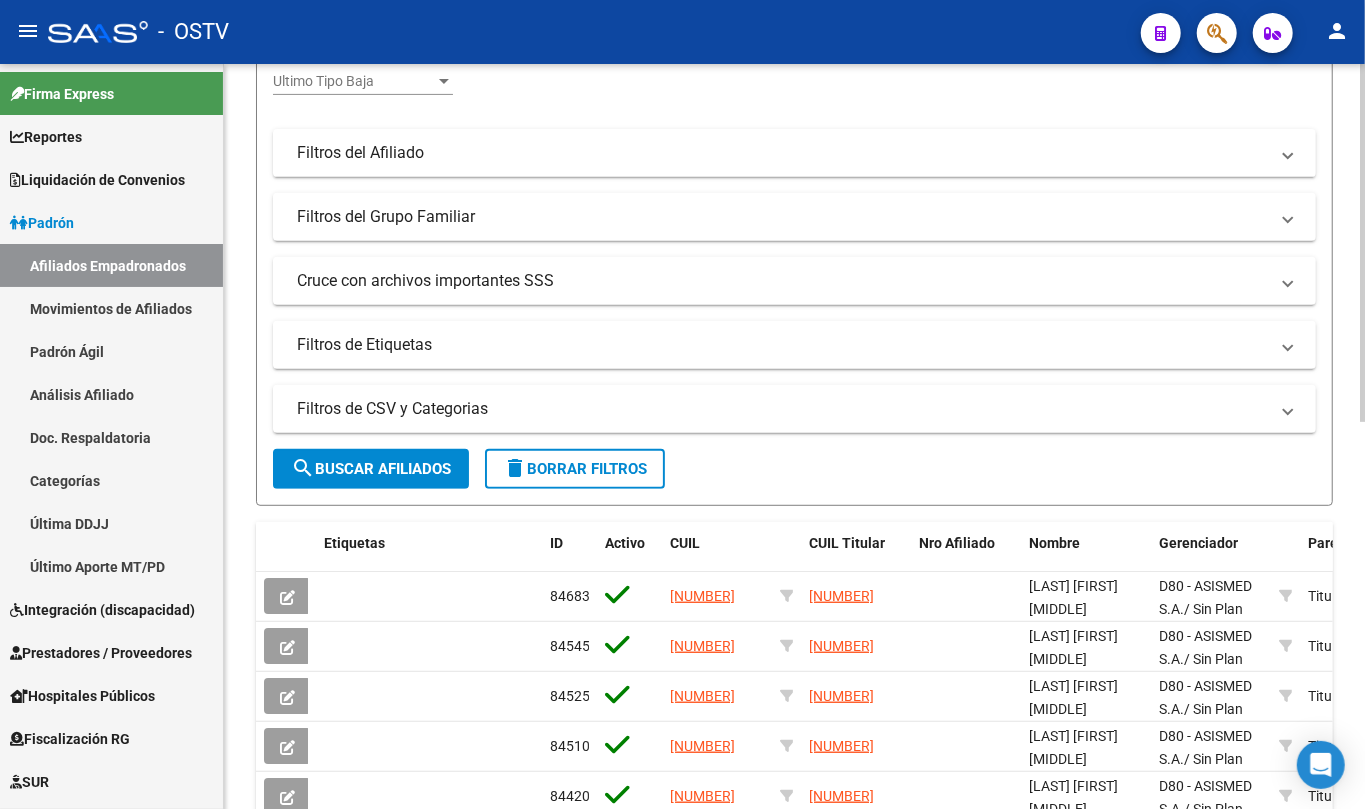 scroll, scrollTop: 533, scrollLeft: 0, axis: vertical 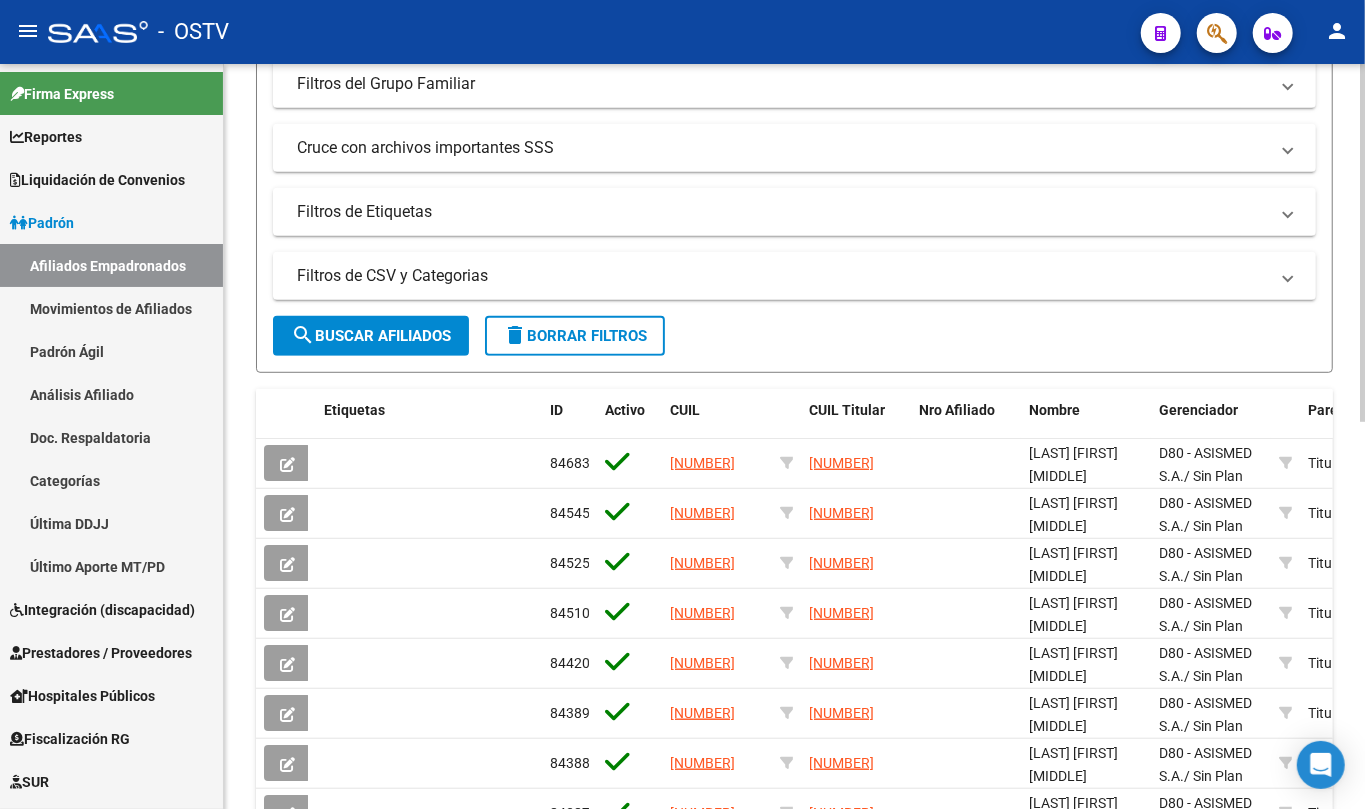 click on "search  Buscar Afiliados" 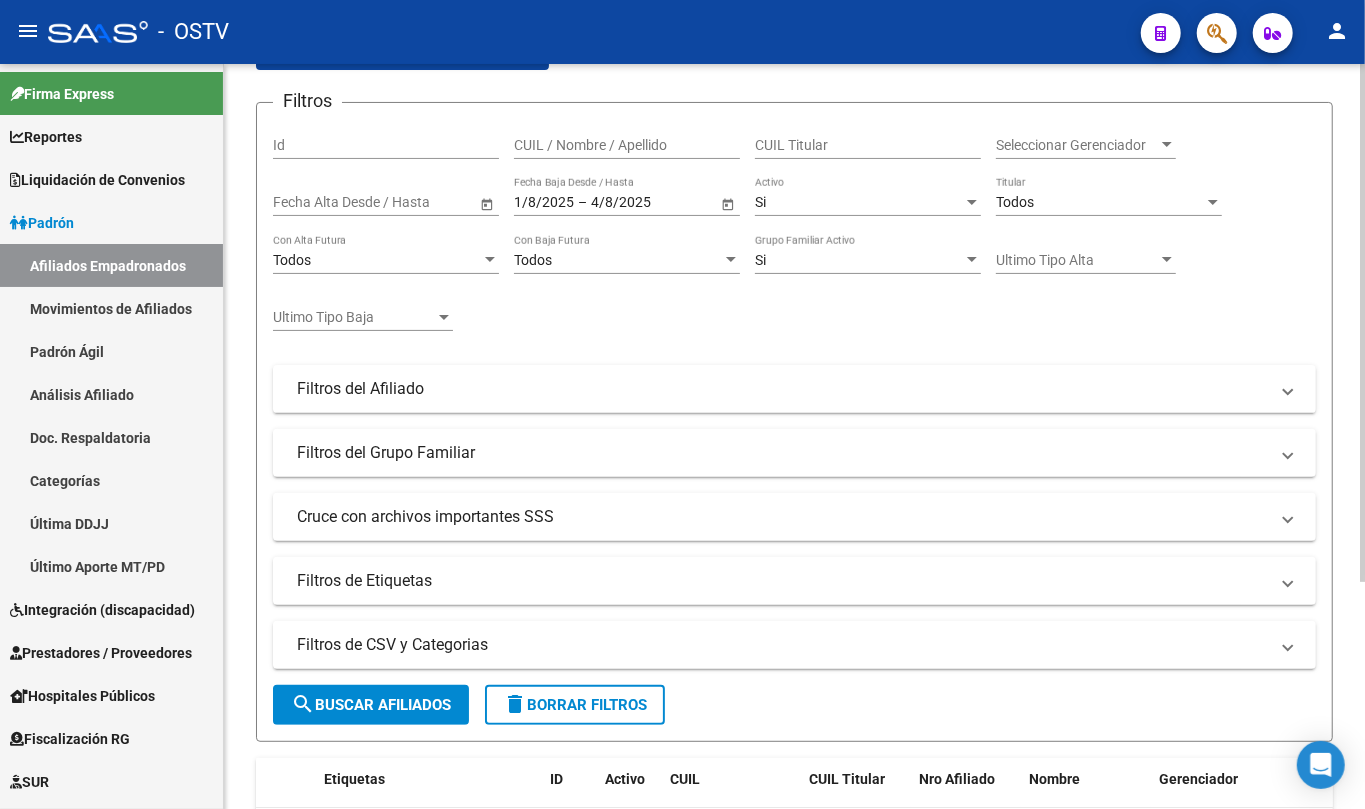 scroll, scrollTop: 0, scrollLeft: 0, axis: both 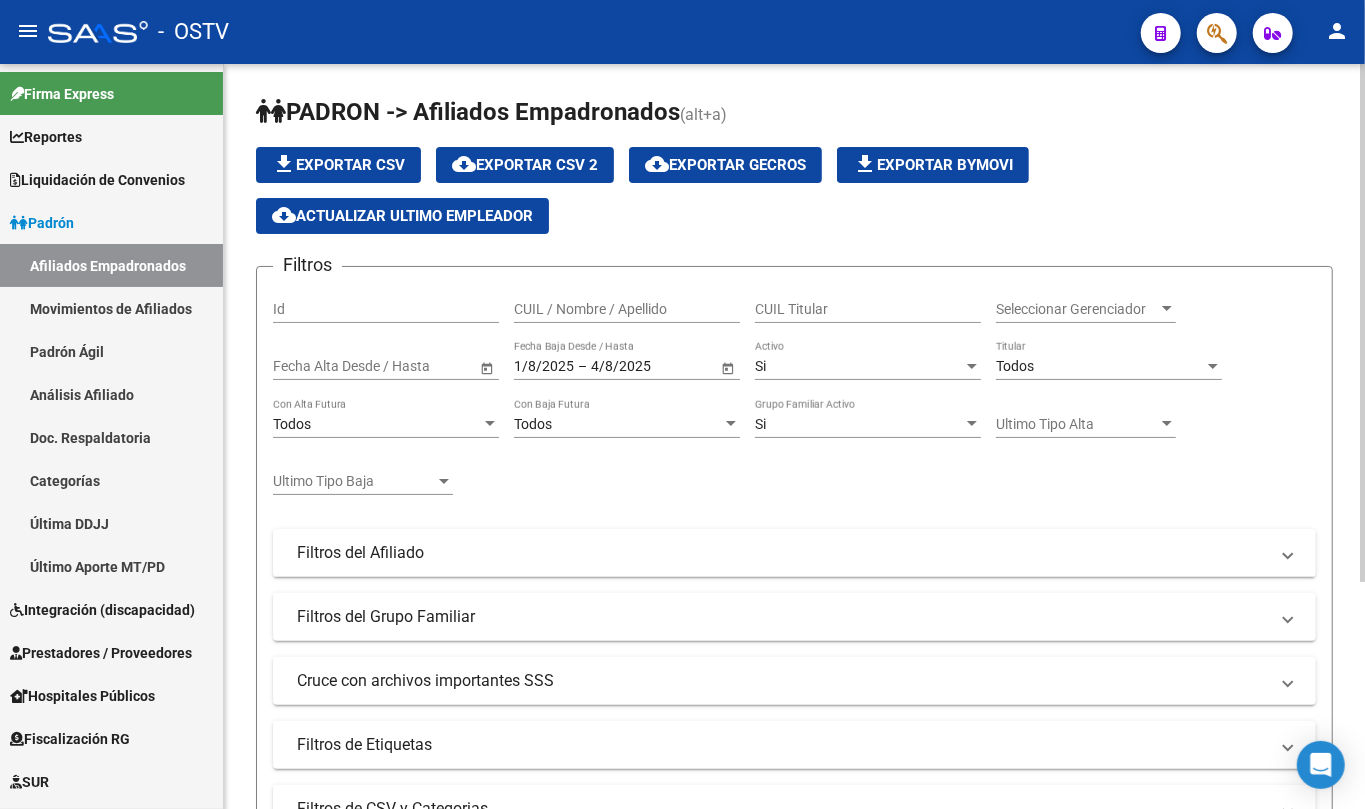 click 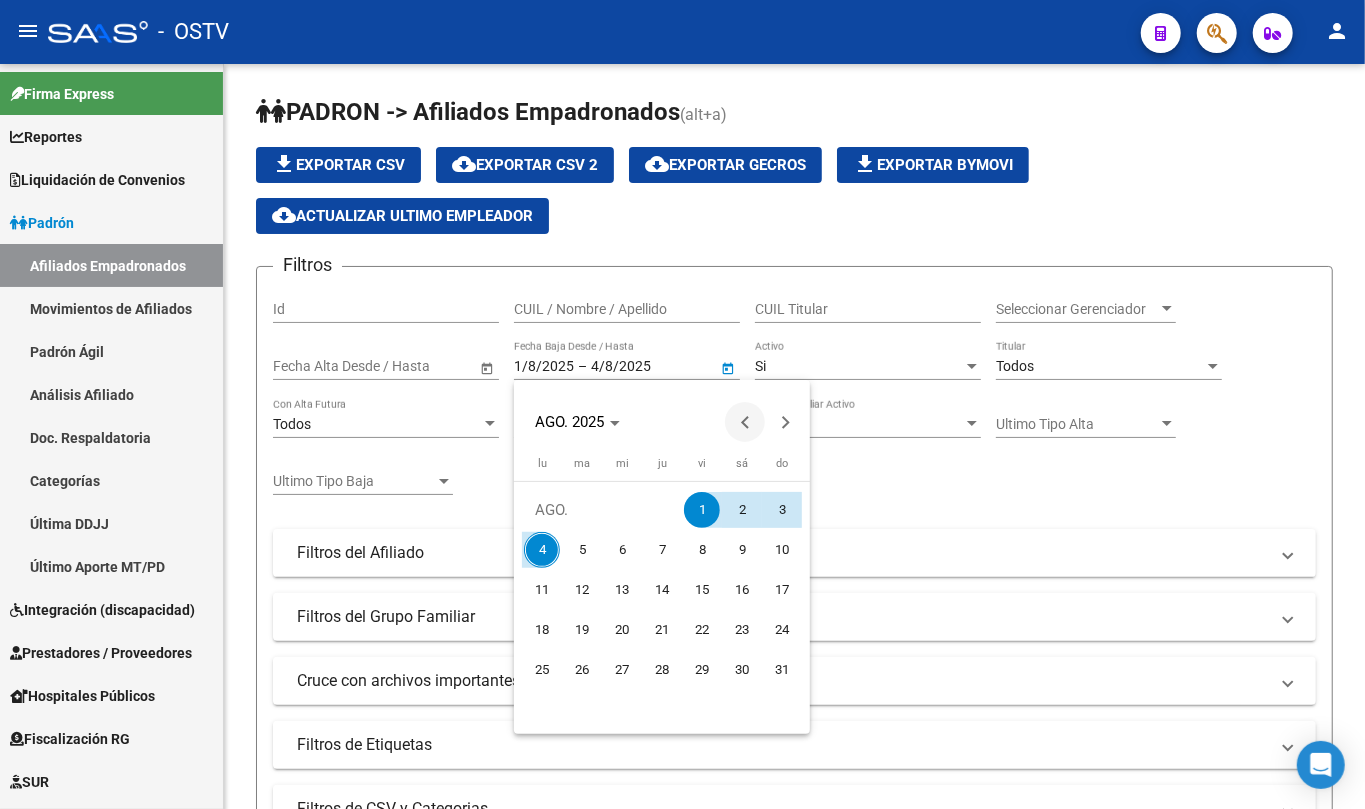 click at bounding box center (745, 422) 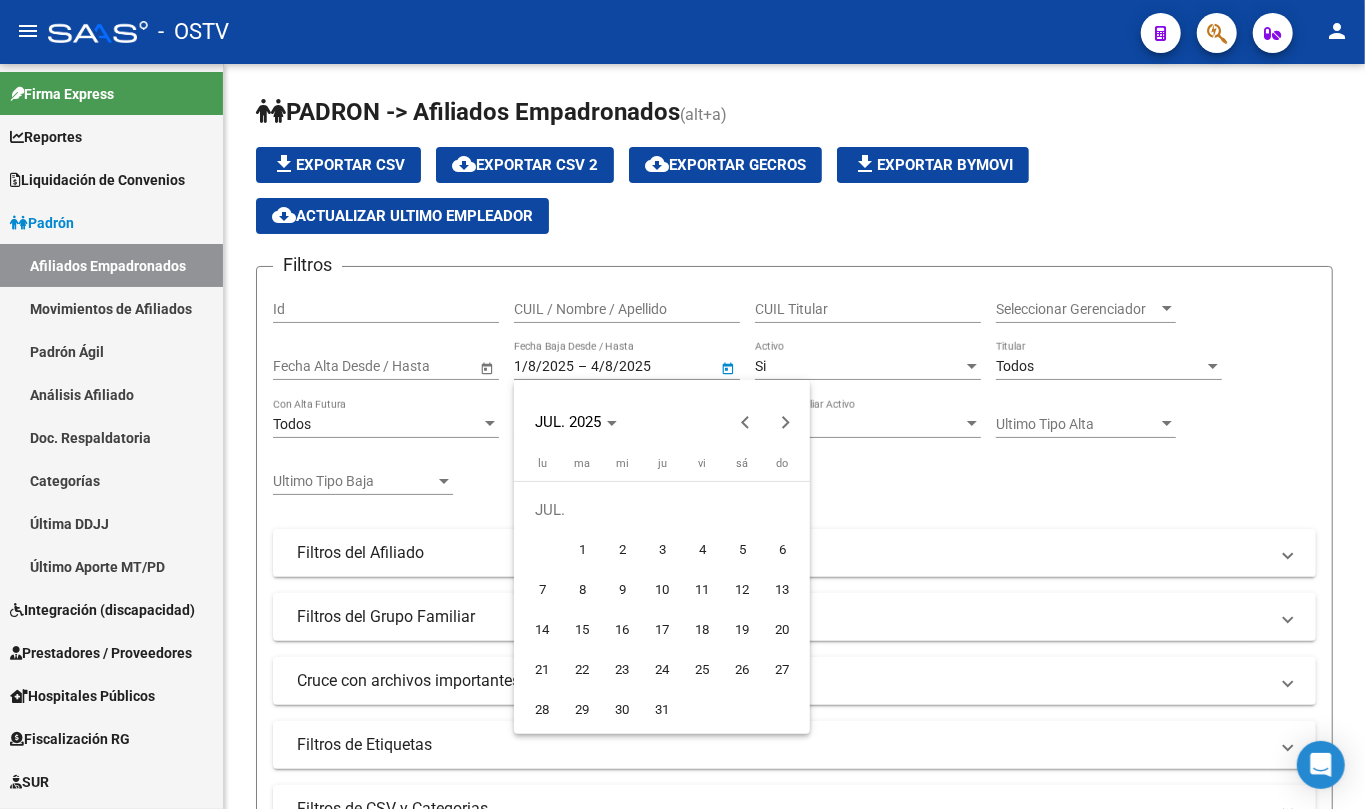 click on "1" at bounding box center [582, 550] 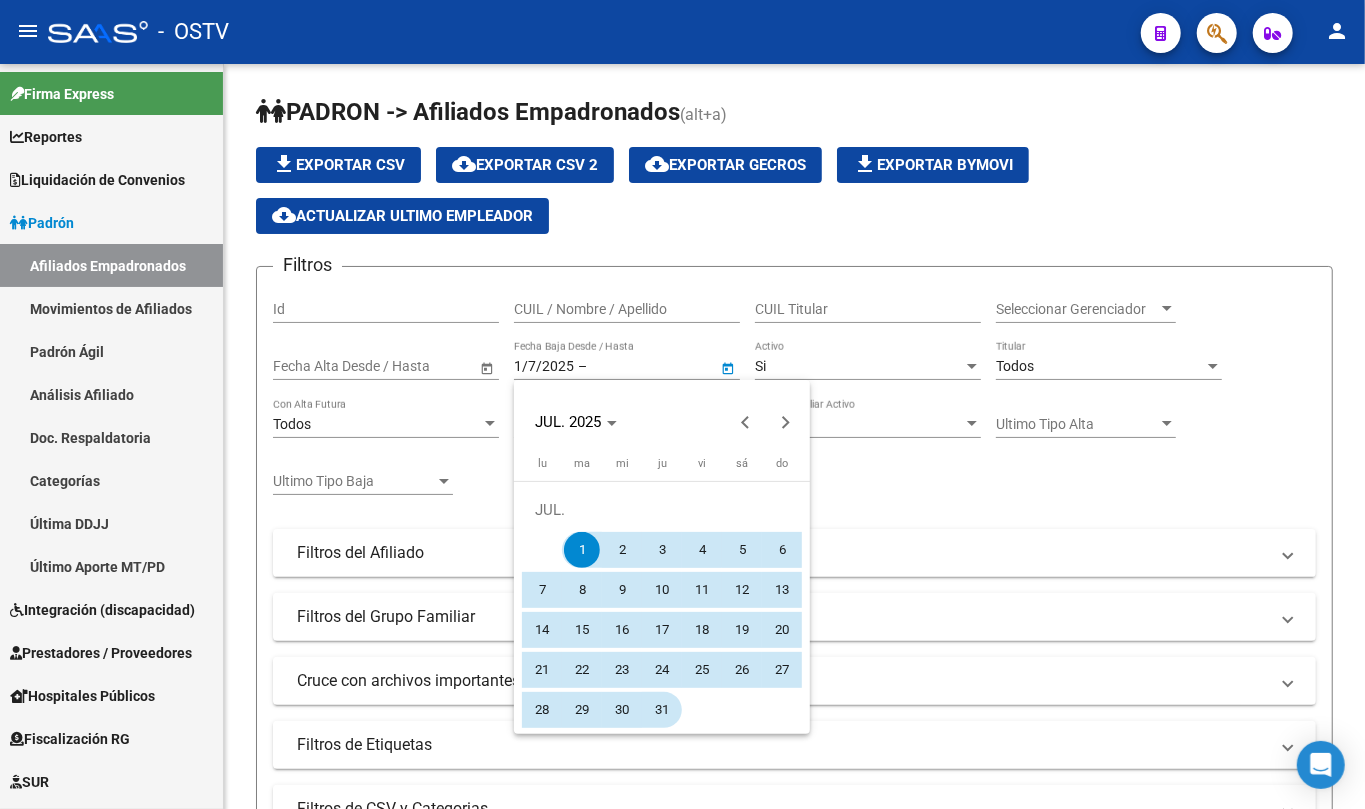 click on "31" at bounding box center [662, 710] 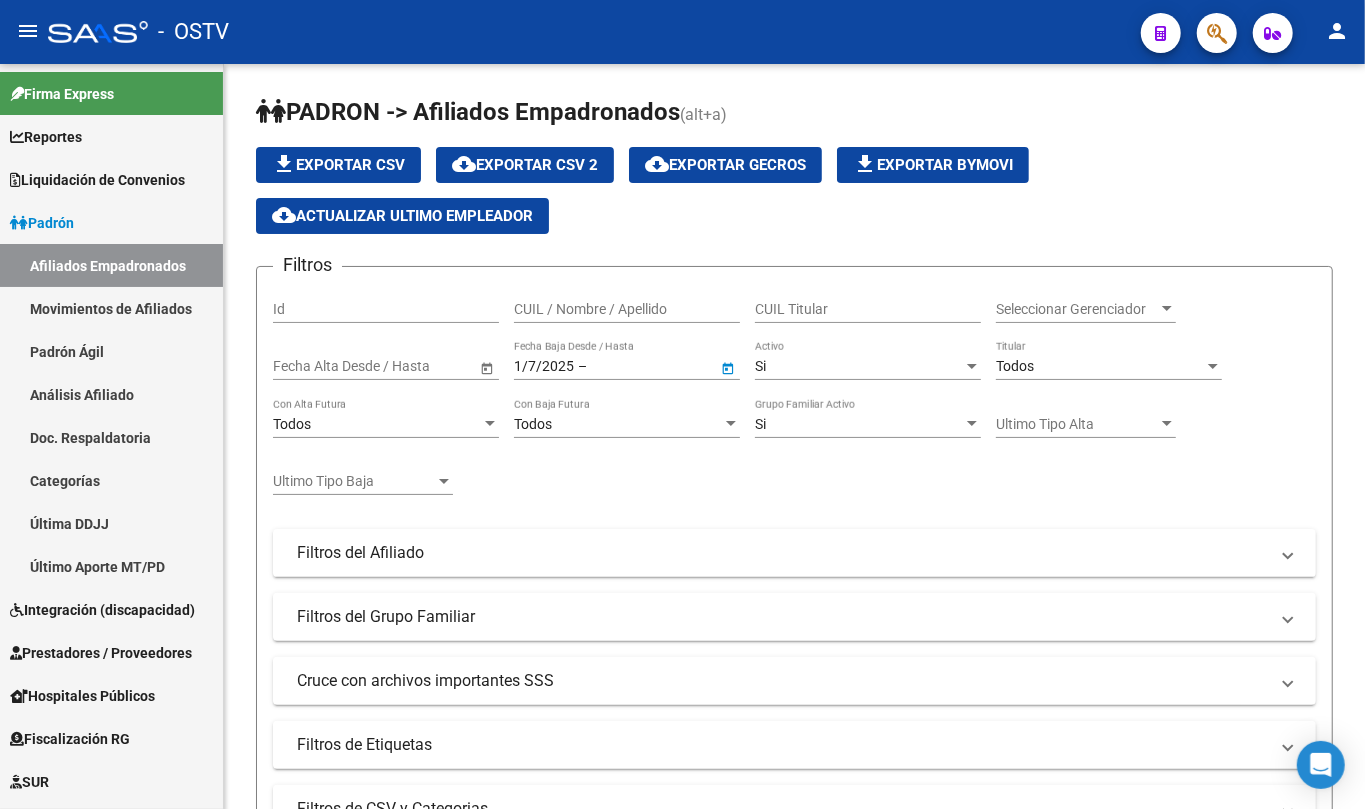 type on "31/7/2025" 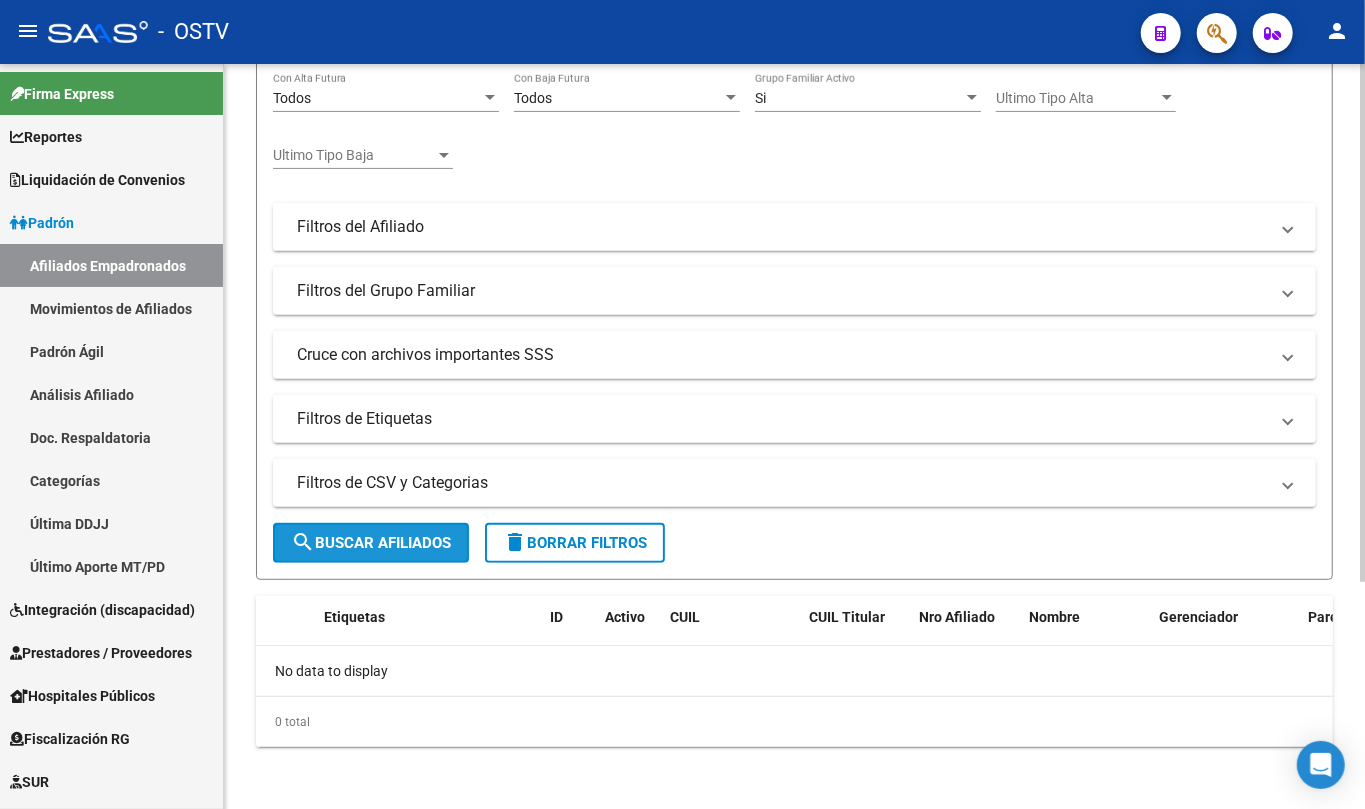 click on "search  Buscar Afiliados" 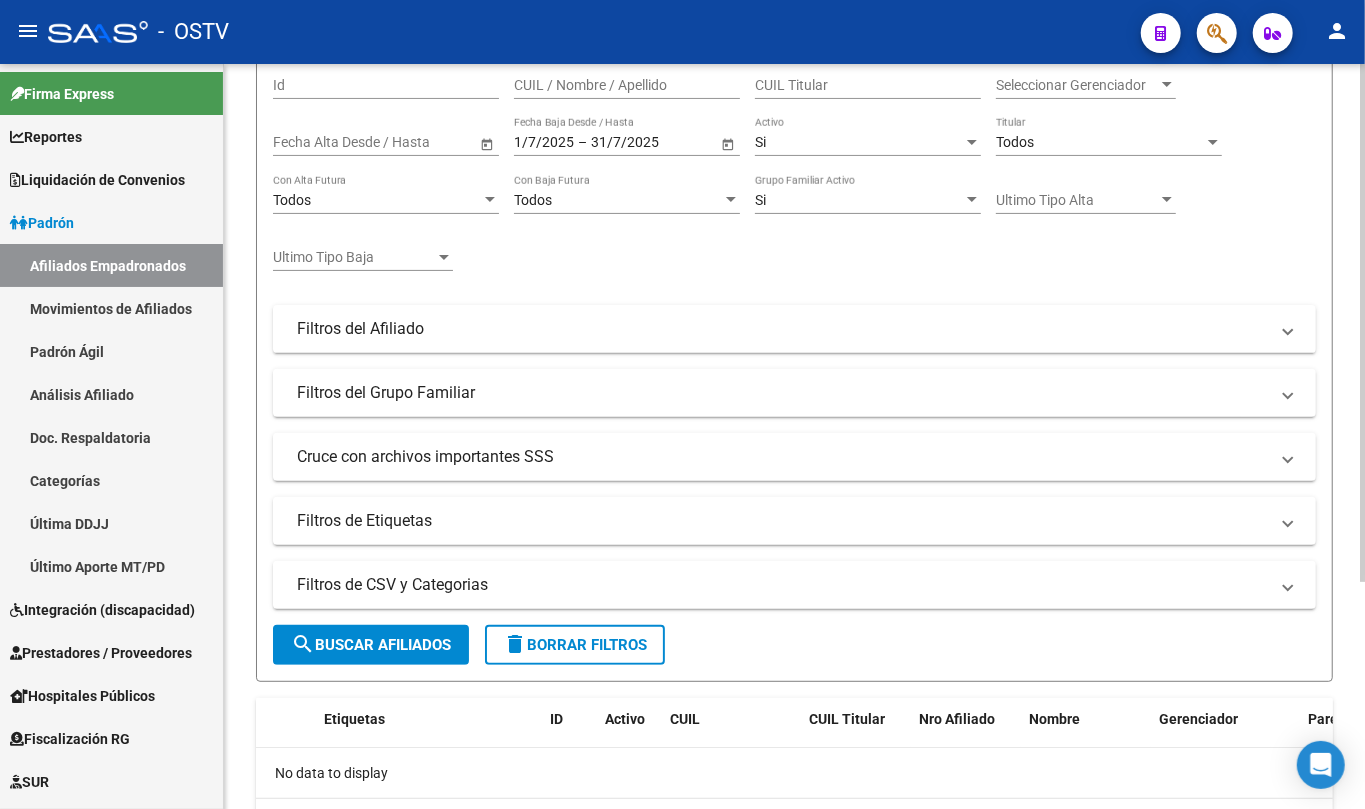scroll, scrollTop: 266, scrollLeft: 0, axis: vertical 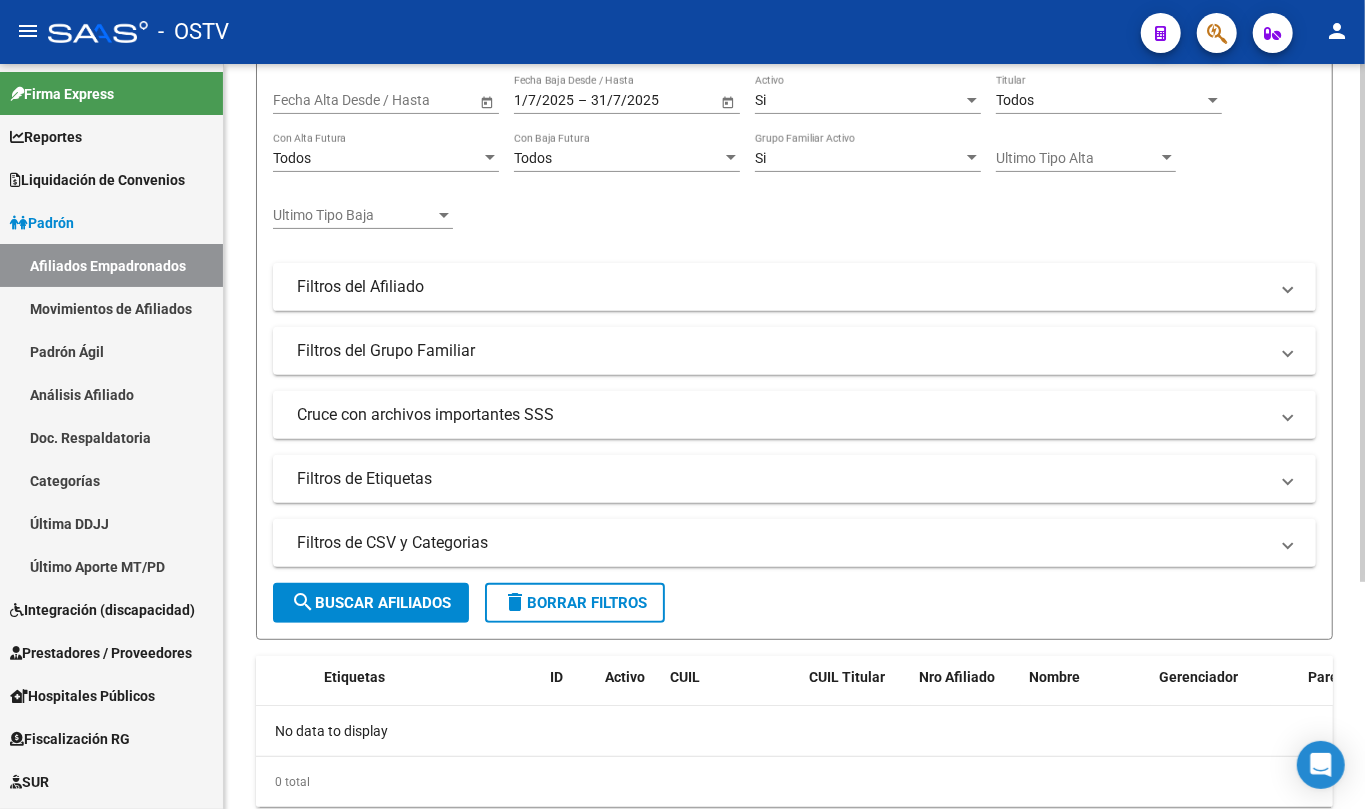 drag, startPoint x: 397, startPoint y: 614, endPoint x: 404, endPoint y: 606, distance: 10.630146 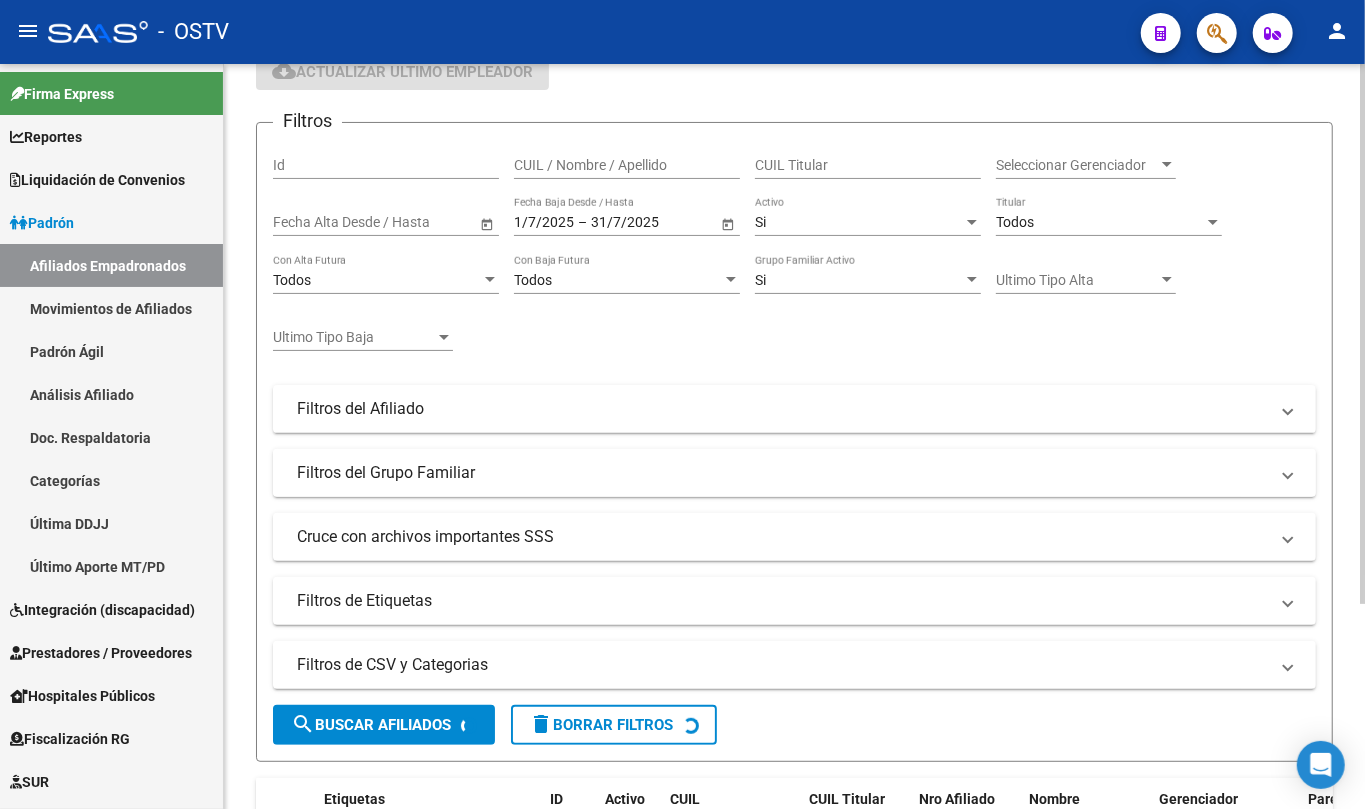 scroll, scrollTop: 0, scrollLeft: 0, axis: both 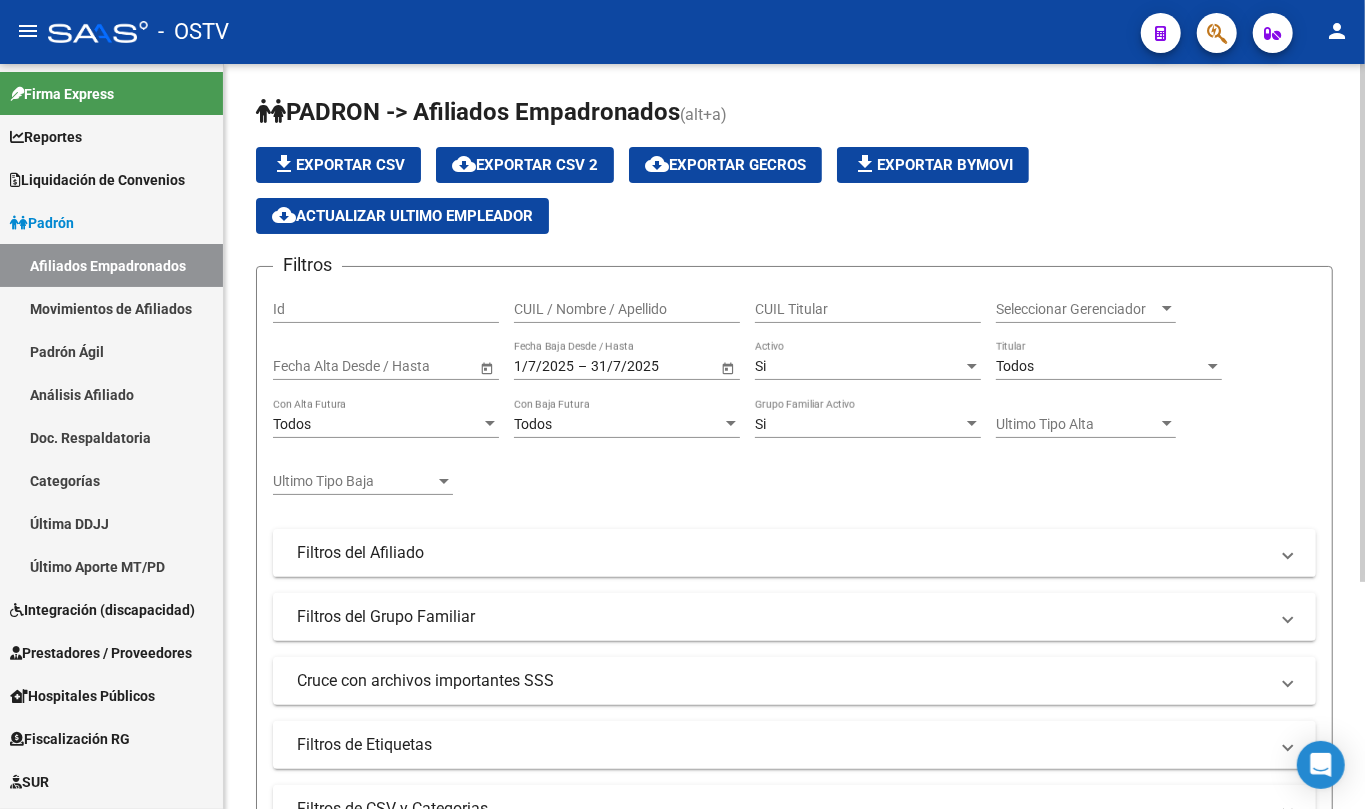 click 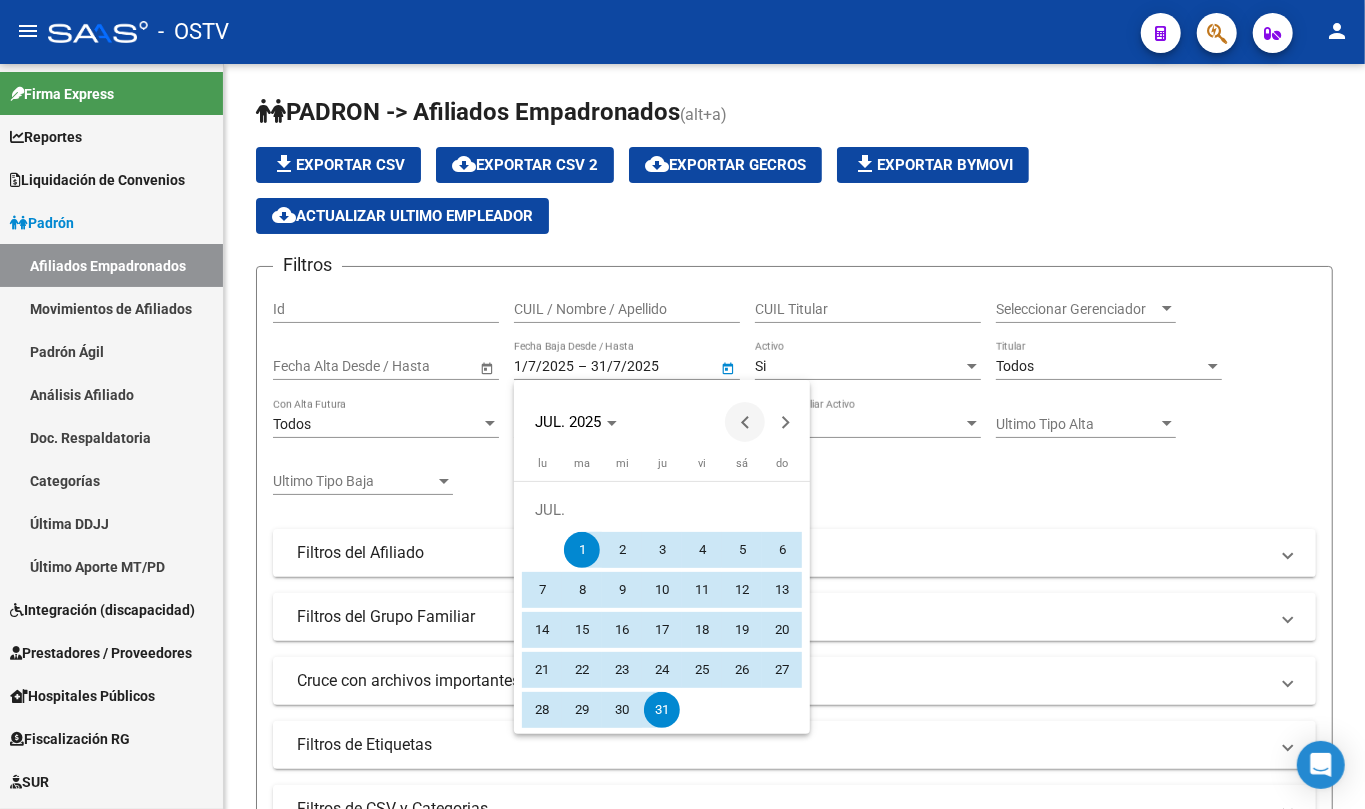 click at bounding box center [745, 422] 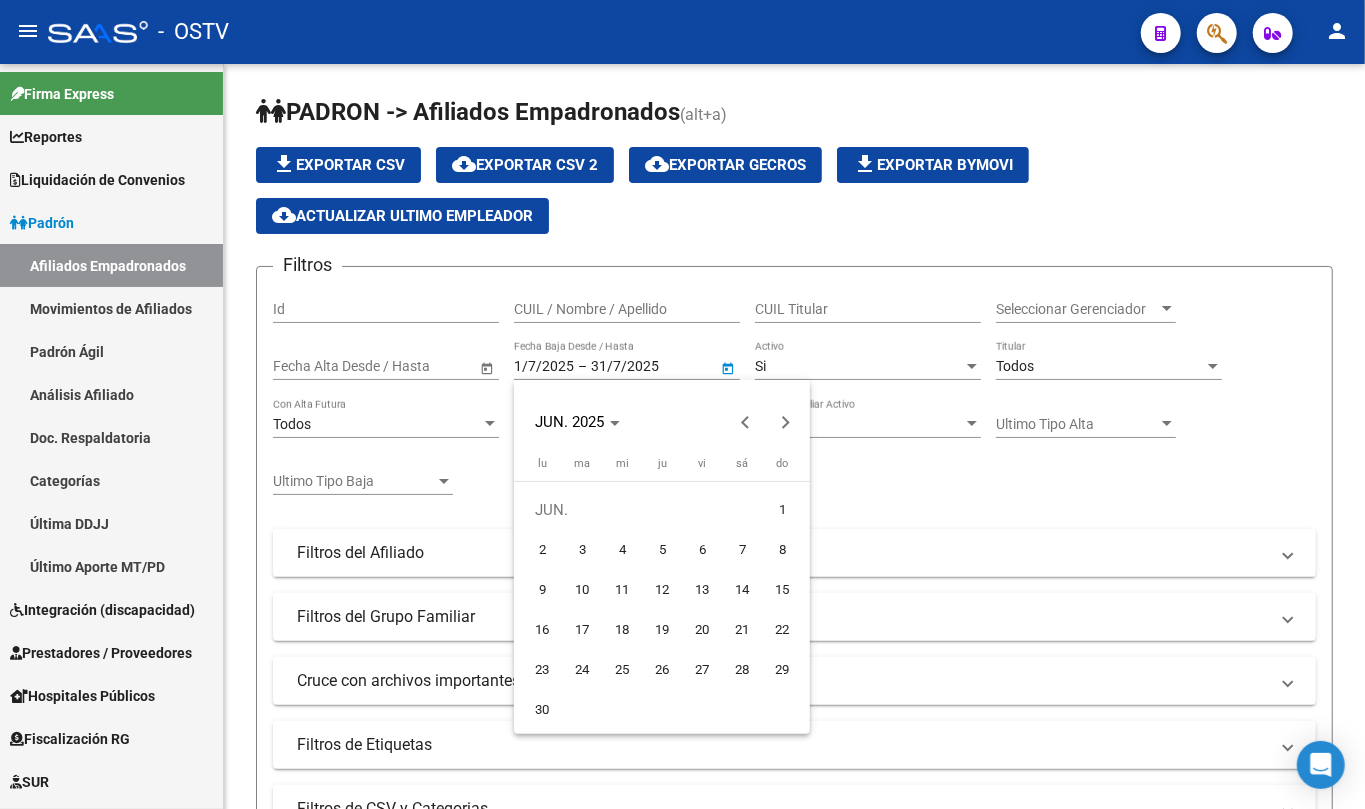 click on "1" at bounding box center (782, 510) 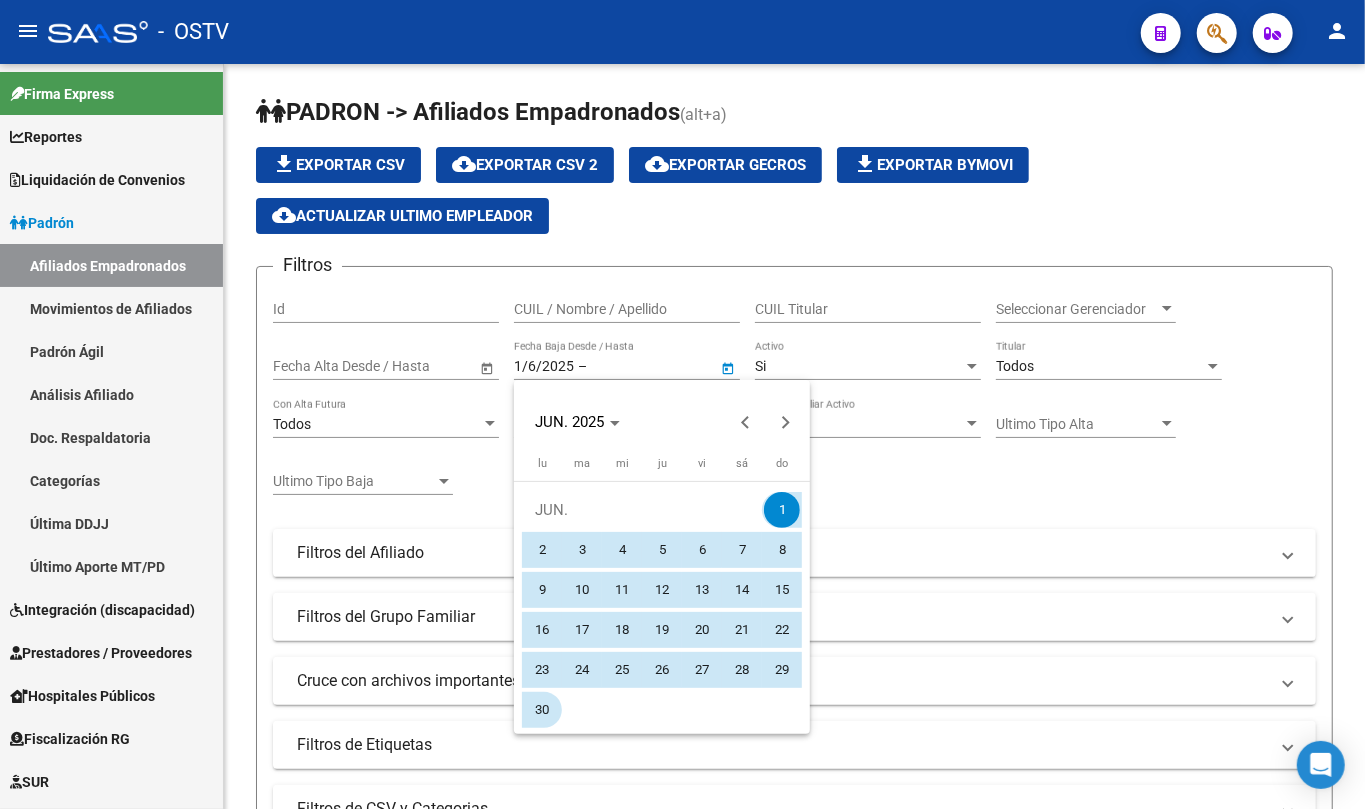 click on "30" at bounding box center [542, 710] 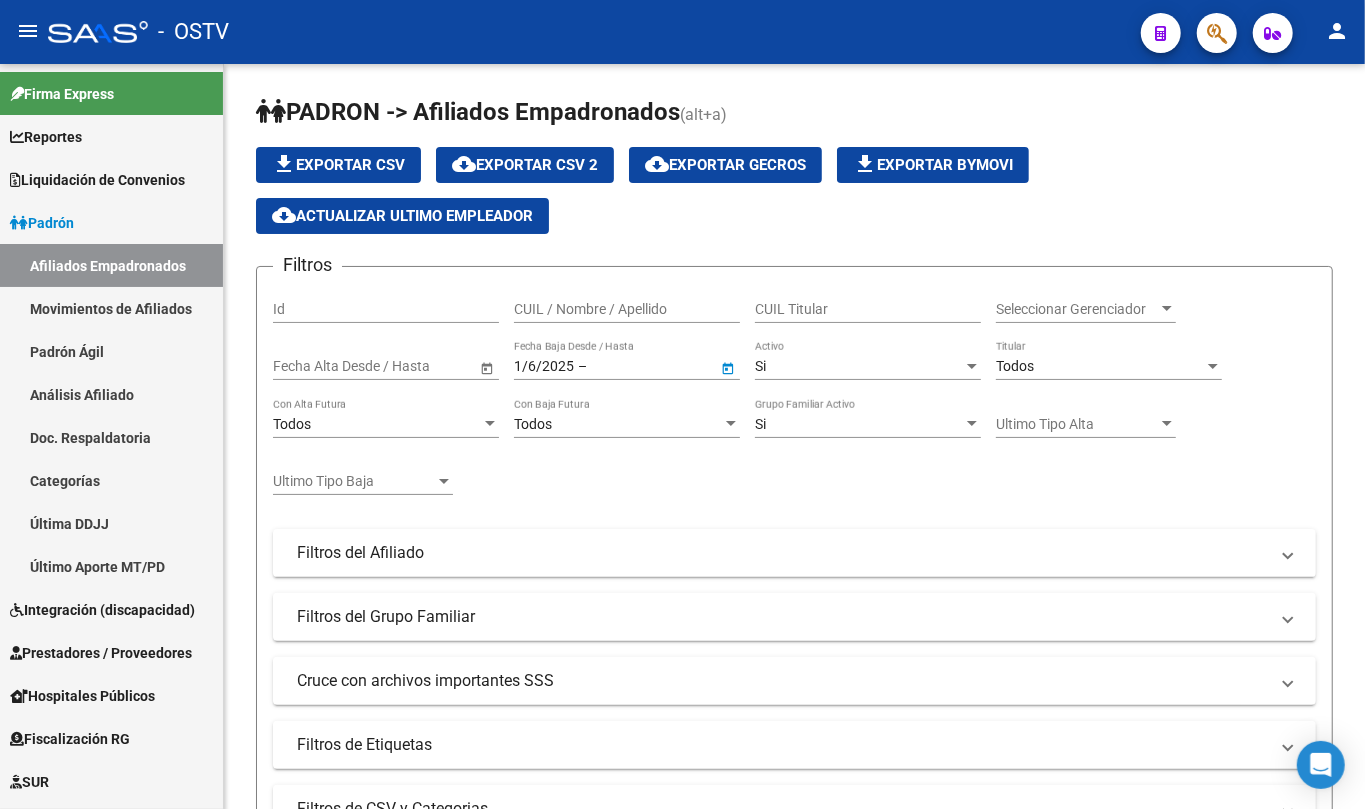 type on "30/6/2025" 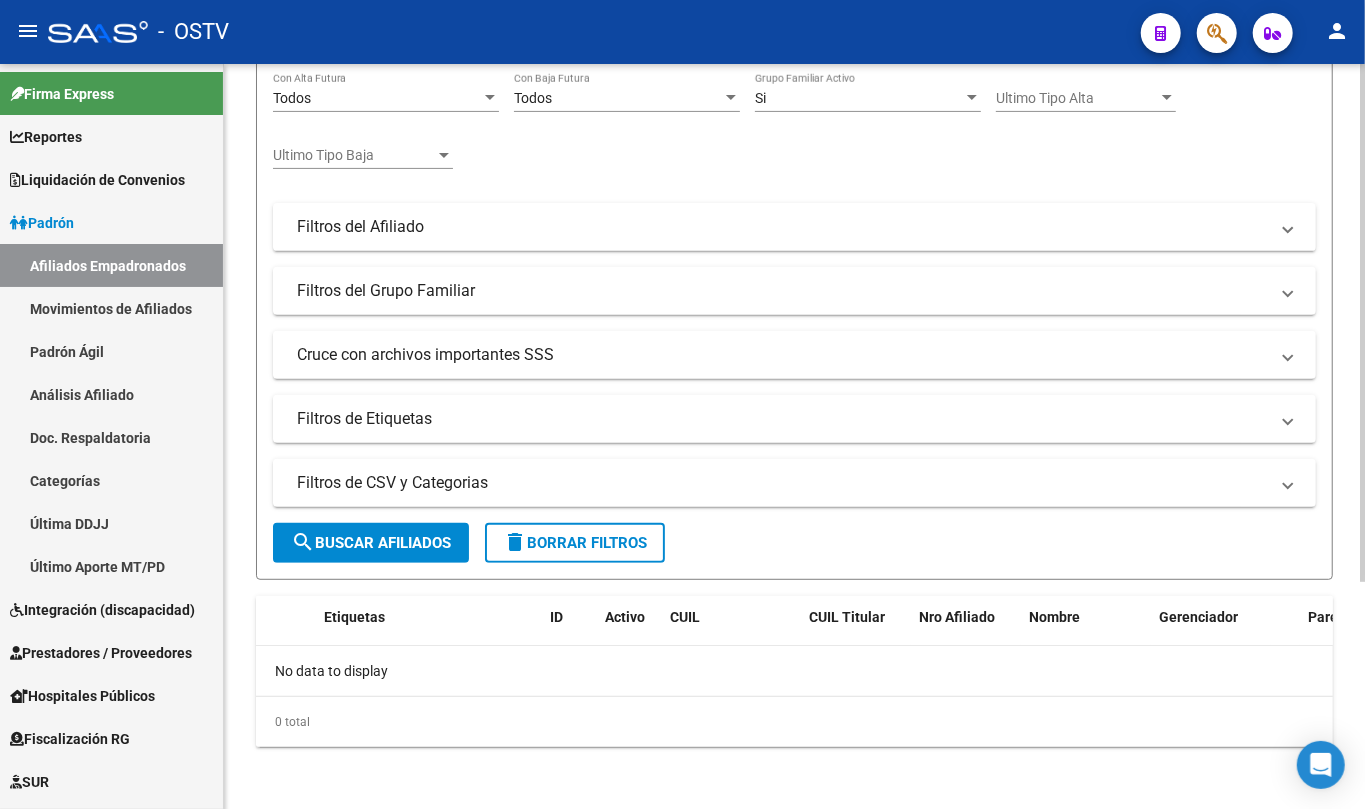 click on "search  Buscar Afiliados" 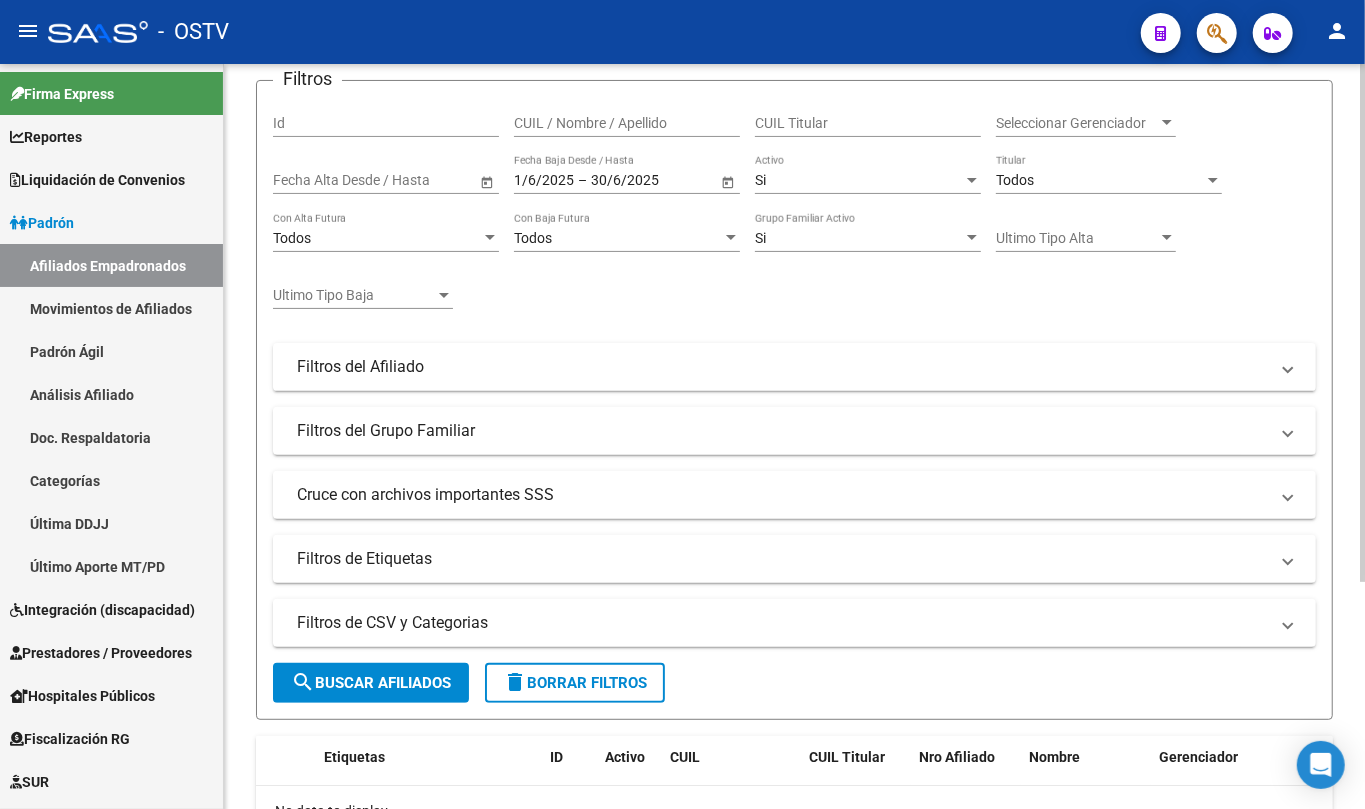 scroll, scrollTop: 0, scrollLeft: 0, axis: both 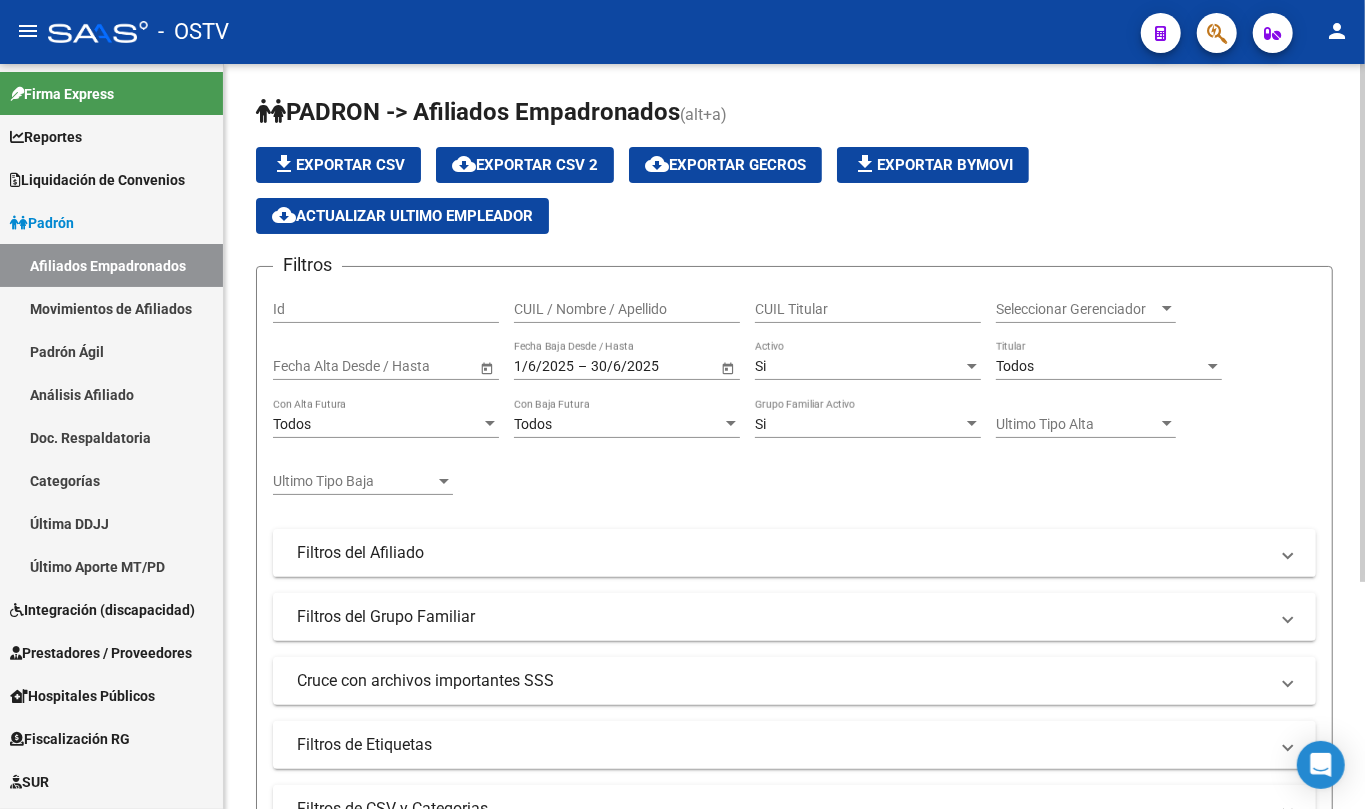 click 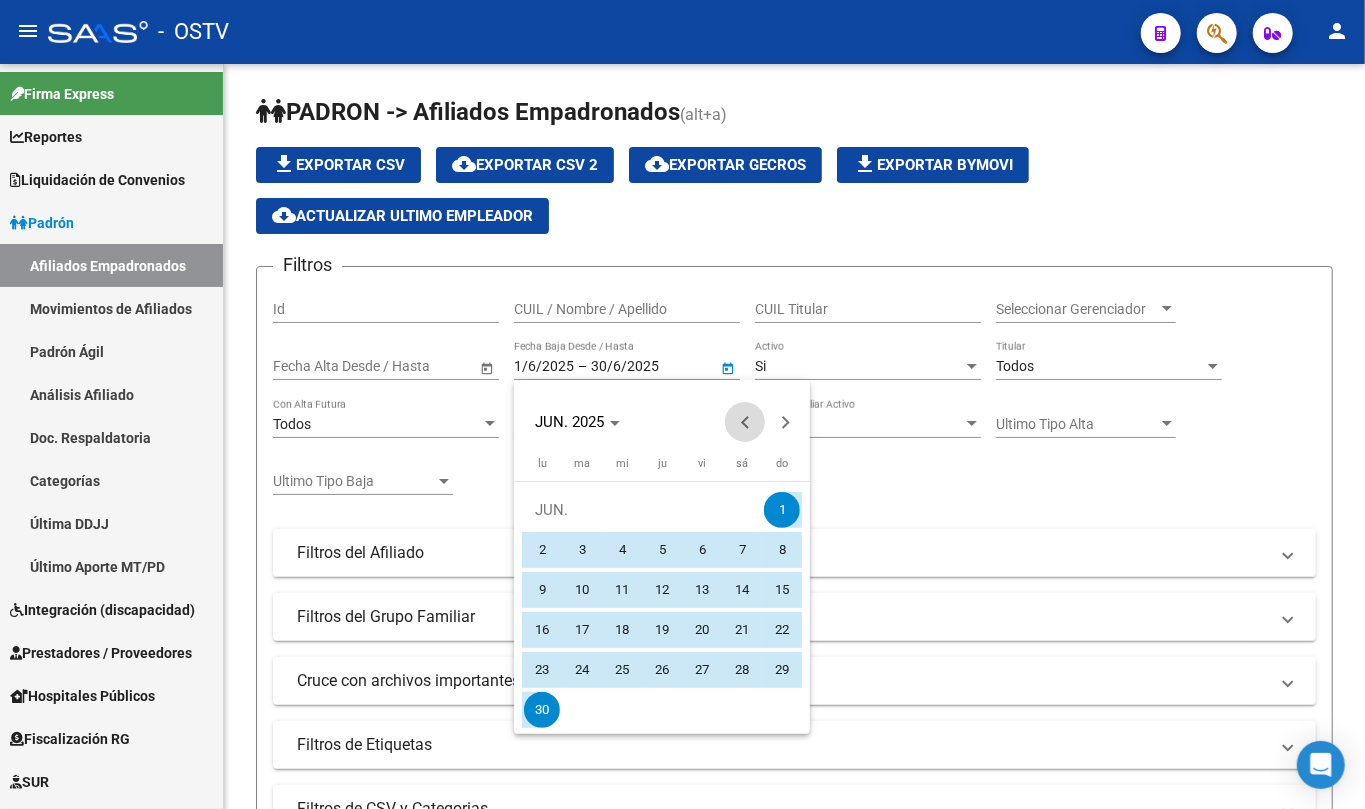 click at bounding box center [745, 422] 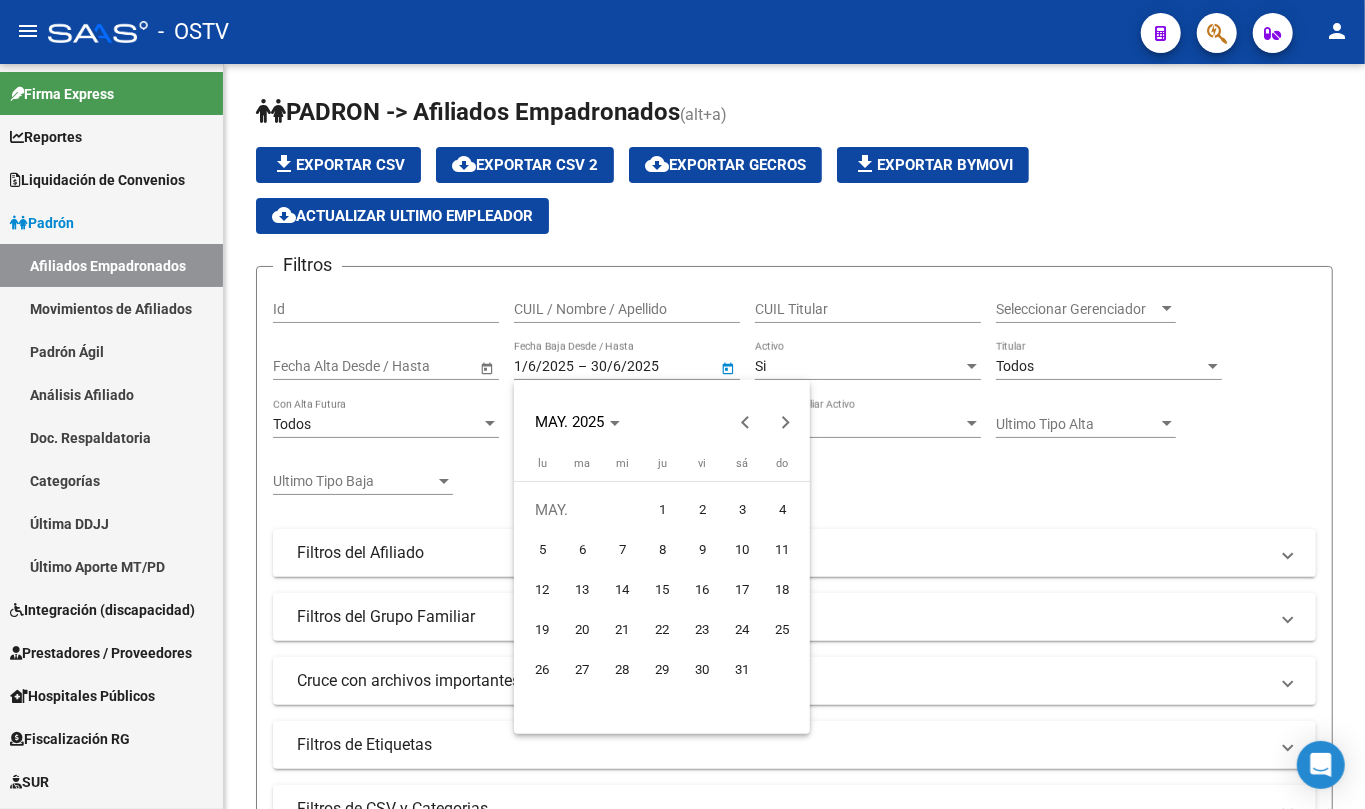 click on "1" at bounding box center [662, 510] 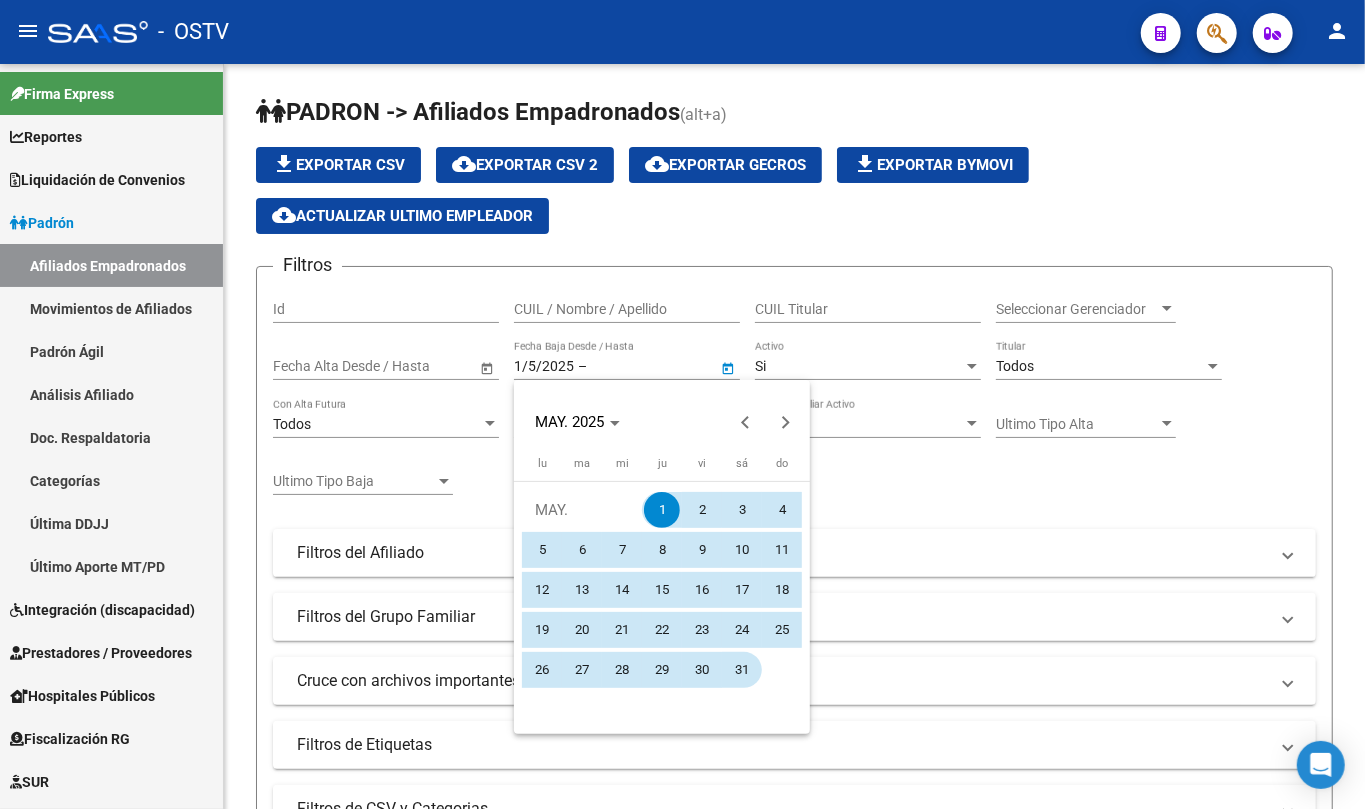 click on "31" at bounding box center [742, 670] 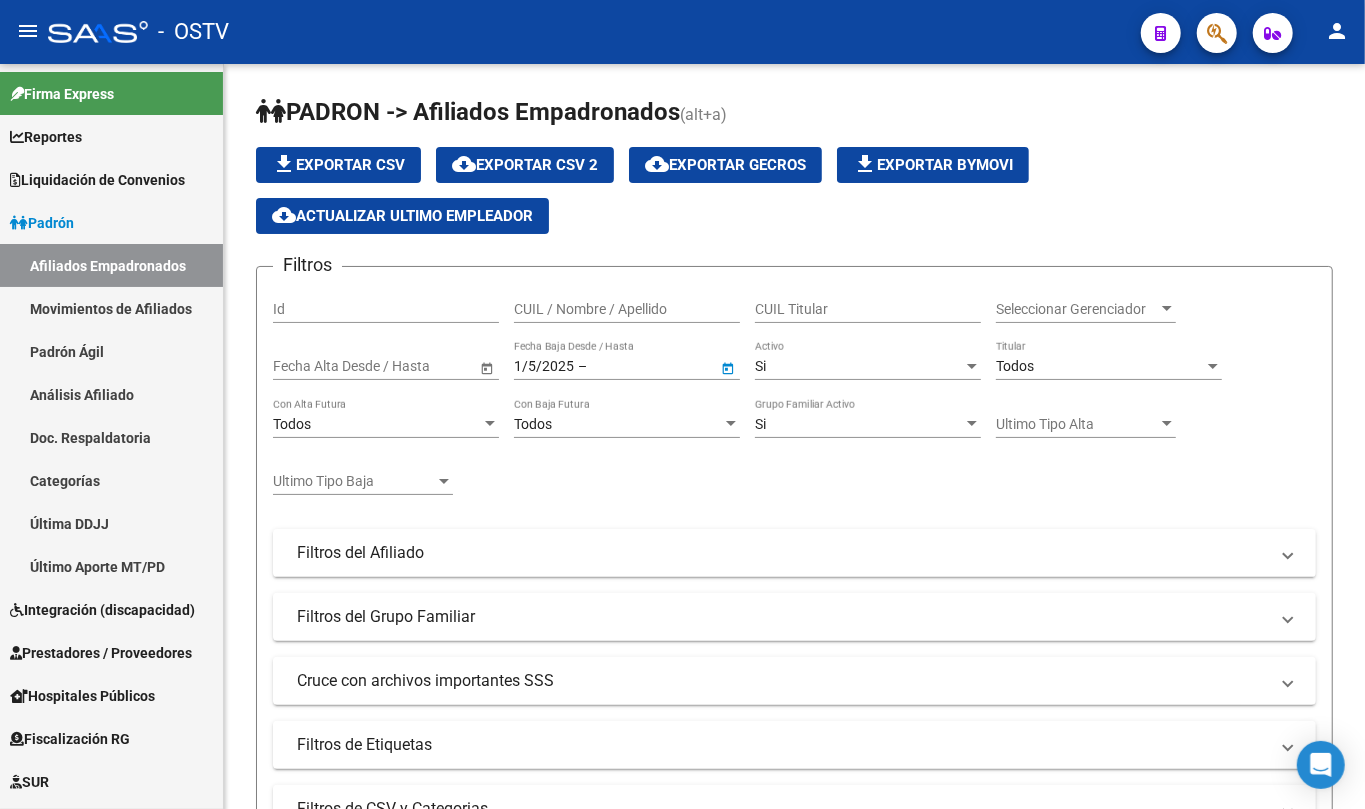 type on "31/5/2025" 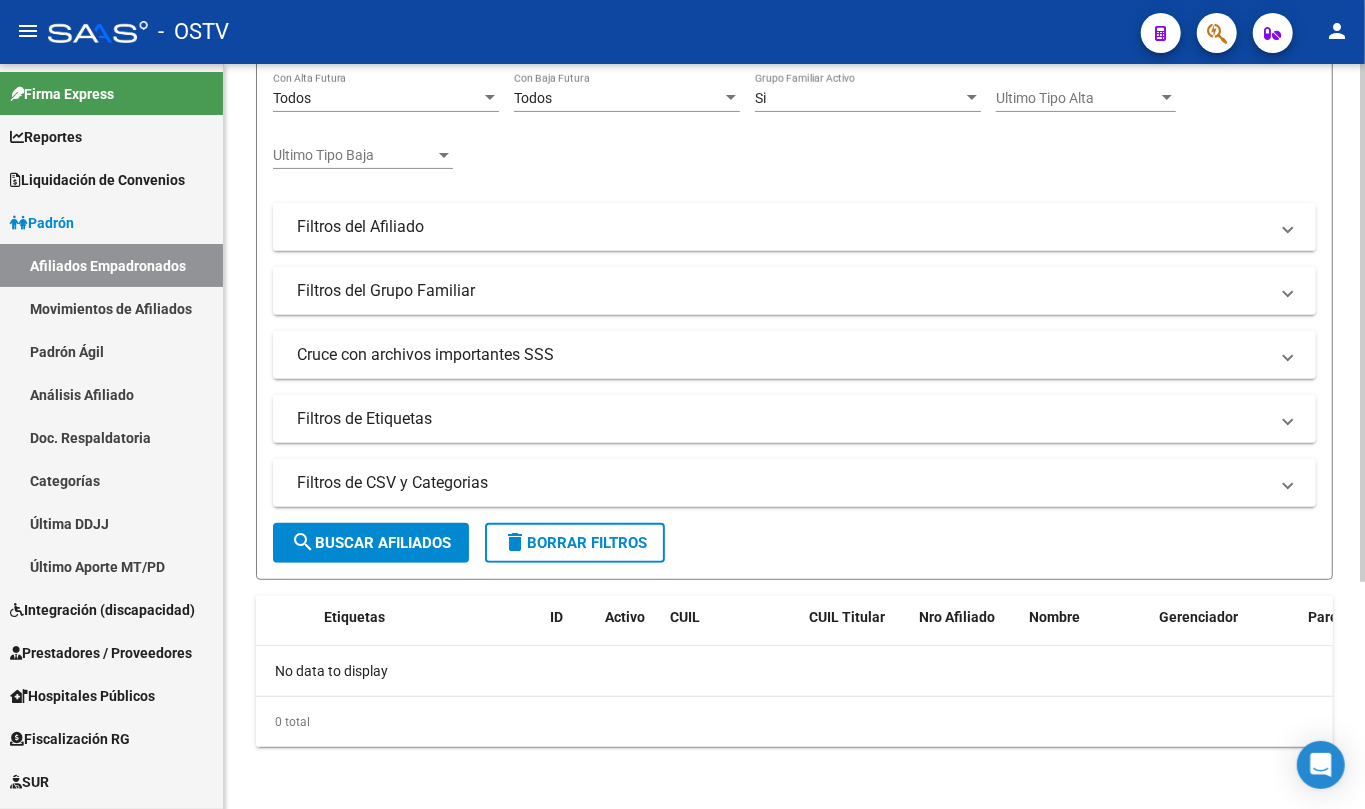 click on "search  Buscar Afiliados" 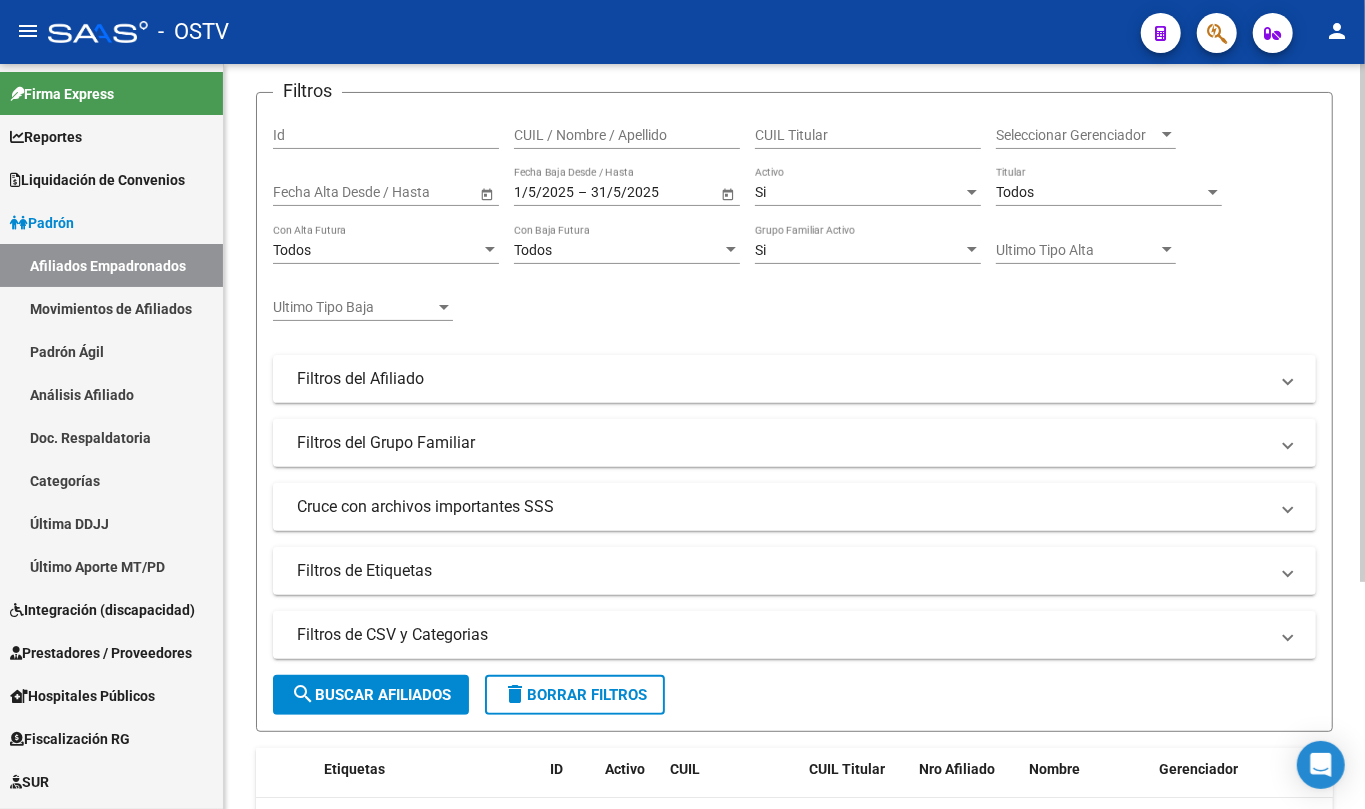 scroll, scrollTop: 0, scrollLeft: 0, axis: both 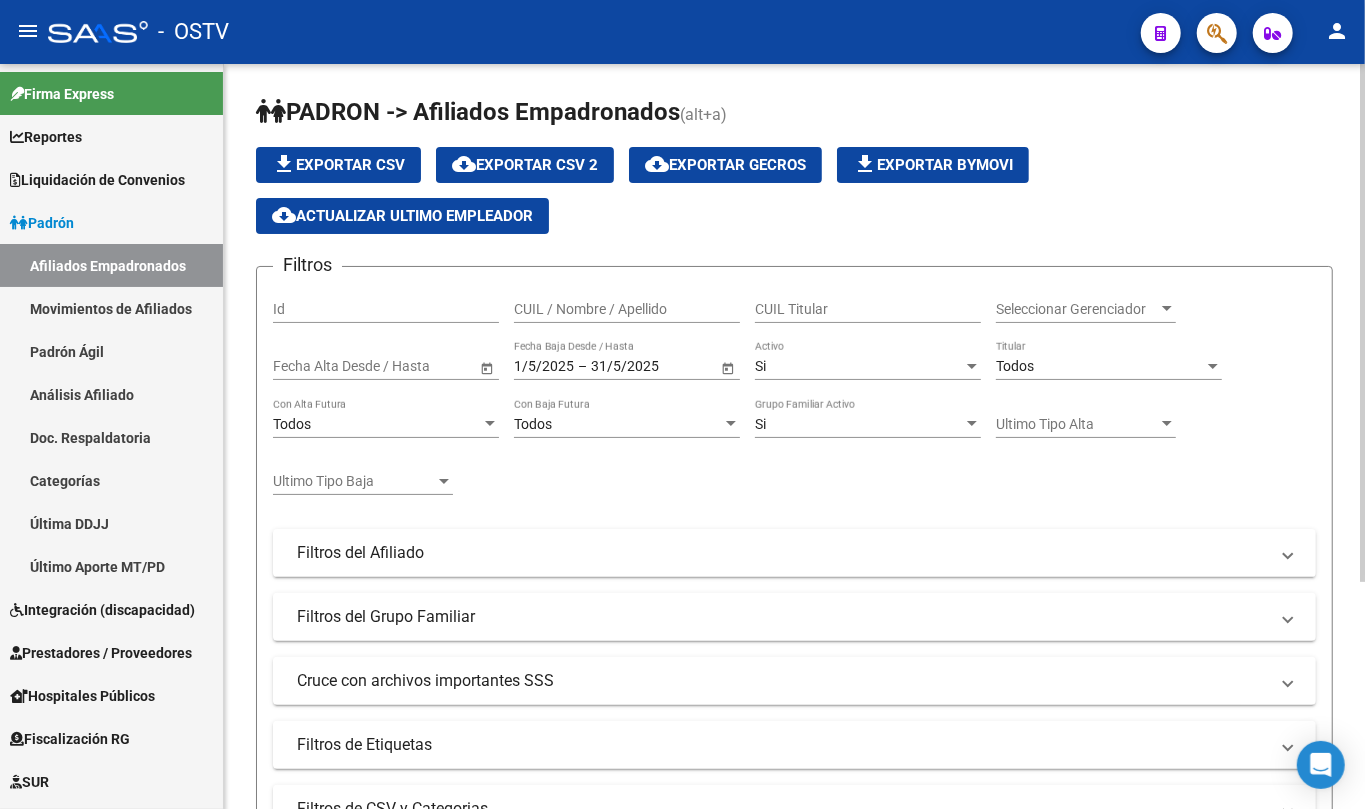 click 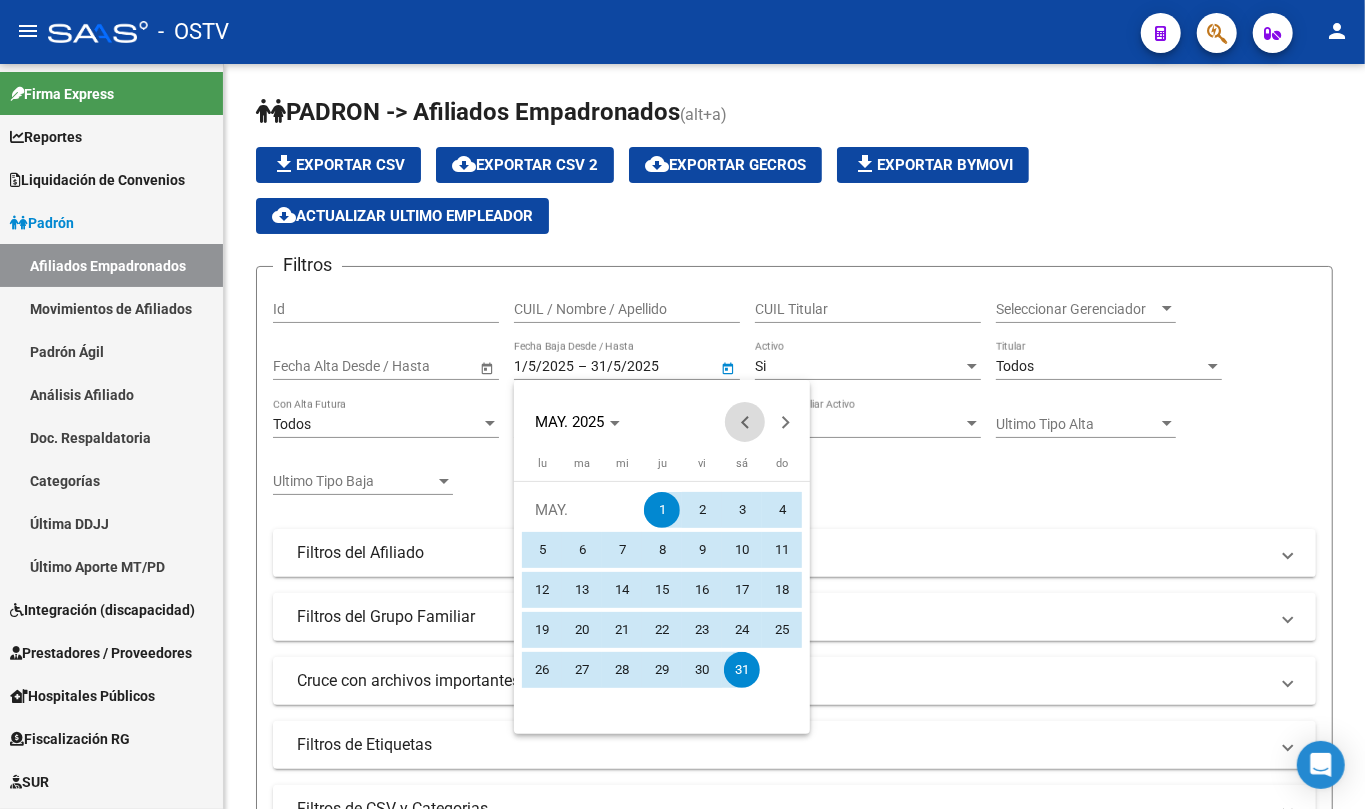 click at bounding box center [745, 422] 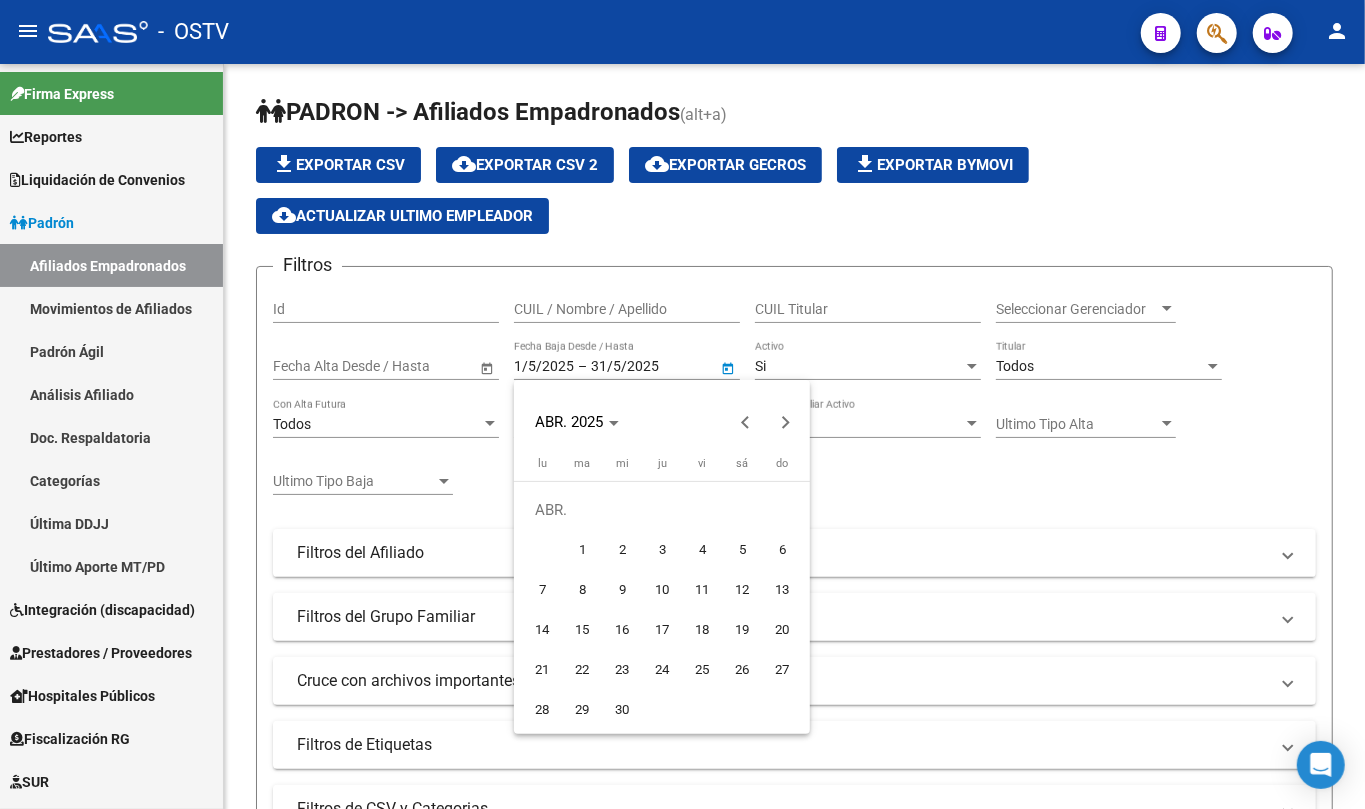 click on "1" at bounding box center (582, 550) 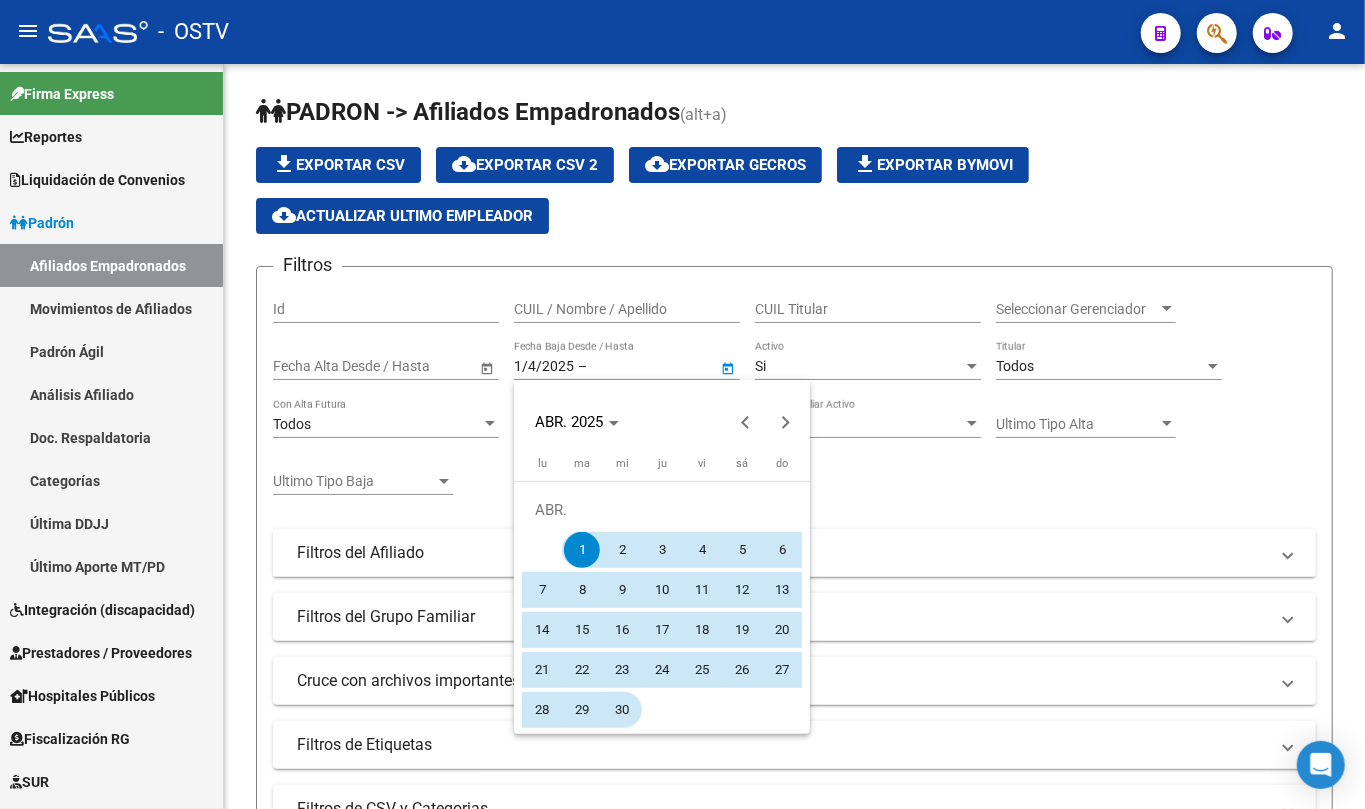 drag, startPoint x: 616, startPoint y: 702, endPoint x: 598, endPoint y: 628, distance: 76.15773 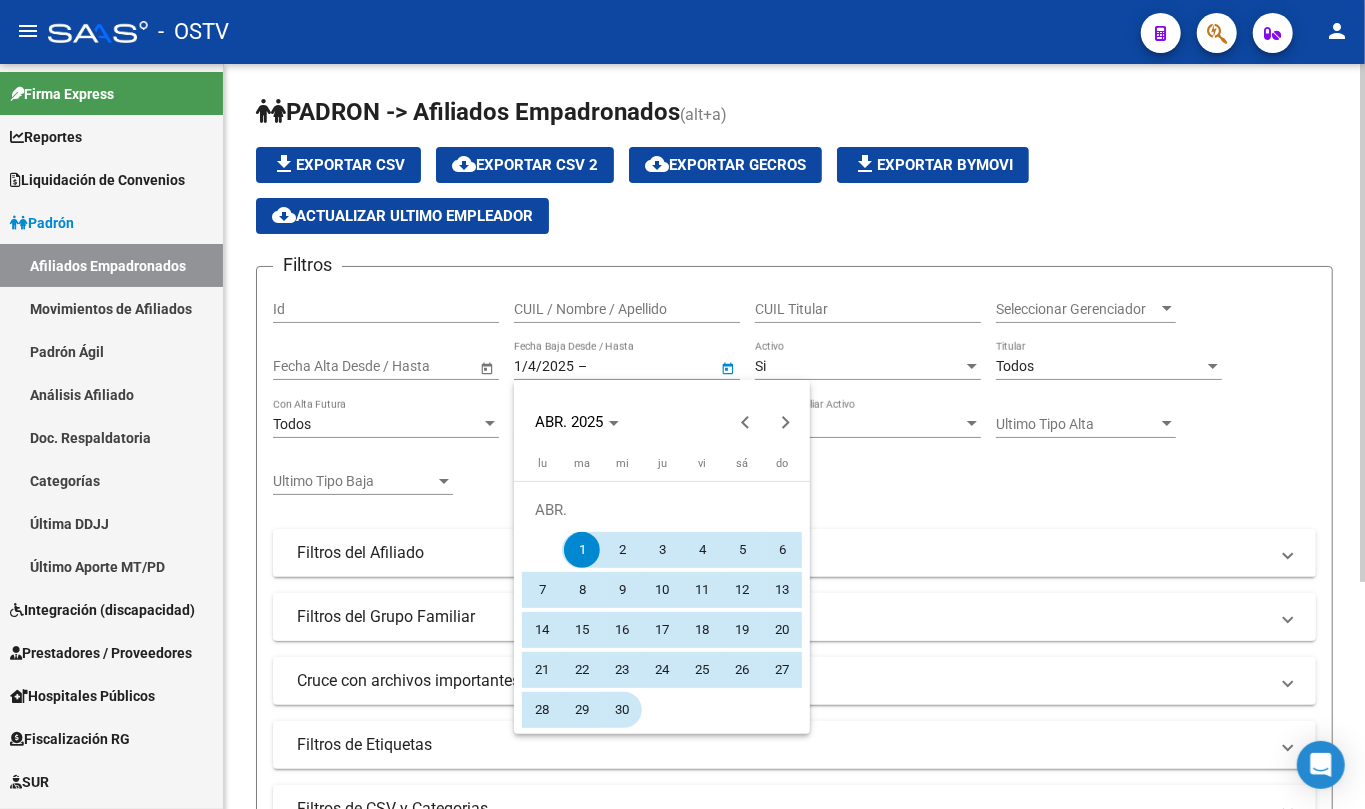 click on "30" at bounding box center [622, 710] 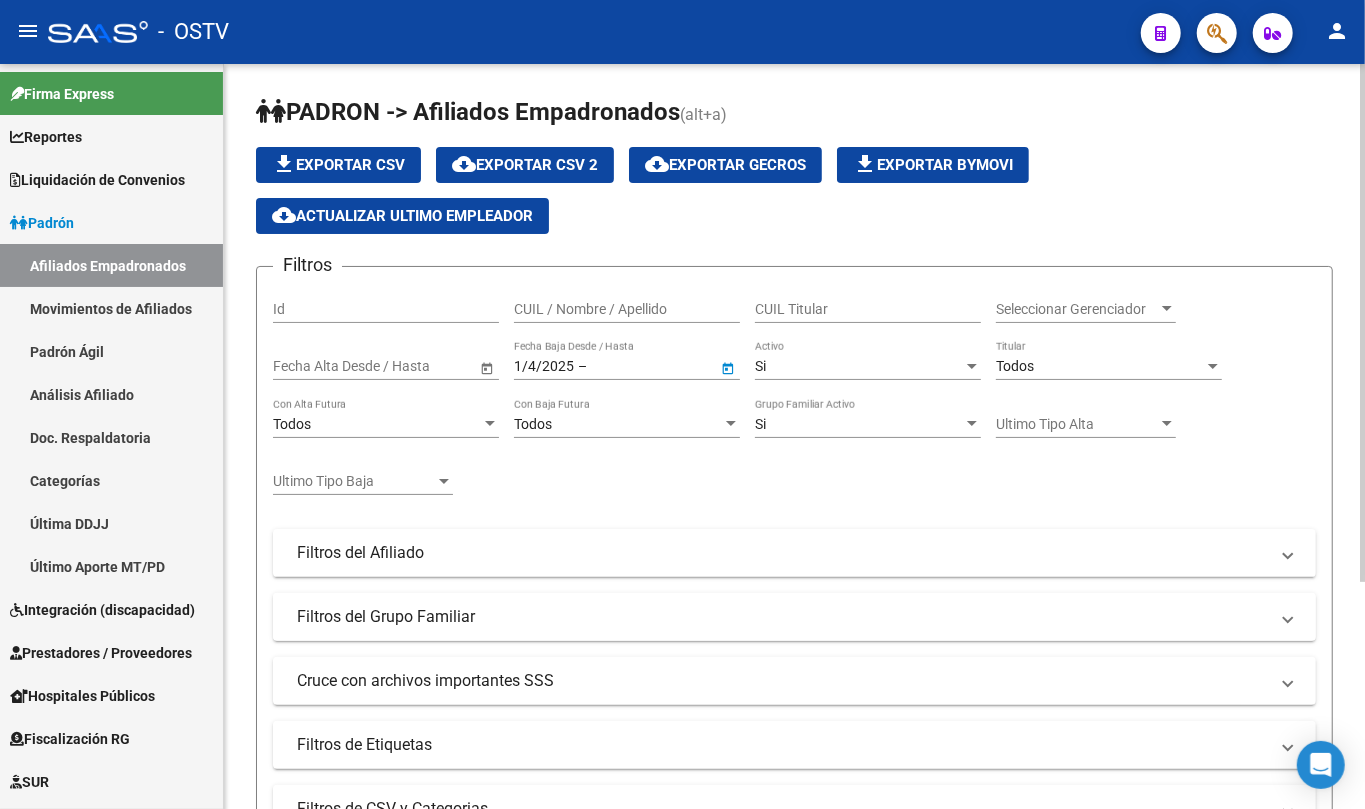 type on "30/4/2025" 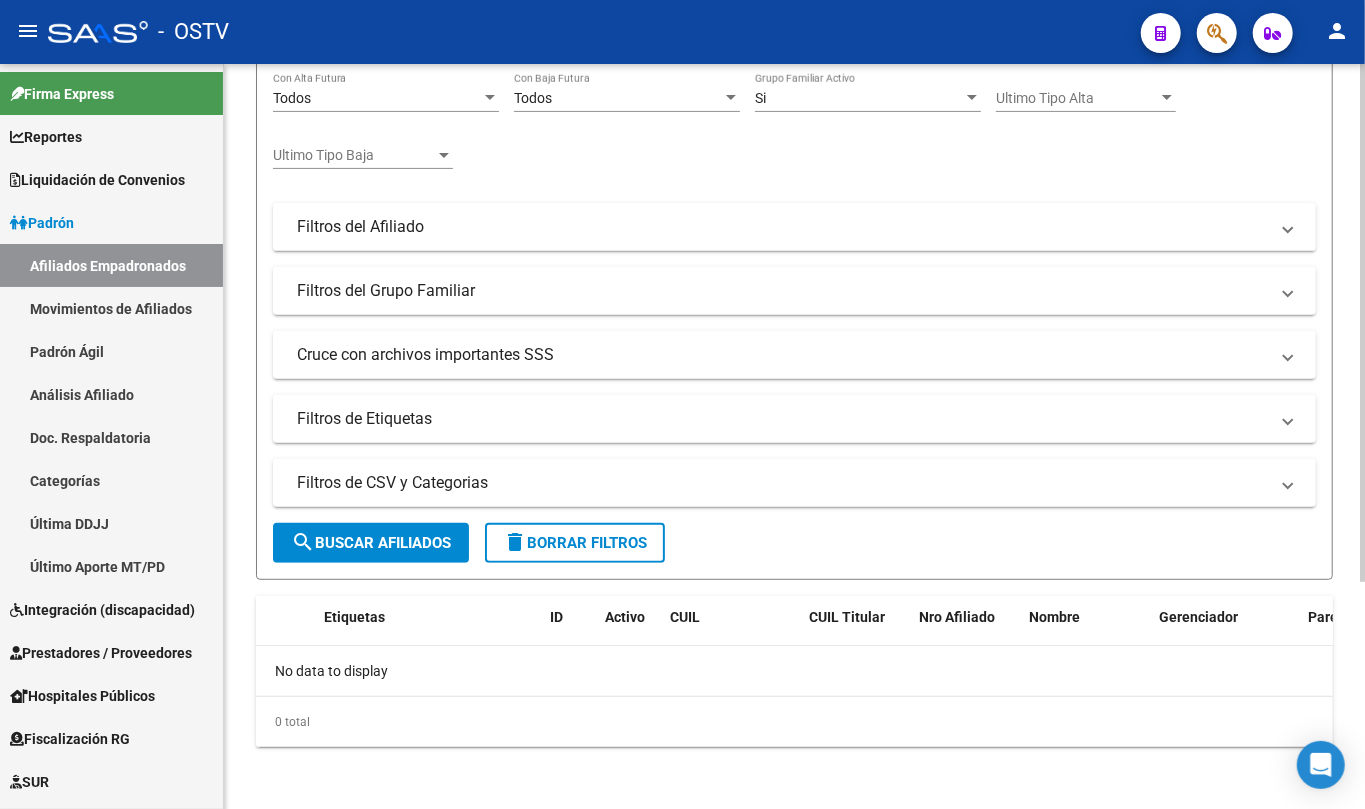 click on "search  Buscar Afiliados" 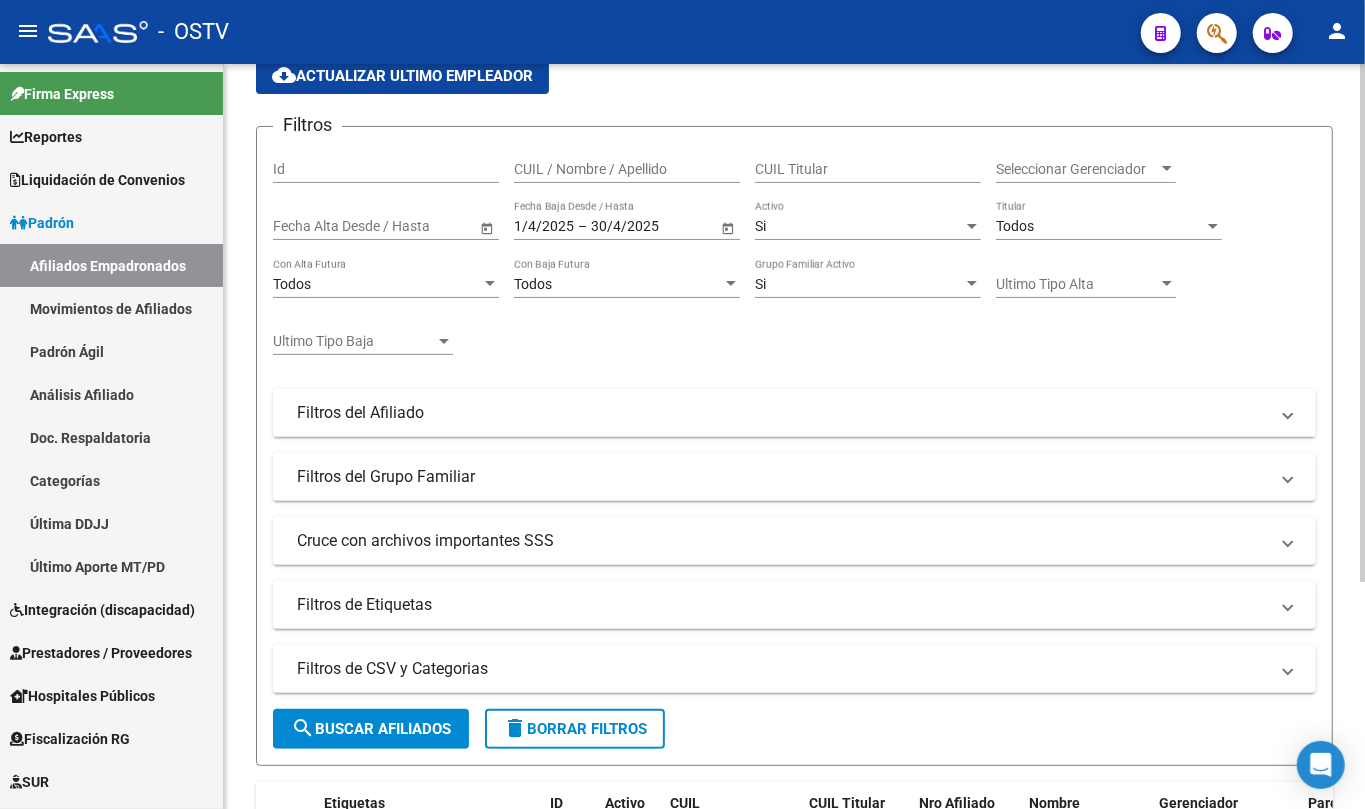 scroll, scrollTop: 0, scrollLeft: 0, axis: both 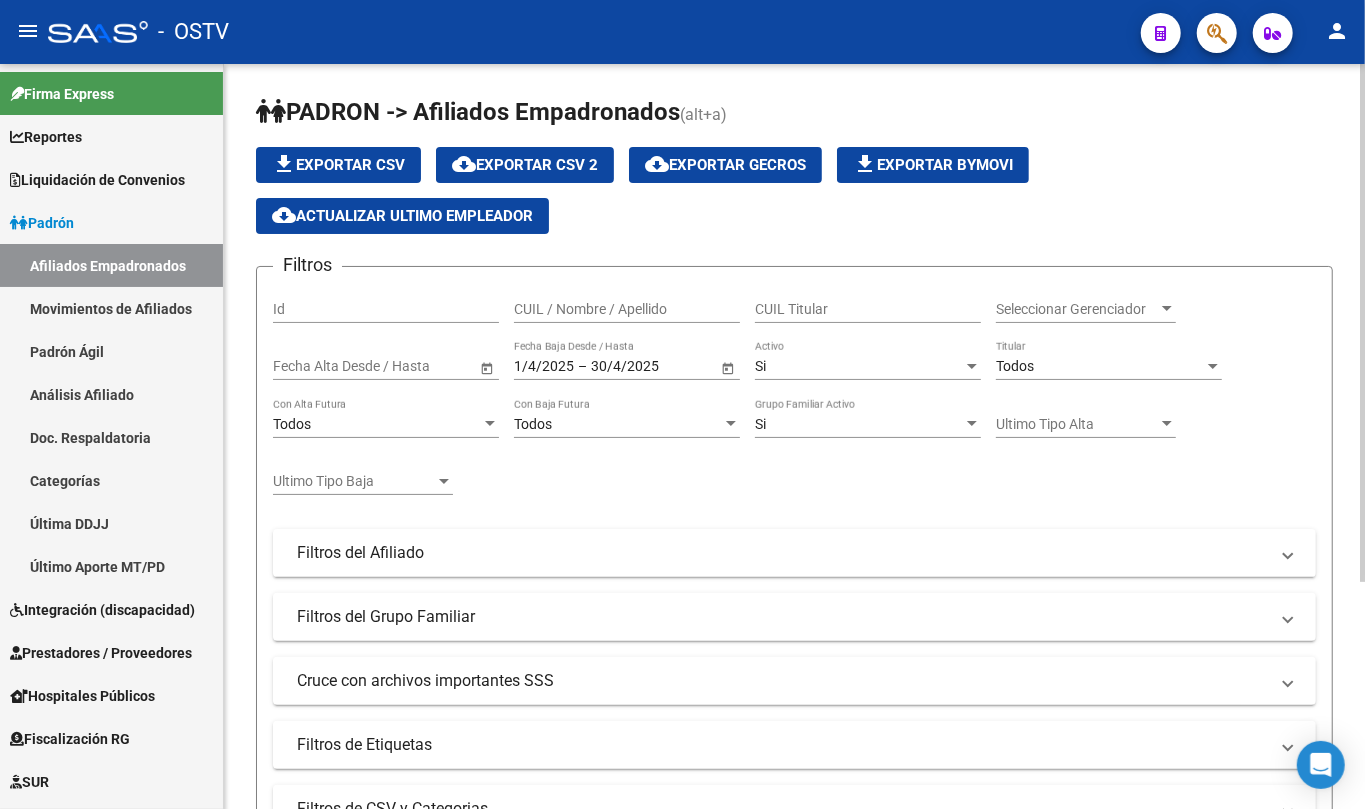 click 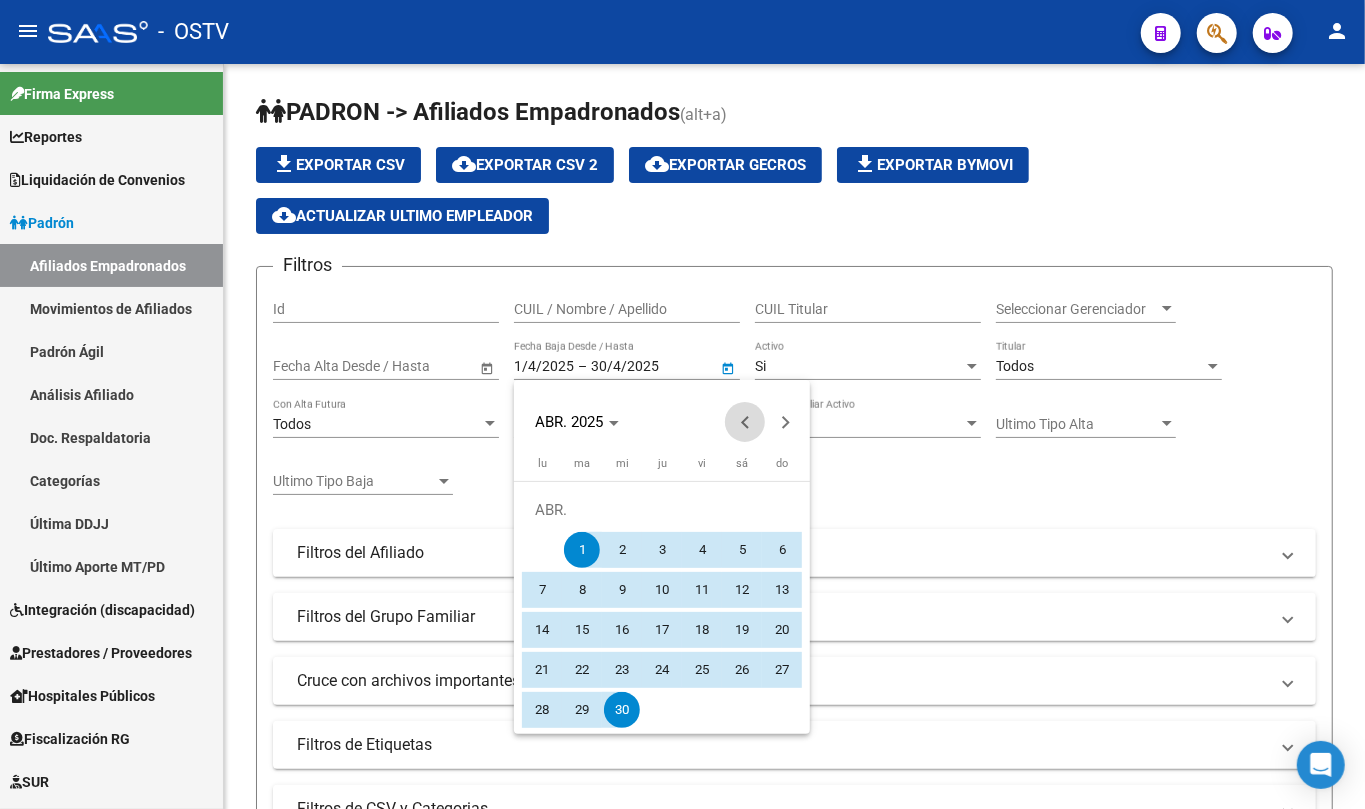 click at bounding box center (745, 422) 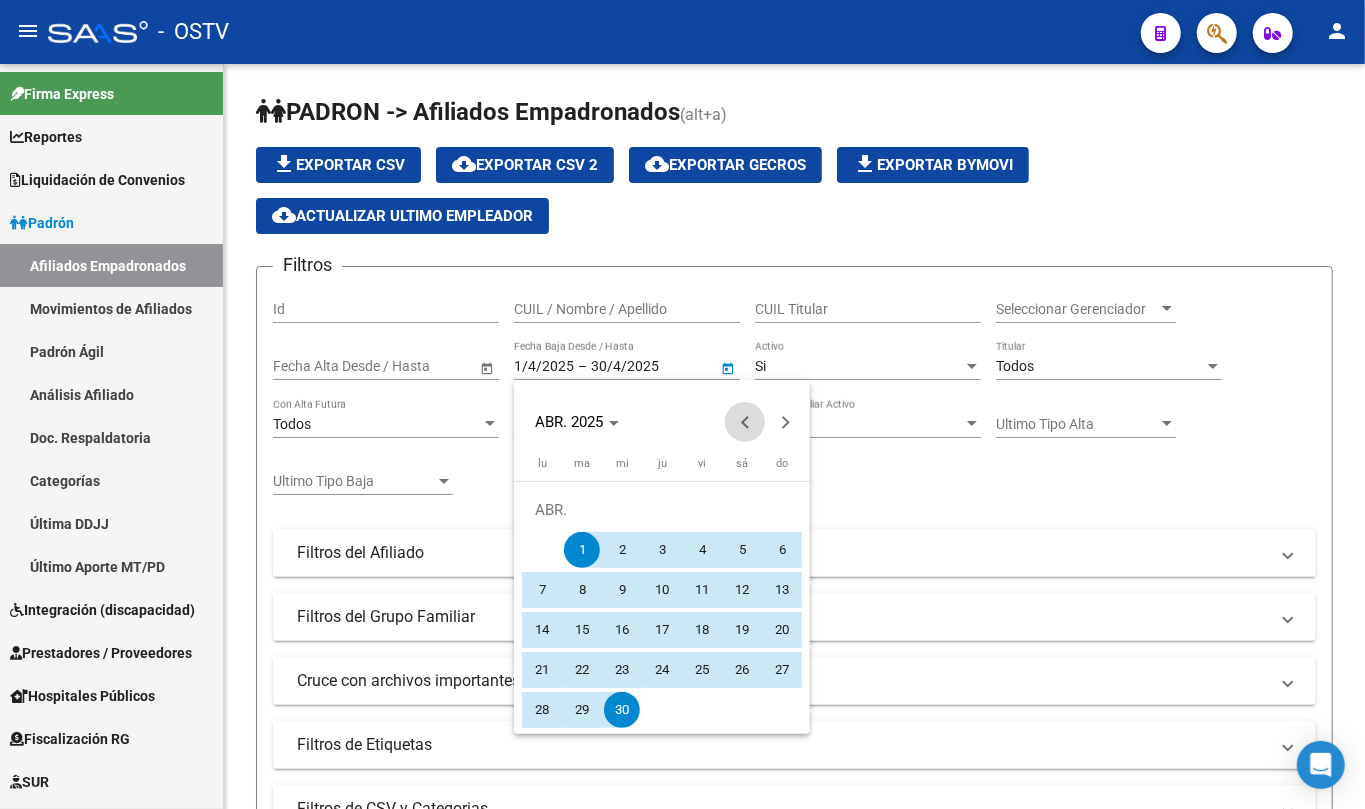 click at bounding box center [745, 422] 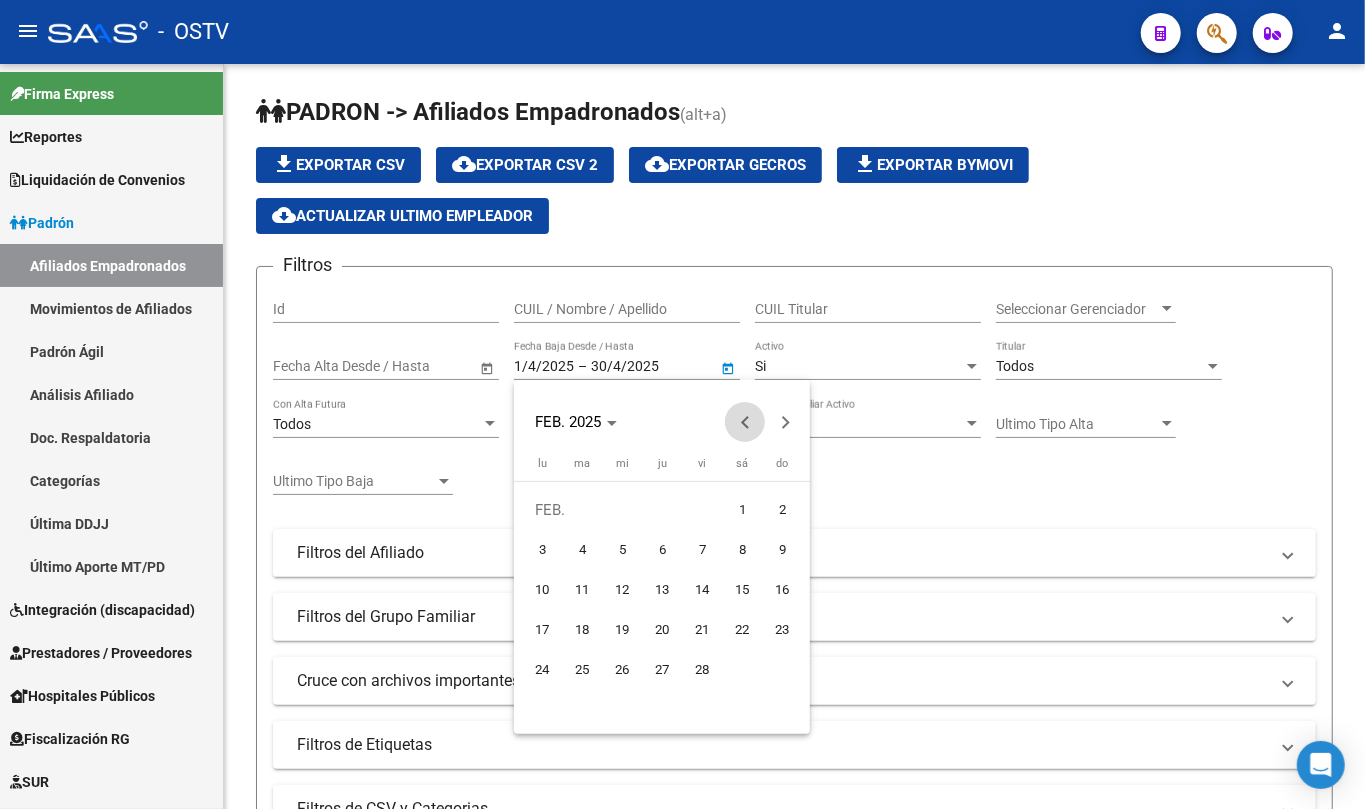 click at bounding box center (745, 422) 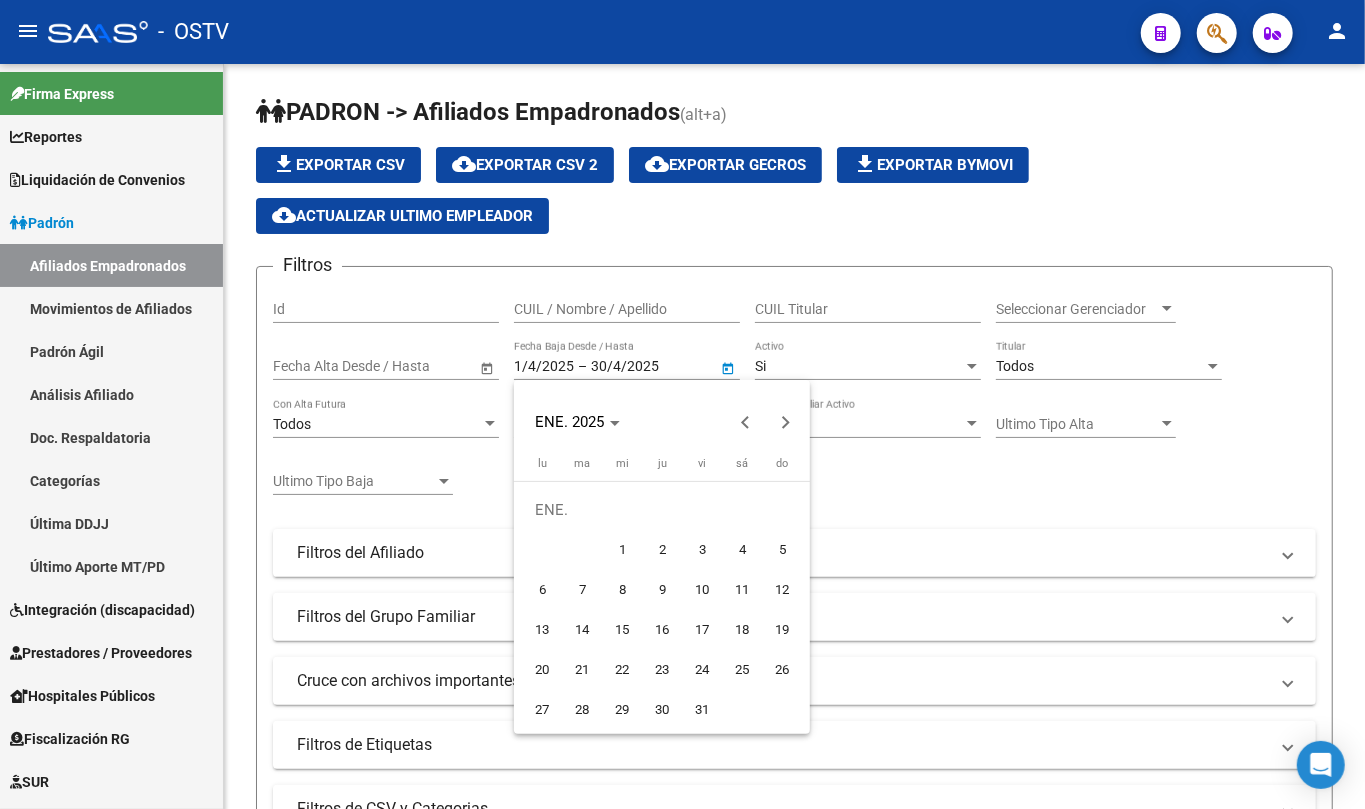 click on "1" at bounding box center [622, 550] 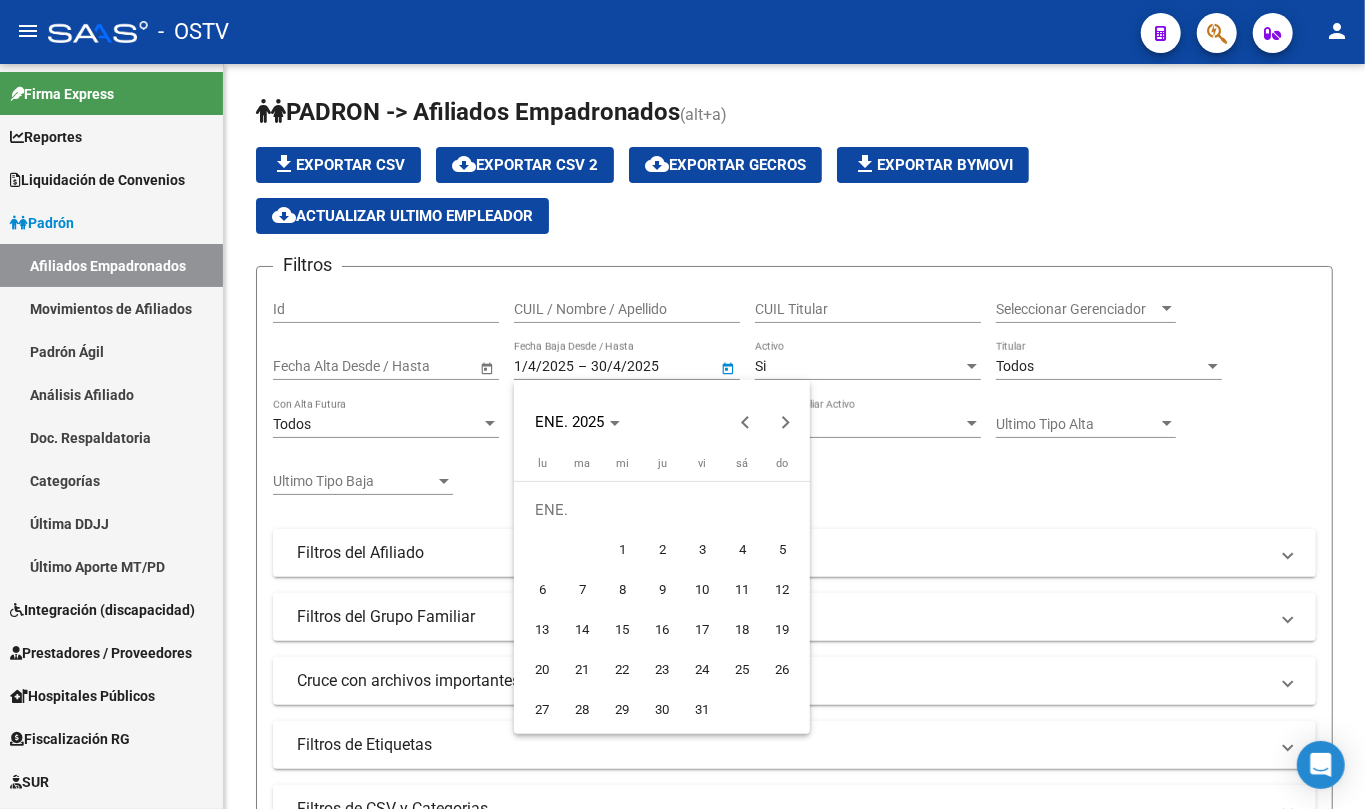 type on "1/1/2025" 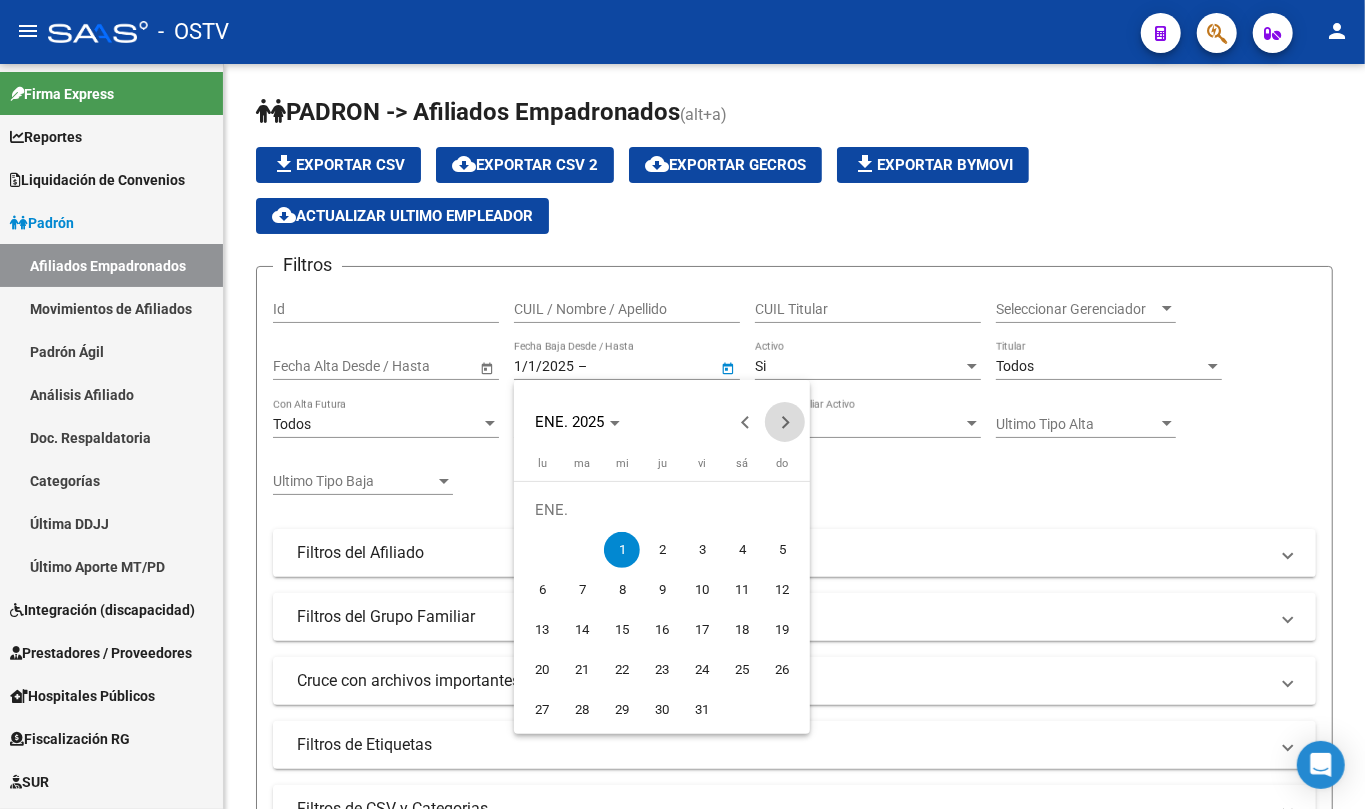 click at bounding box center [785, 422] 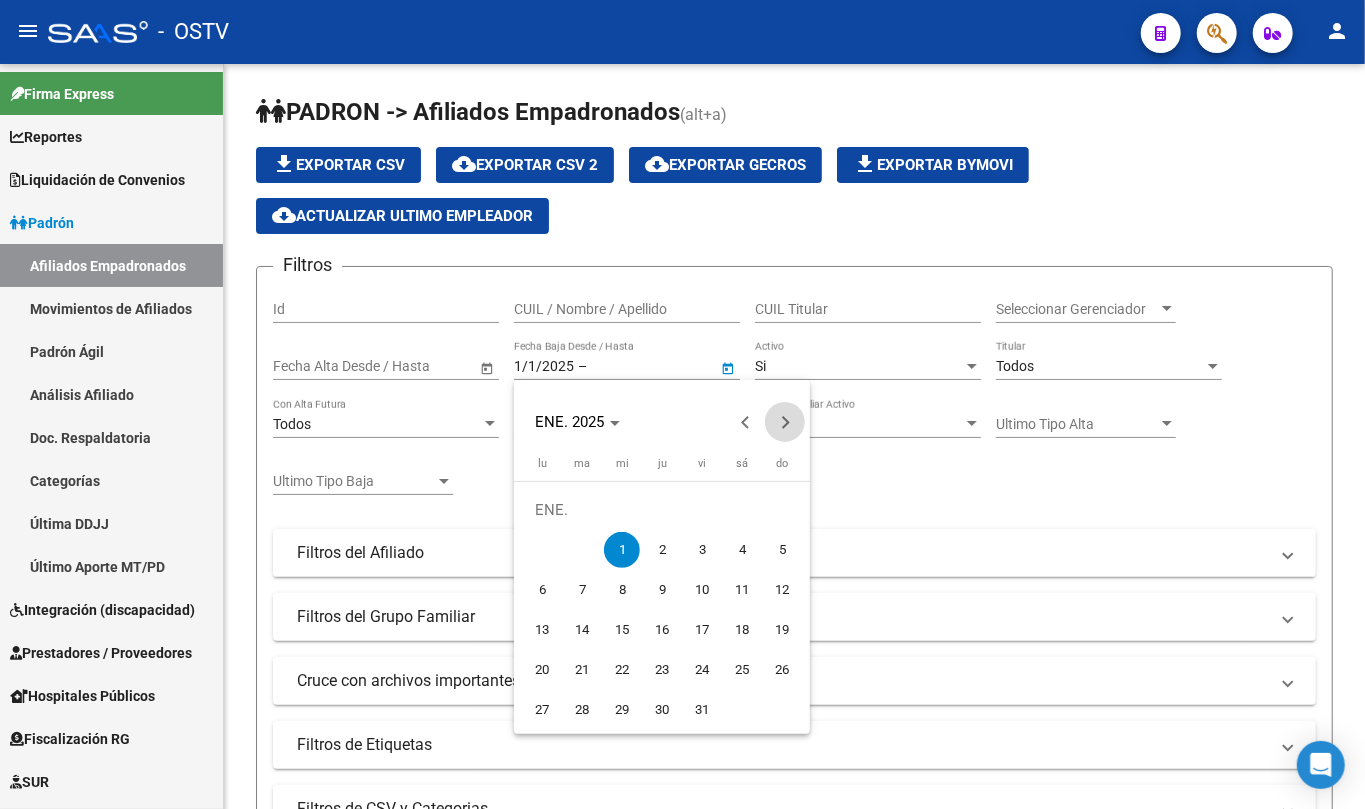 click at bounding box center [785, 422] 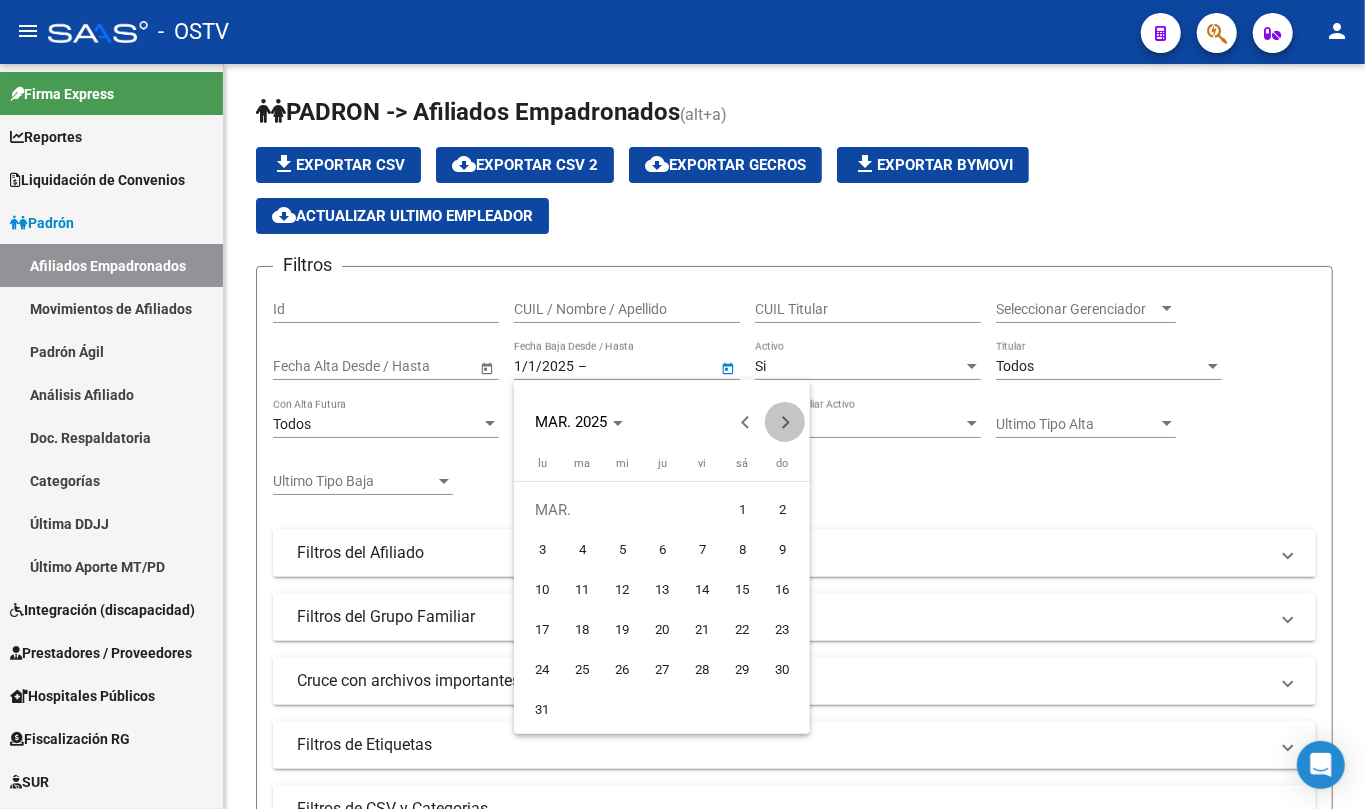 click at bounding box center [785, 422] 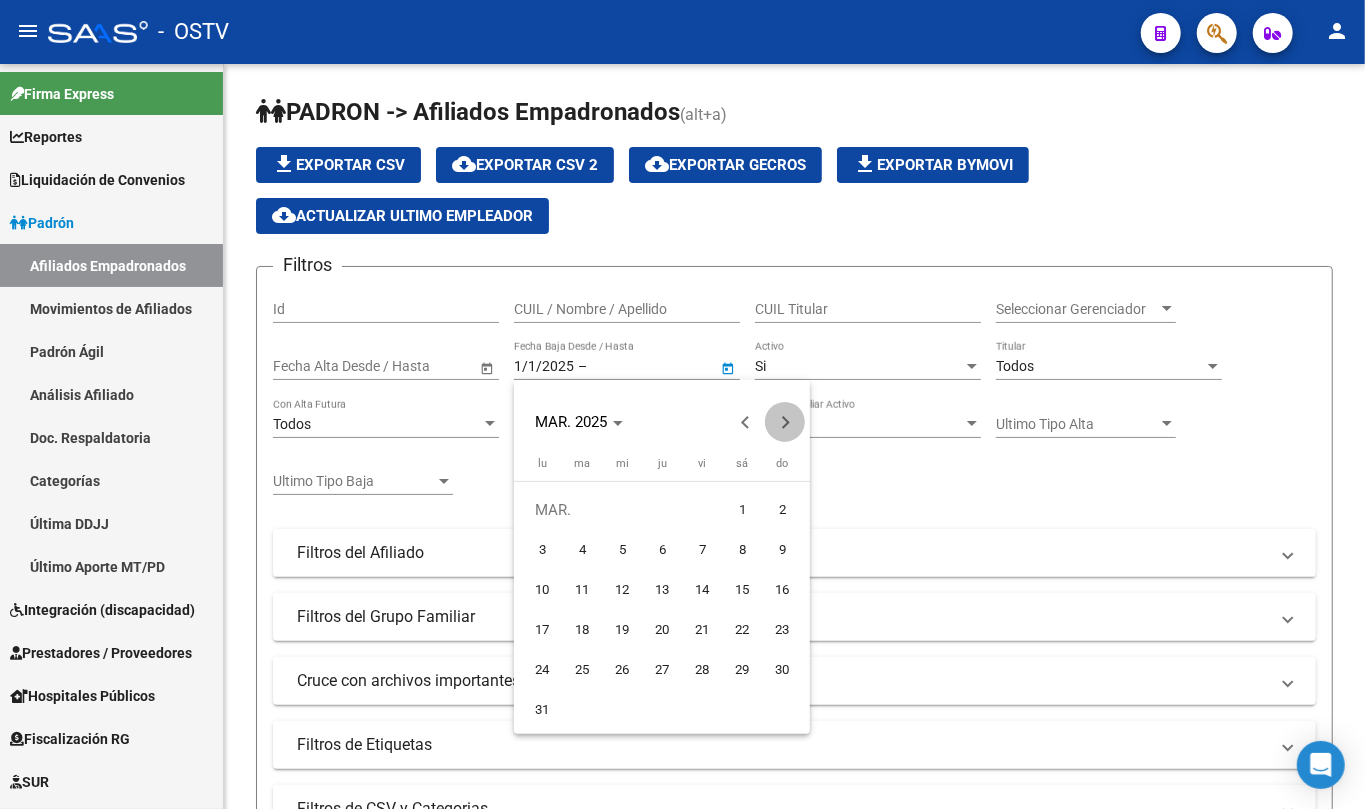 click at bounding box center [785, 422] 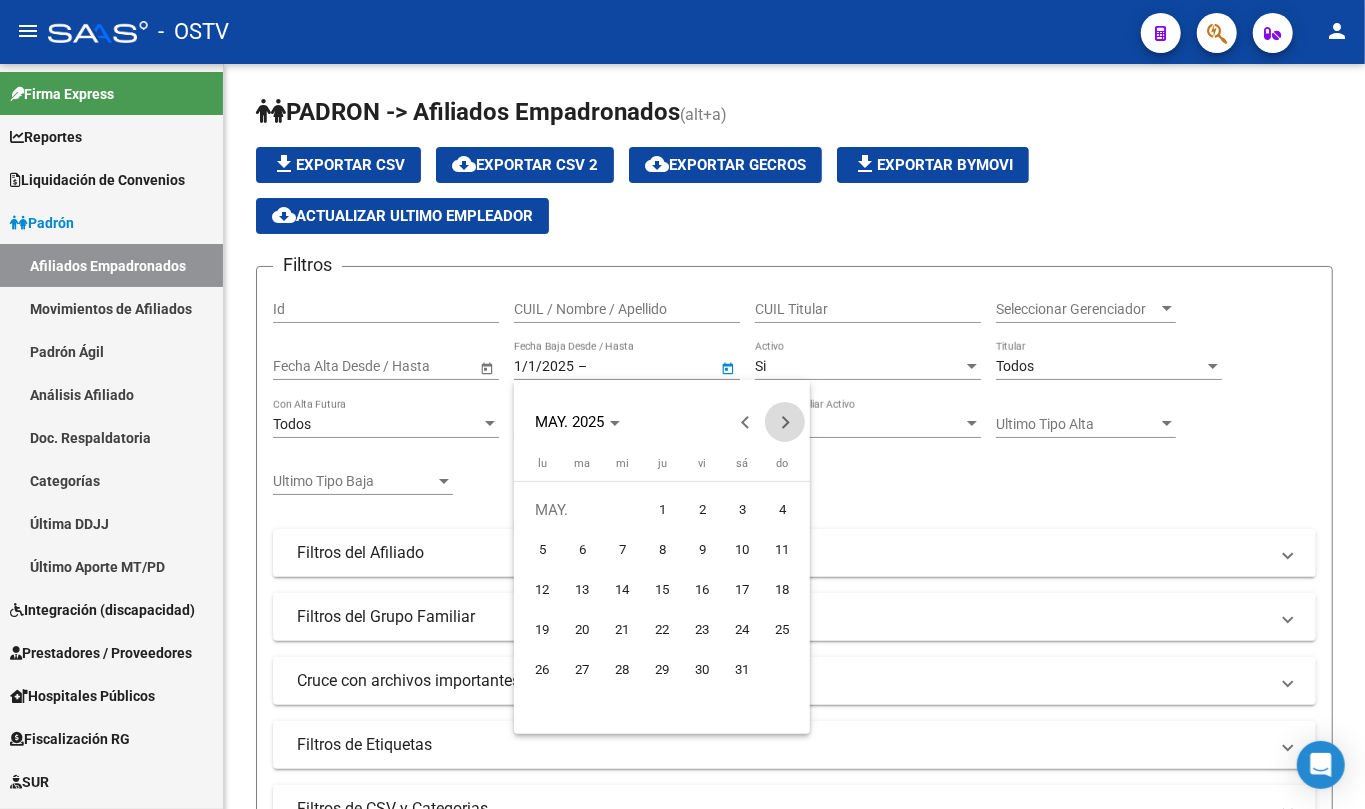 click at bounding box center (785, 422) 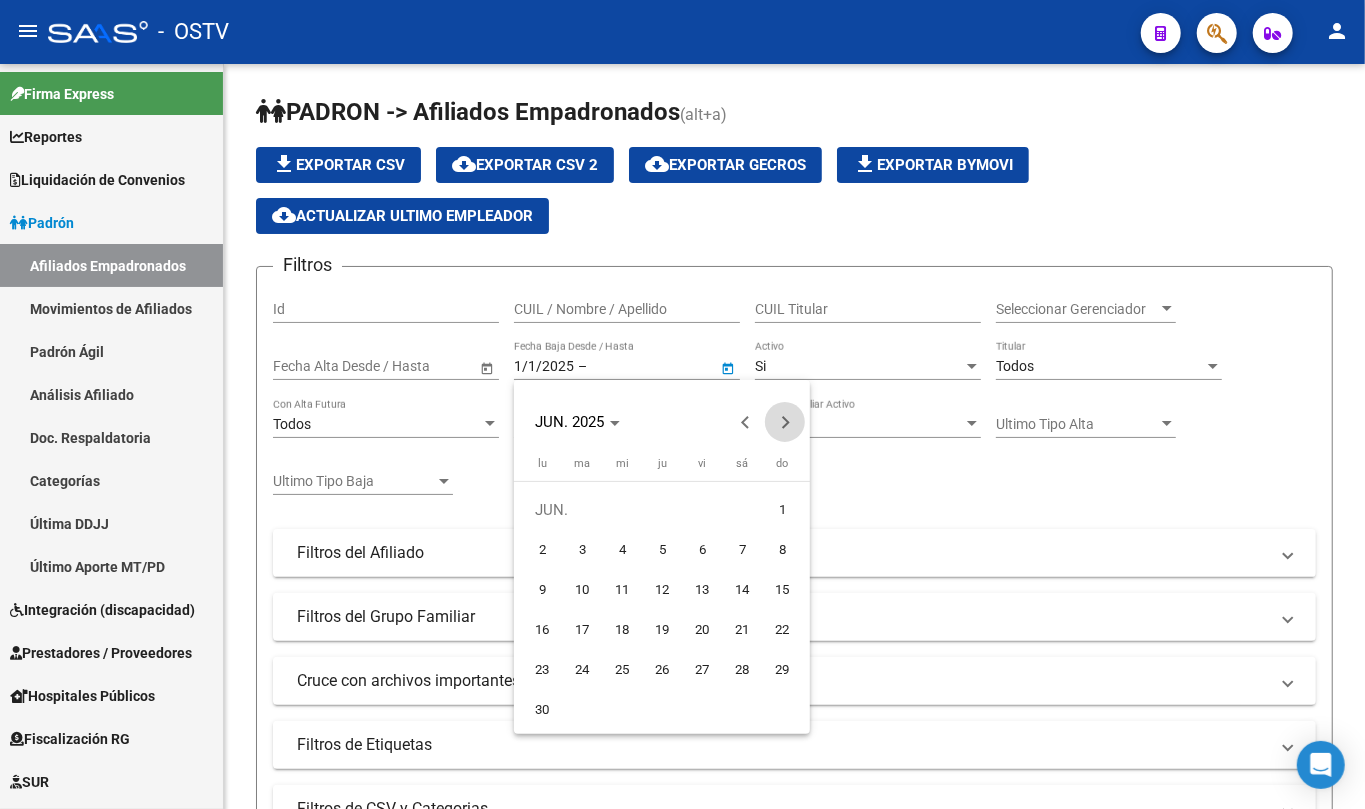 click at bounding box center [785, 422] 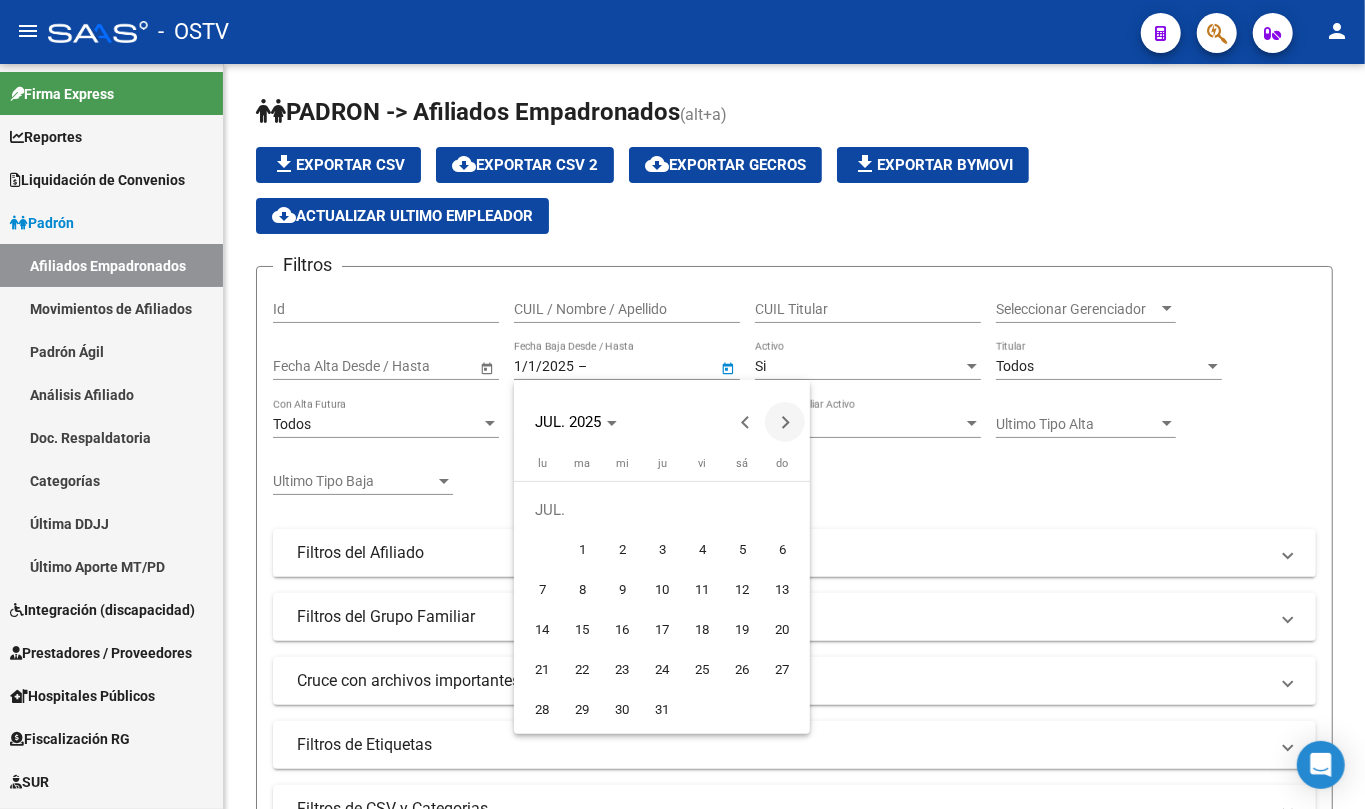 click at bounding box center (785, 422) 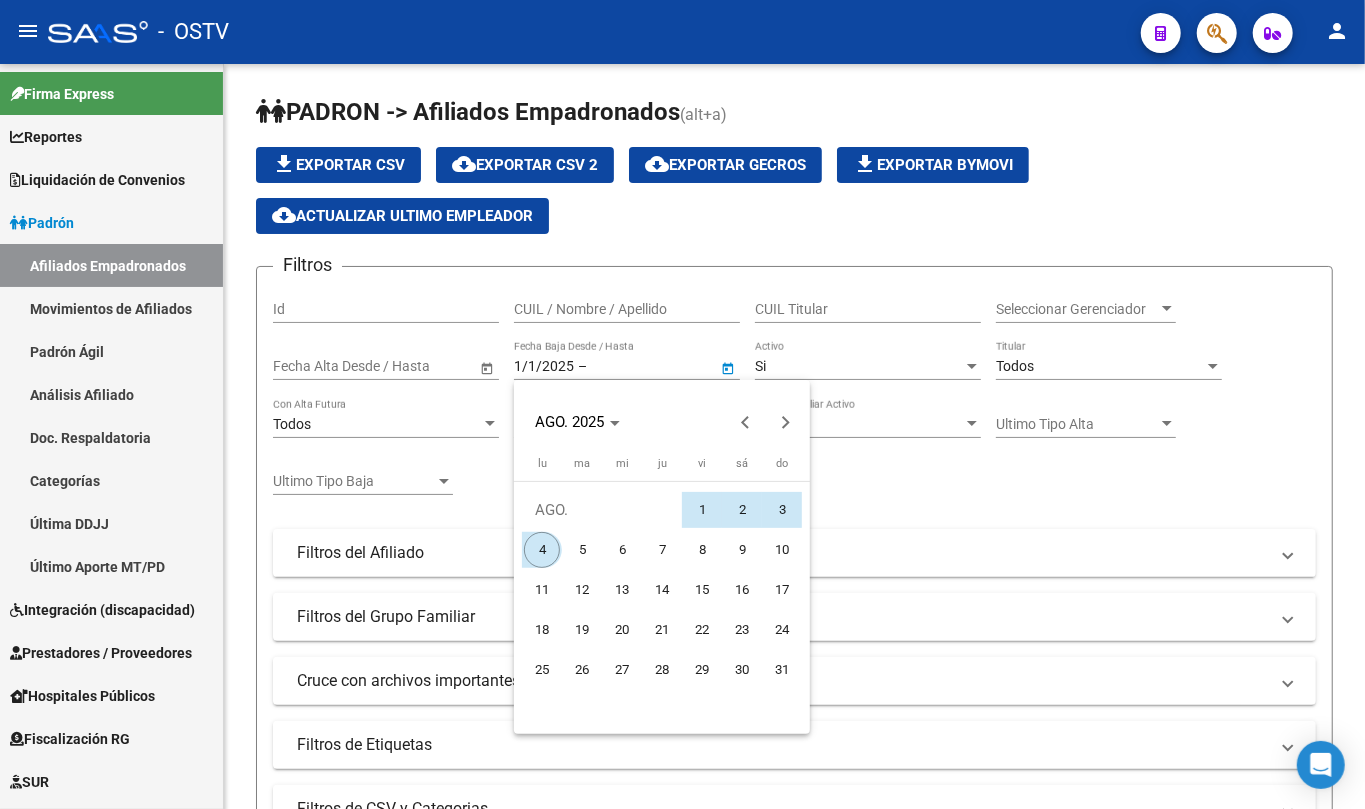 click on "4" at bounding box center [542, 550] 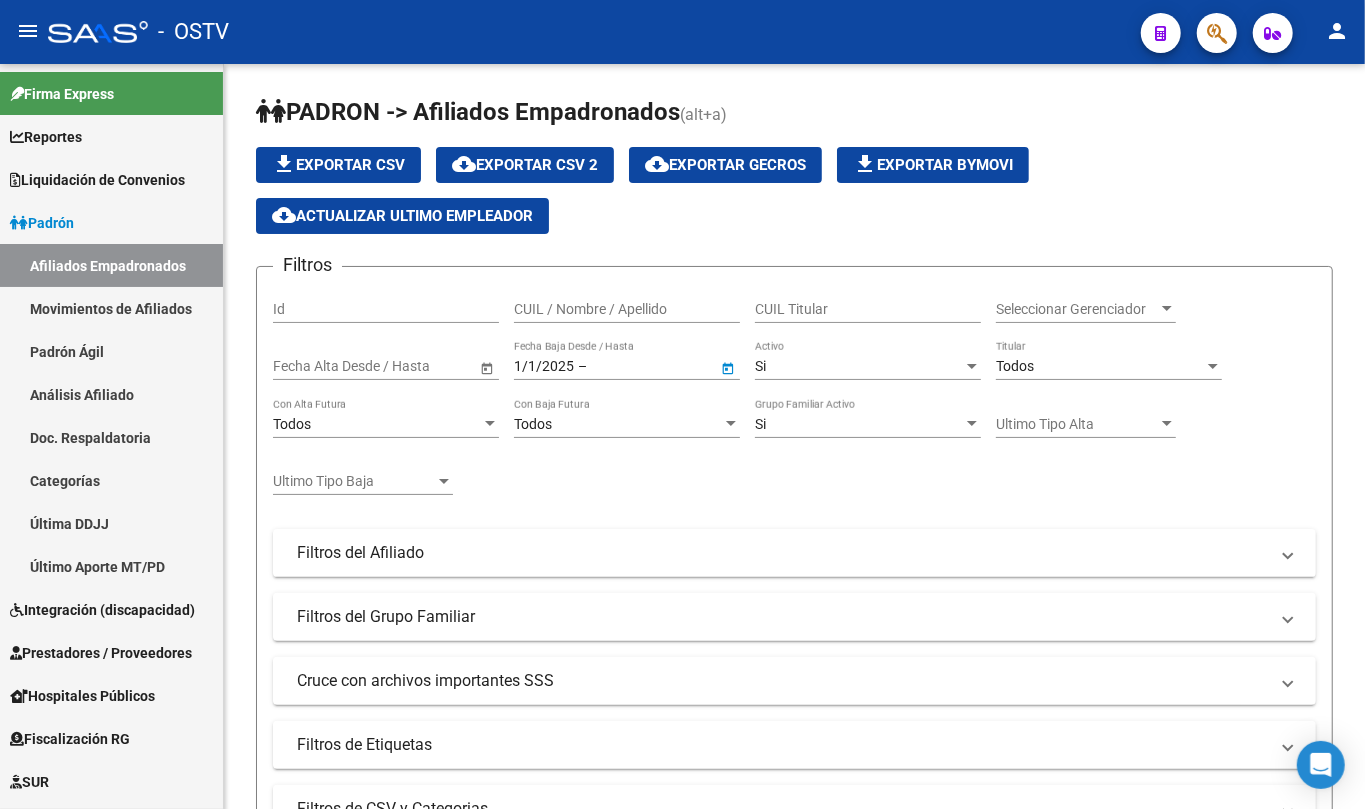 type on "4/8/2025" 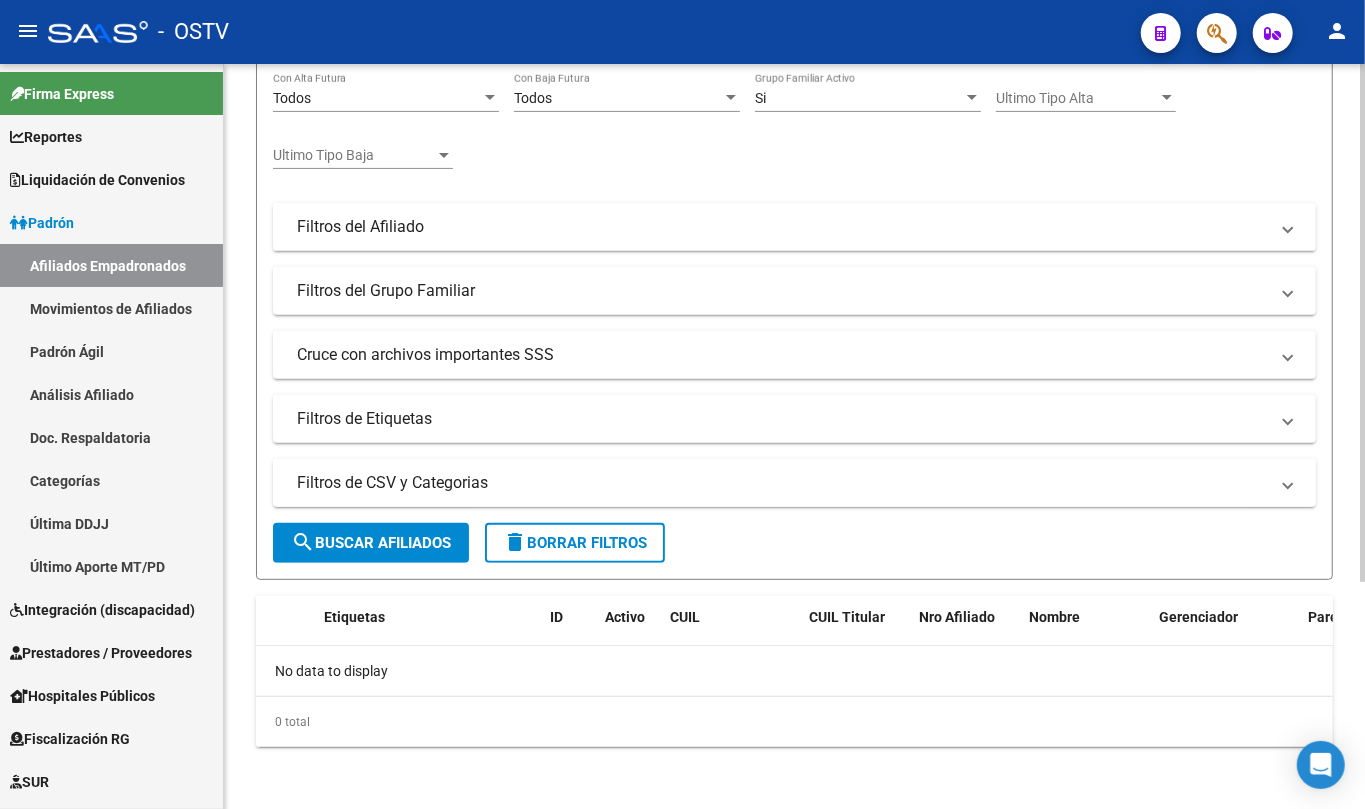 click on "search  Buscar Afiliados" 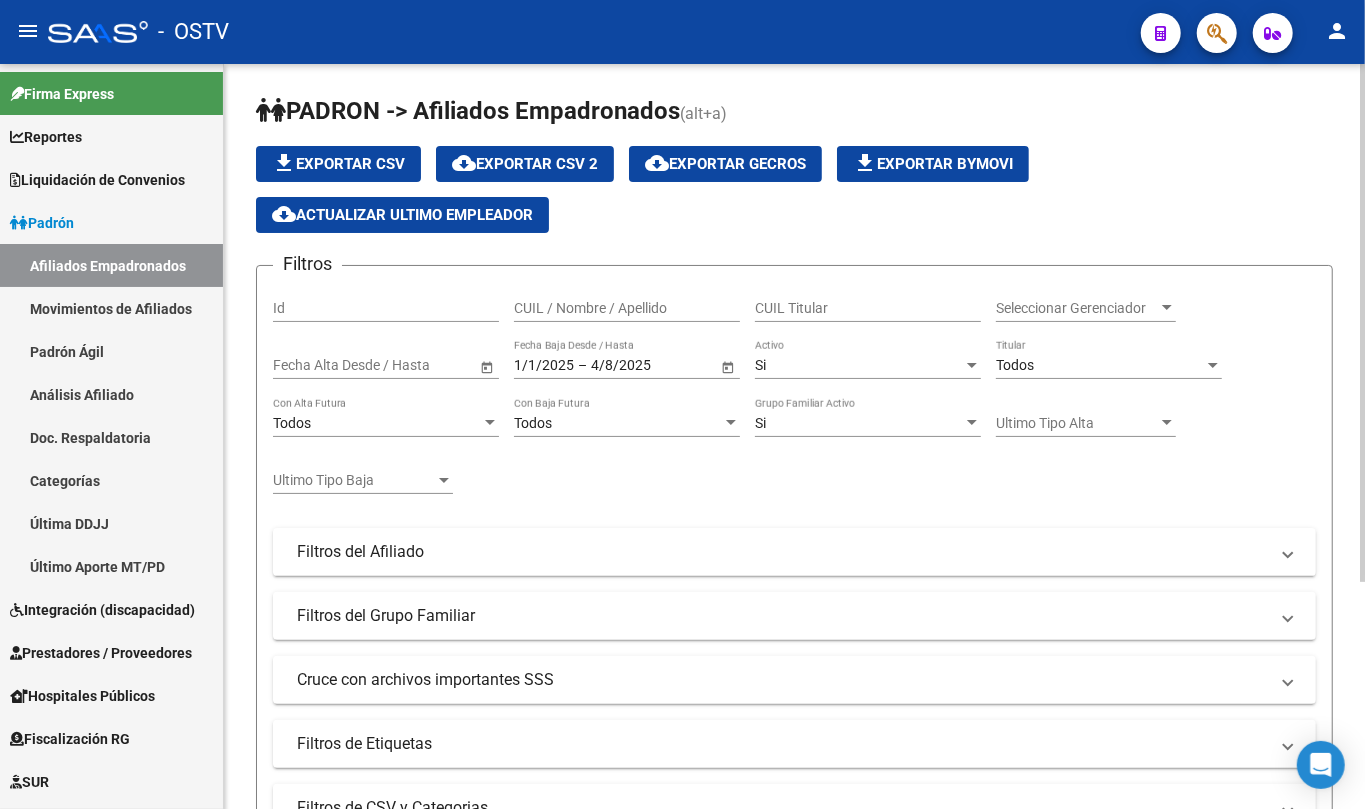 scroll, scrollTop: 0, scrollLeft: 0, axis: both 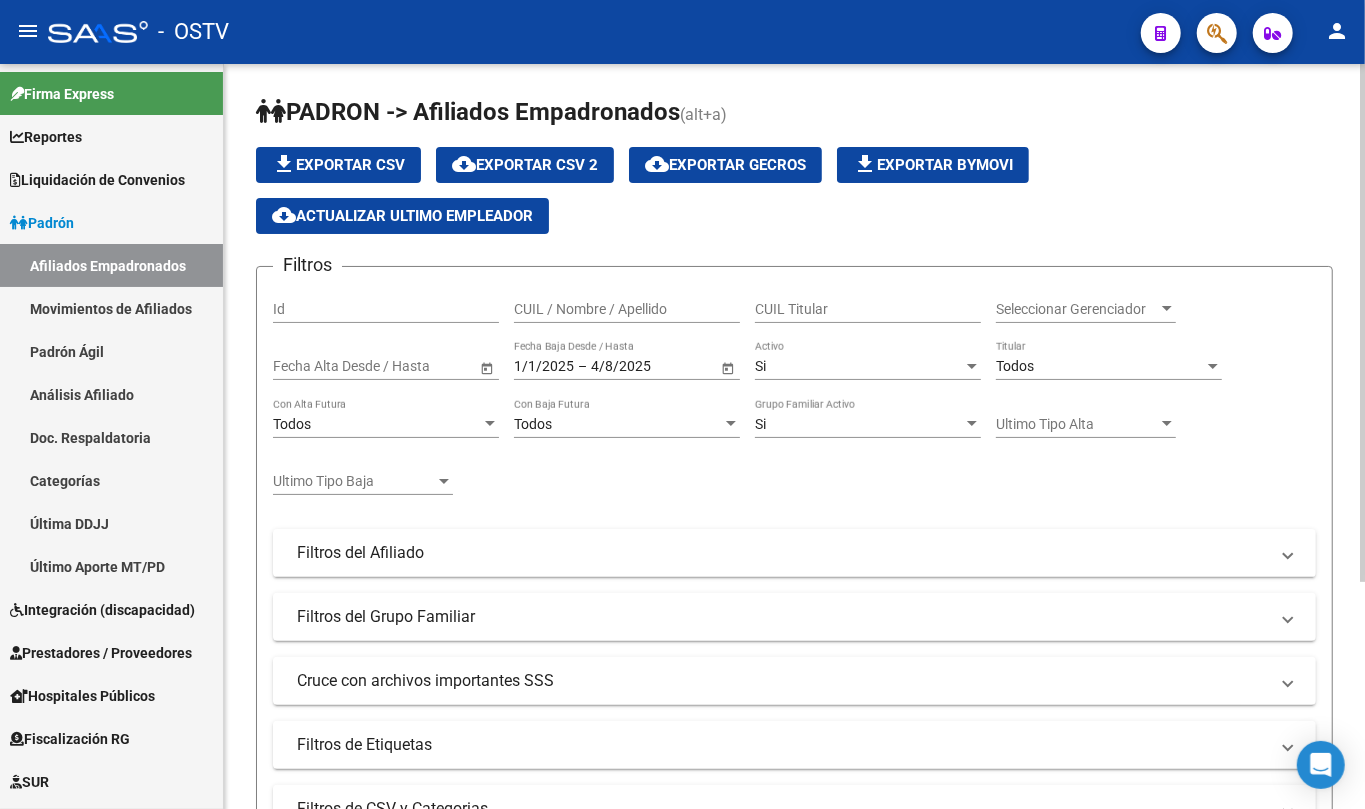 click at bounding box center [444, 481] 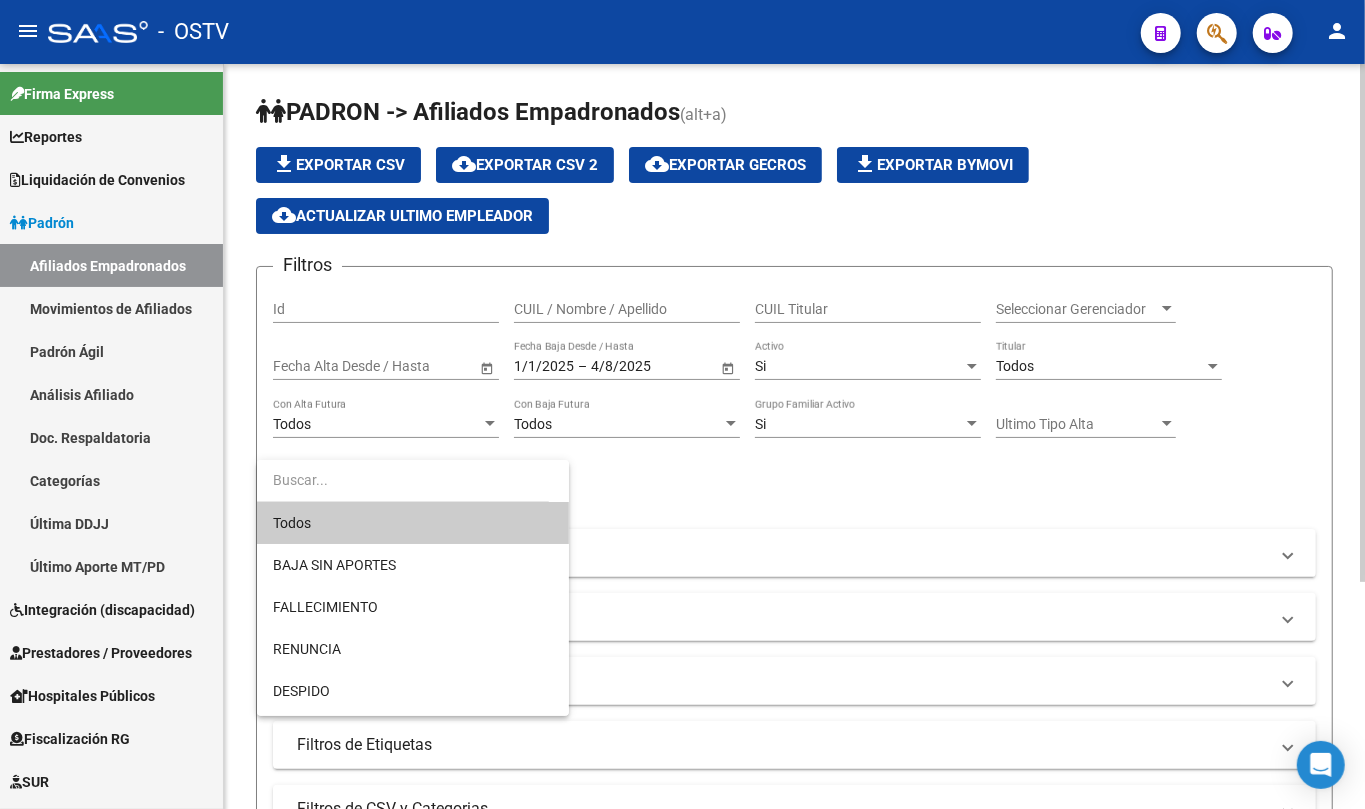 click at bounding box center (403, 480) 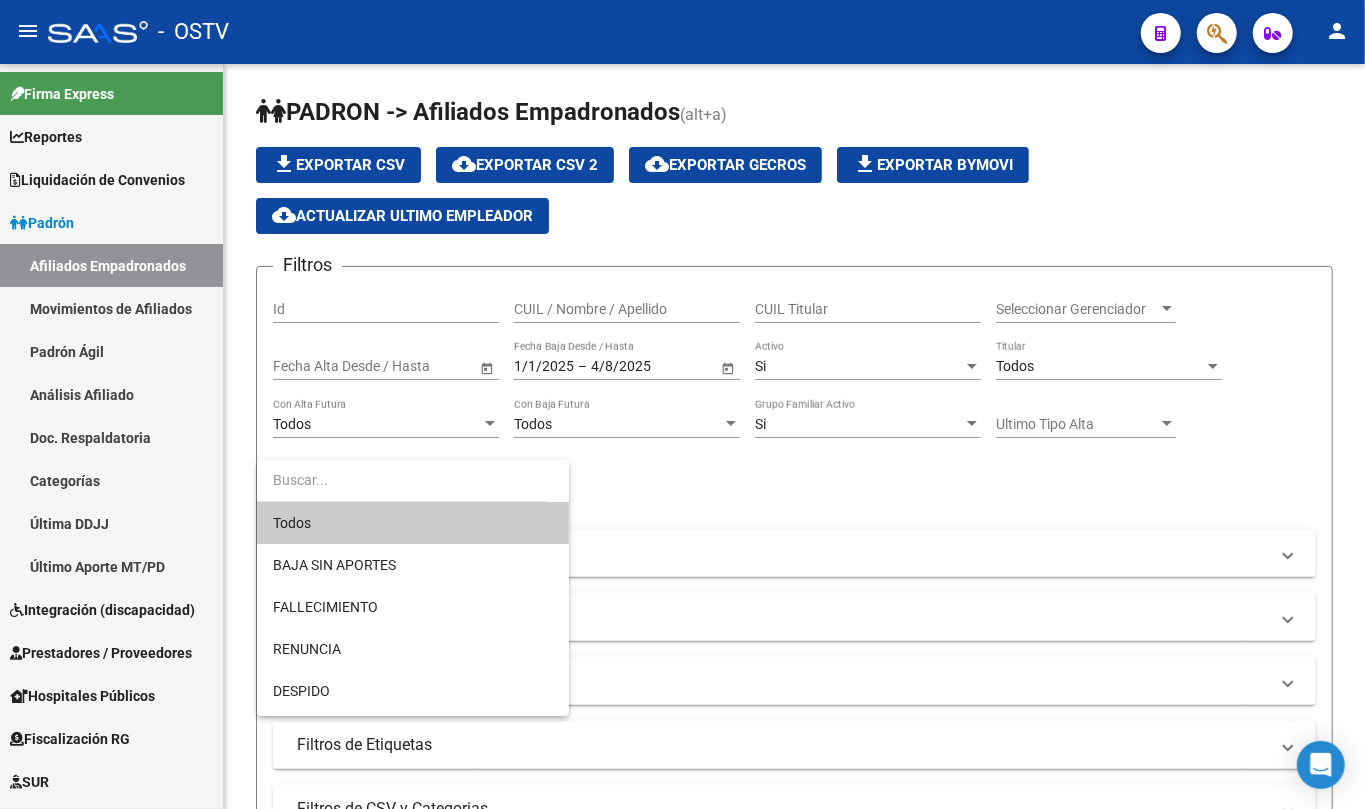 click at bounding box center [682, 404] 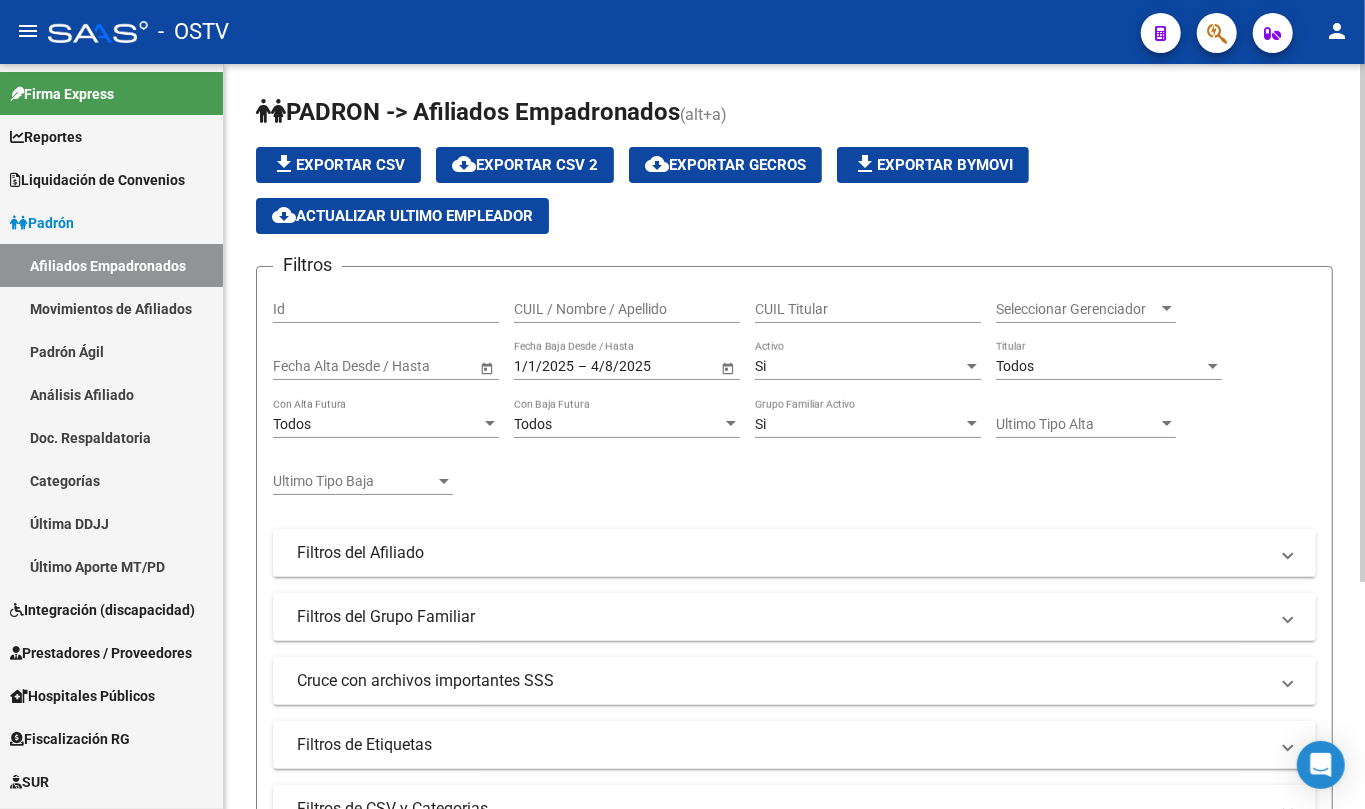click on "Todos" at bounding box center (1100, 366) 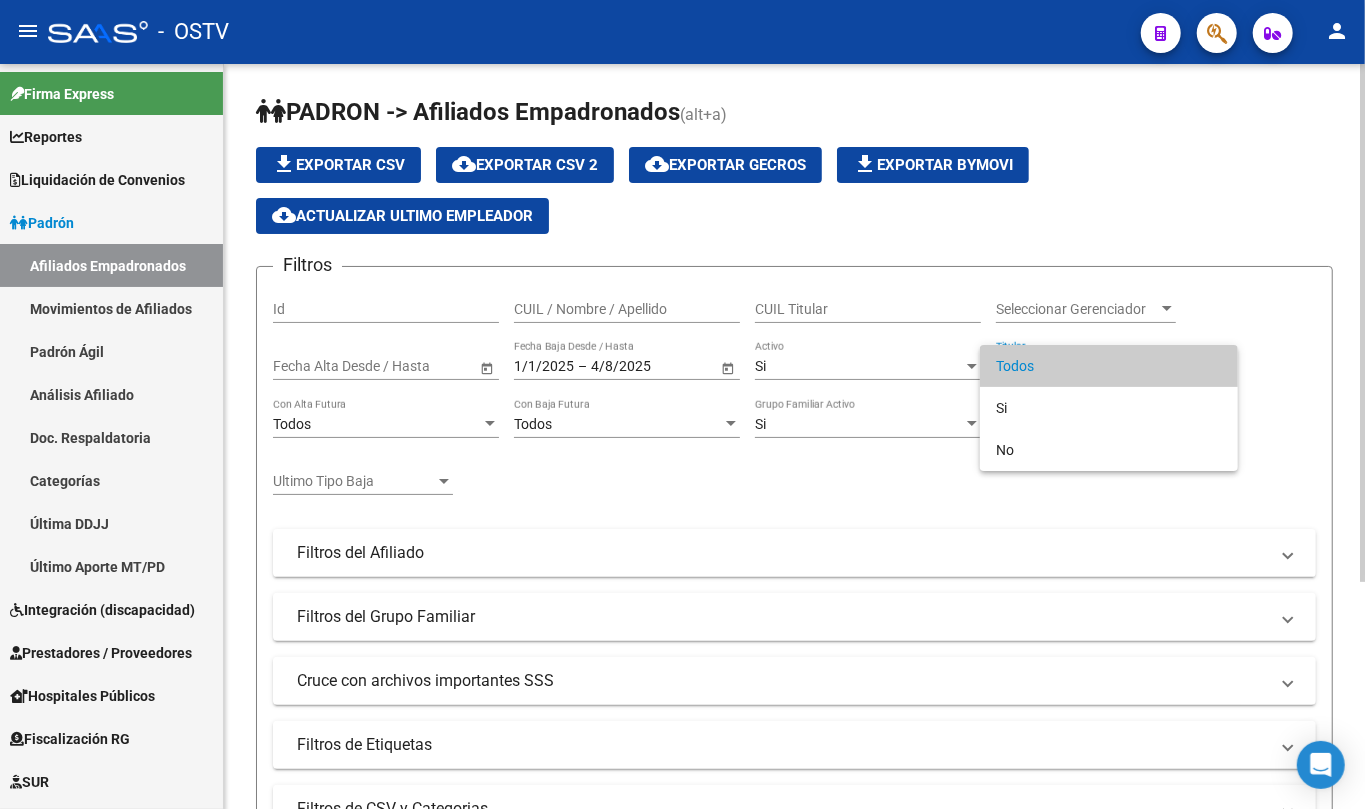 click on "Todos" at bounding box center (1109, 366) 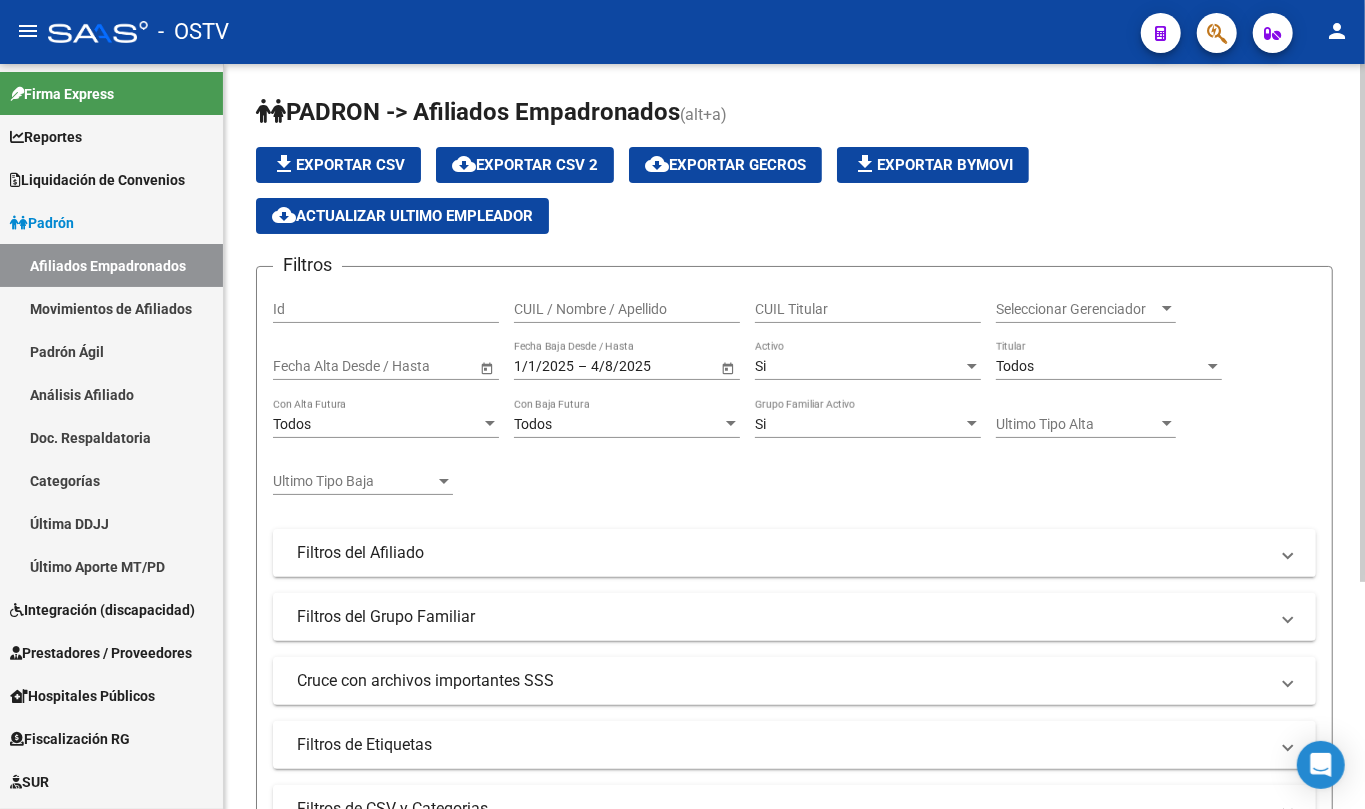 click on "Seleccionar Gerenciador Seleccionar Gerenciador" 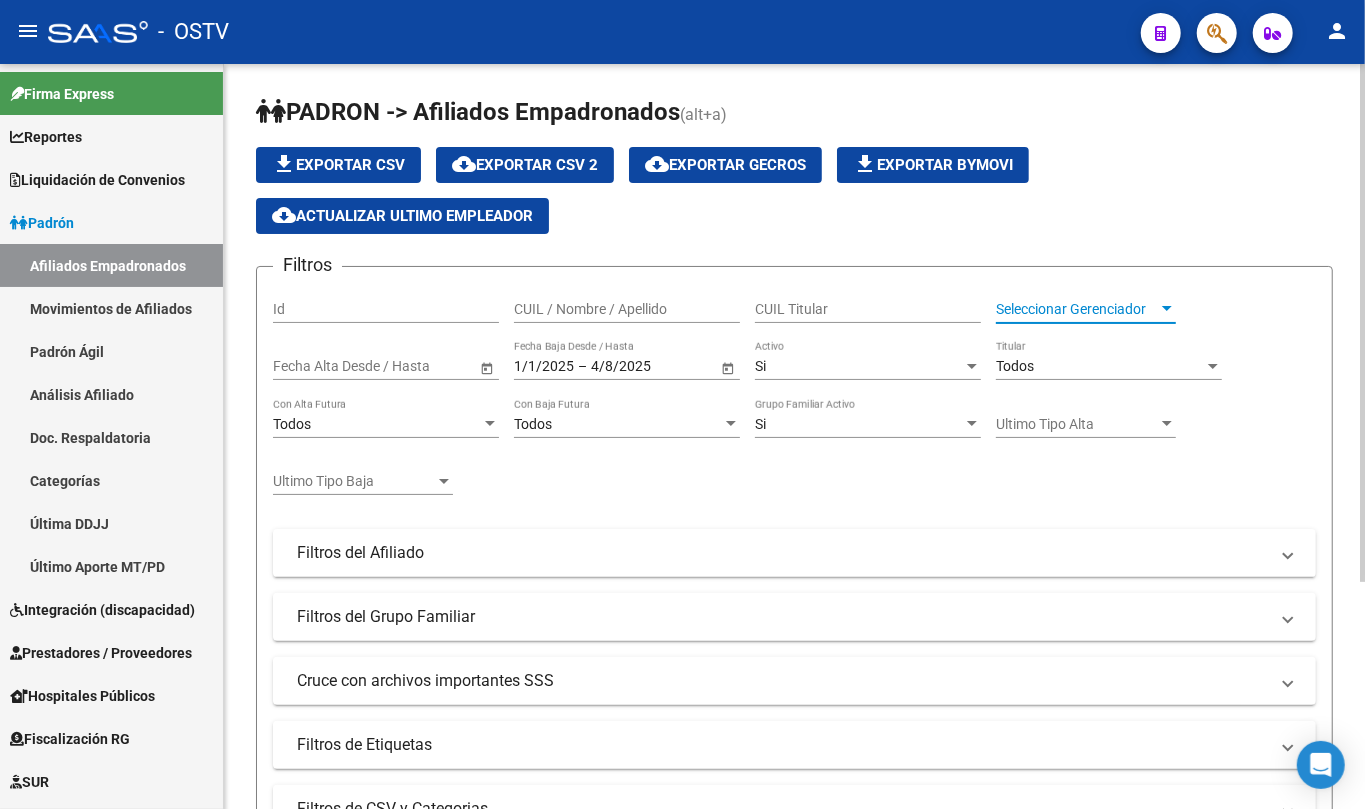 click on "Seleccionar Gerenciador" at bounding box center [1077, 309] 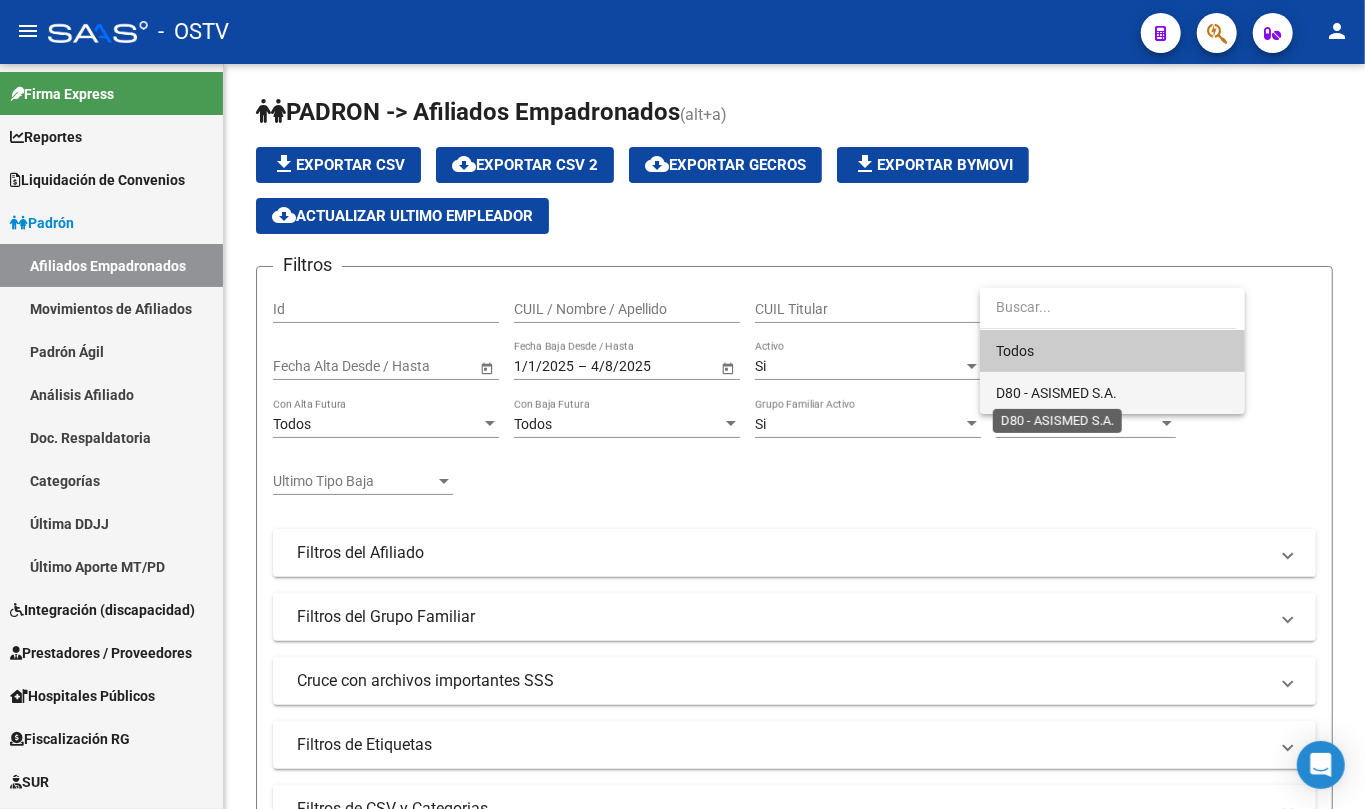 click on "D80 - ASISMED S.A." at bounding box center [1056, 393] 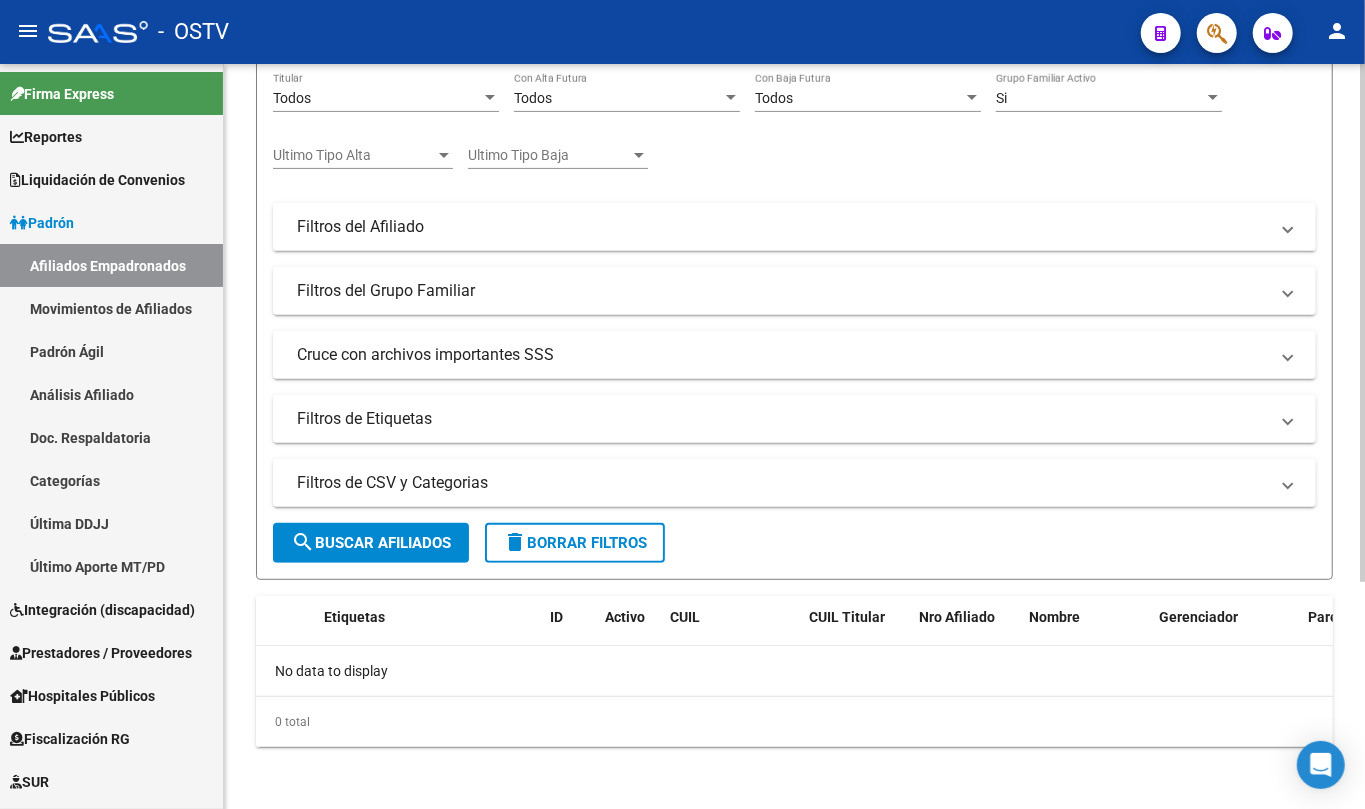click on "search  Buscar Afiliados" 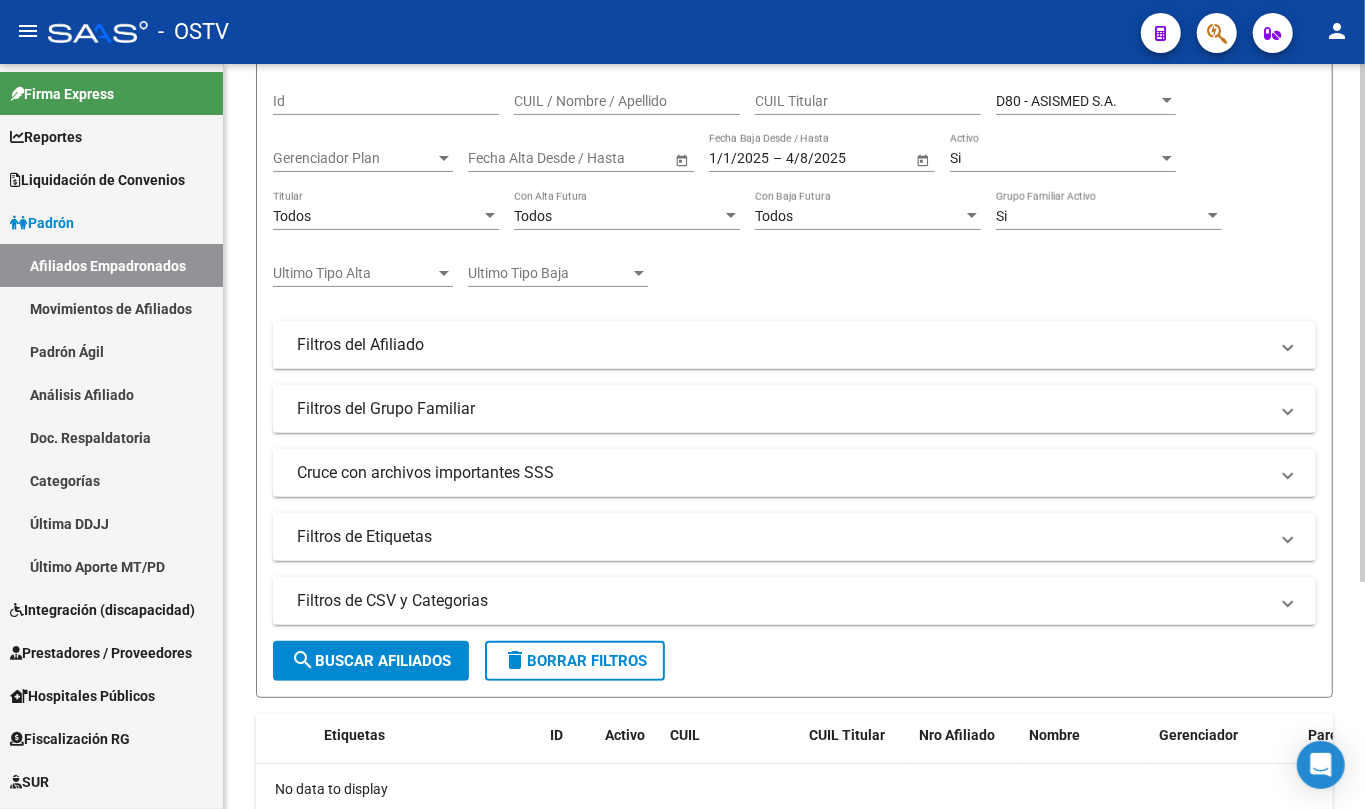 scroll, scrollTop: 60, scrollLeft: 0, axis: vertical 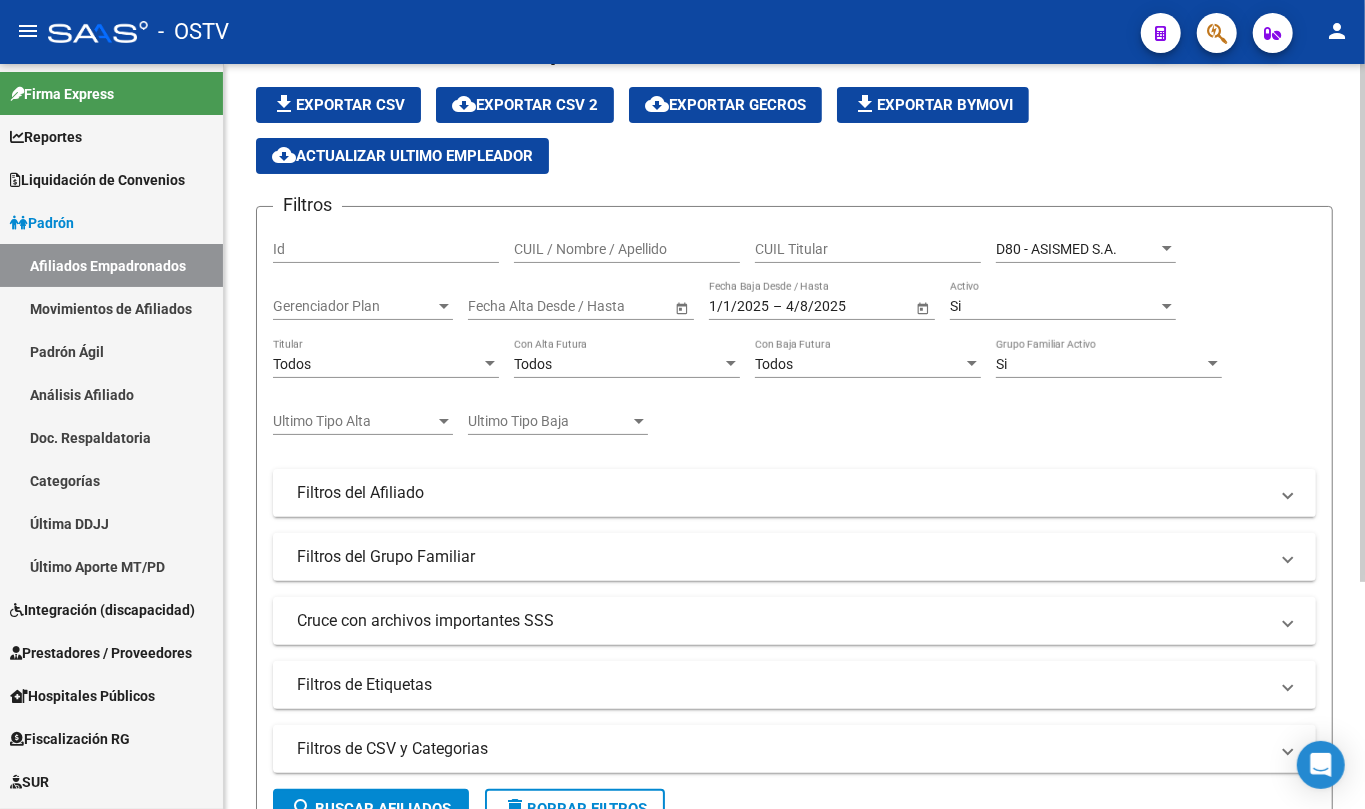 click on "Si Activo" 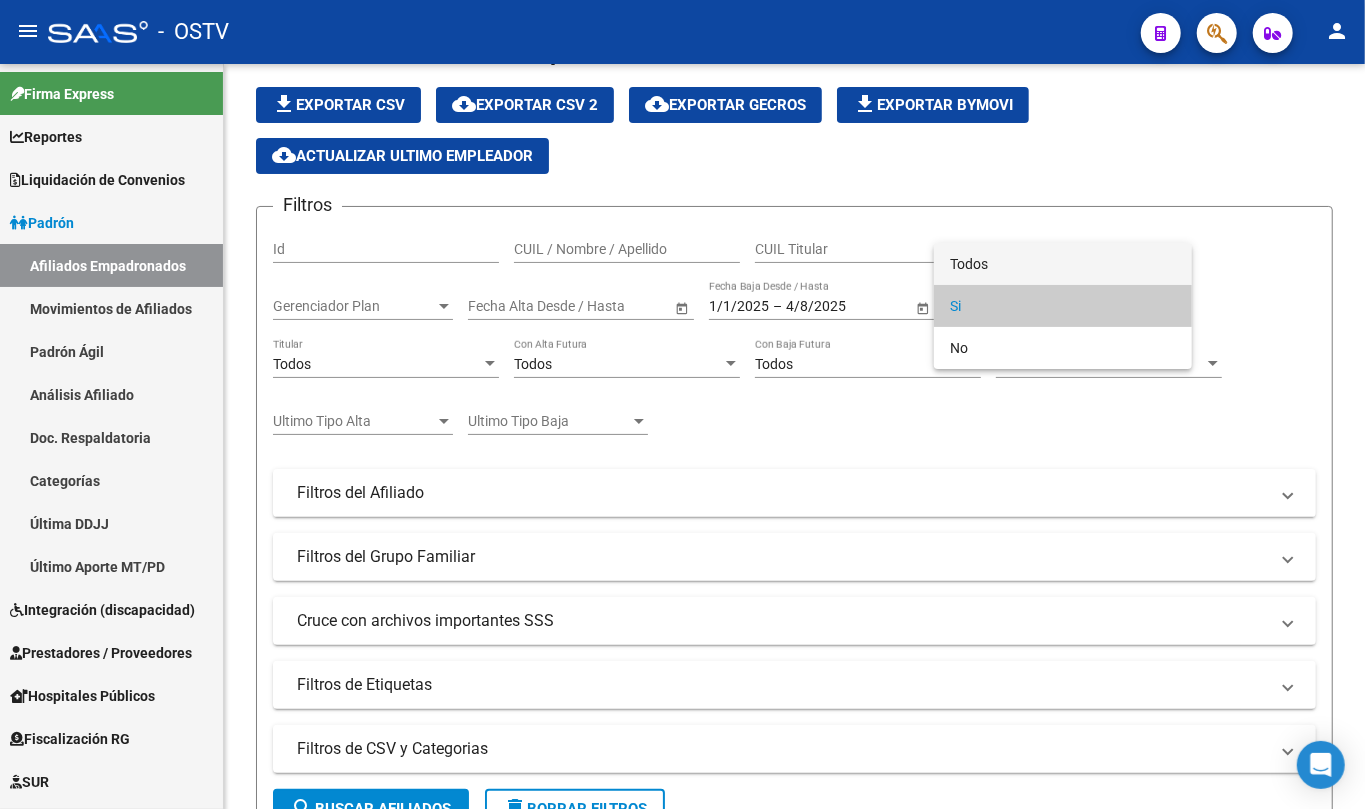 click on "Todos" at bounding box center (1063, 264) 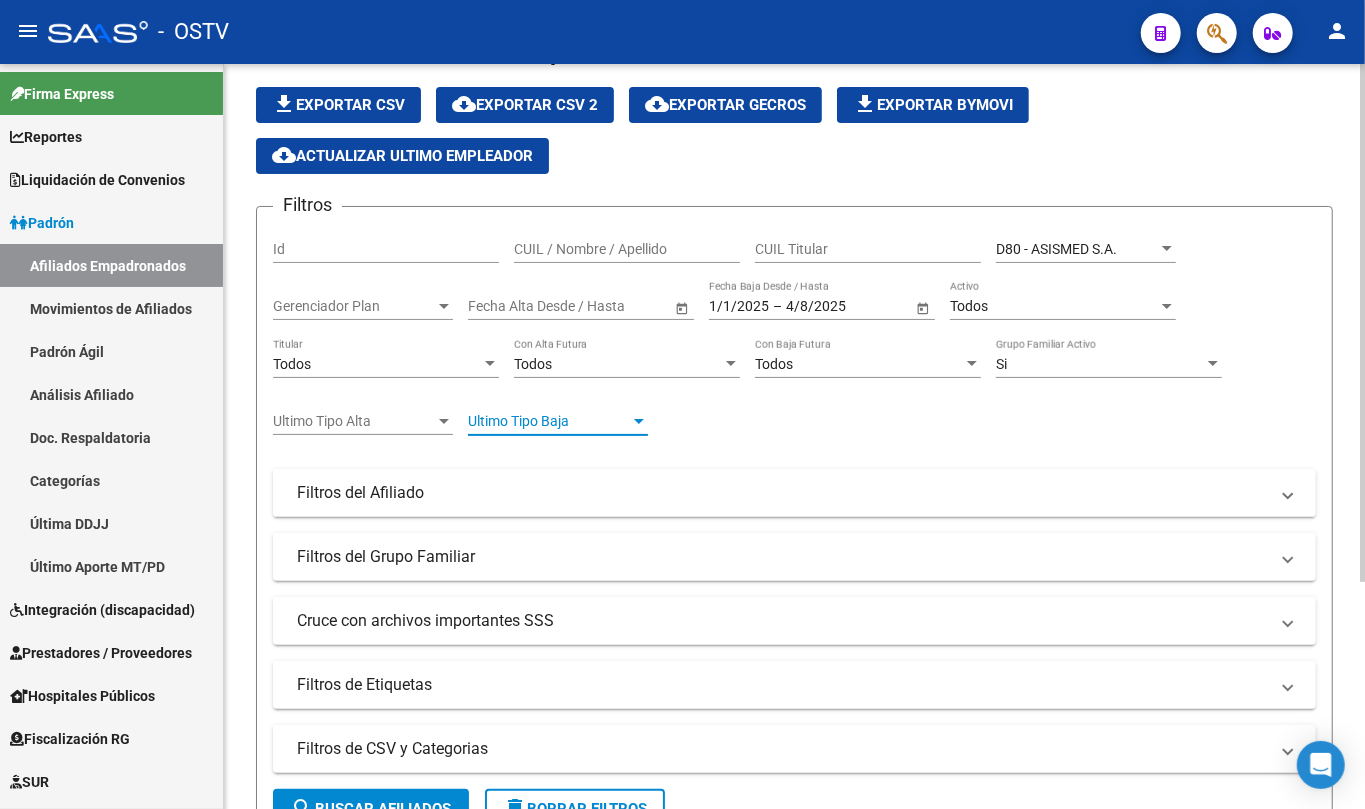 click on "Ultimo Tipo Baja" at bounding box center (549, 421) 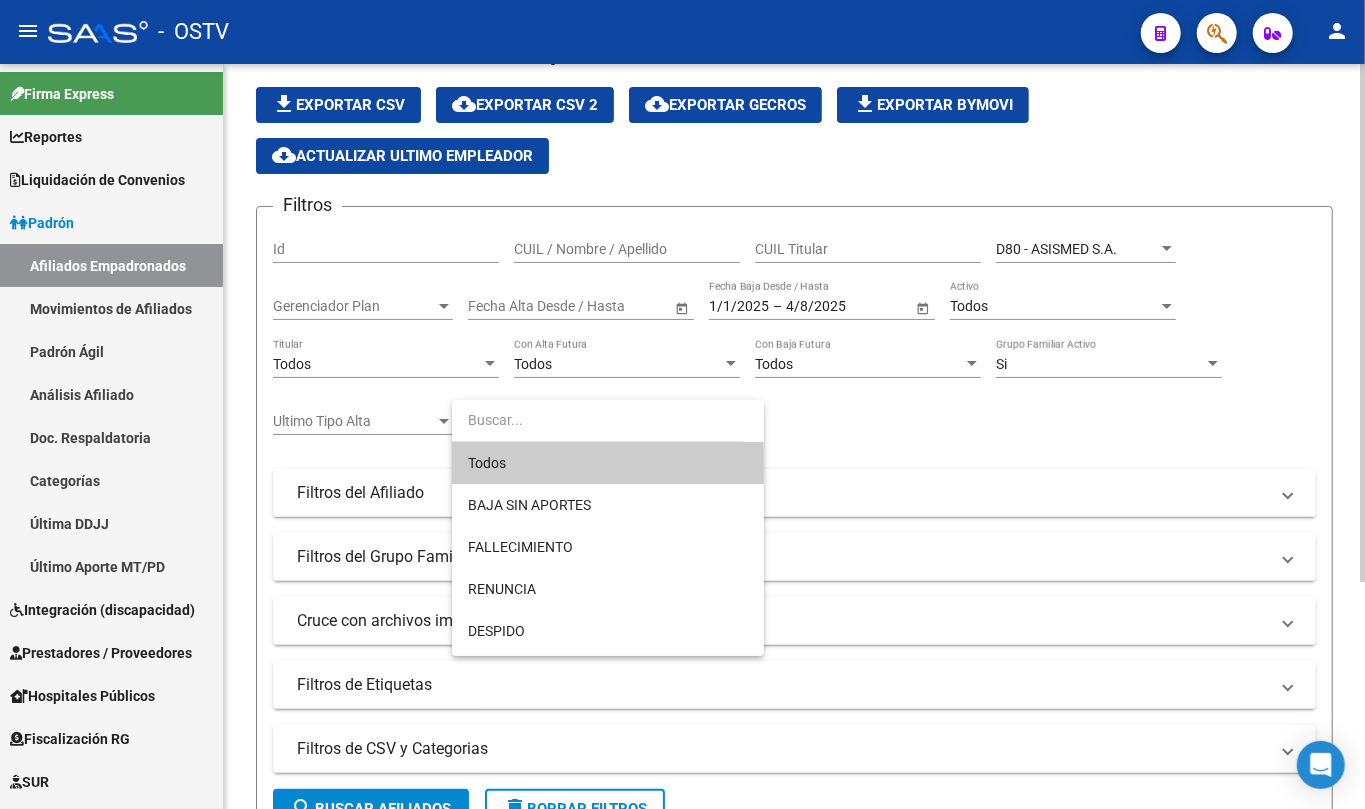 click on "Todos" at bounding box center (608, 463) 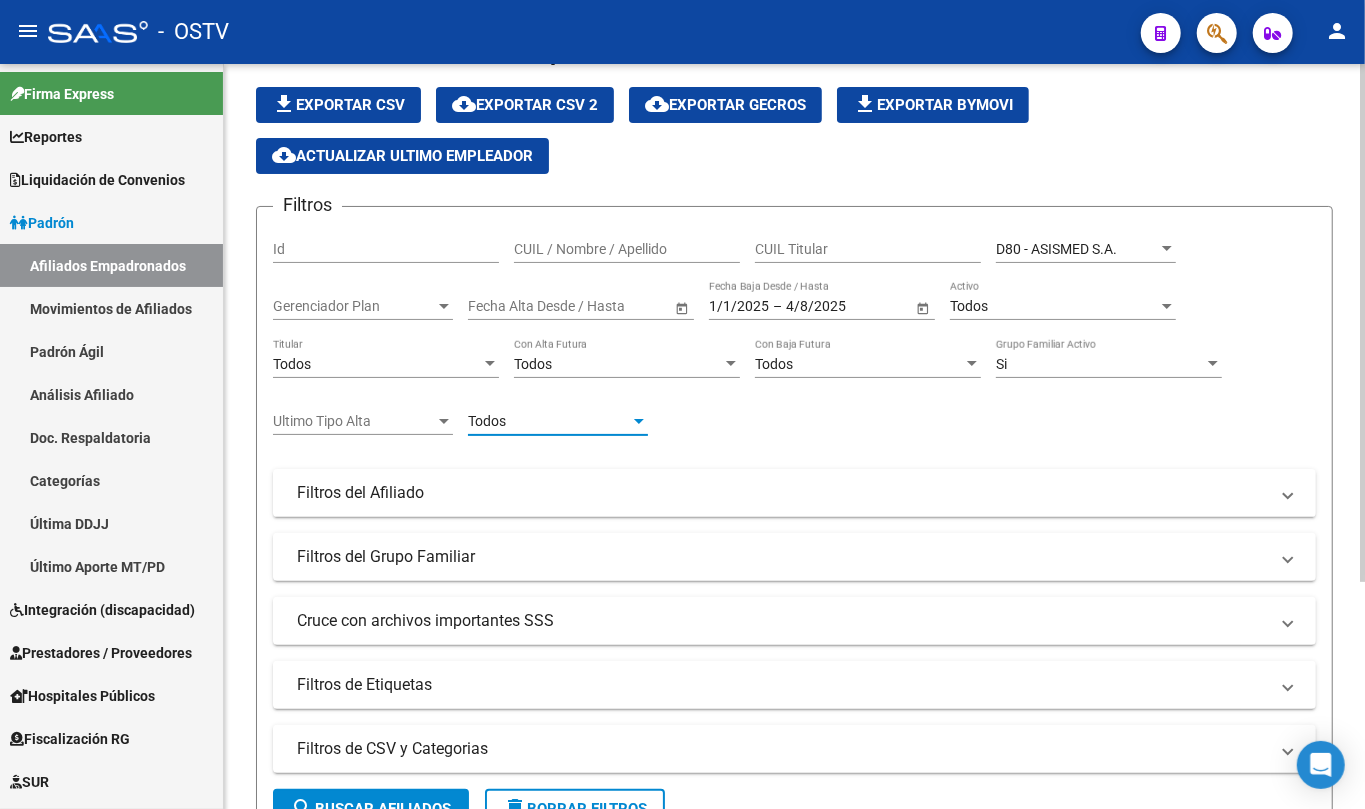 click on "Ultimo Tipo Alta" at bounding box center [354, 421] 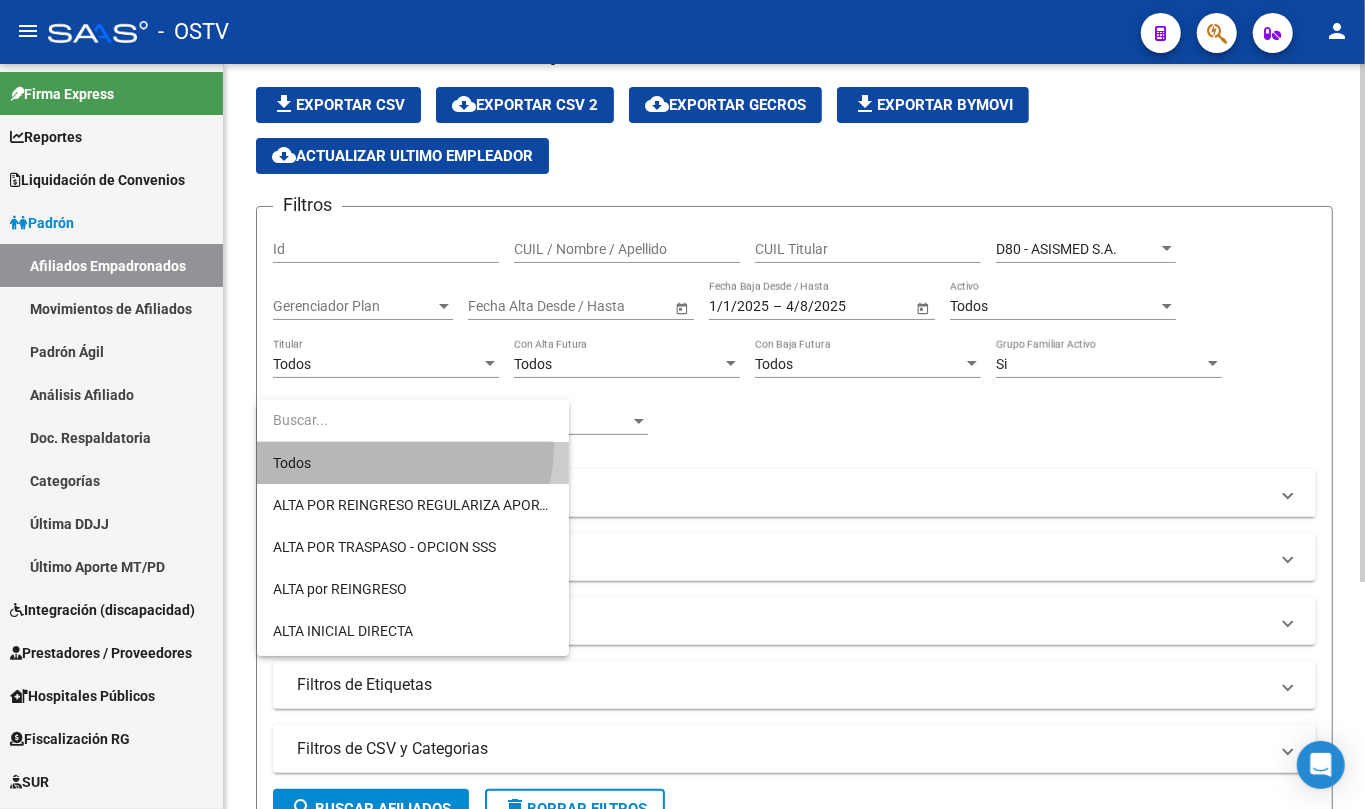 click on "Todos" at bounding box center (413, 463) 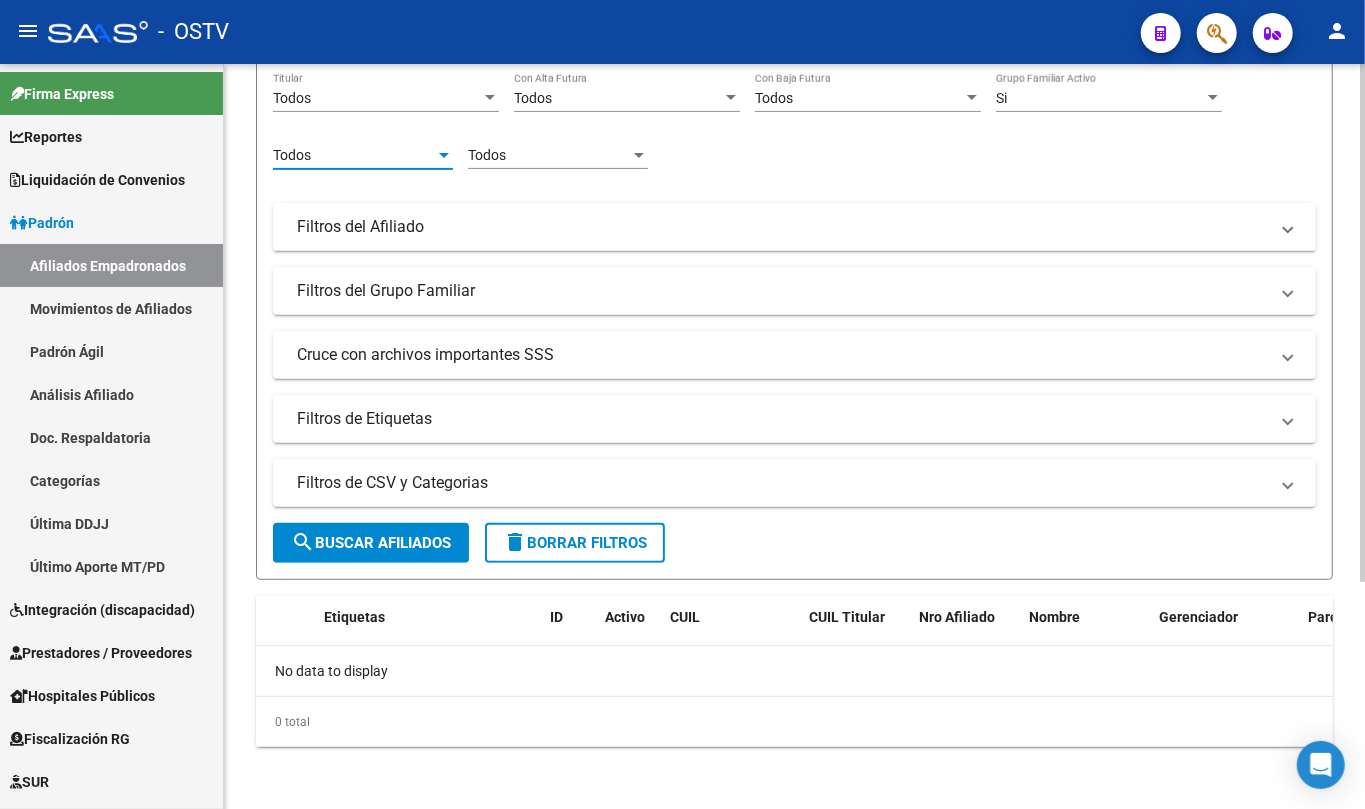 click on "search  Buscar Afiliados" 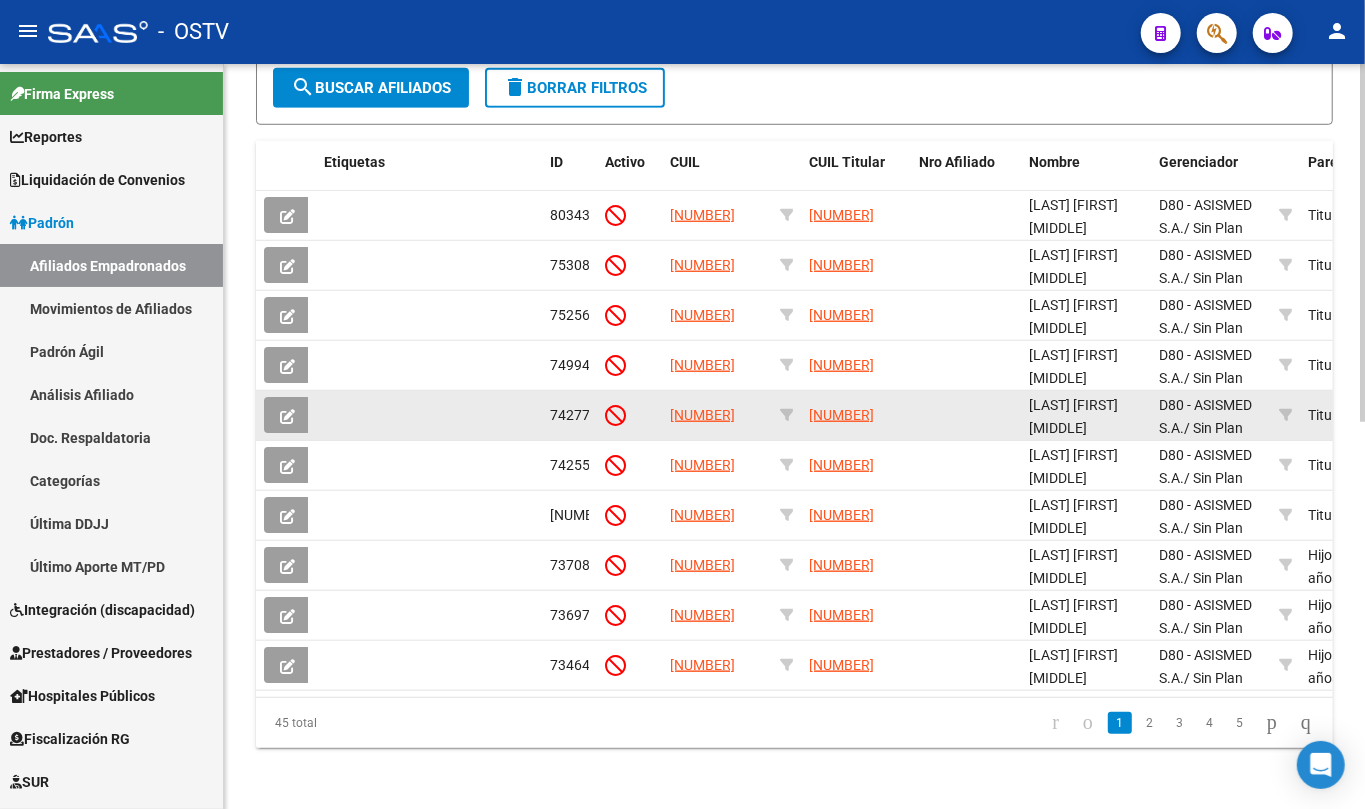 scroll, scrollTop: 804, scrollLeft: 0, axis: vertical 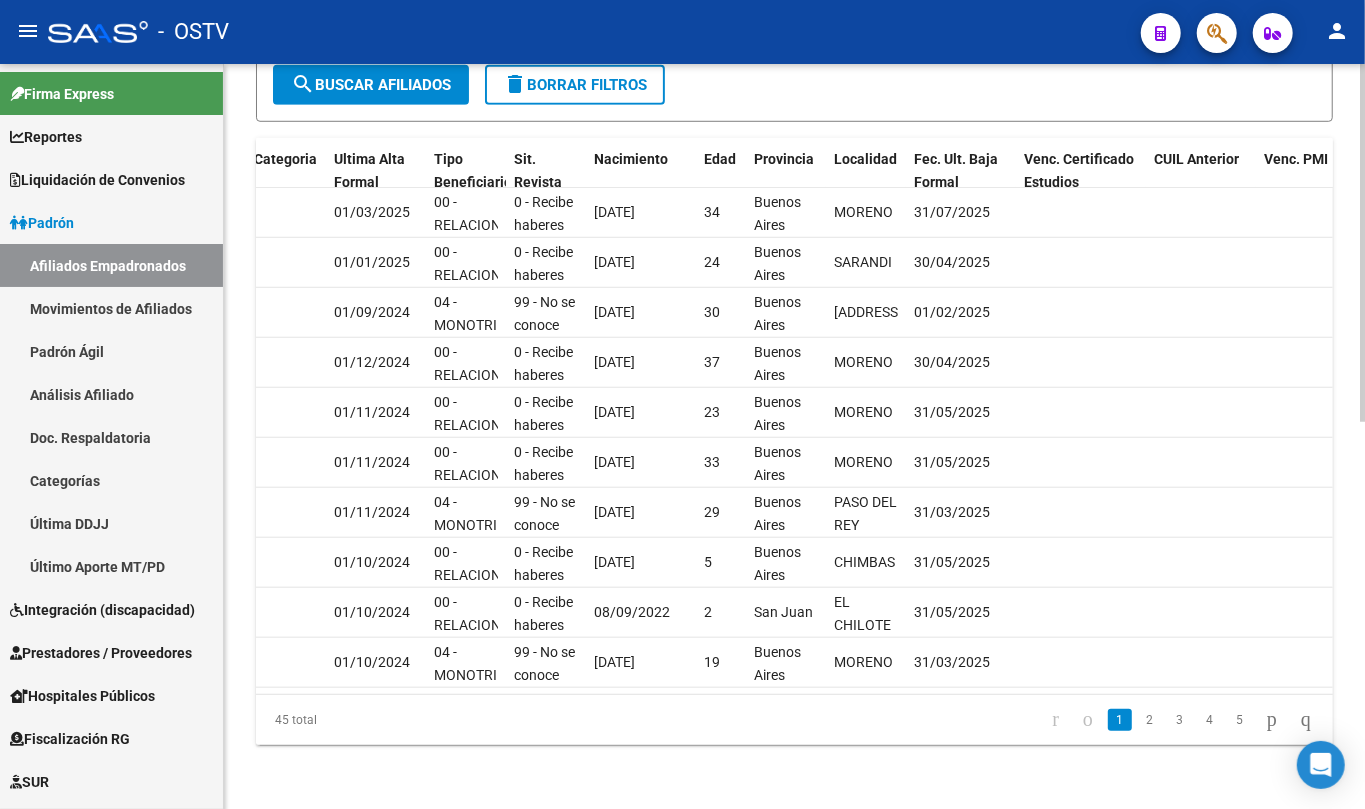 click on "2" 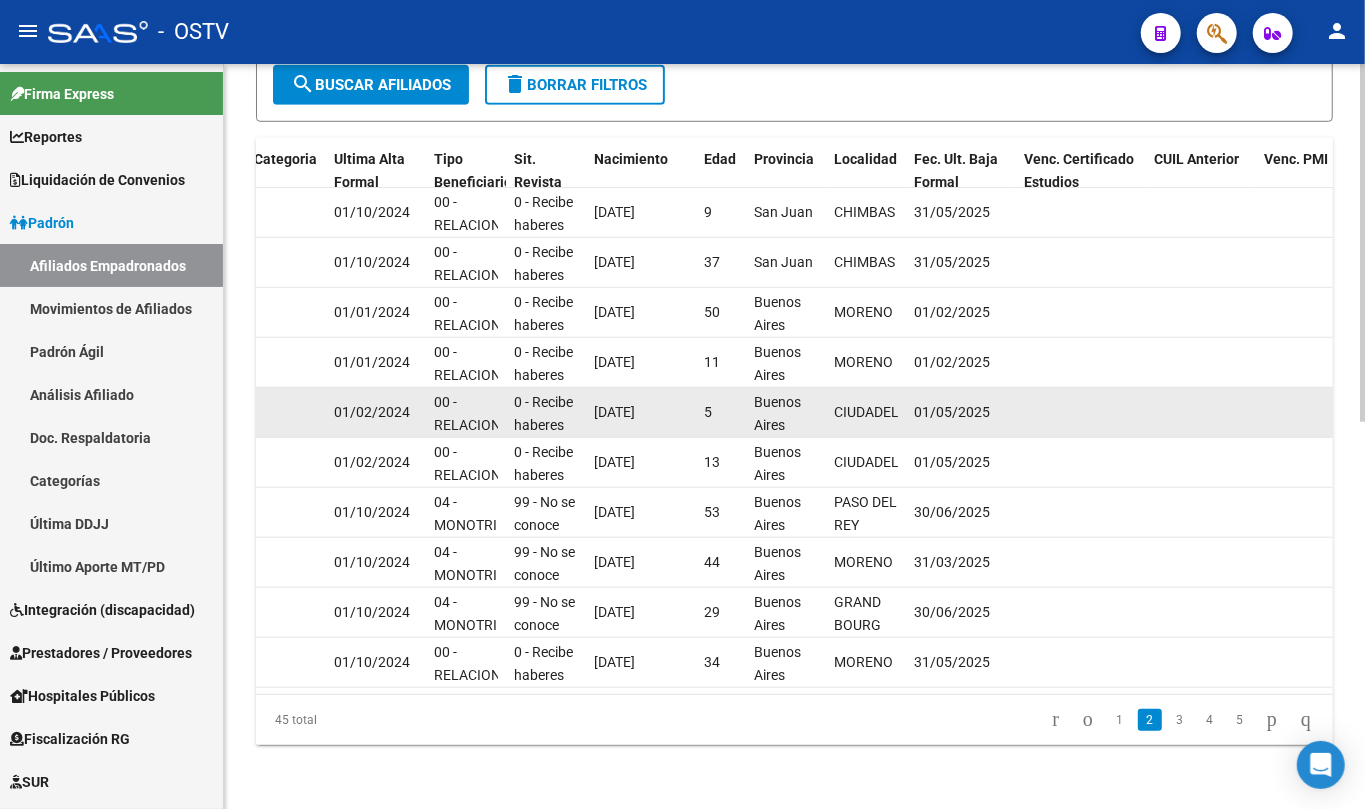 scroll, scrollTop: 804, scrollLeft: 0, axis: vertical 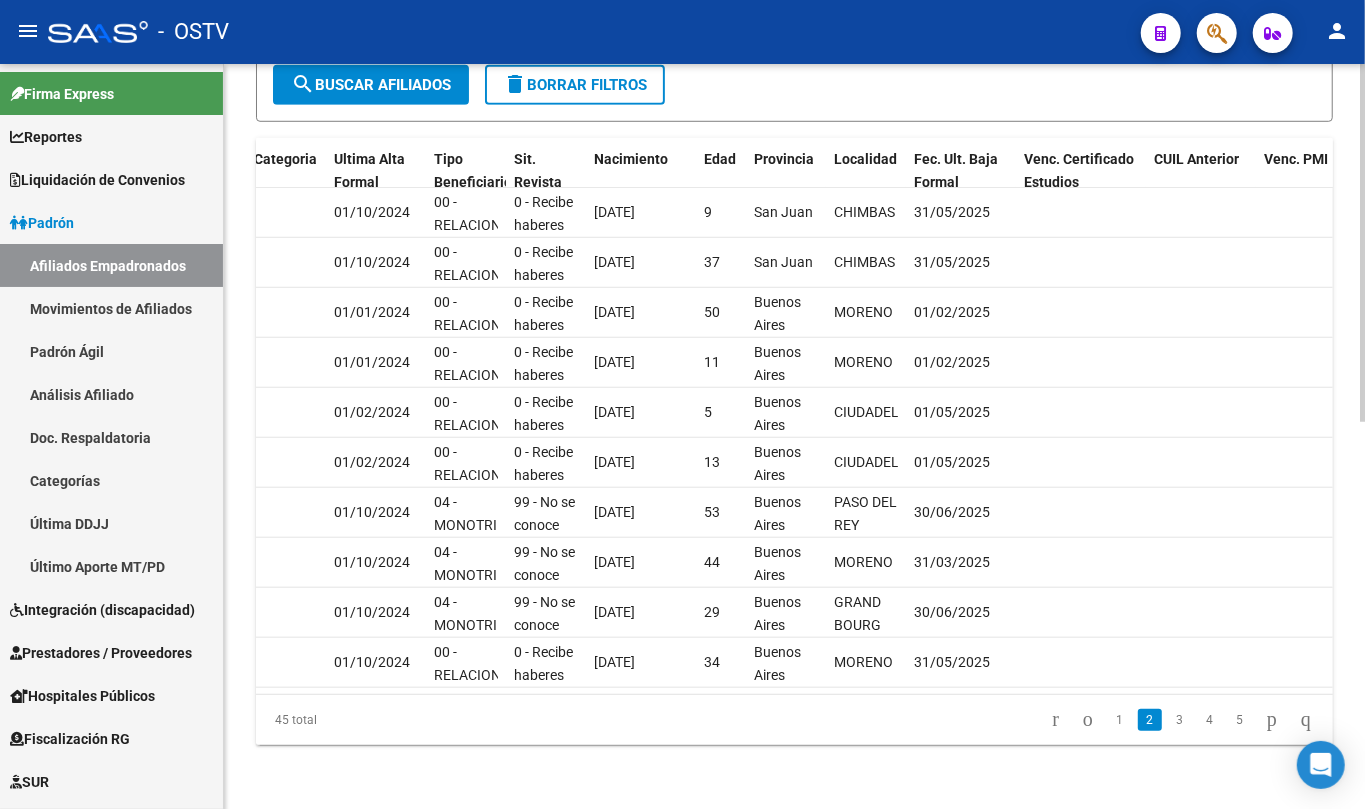 click on "3" 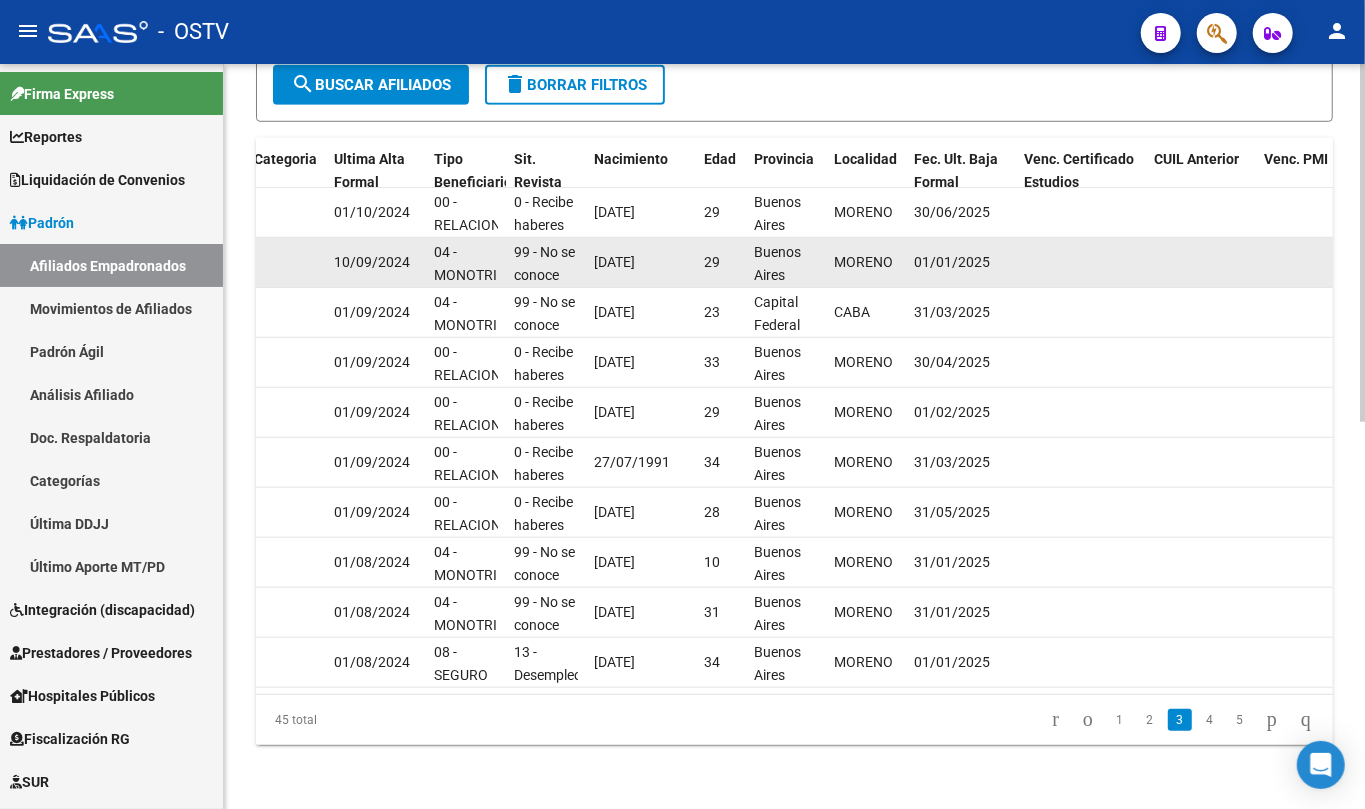 scroll, scrollTop: 804, scrollLeft: 0, axis: vertical 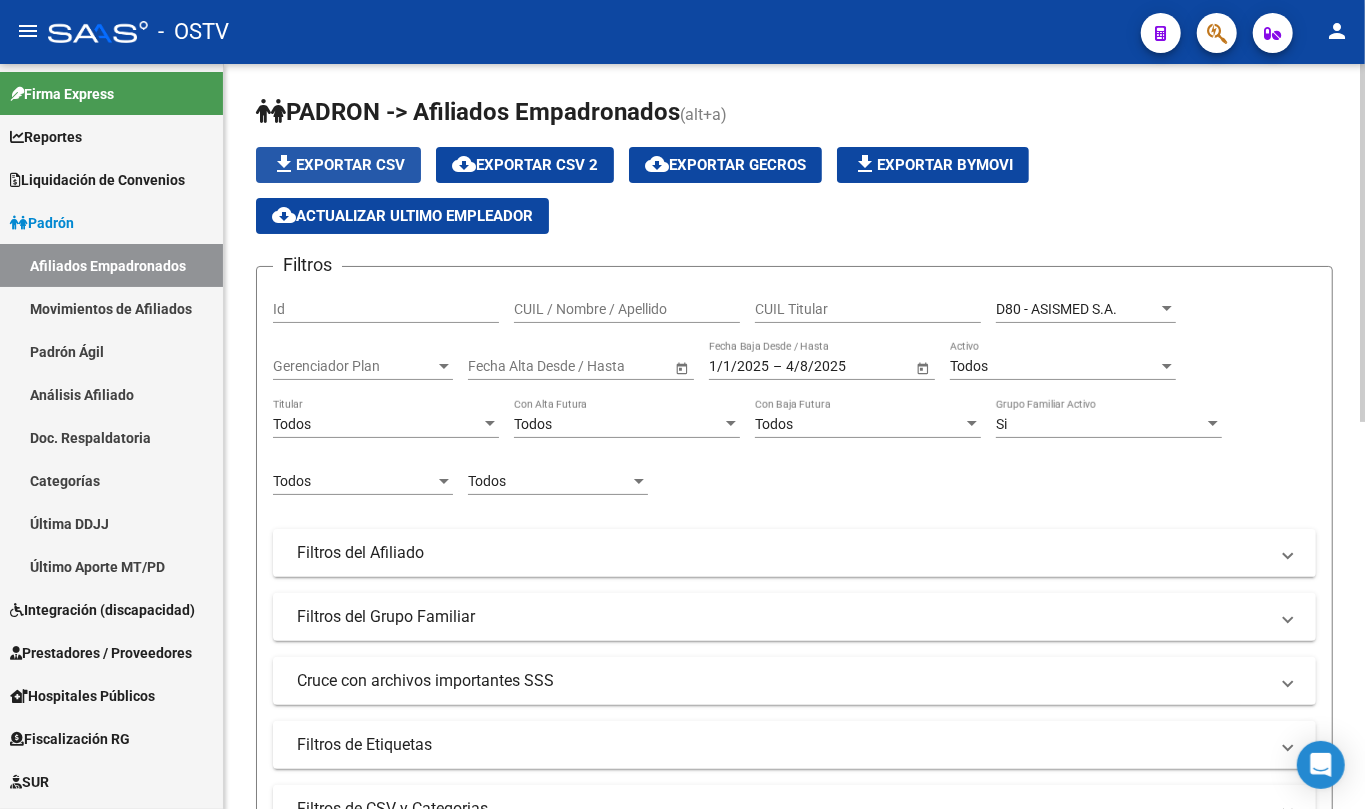 click on "file_download  Exportar CSV" 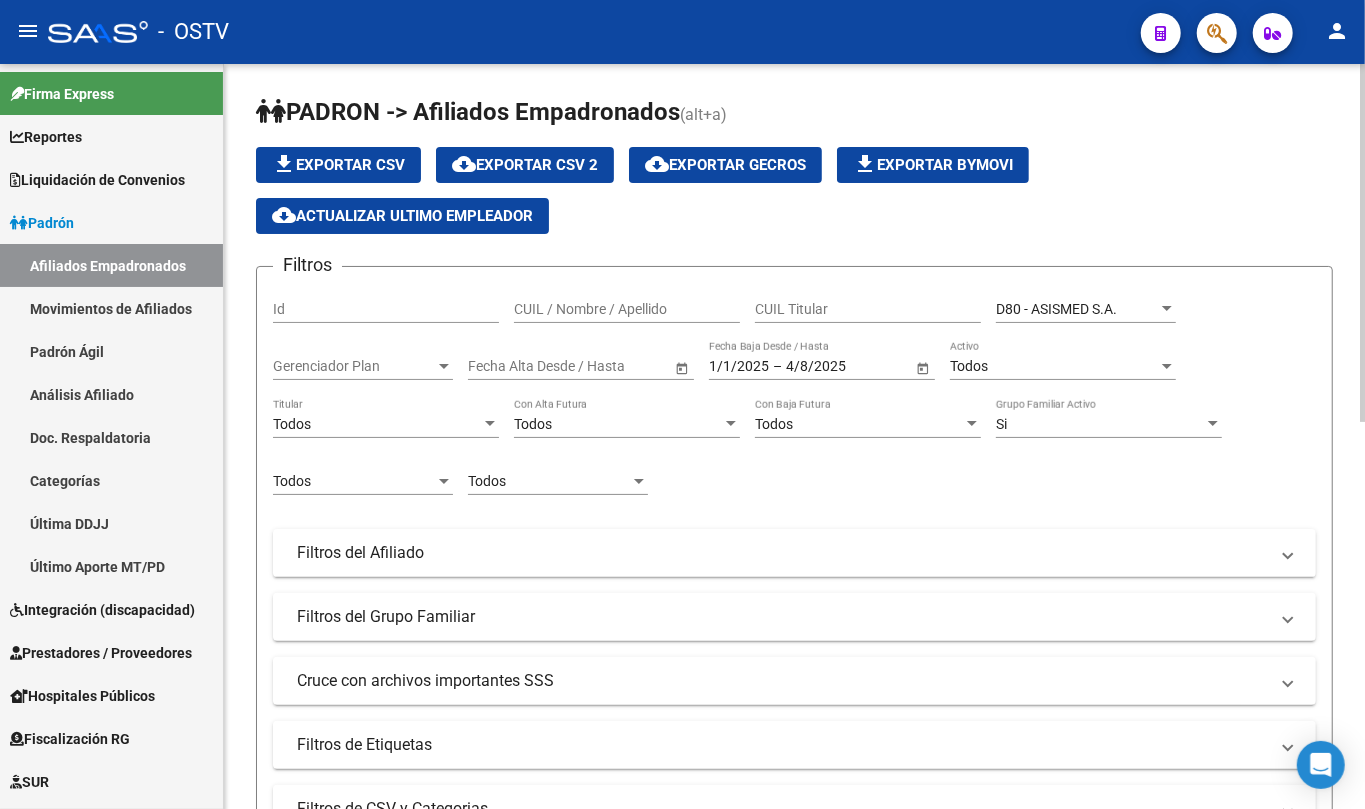 click on "cloud_download  Exportar CSV 2" 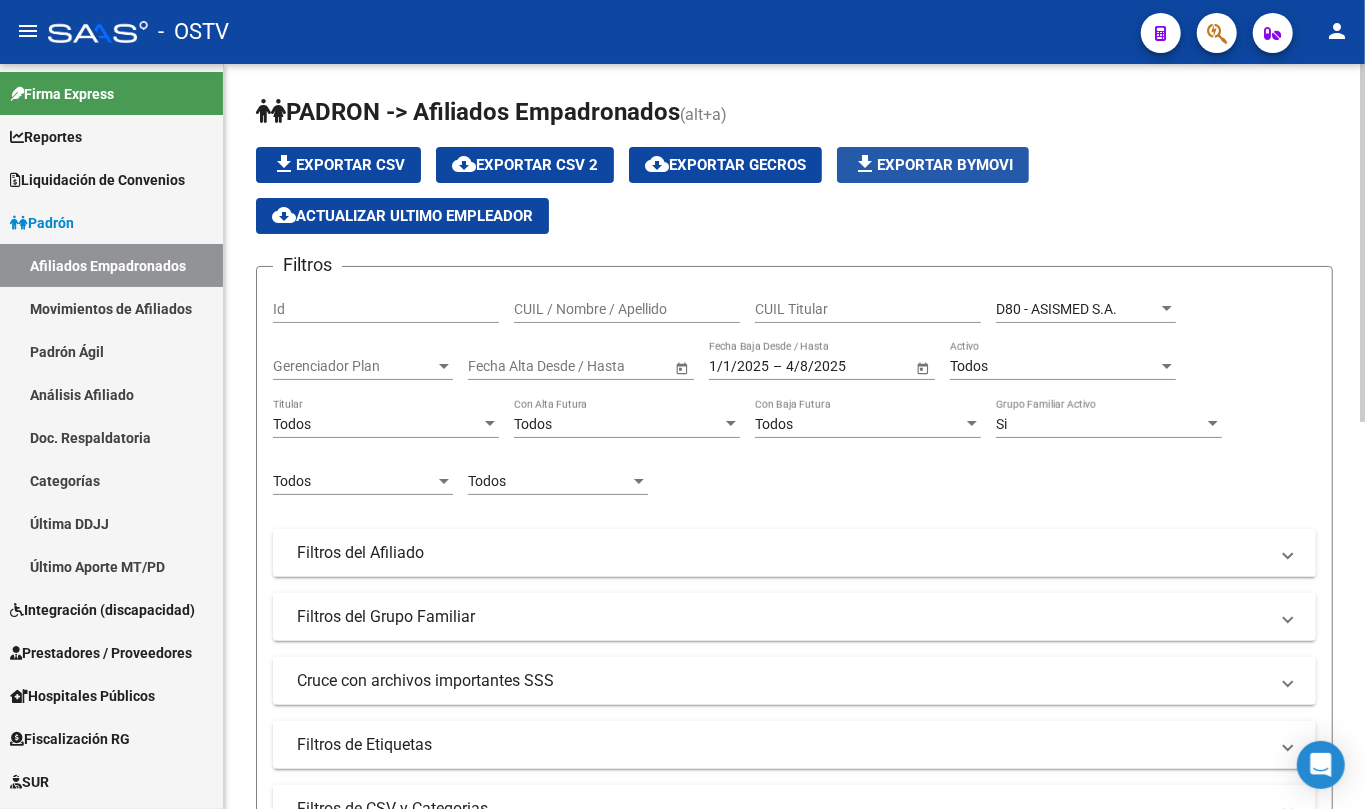 click on "file_download Exportar Bymovi" 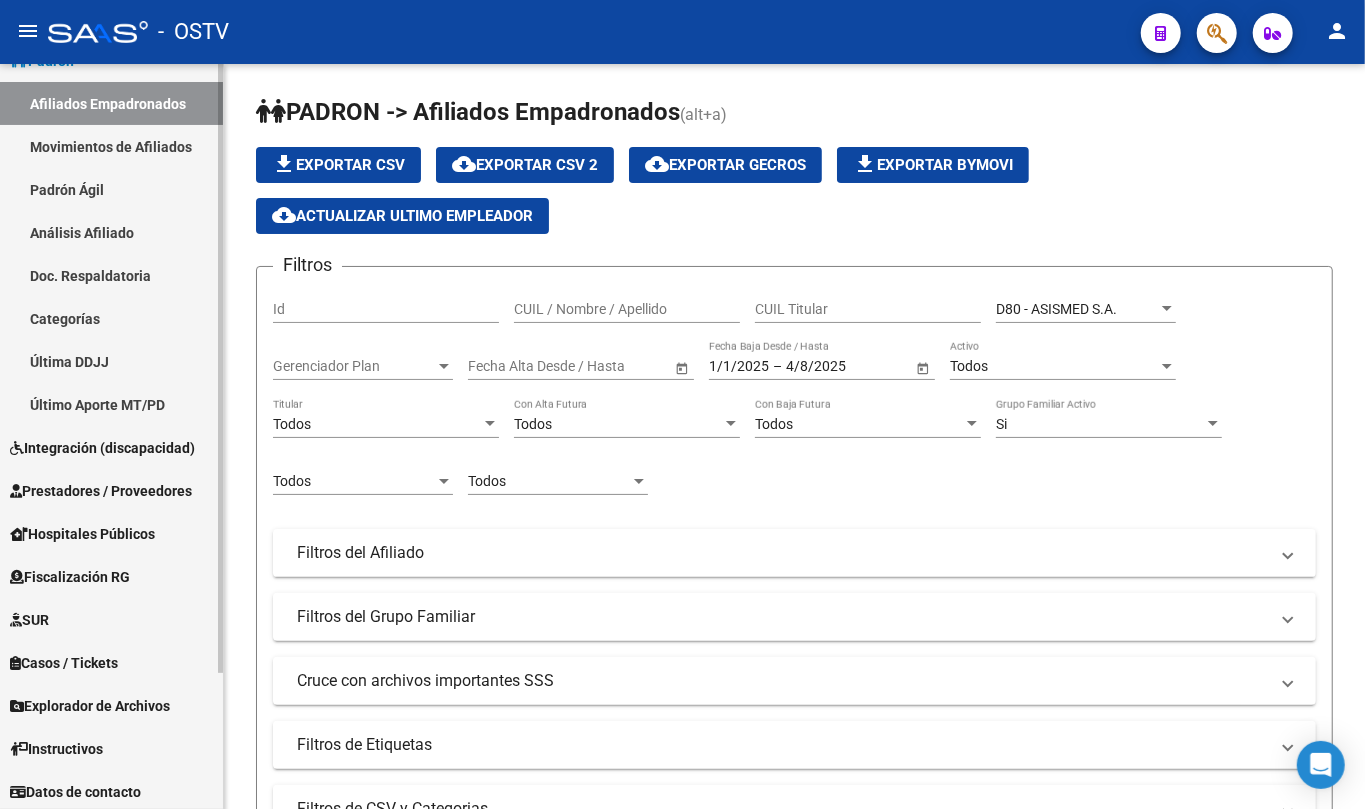 scroll, scrollTop: 165, scrollLeft: 0, axis: vertical 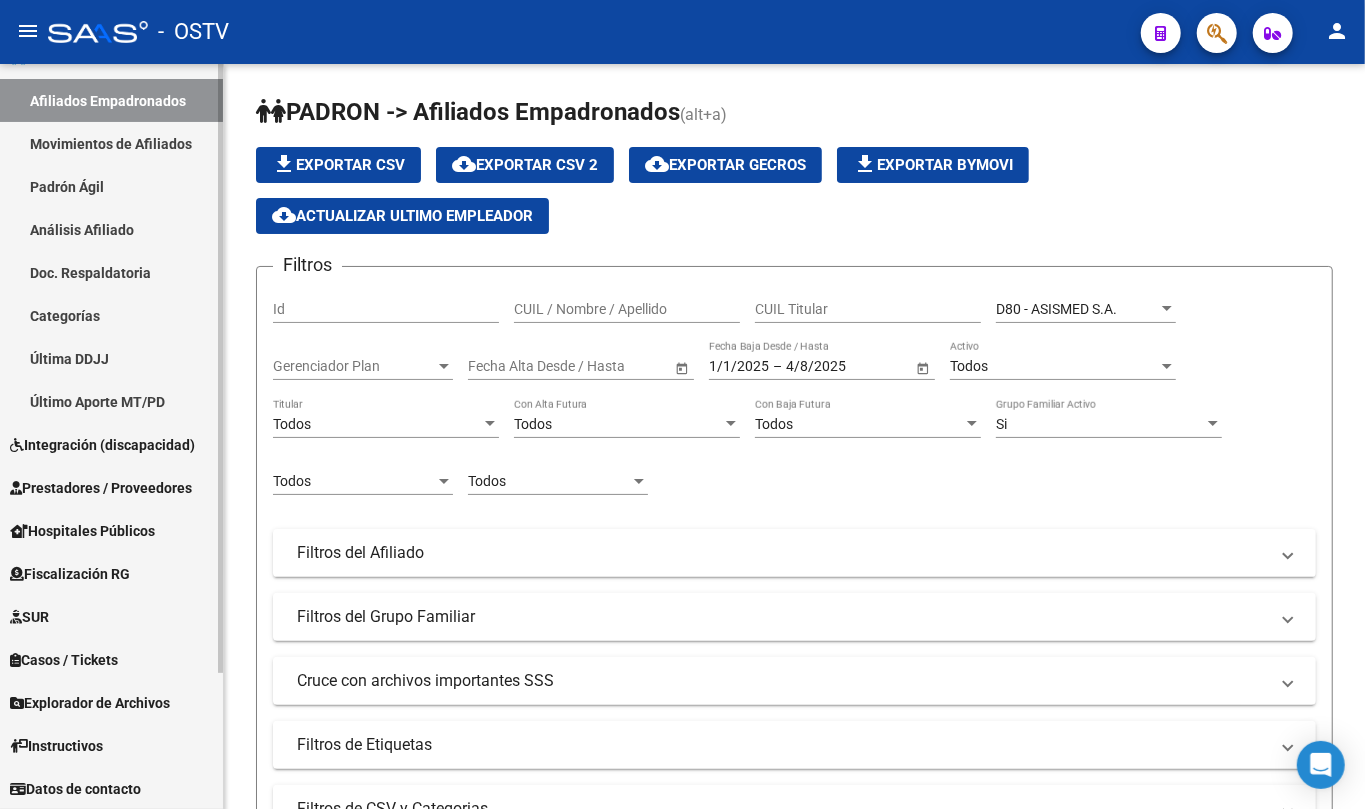 click on "Integración (discapacidad)" at bounding box center (111, 444) 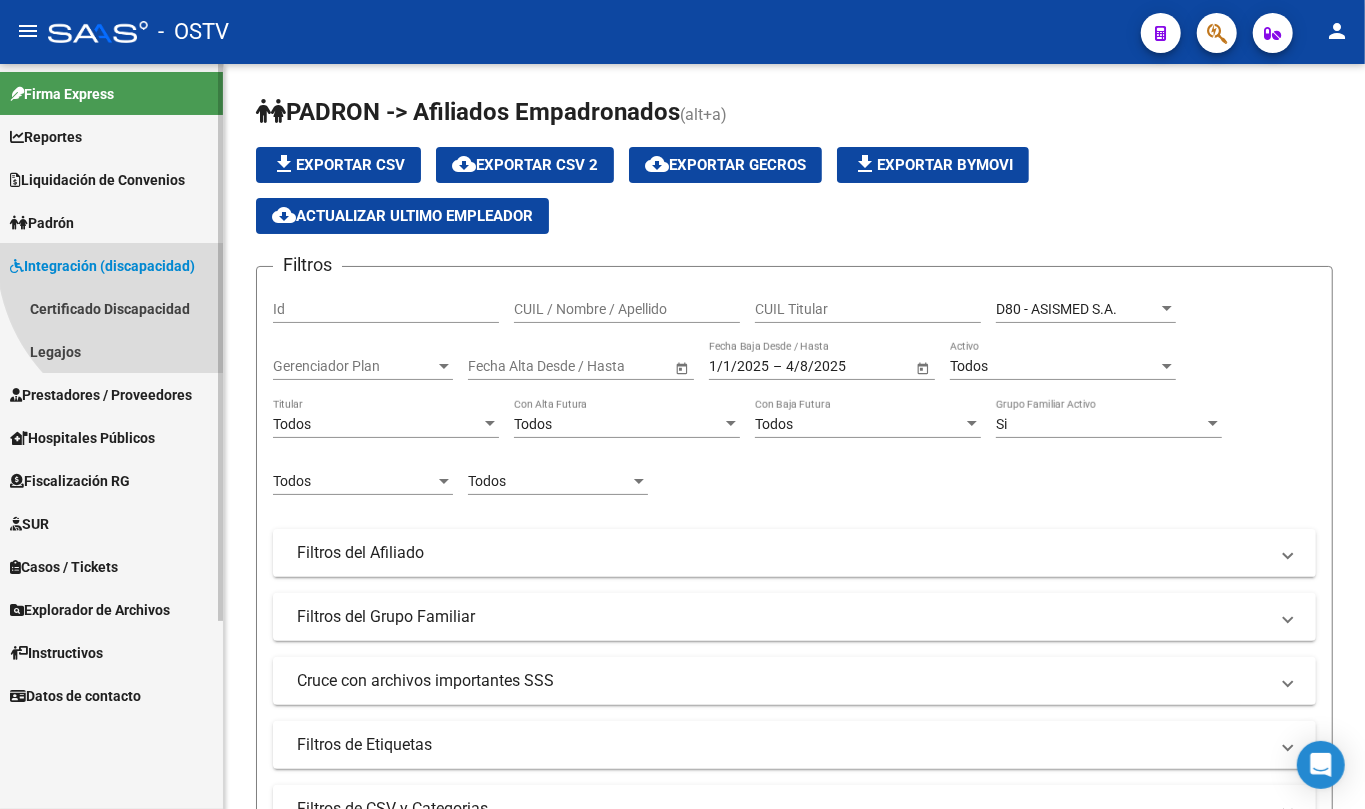 scroll, scrollTop: 0, scrollLeft: 0, axis: both 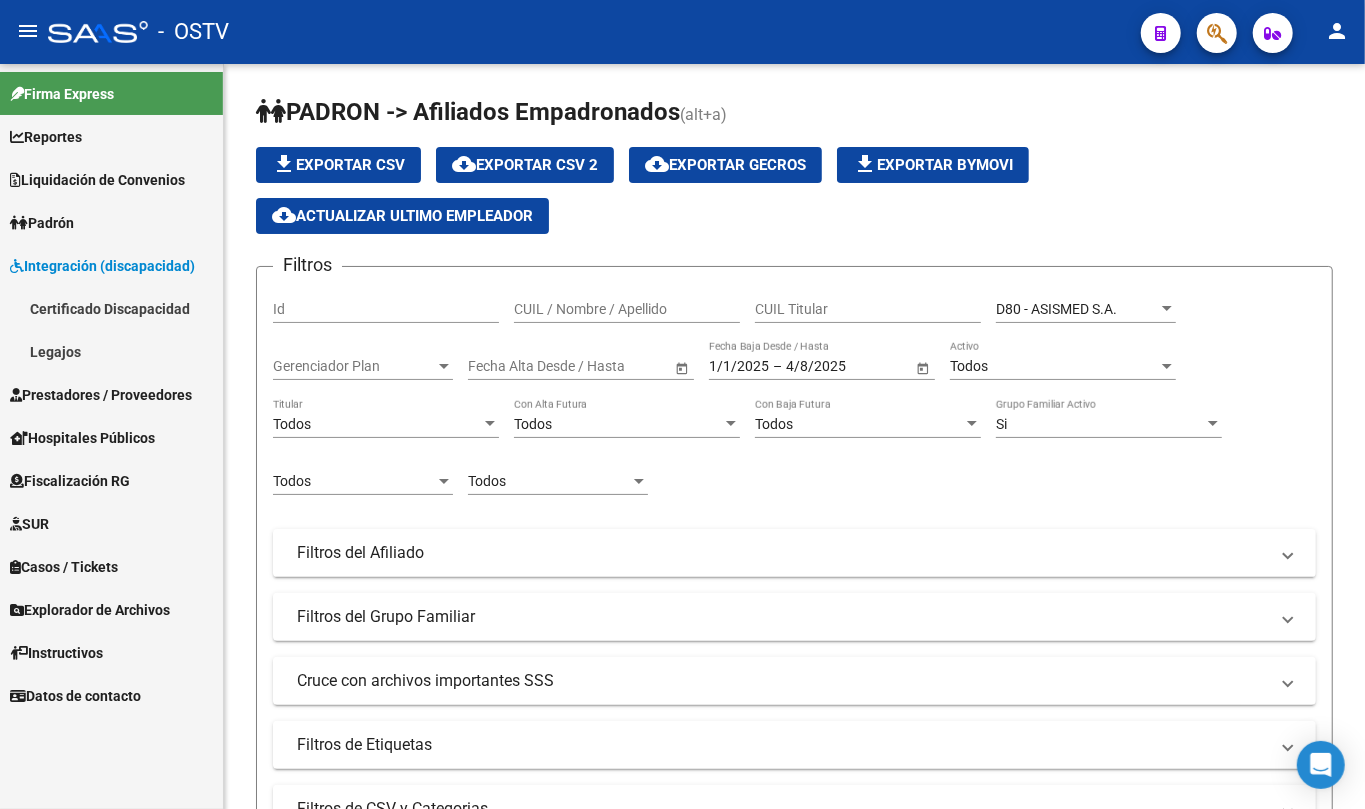 click on "Integración (discapacidad)" at bounding box center [111, 265] 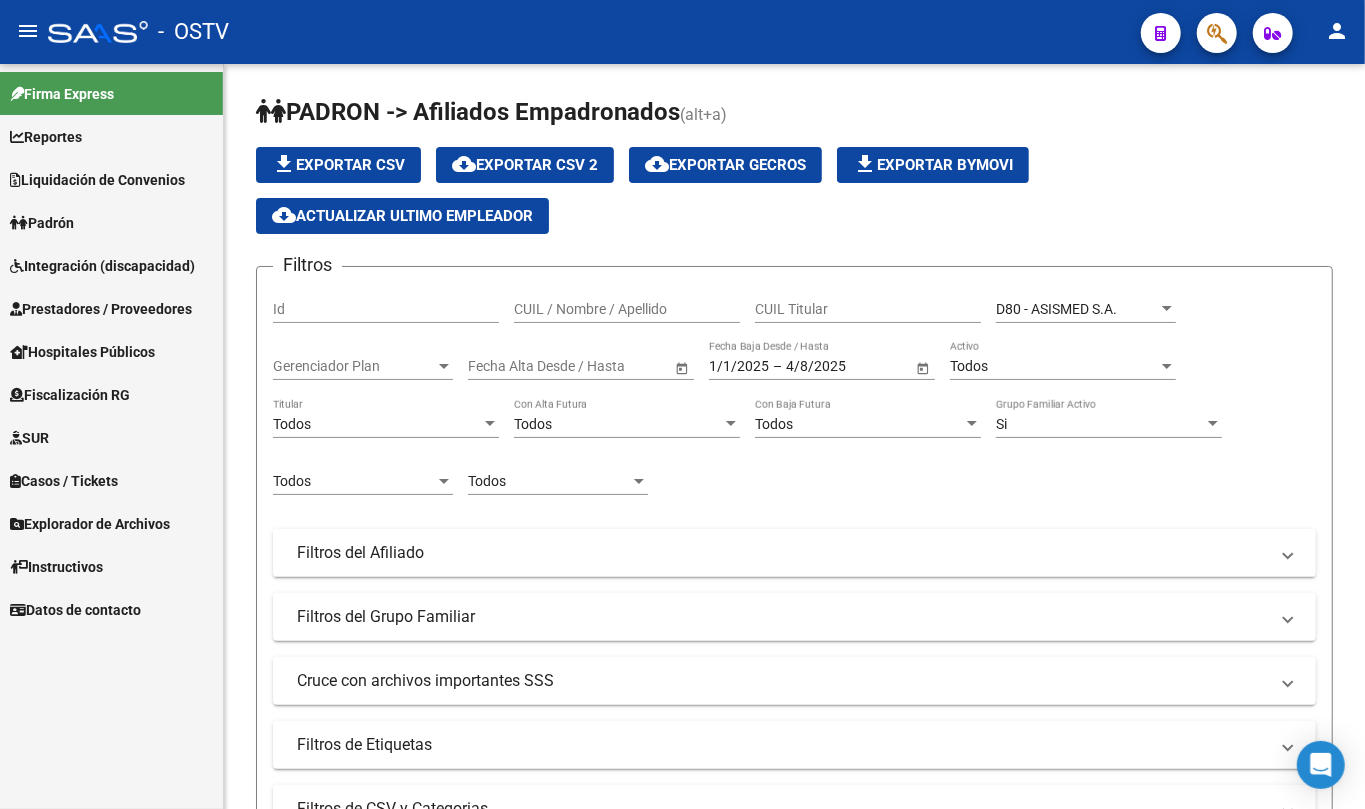 click on "Integración (discapacidad)" at bounding box center [111, 265] 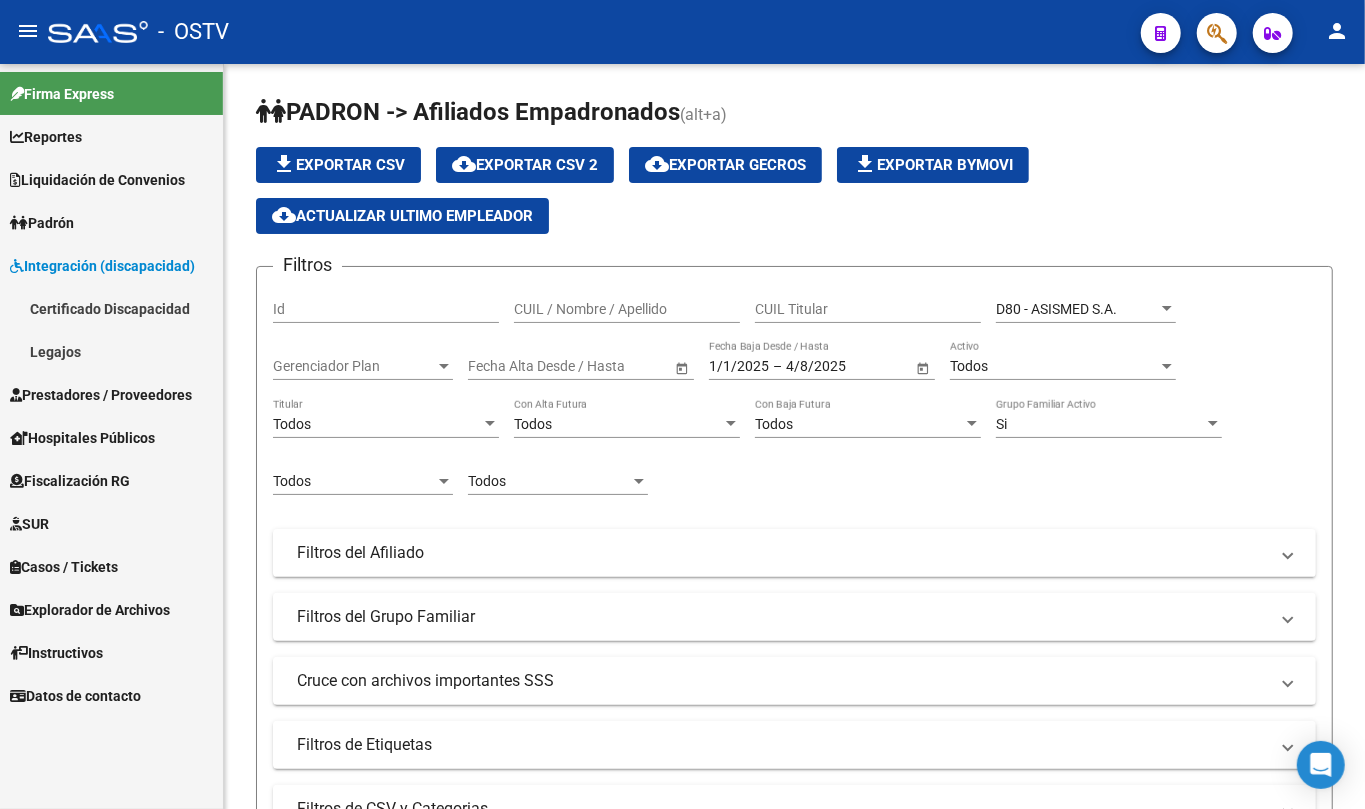 click on "Certificado Discapacidad" at bounding box center (111, 308) 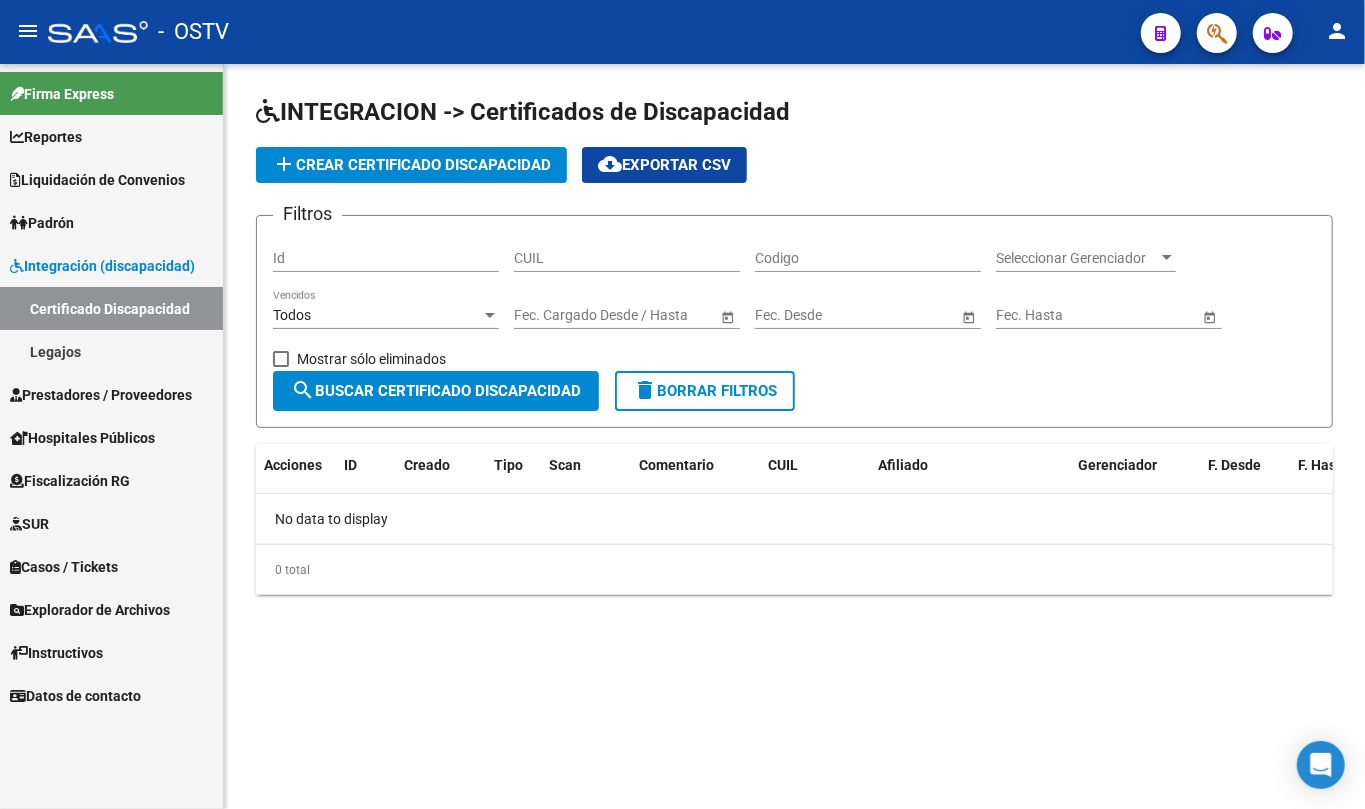 click on "Legajos" at bounding box center (111, 351) 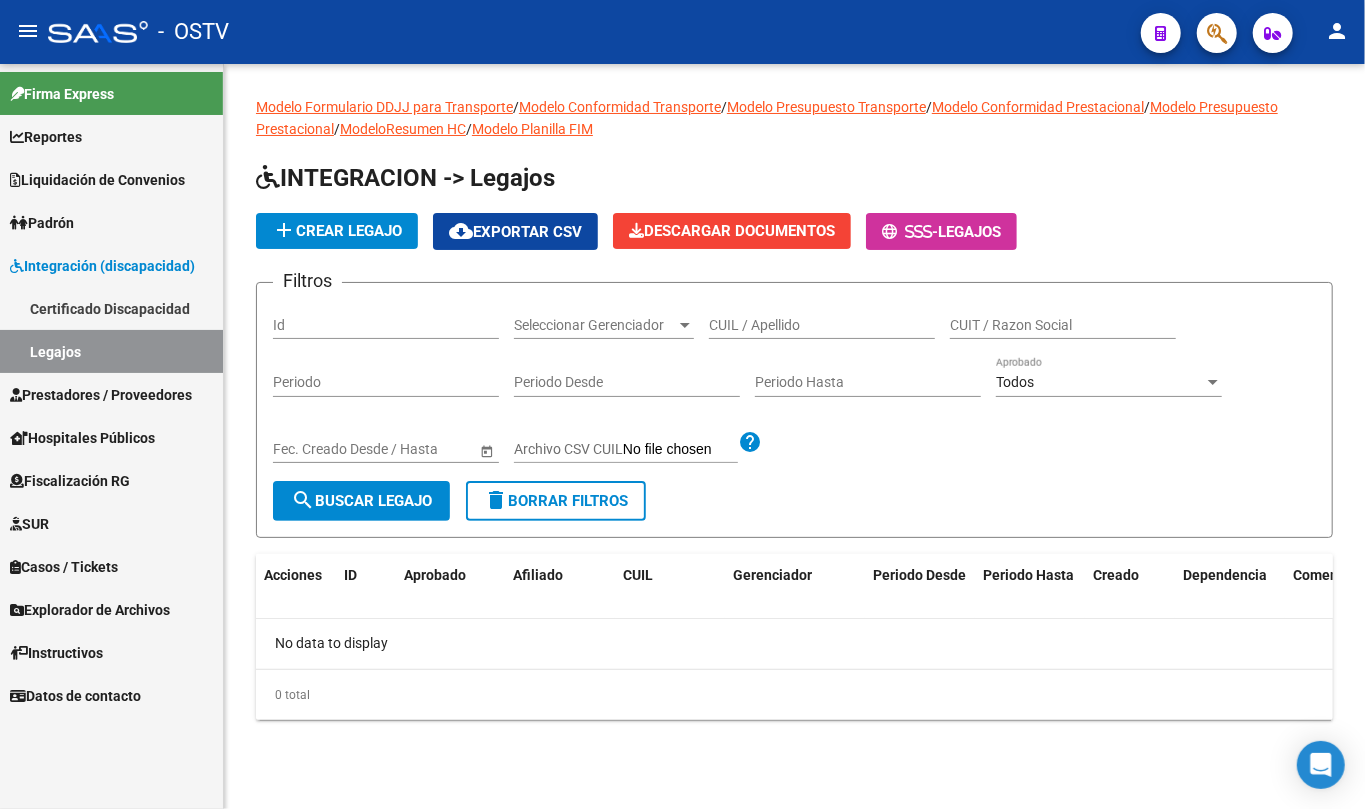 click on "Hospitales Públicos" at bounding box center [82, 438] 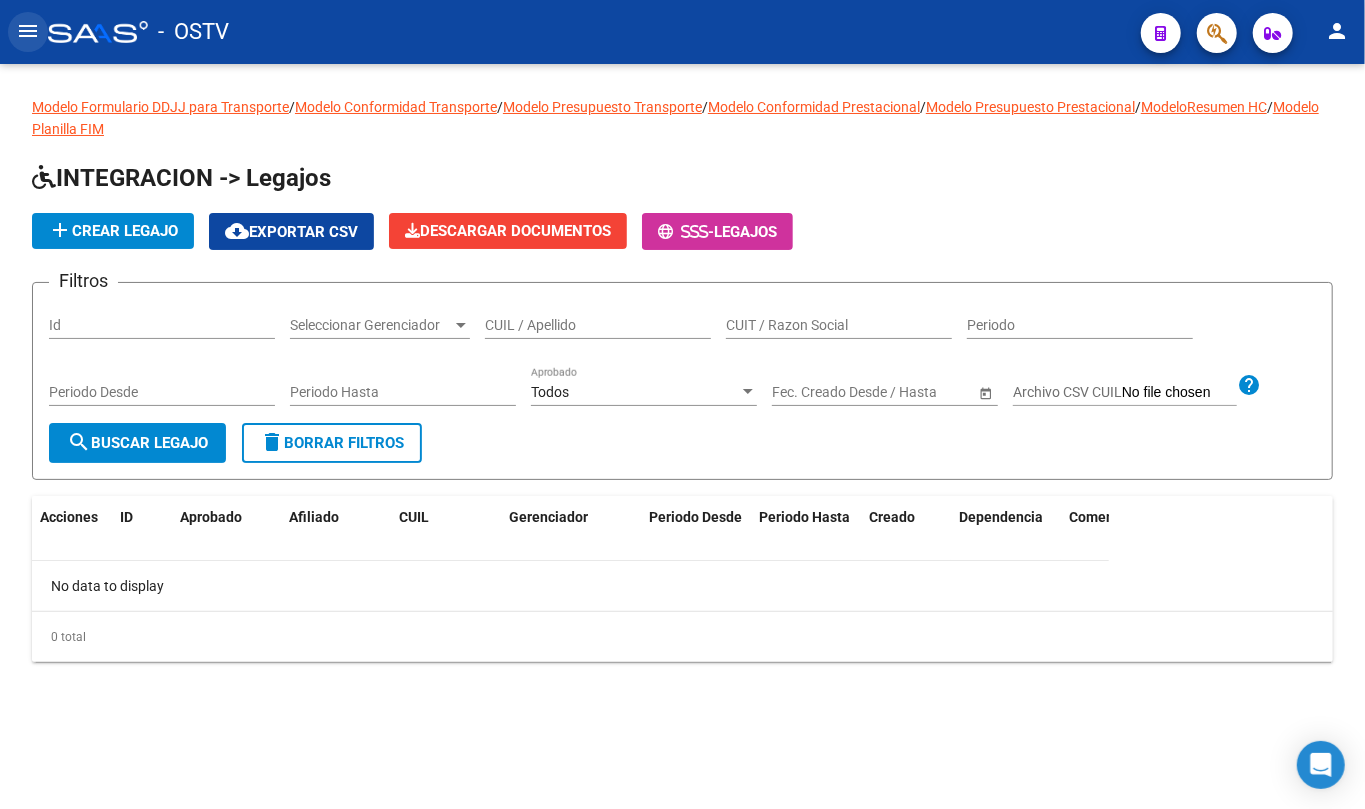 click on "menu" 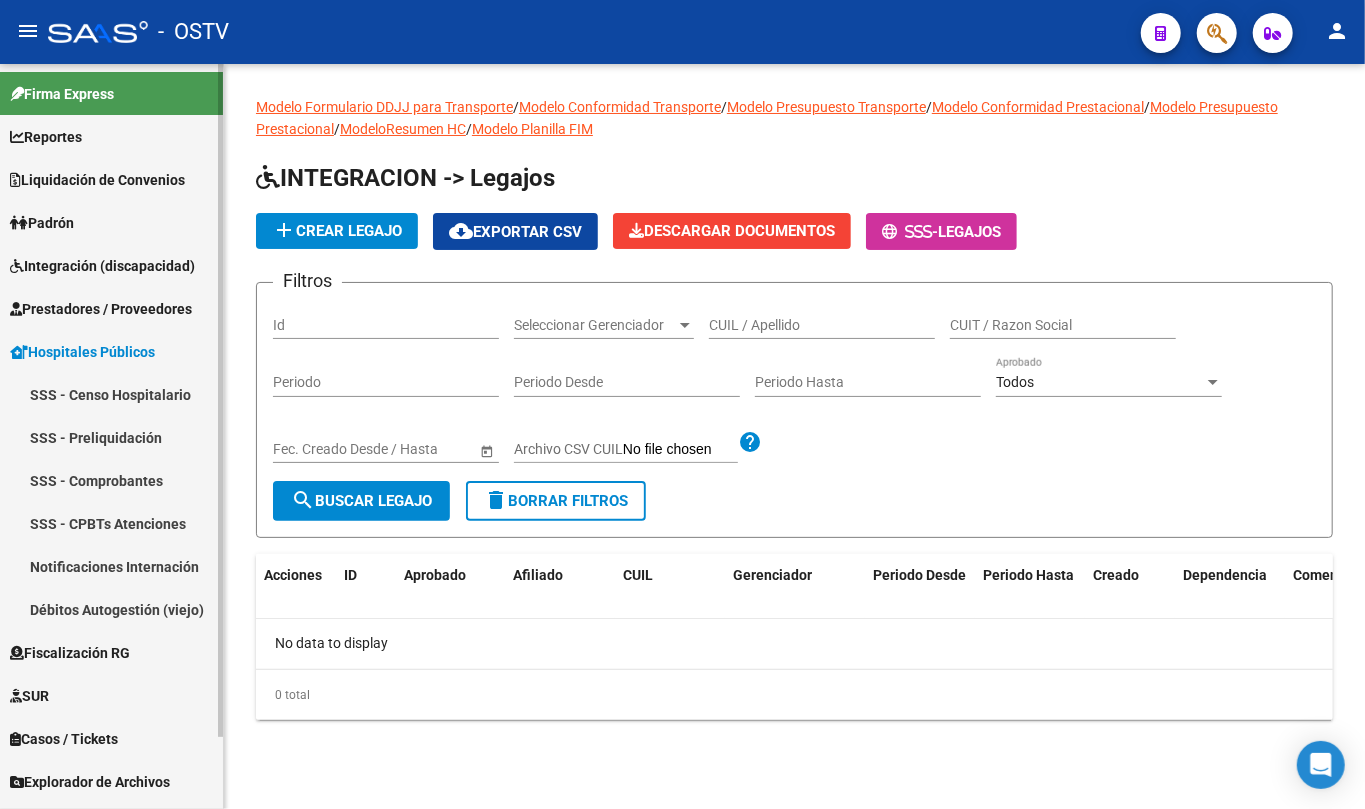 click on "Reportes" at bounding box center [46, 137] 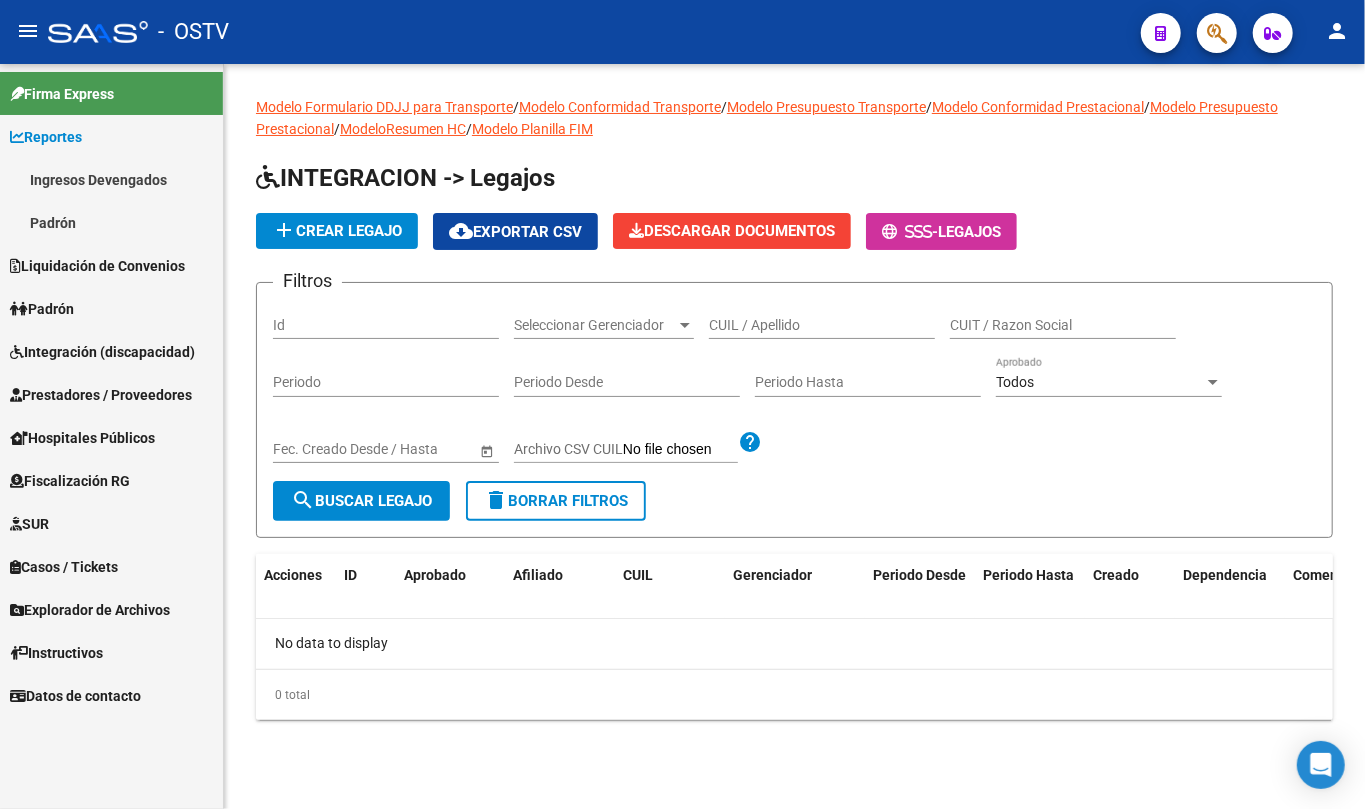 click on "Reportes" at bounding box center [46, 137] 